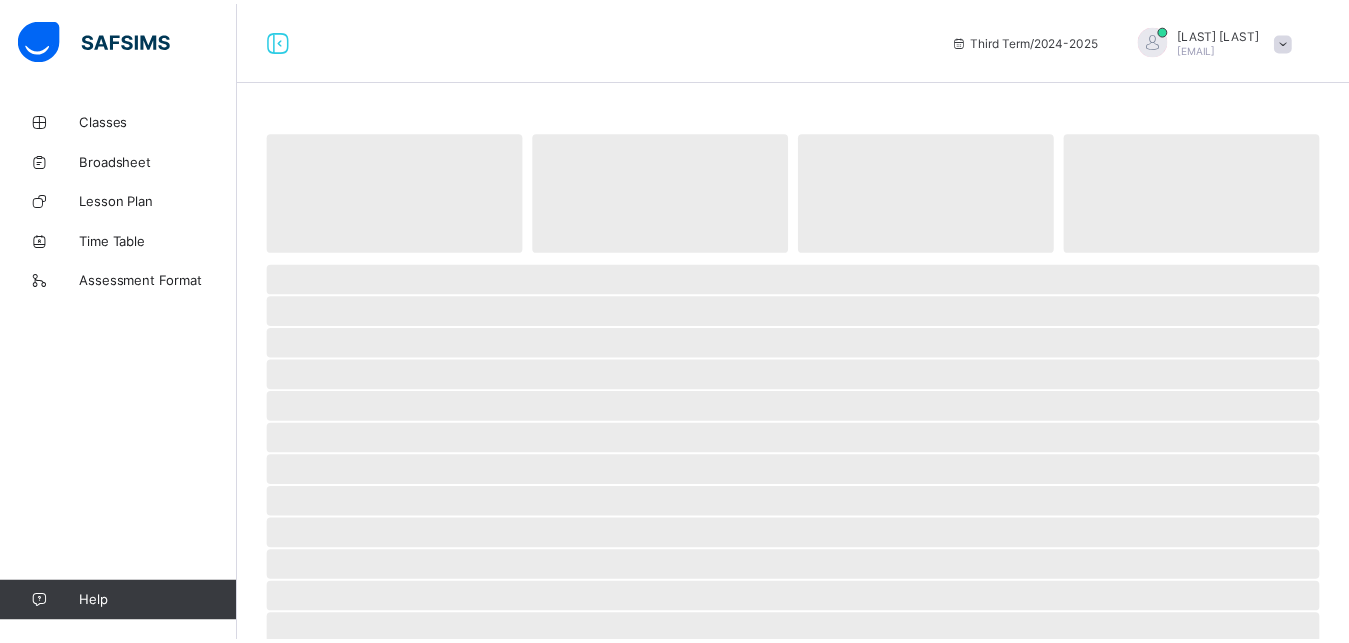 scroll, scrollTop: 0, scrollLeft: 0, axis: both 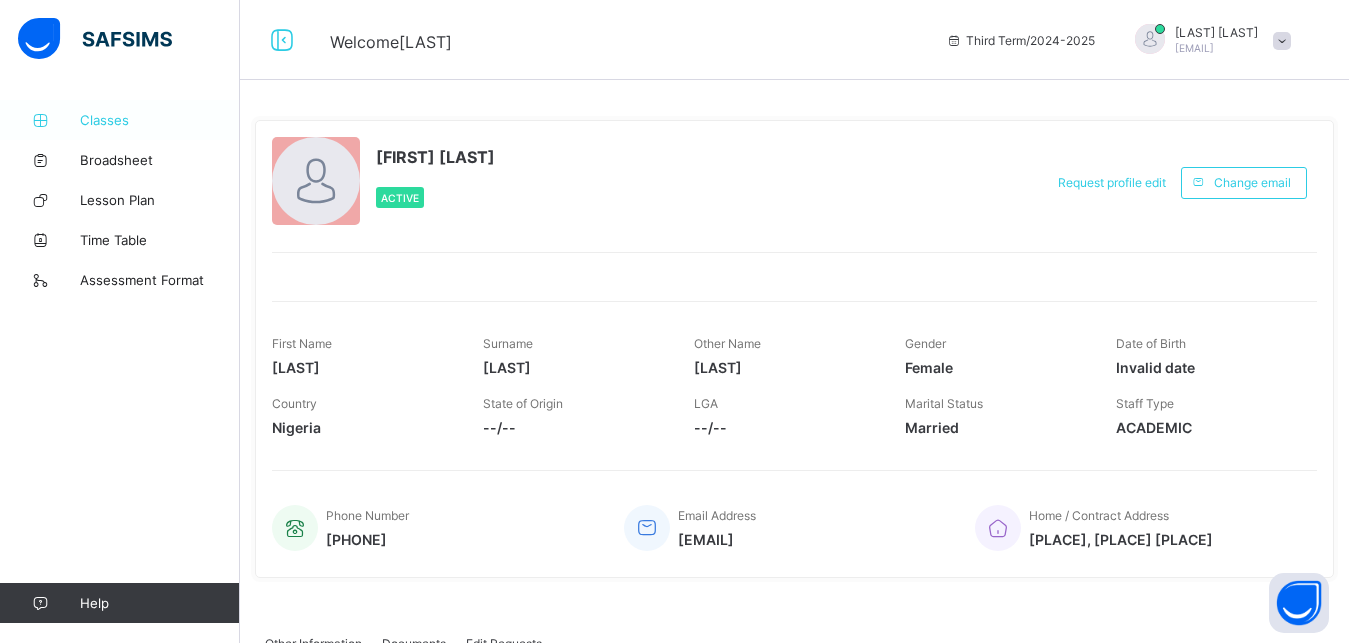 click on "Classes" at bounding box center (160, 120) 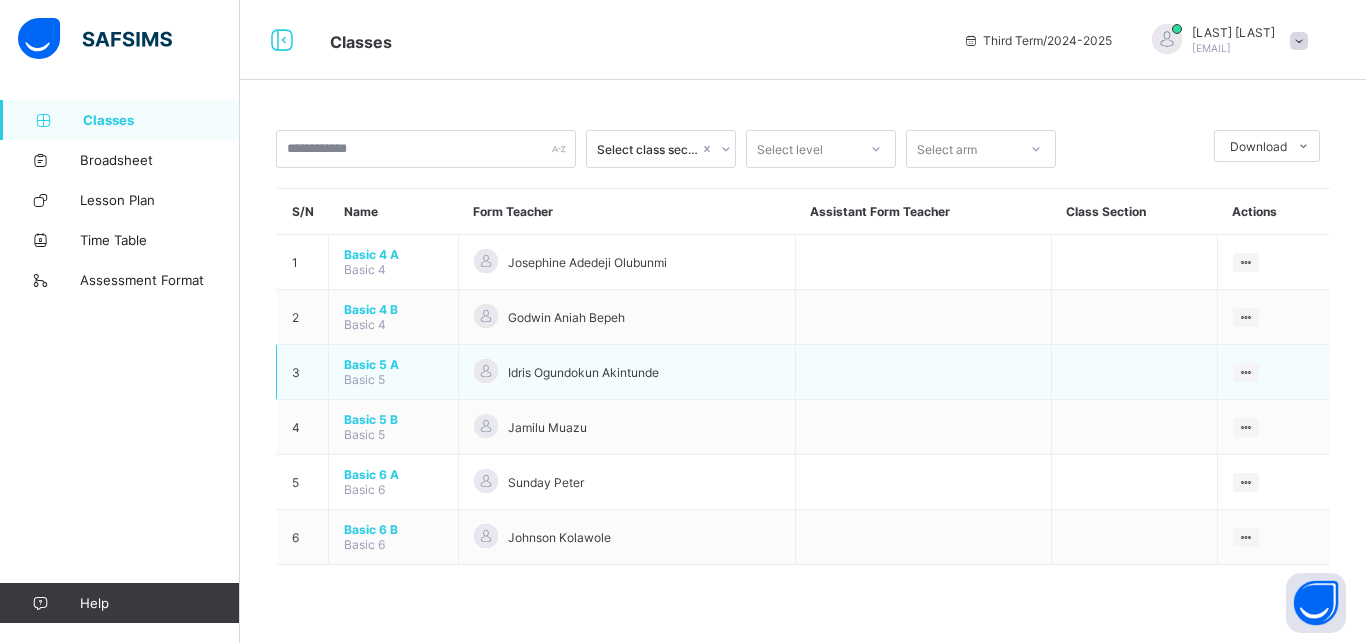 click on "Basic 5   A" at bounding box center [393, 364] 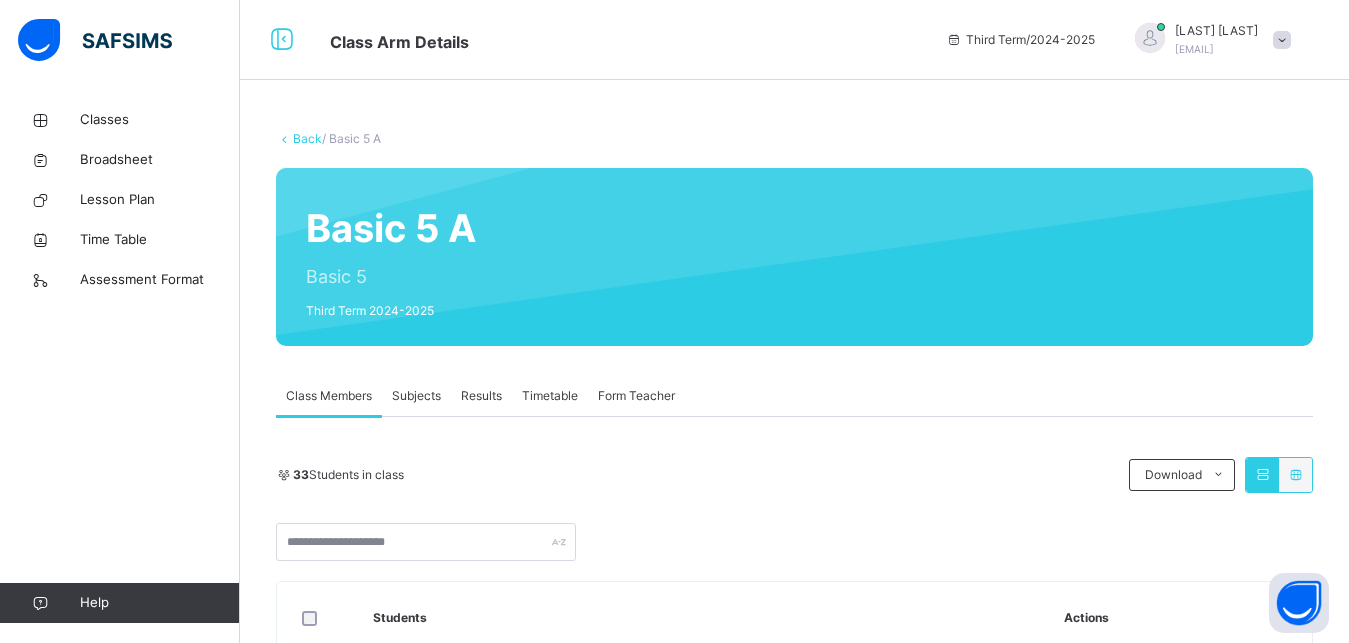 click on "Subjects" at bounding box center [416, 396] 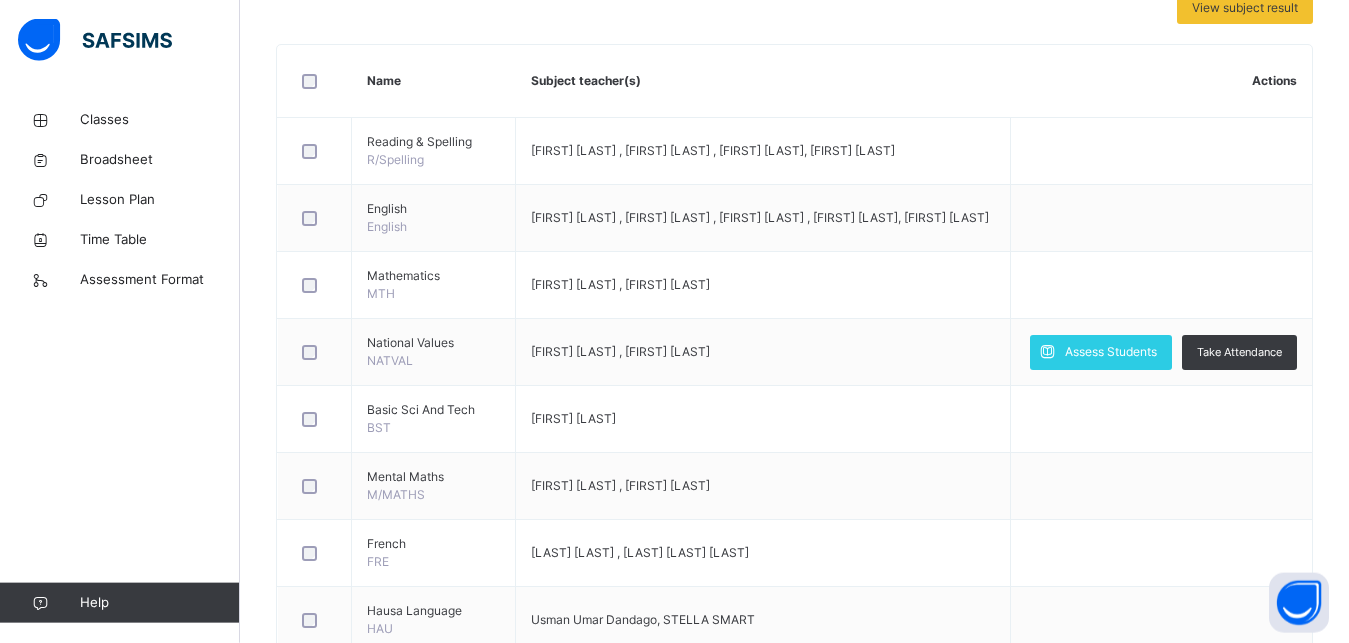scroll, scrollTop: 459, scrollLeft: 0, axis: vertical 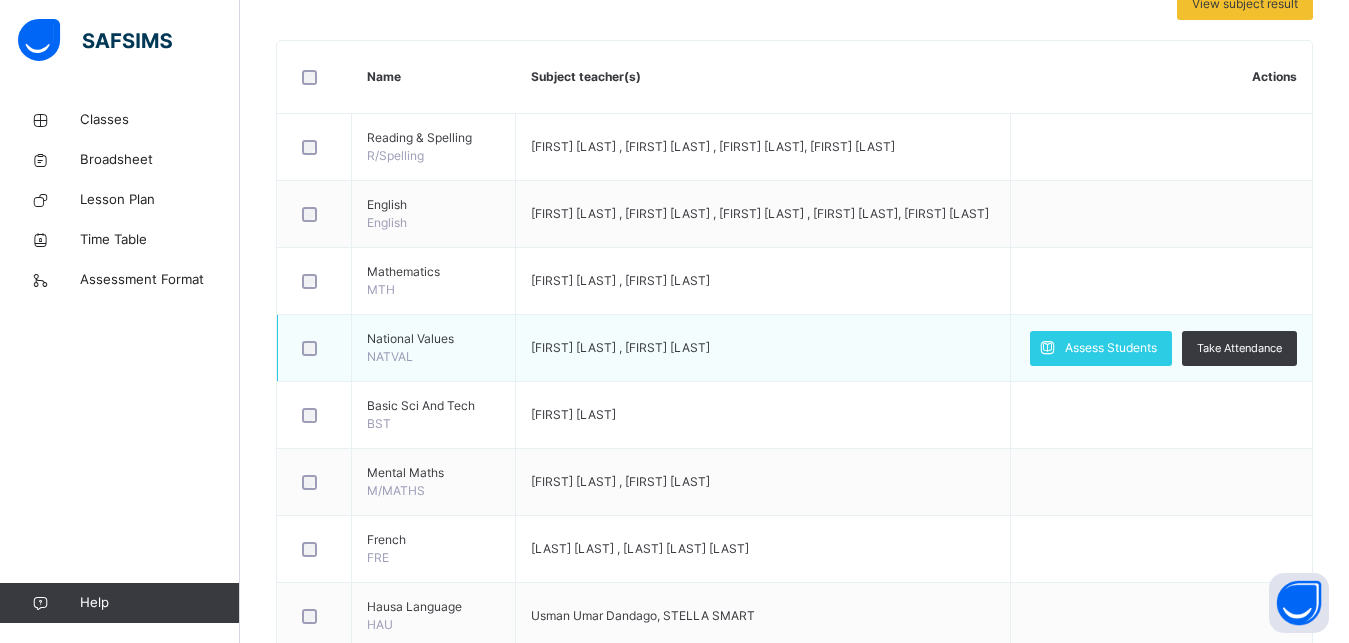 click at bounding box center [314, 348] 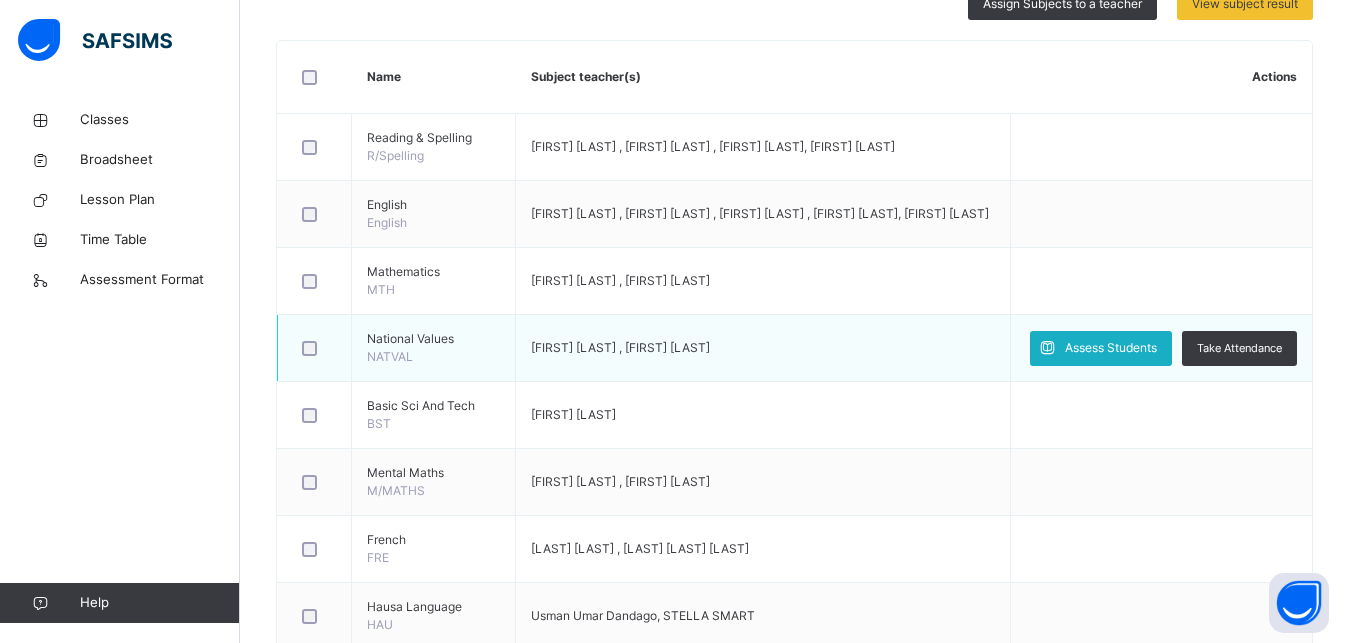 click on "Assess Students" at bounding box center (1111, 348) 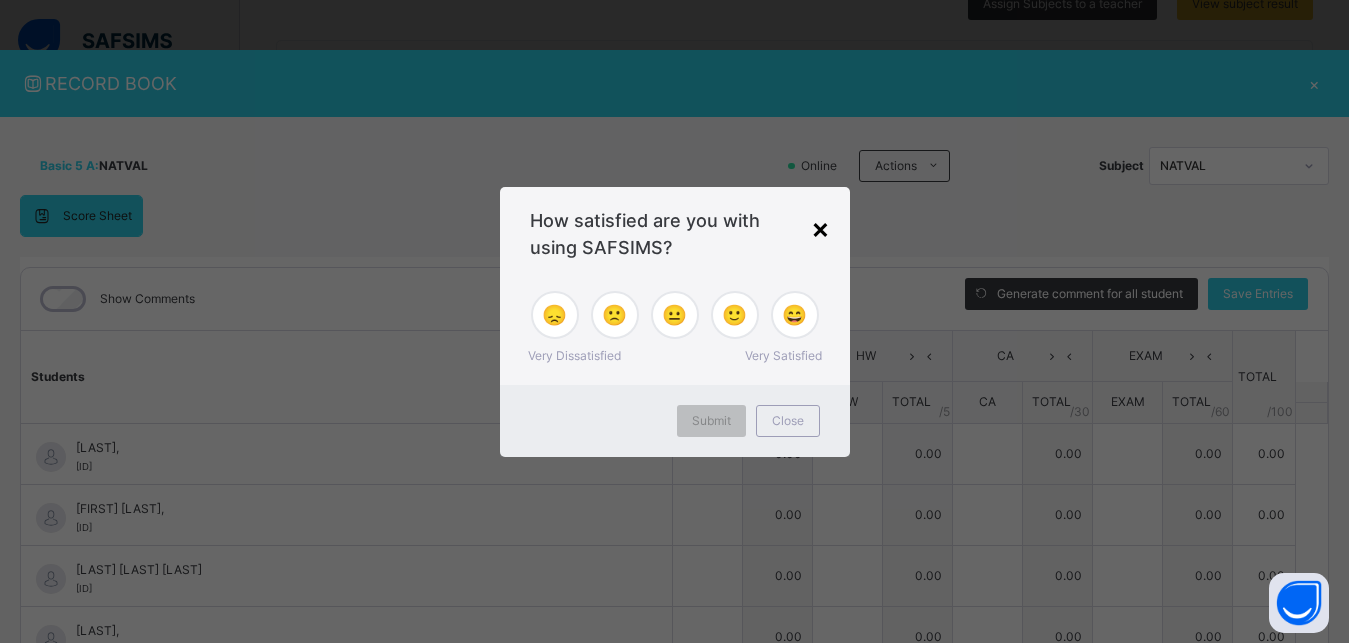 click on "×" at bounding box center (820, 228) 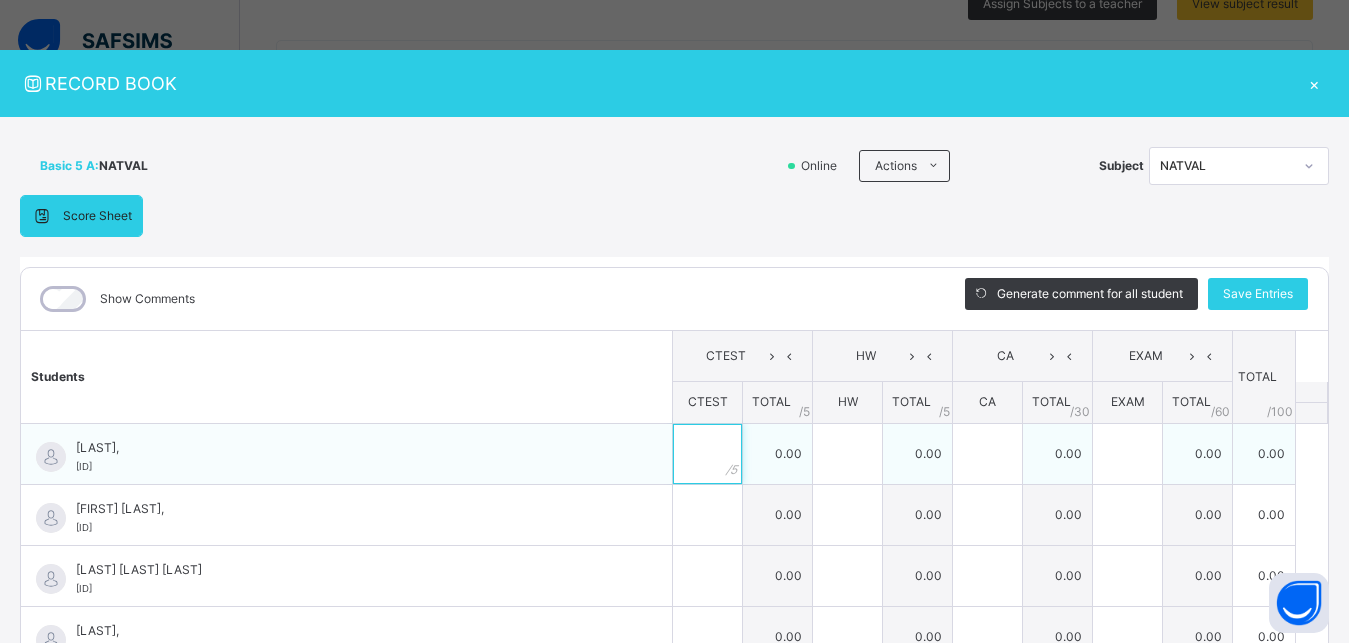 click at bounding box center (707, 454) 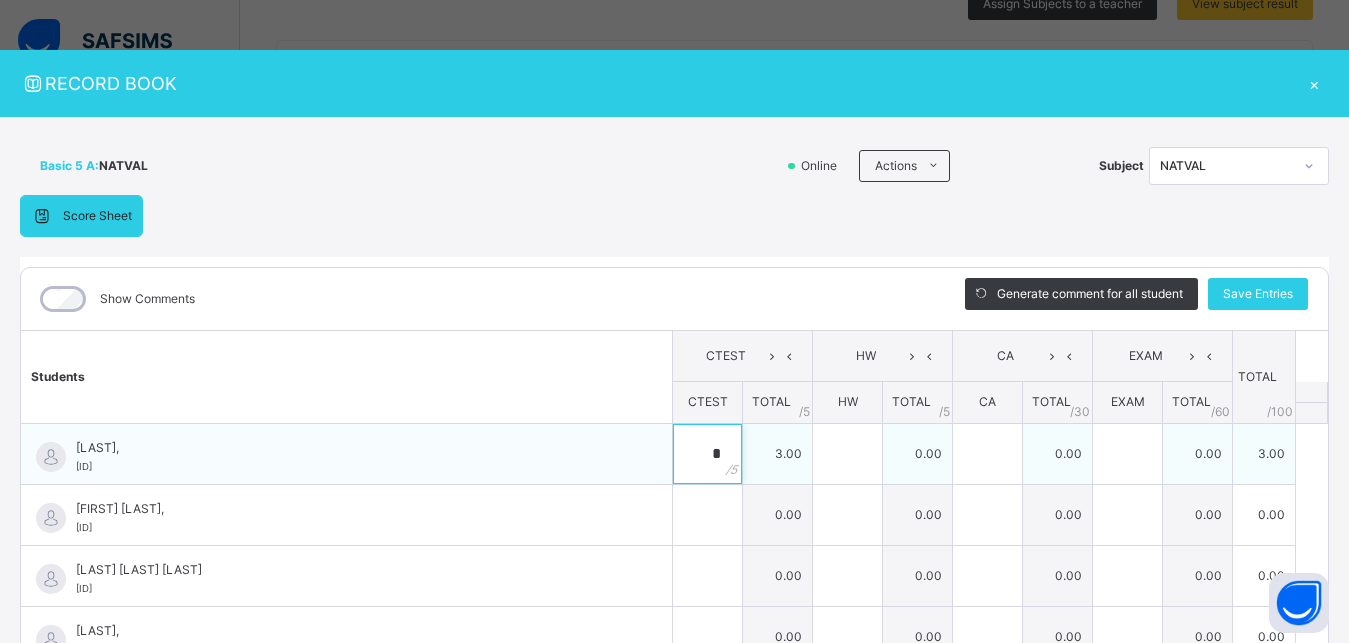 type on "*" 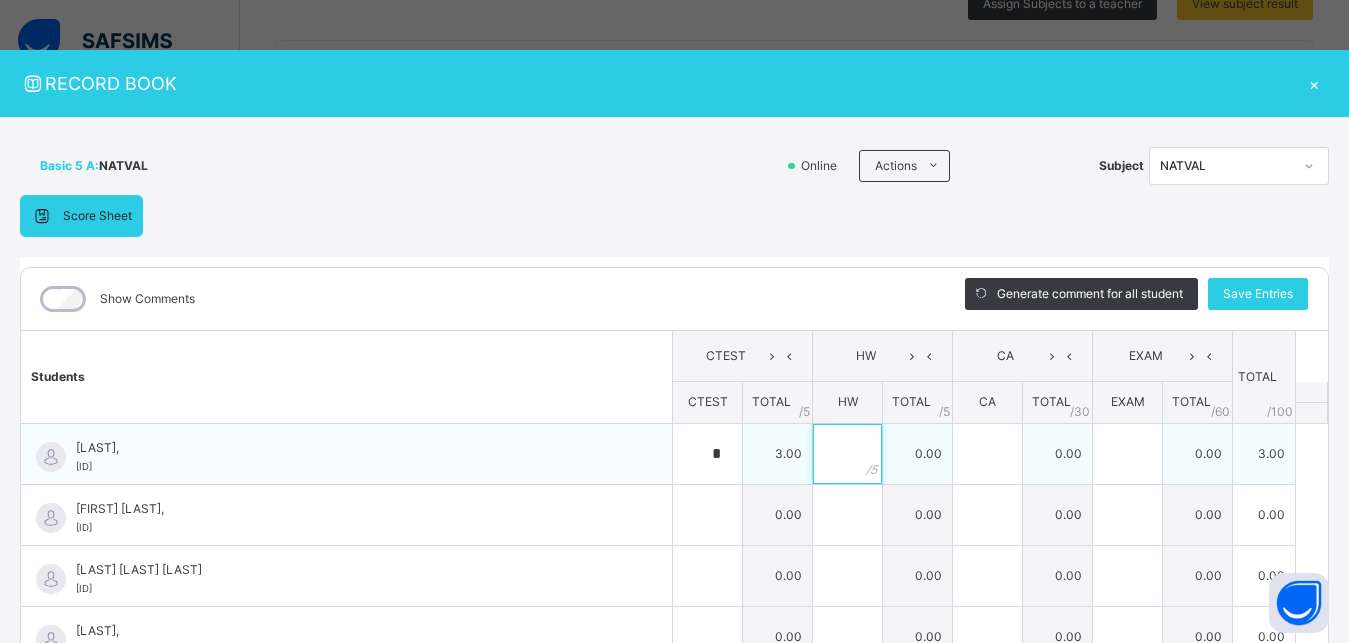 click at bounding box center (847, 454) 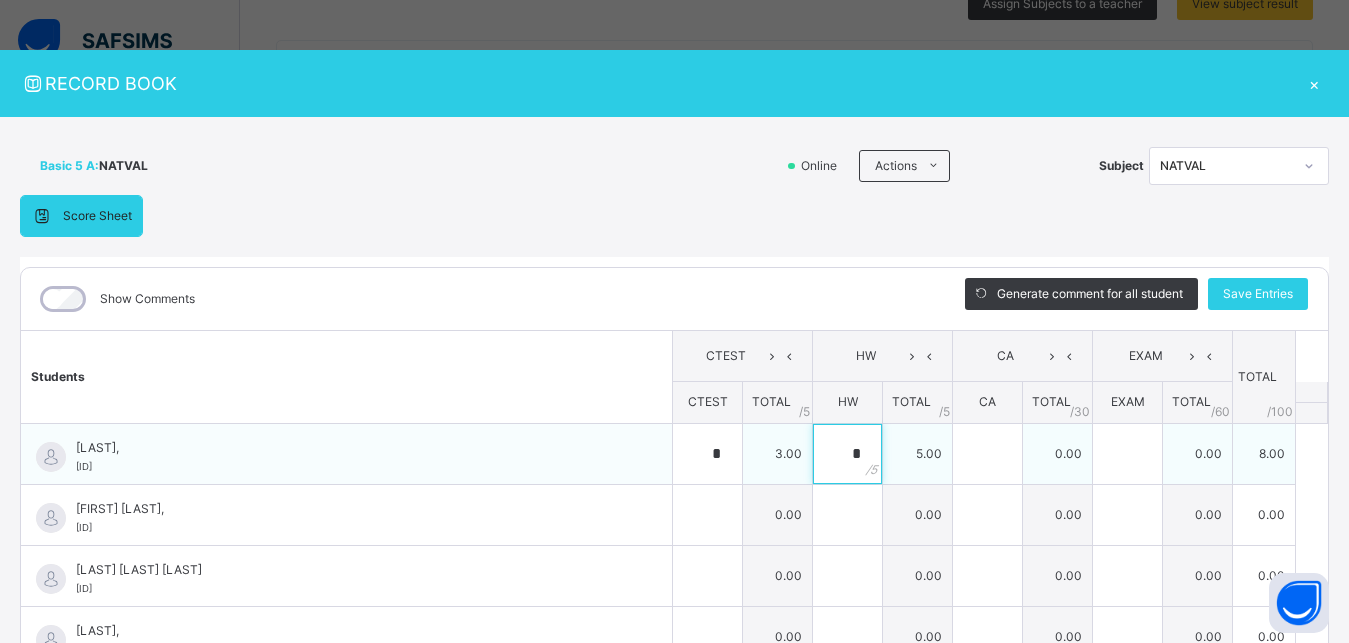 type on "*" 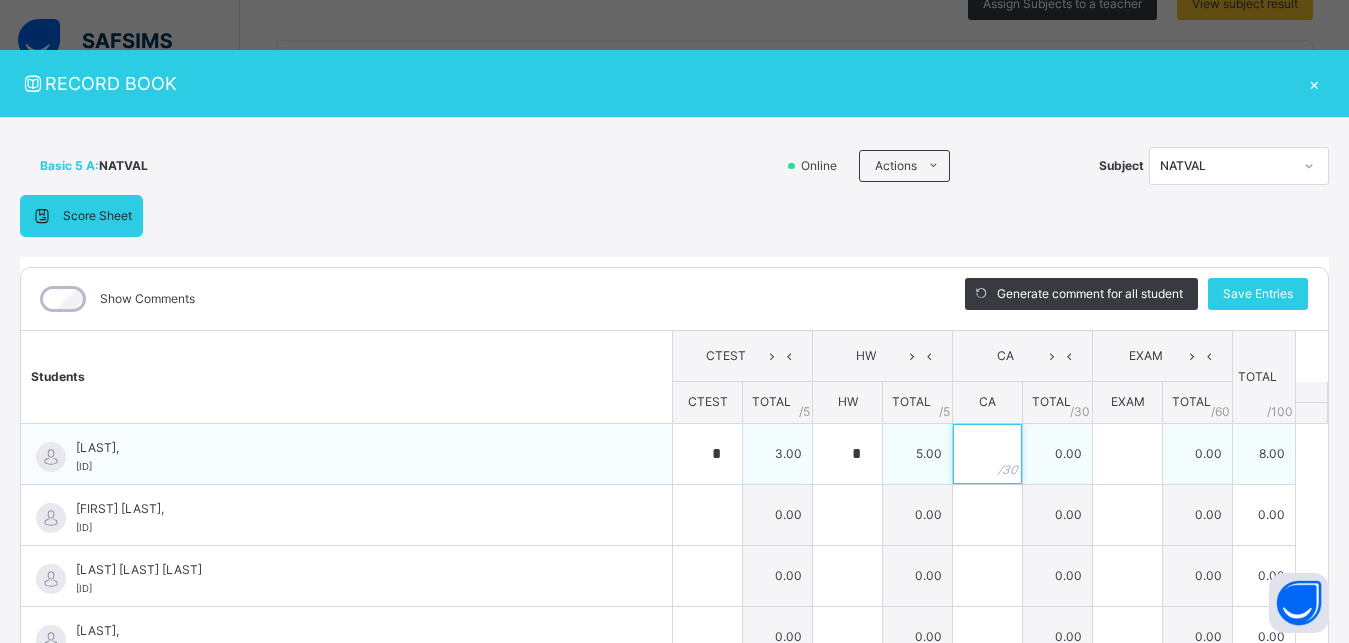 click at bounding box center (987, 454) 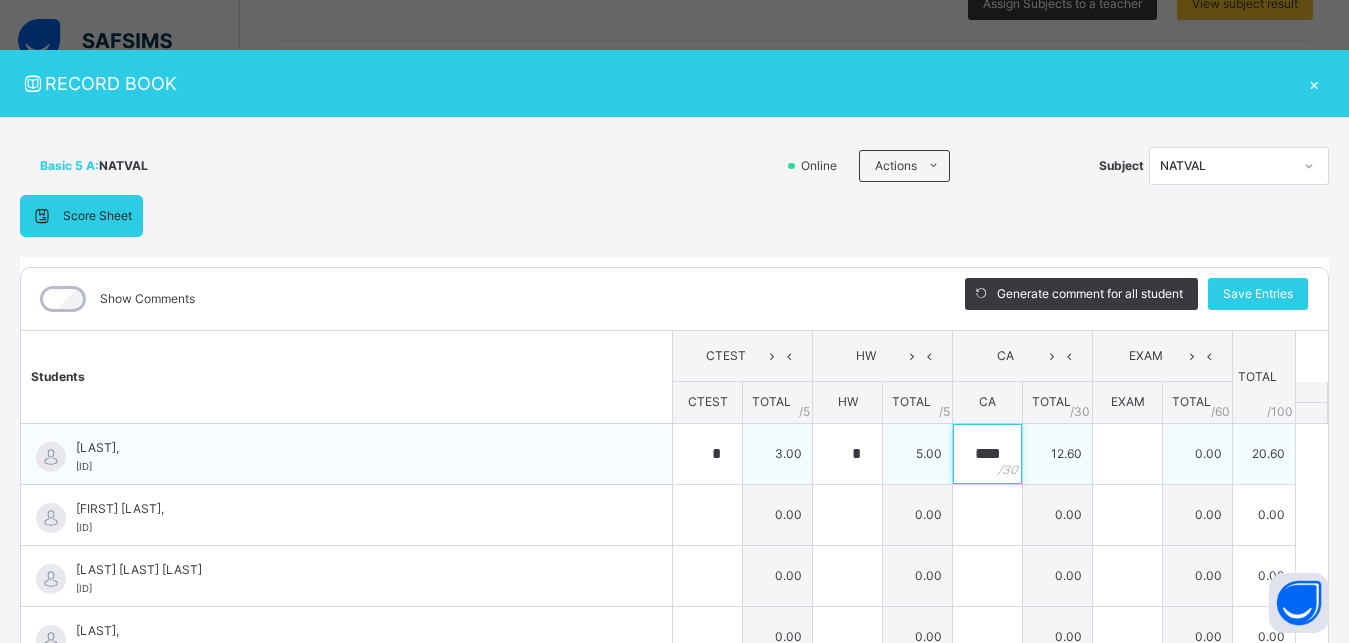 type on "****" 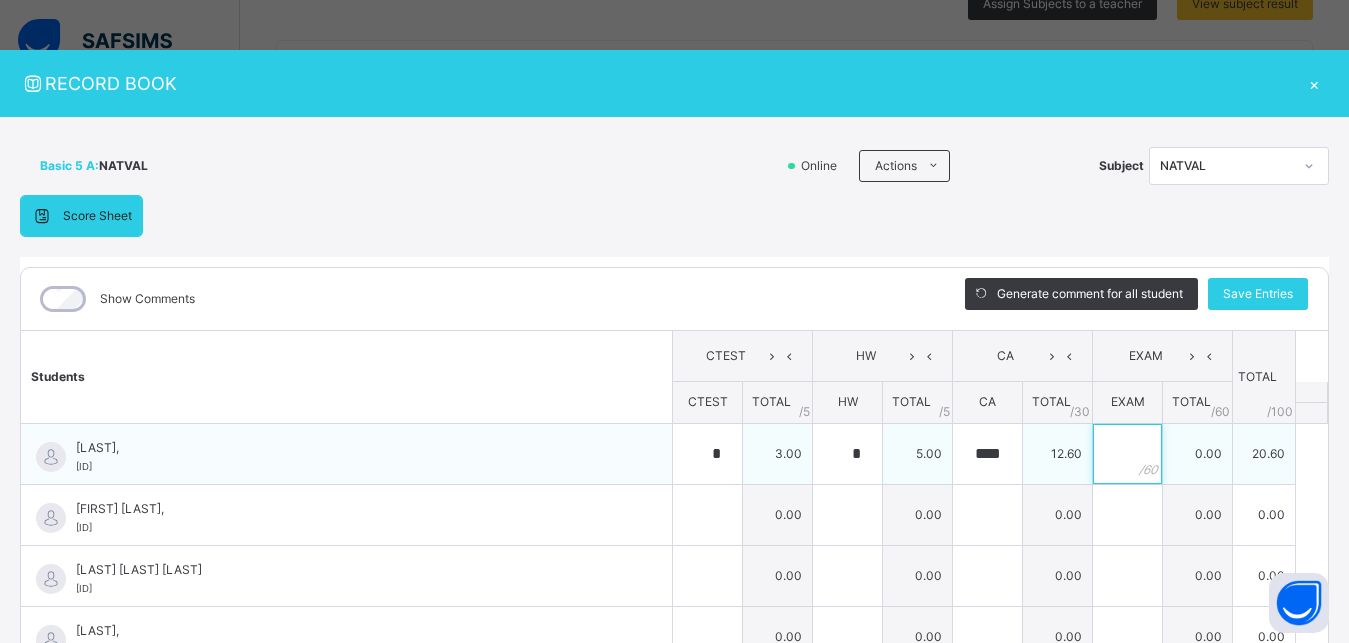 click at bounding box center (1127, 454) 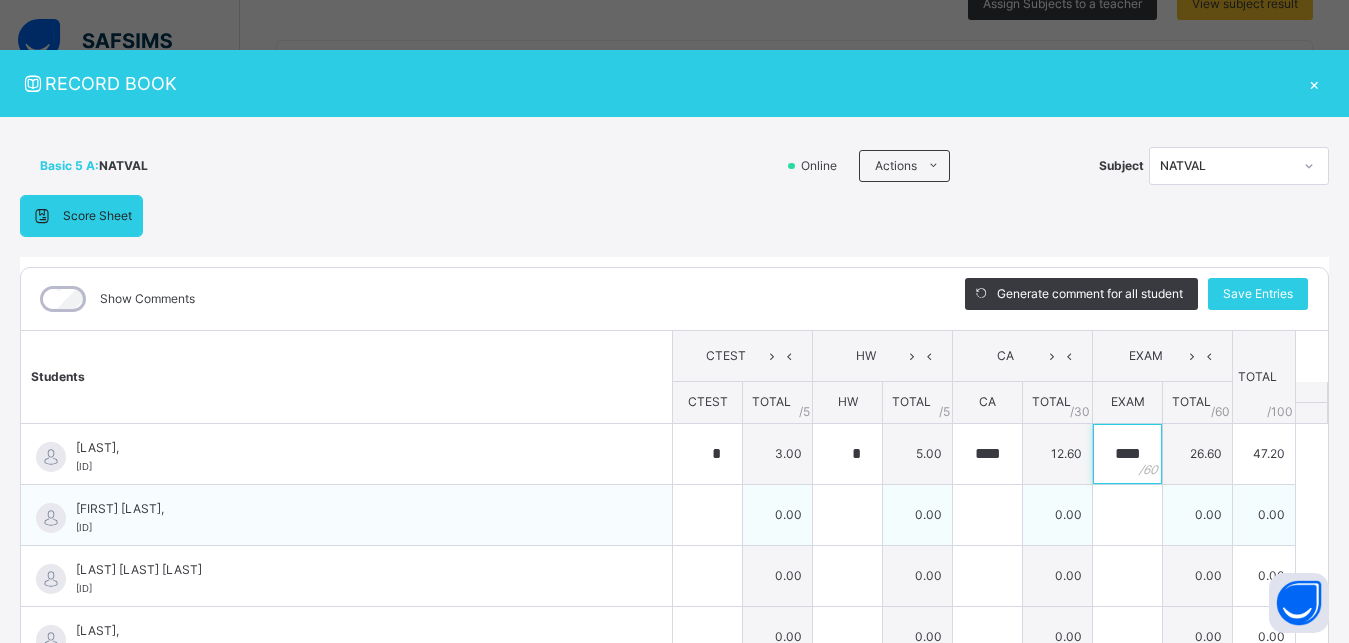 type on "****" 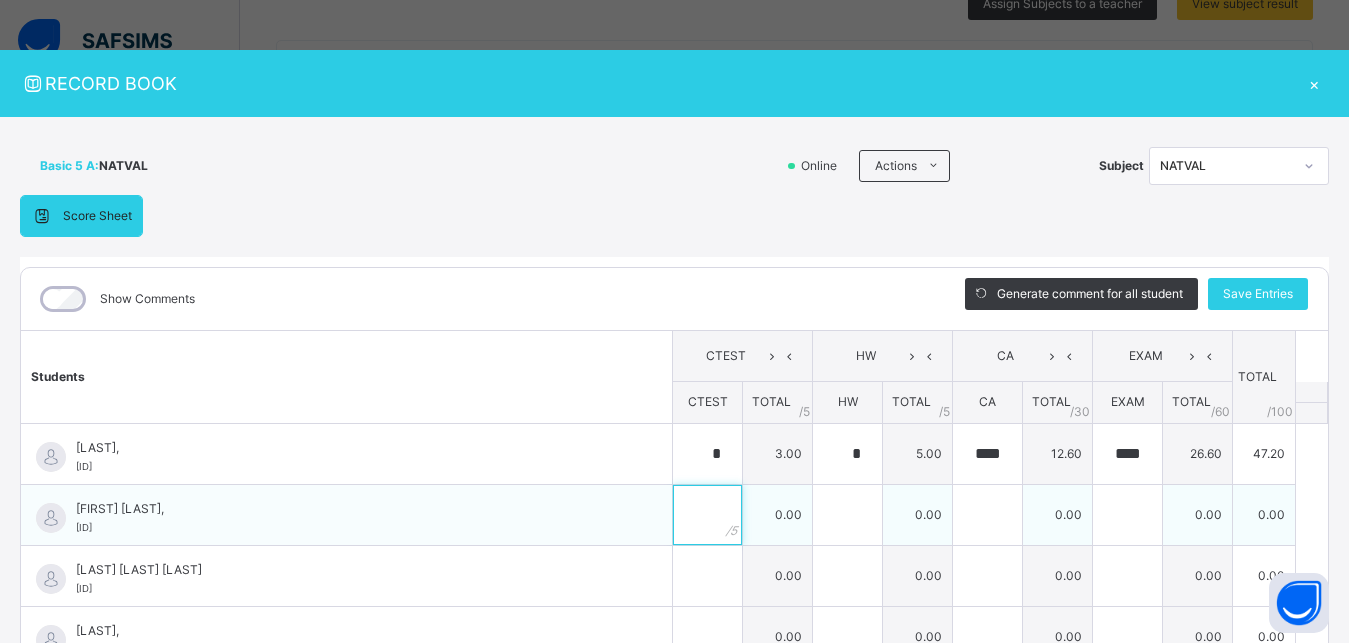 click at bounding box center [707, 515] 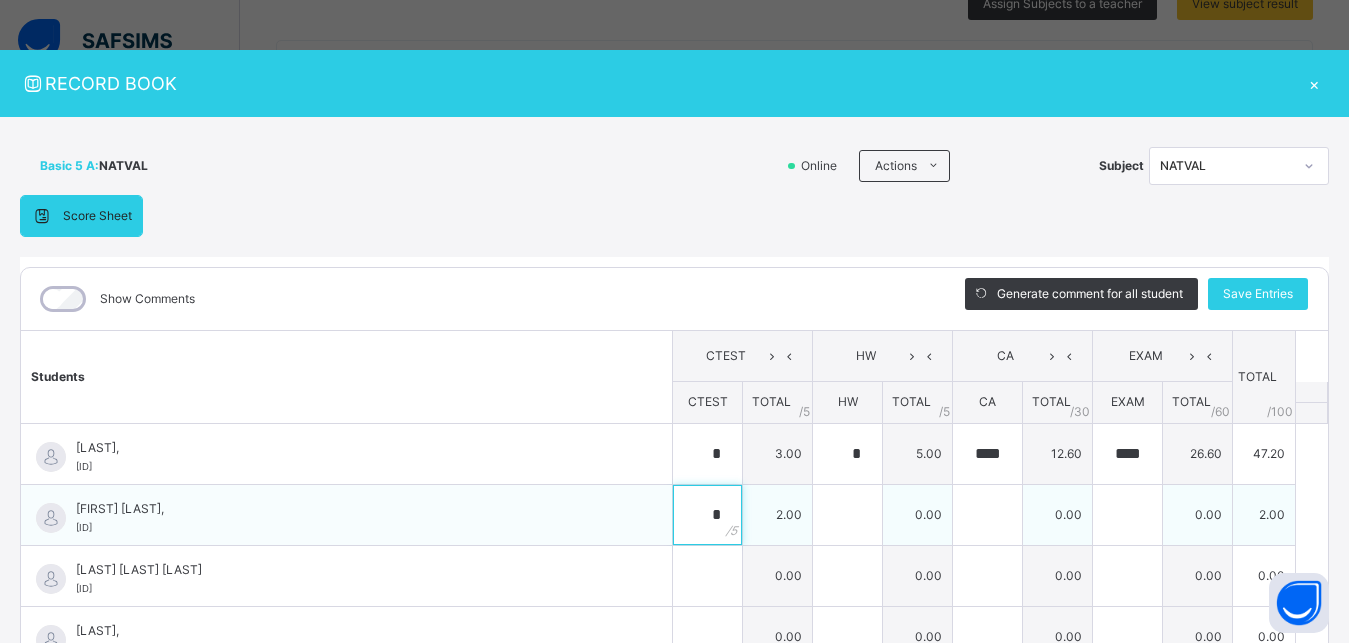type on "*" 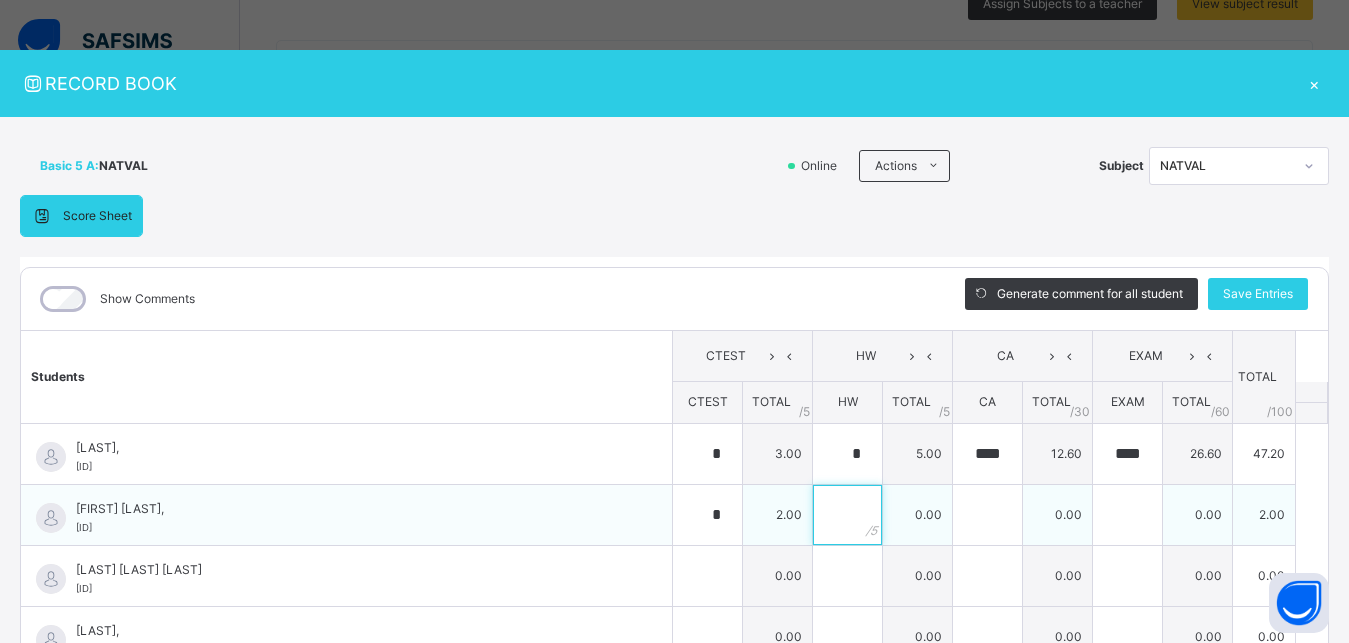 click at bounding box center (847, 515) 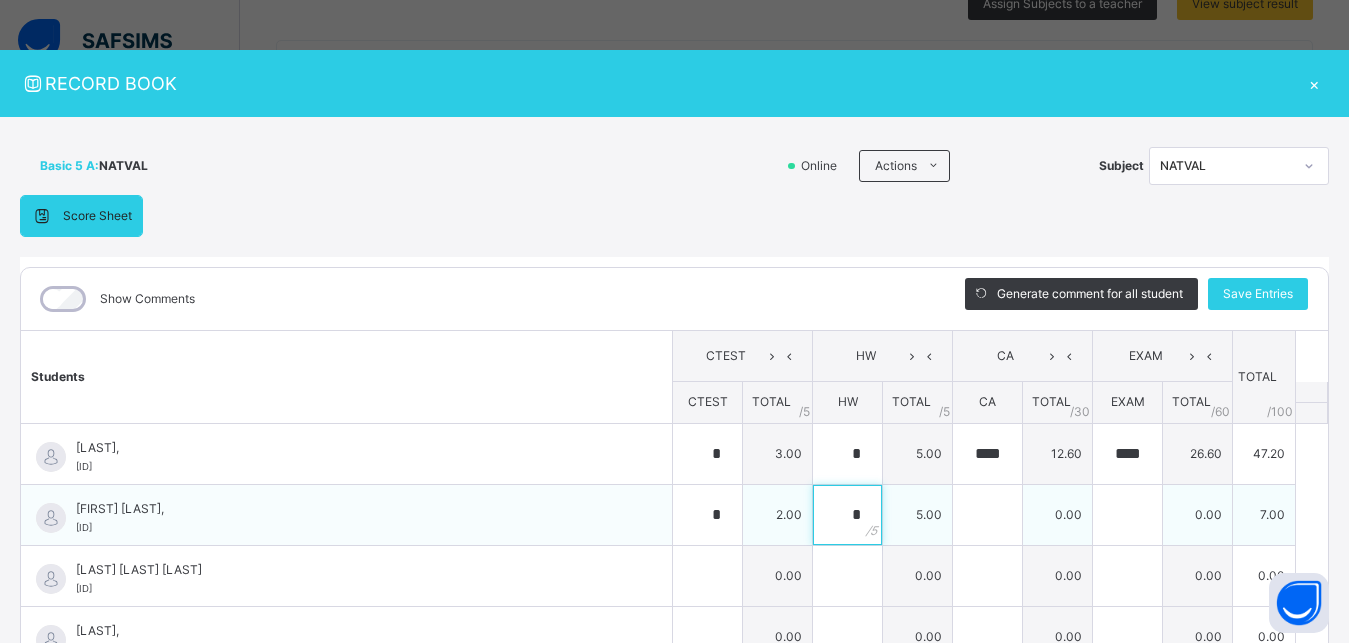 type on "*" 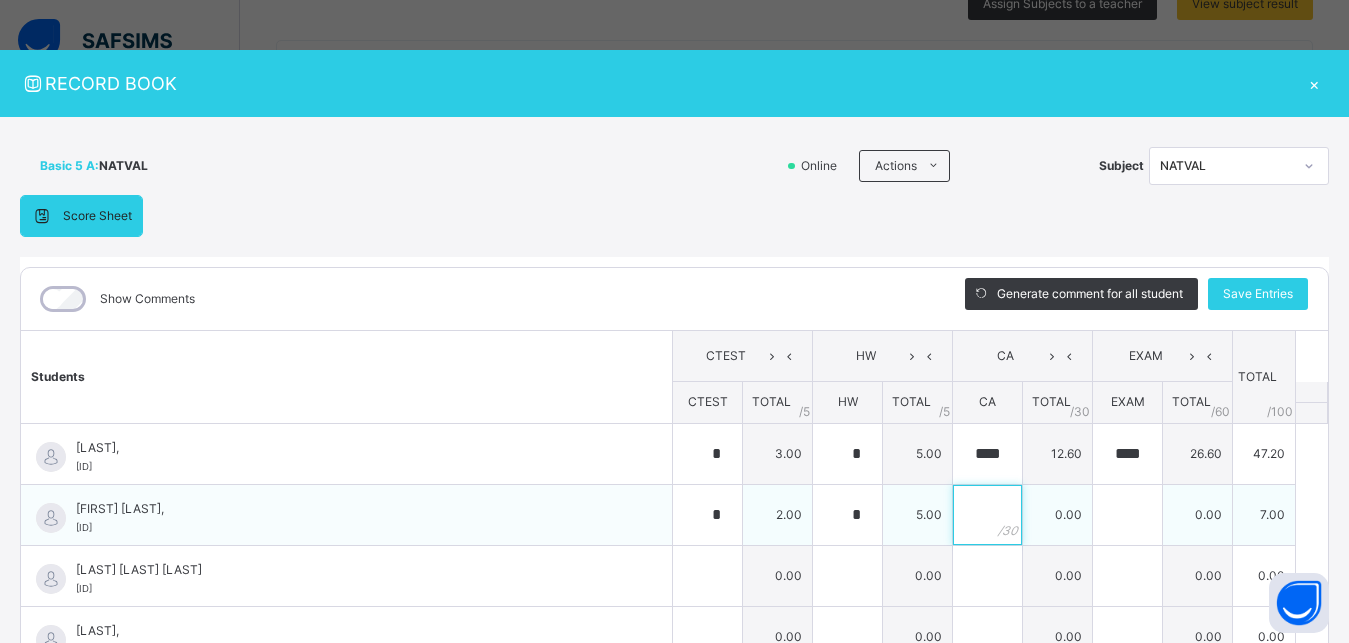 click at bounding box center (987, 515) 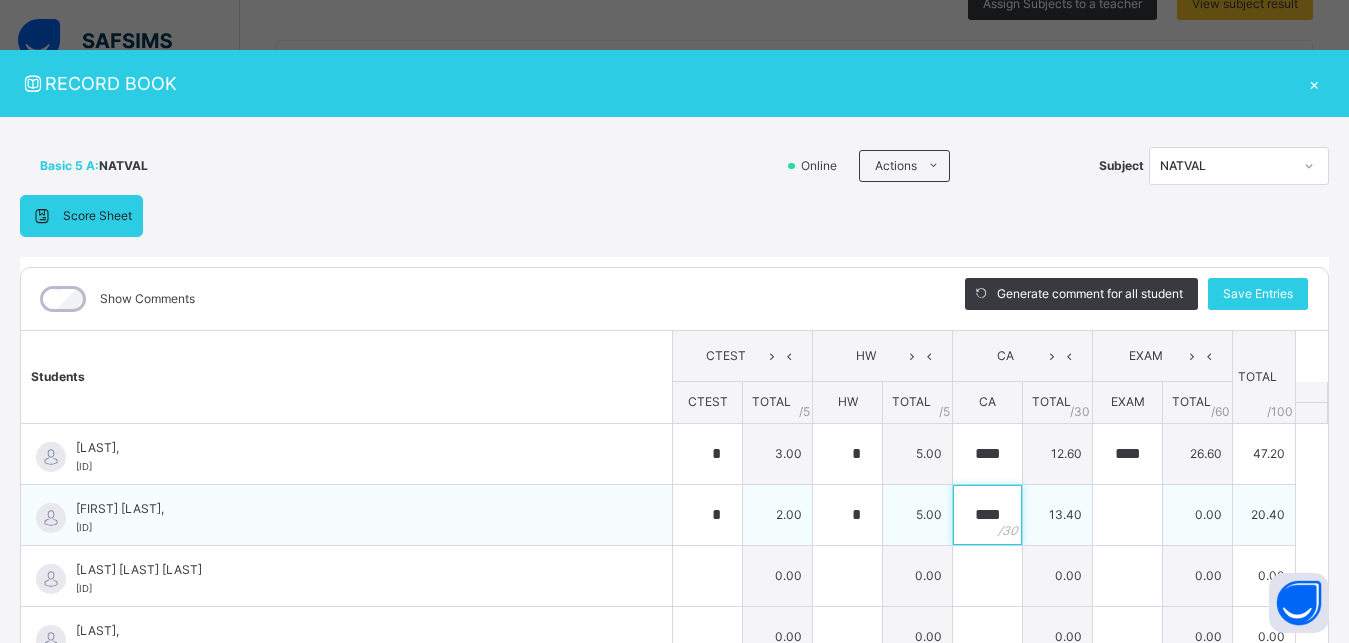 type on "****" 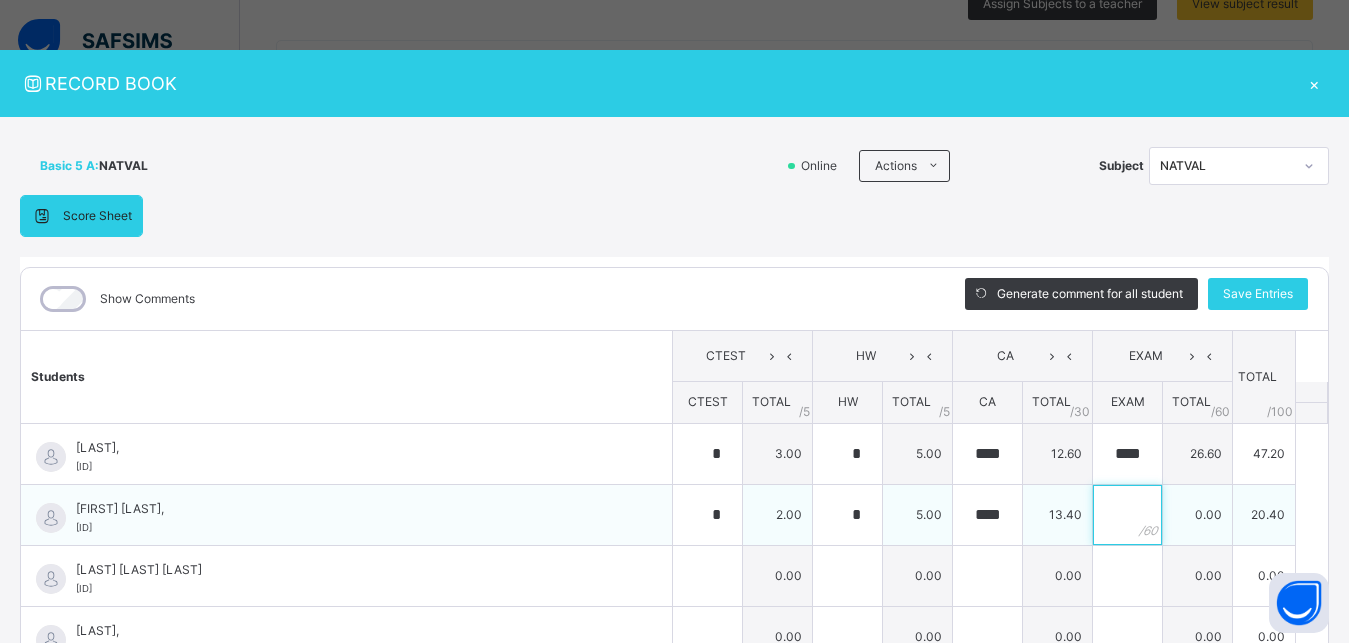 click at bounding box center [1127, 515] 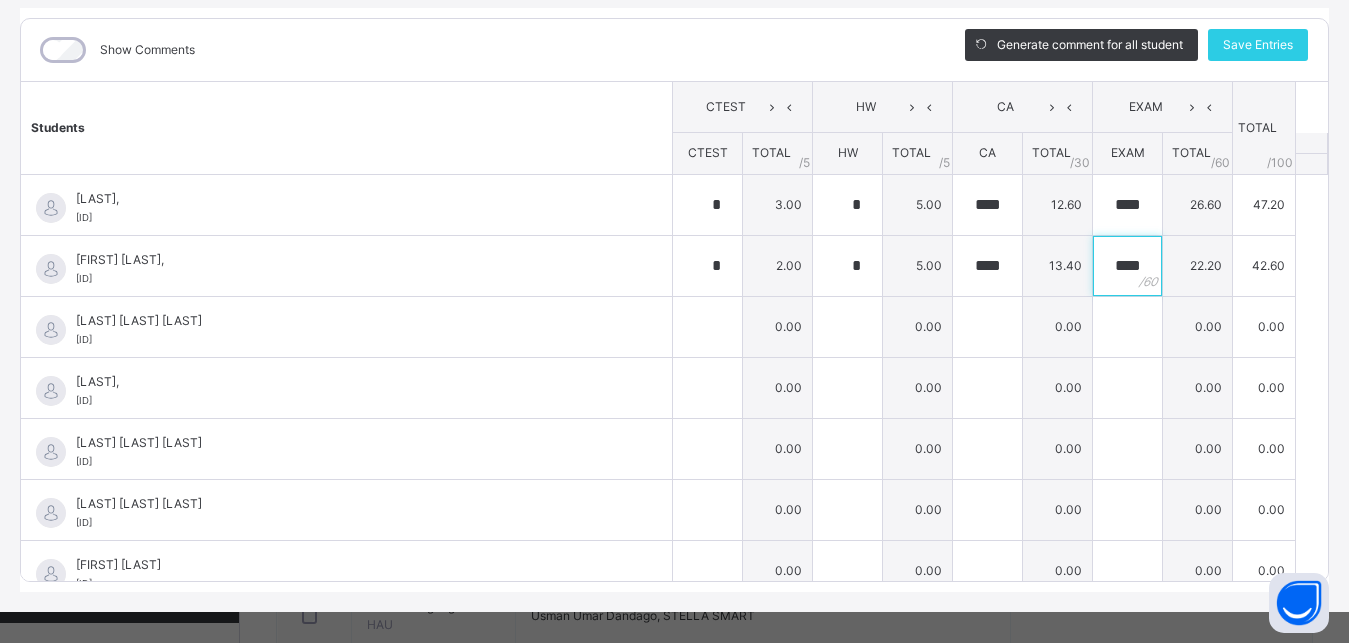 scroll, scrollTop: 268, scrollLeft: 0, axis: vertical 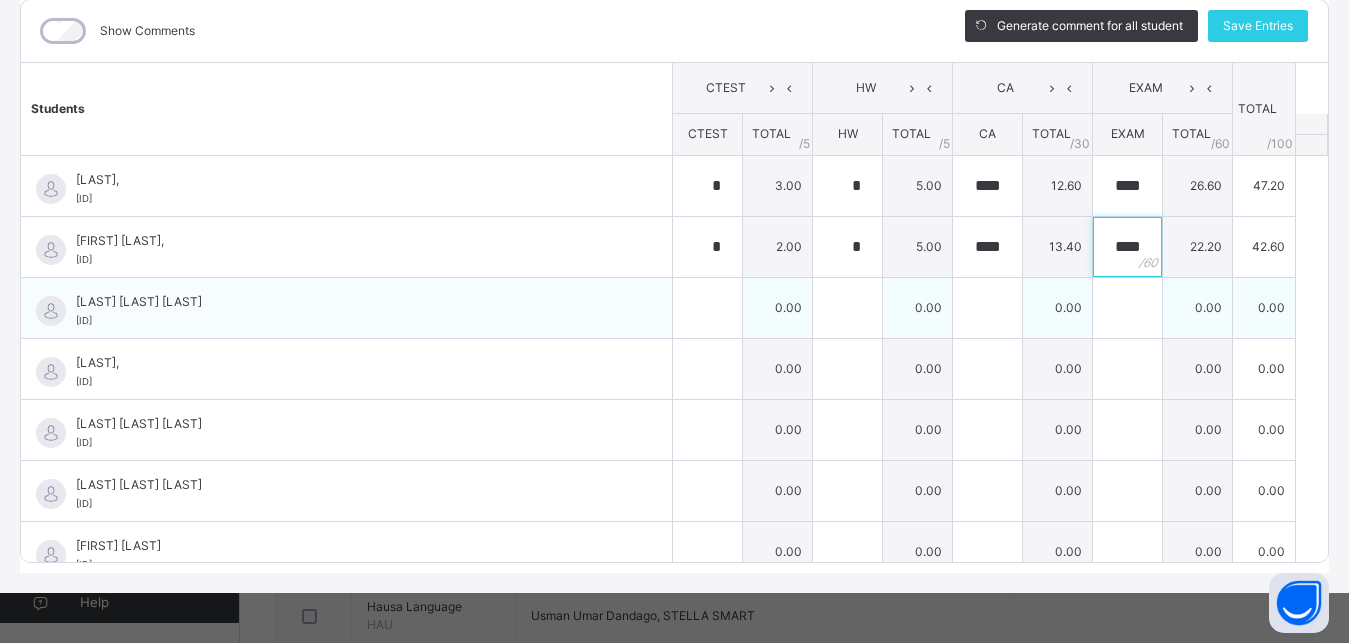 type on "****" 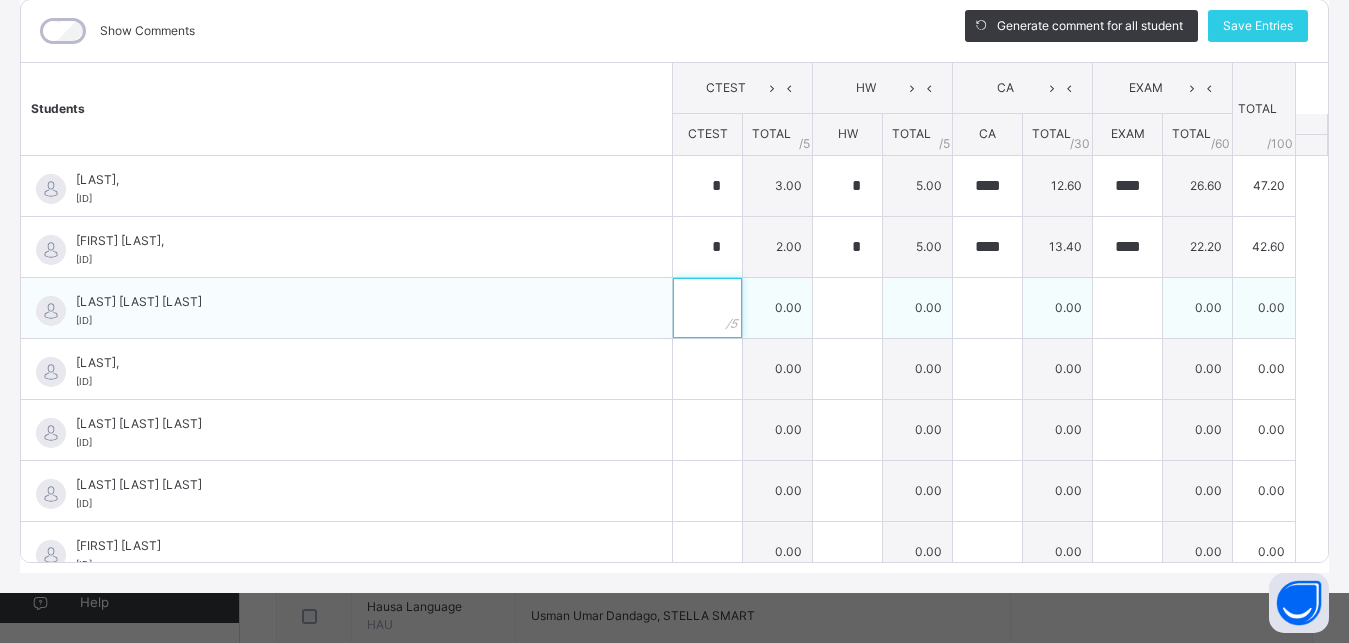 click at bounding box center (707, 308) 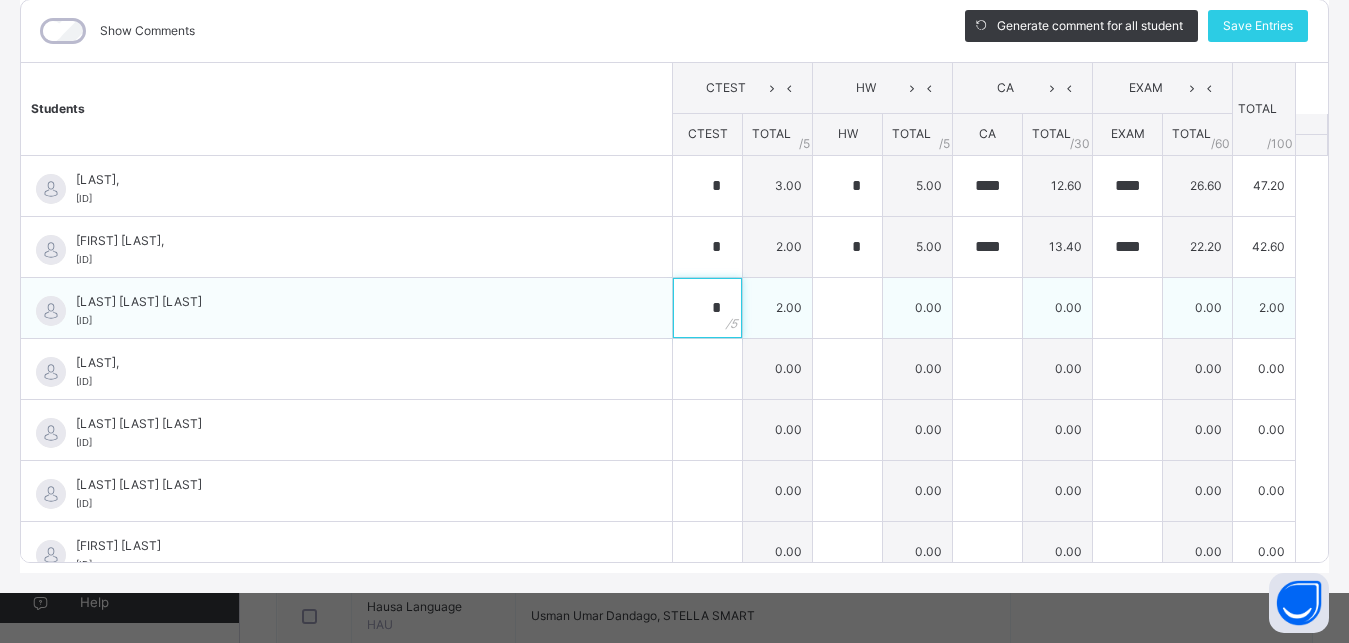 type on "*" 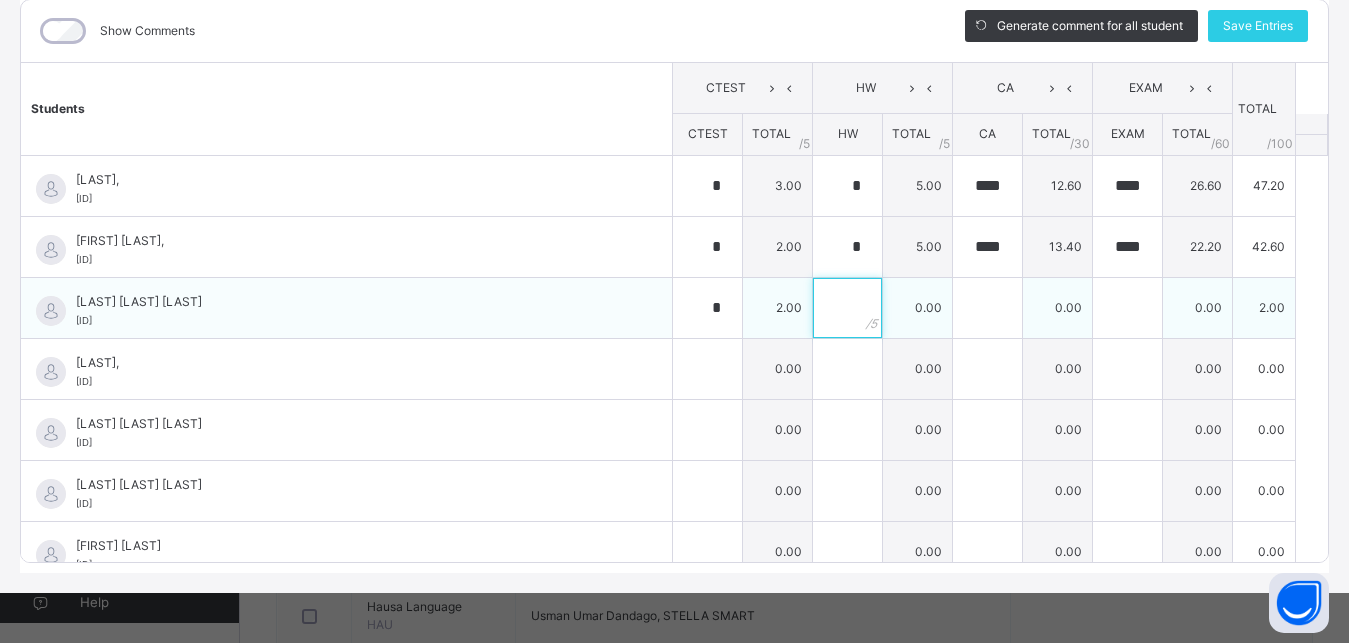 click at bounding box center (847, 308) 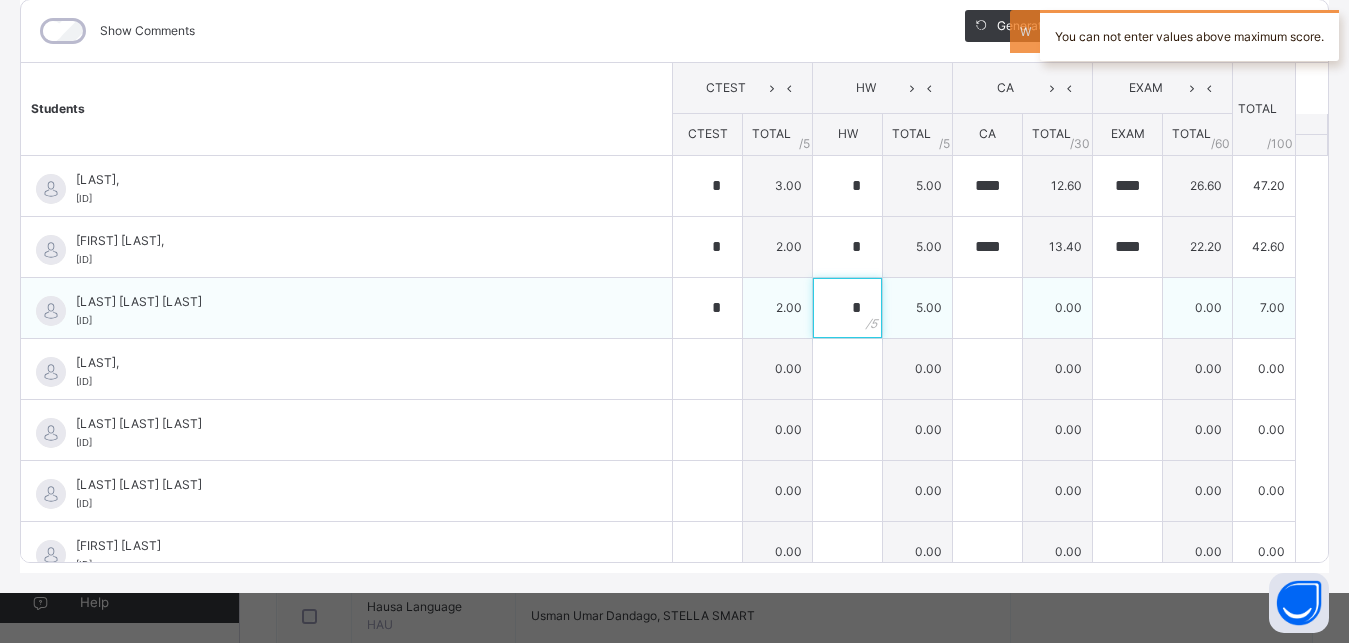 type on "*" 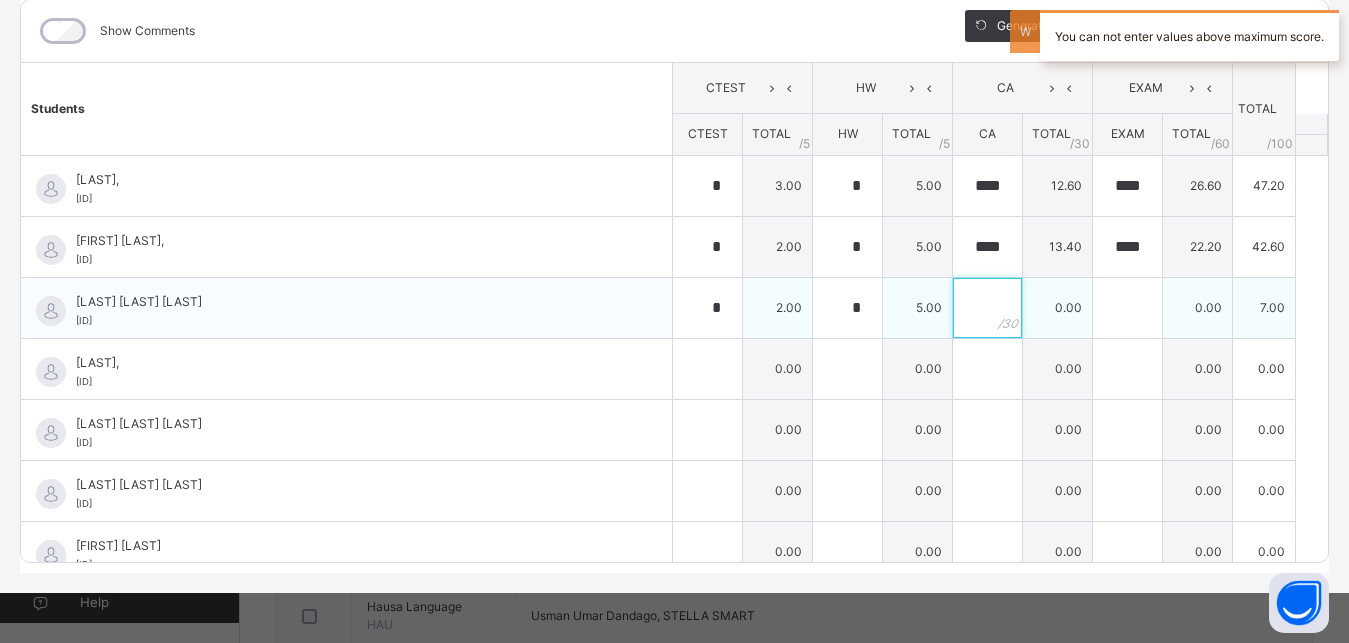click at bounding box center (987, 308) 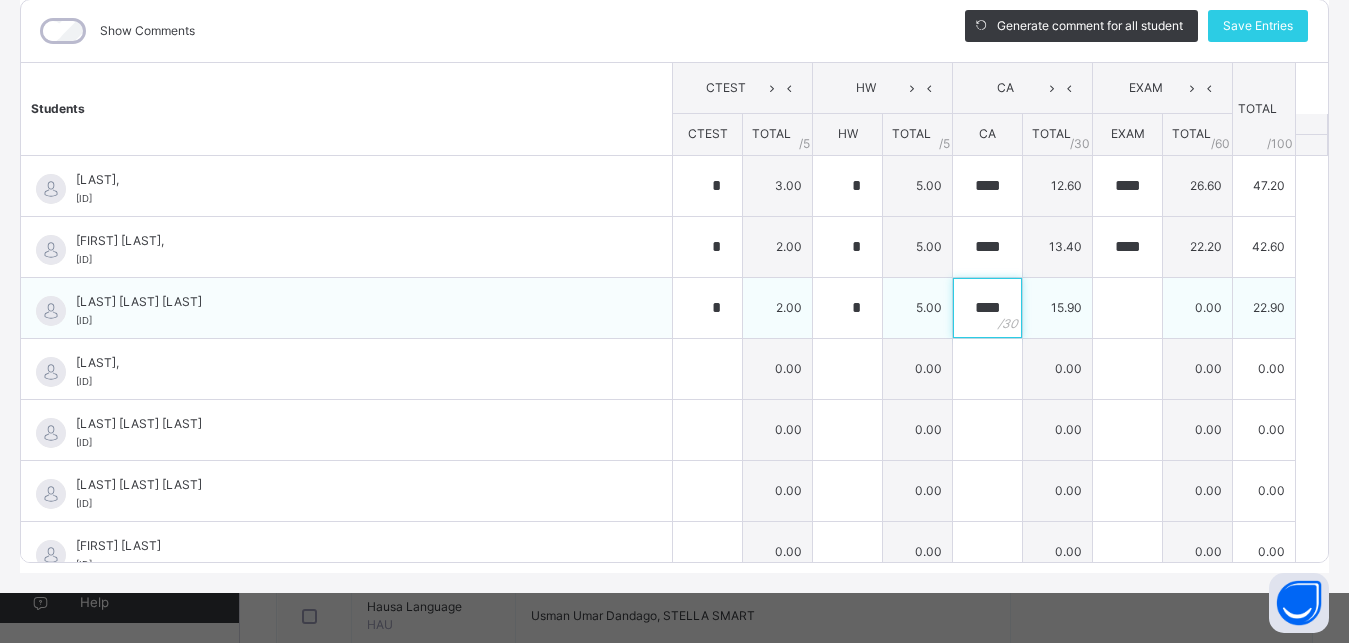 type on "****" 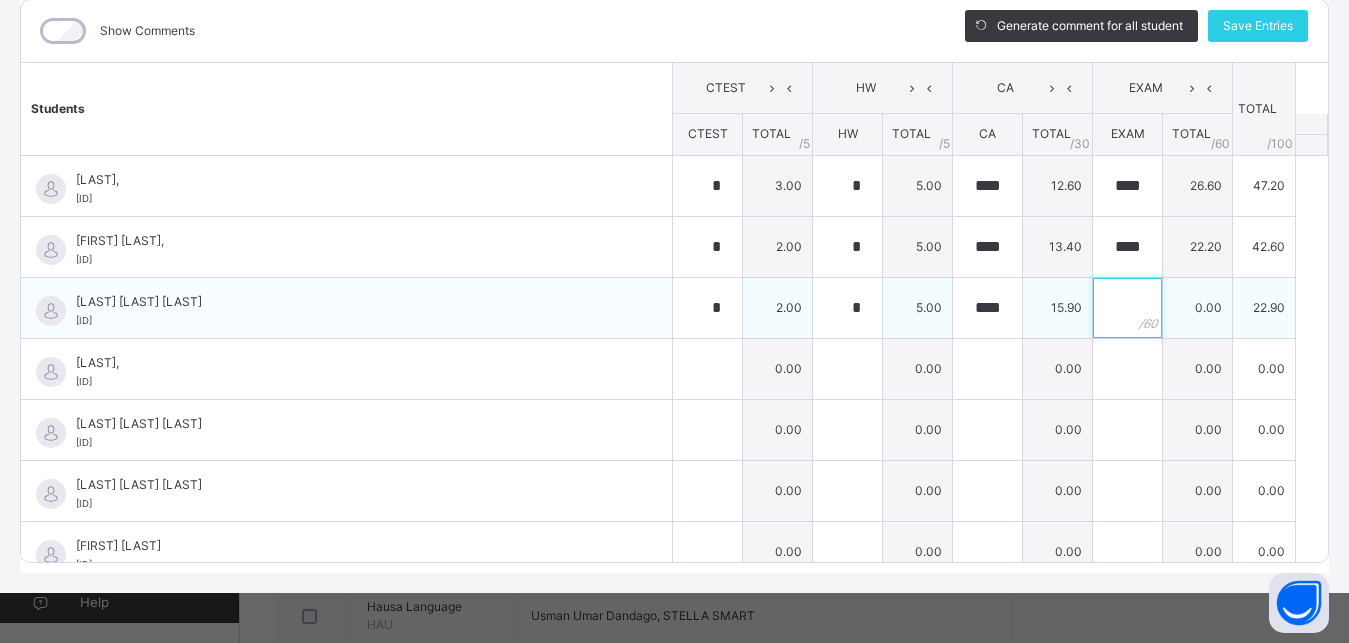click at bounding box center [1127, 308] 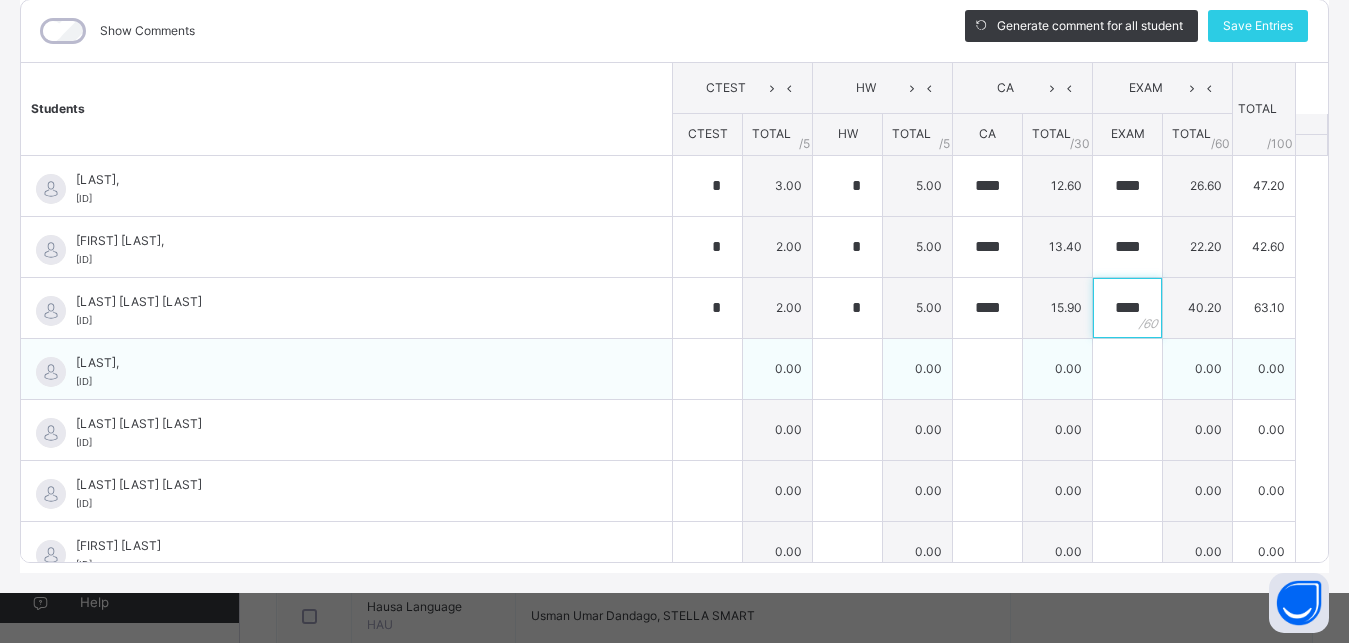 type on "****" 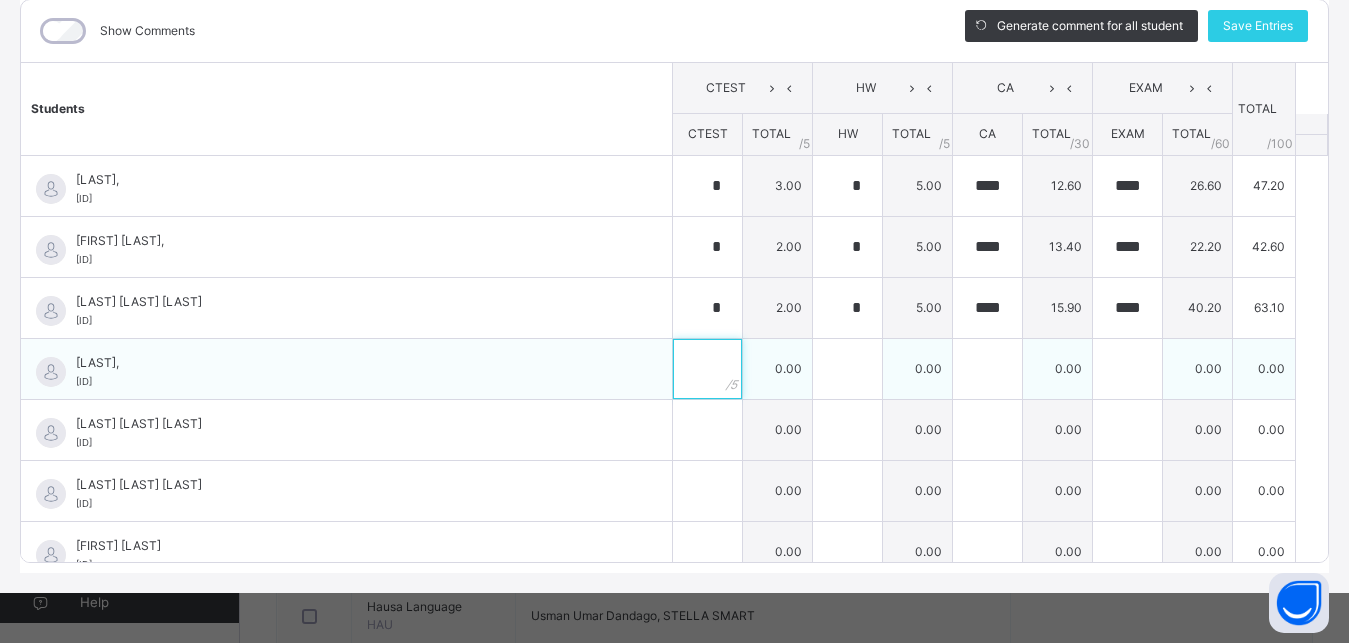 click at bounding box center (707, 369) 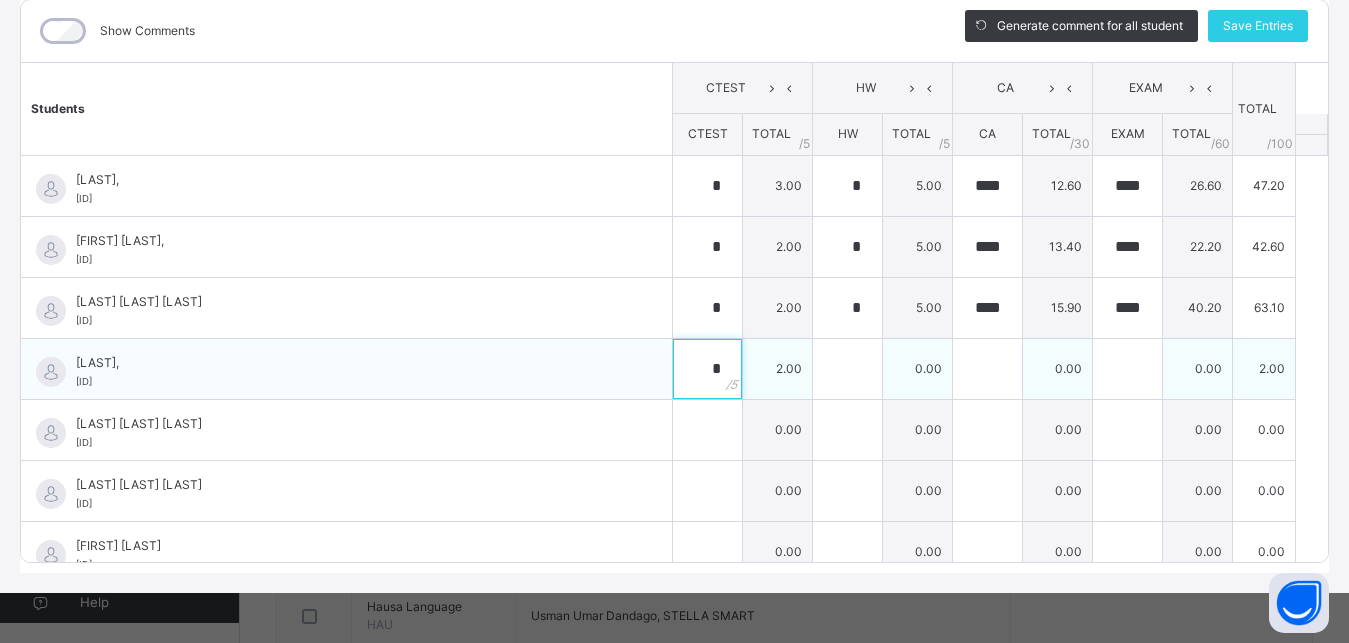 type on "*" 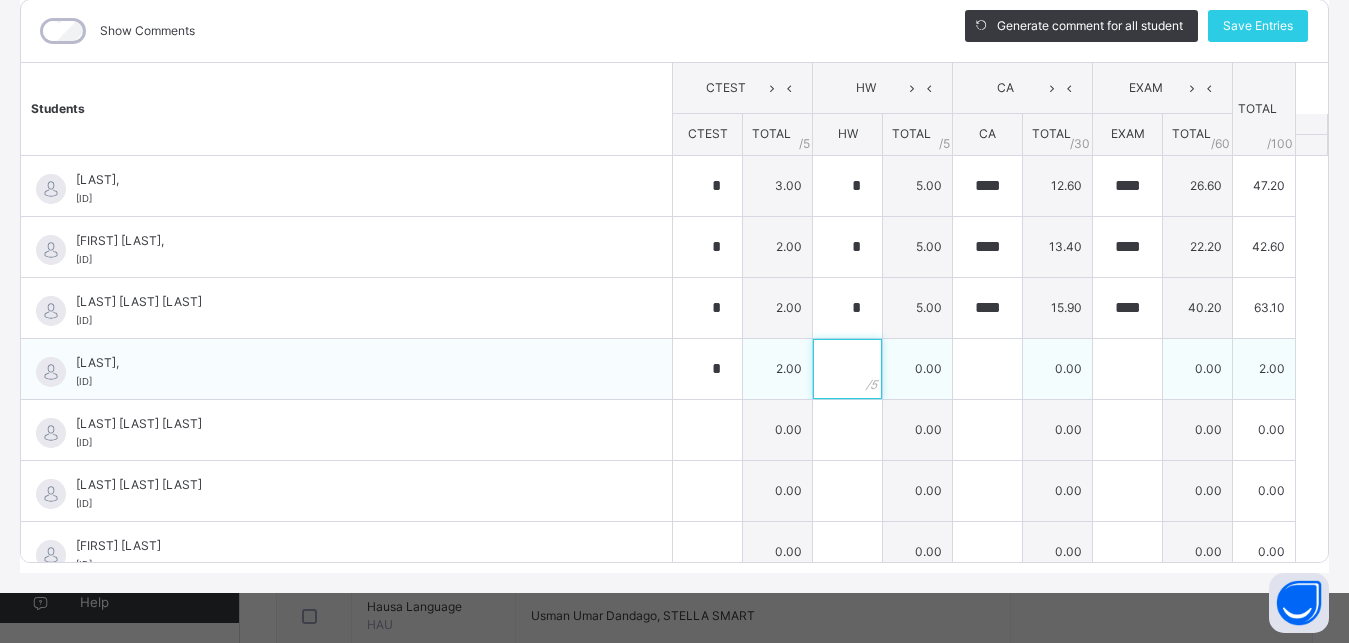 click at bounding box center (847, 369) 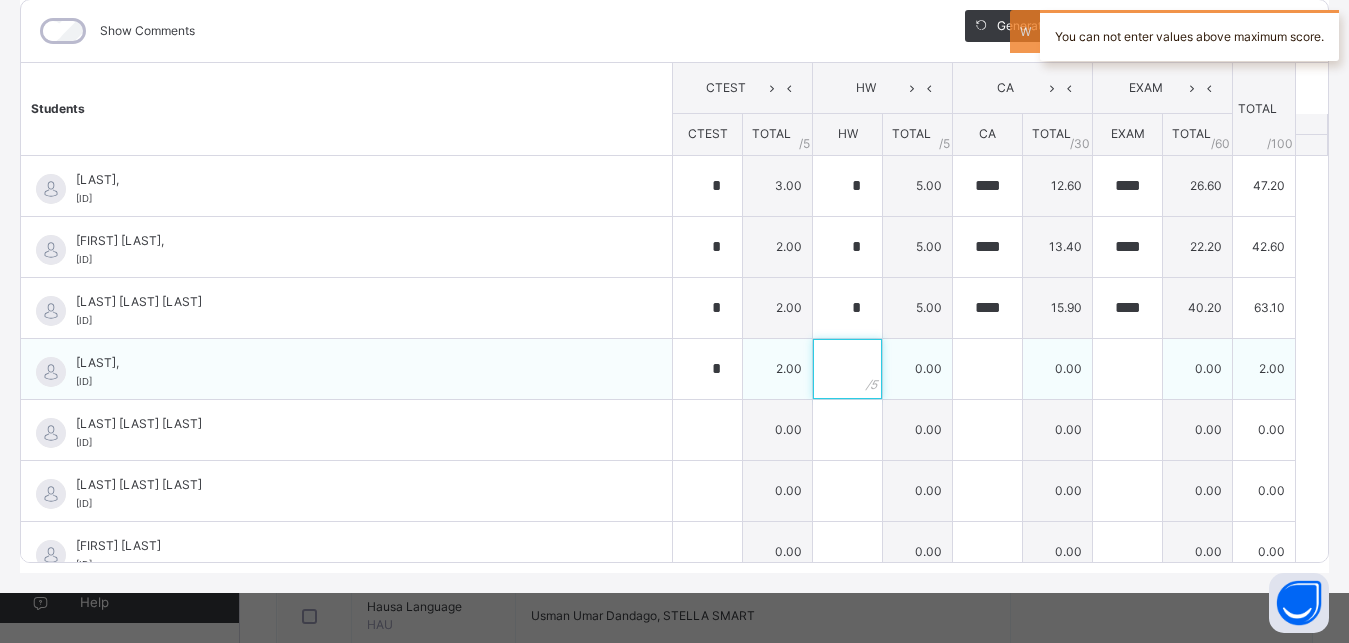 type on "*" 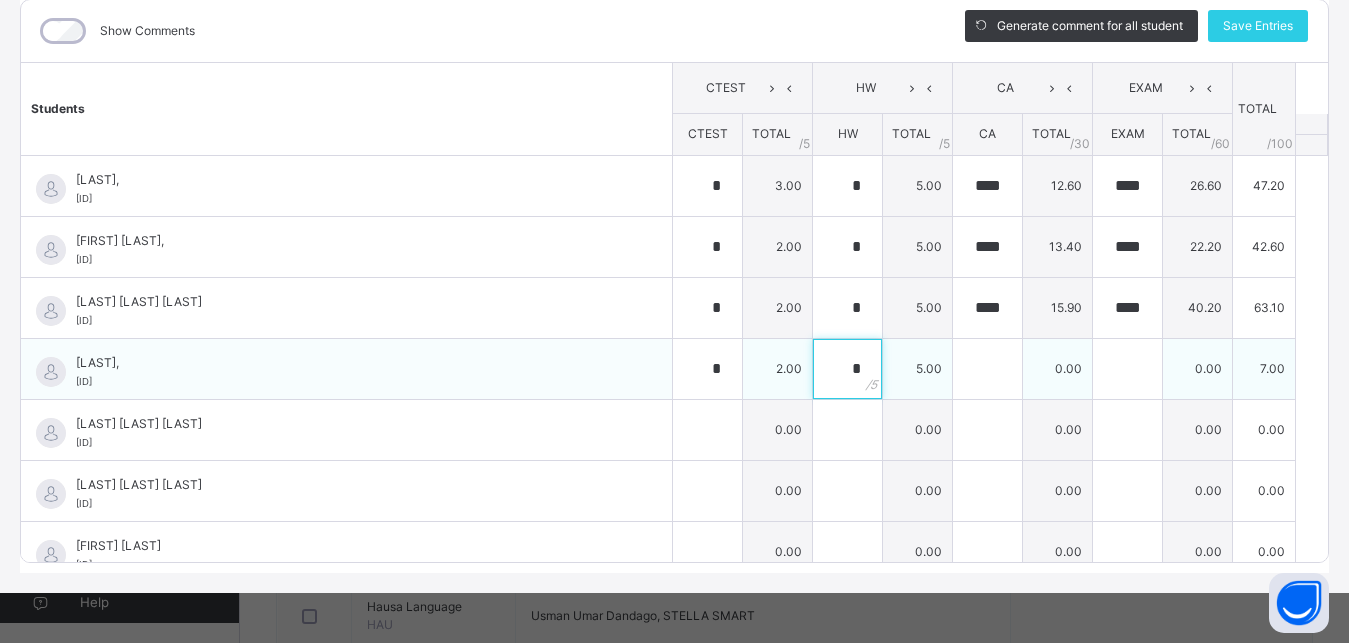 type on "*" 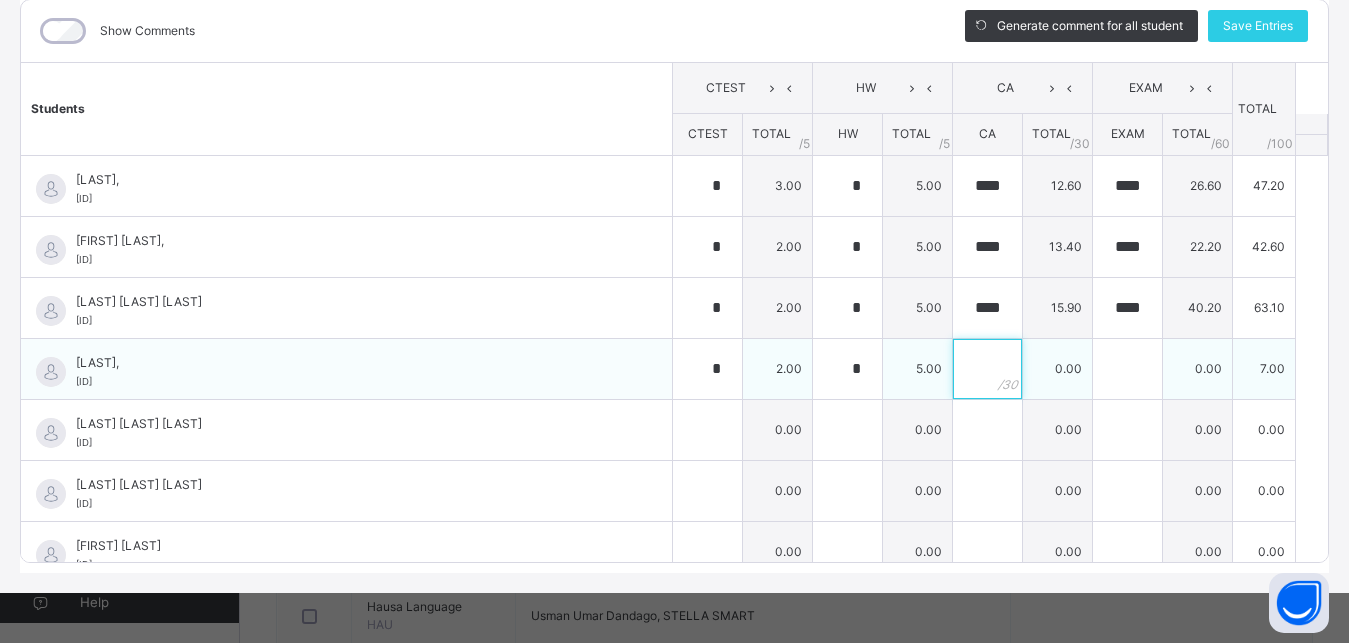 click at bounding box center [987, 369] 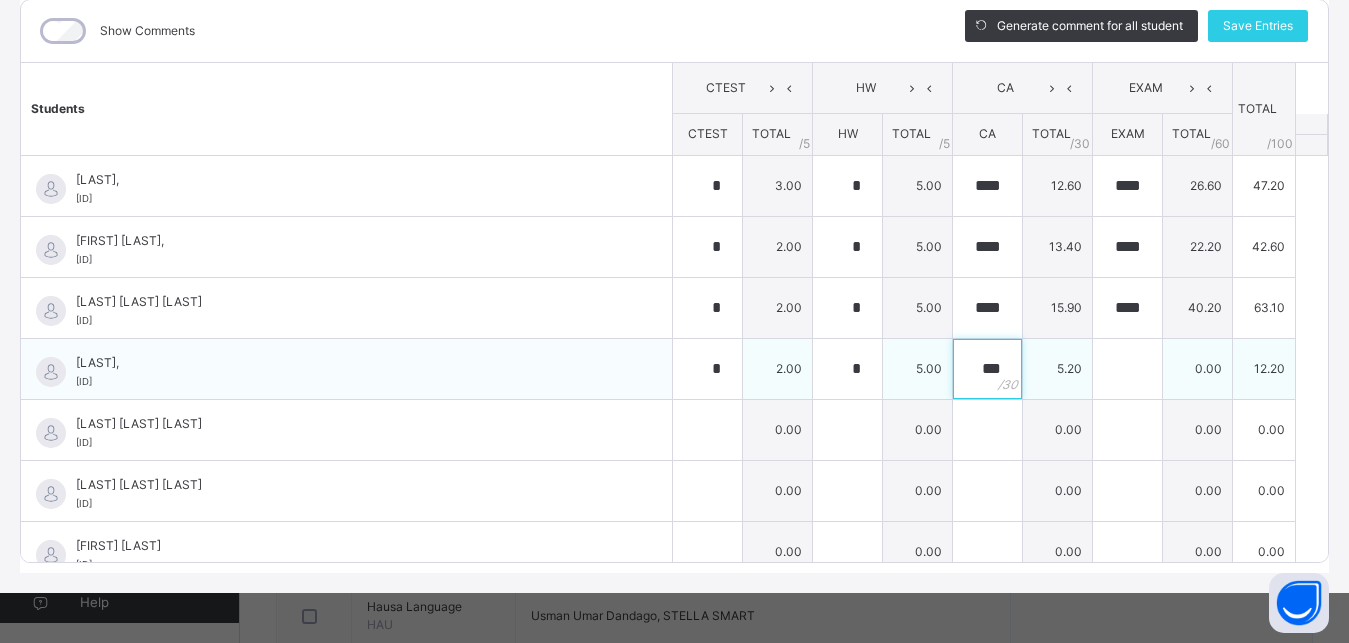 type on "***" 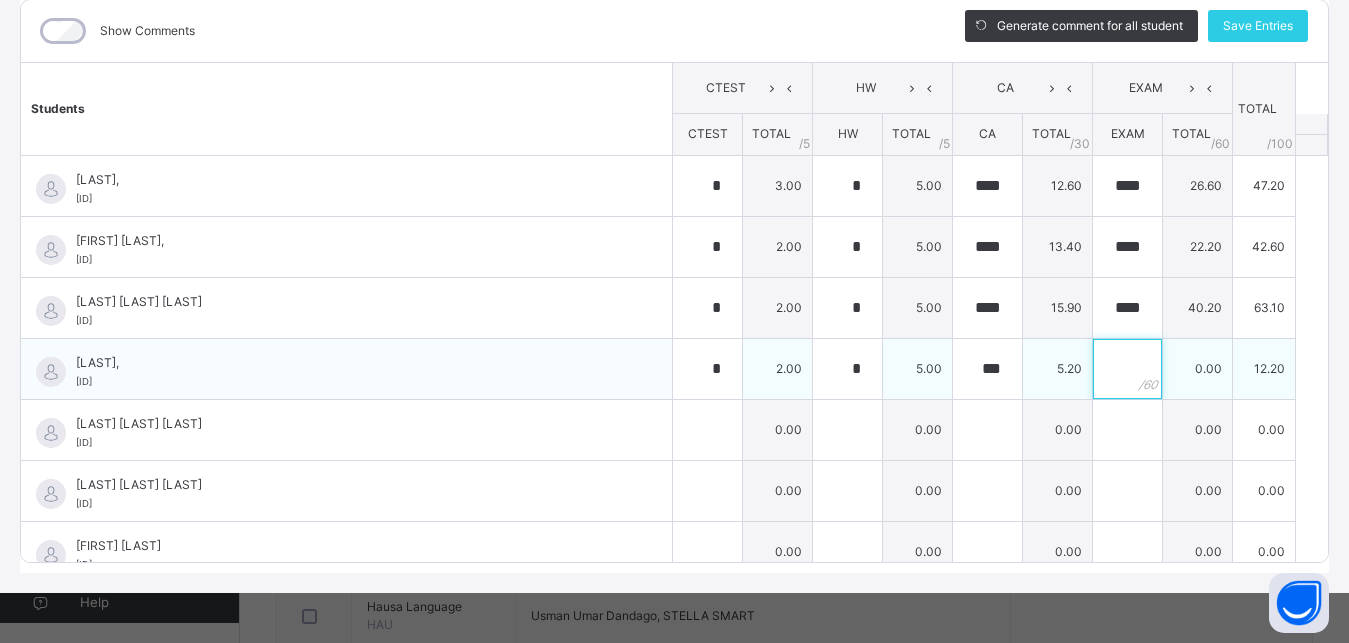 click at bounding box center (1127, 369) 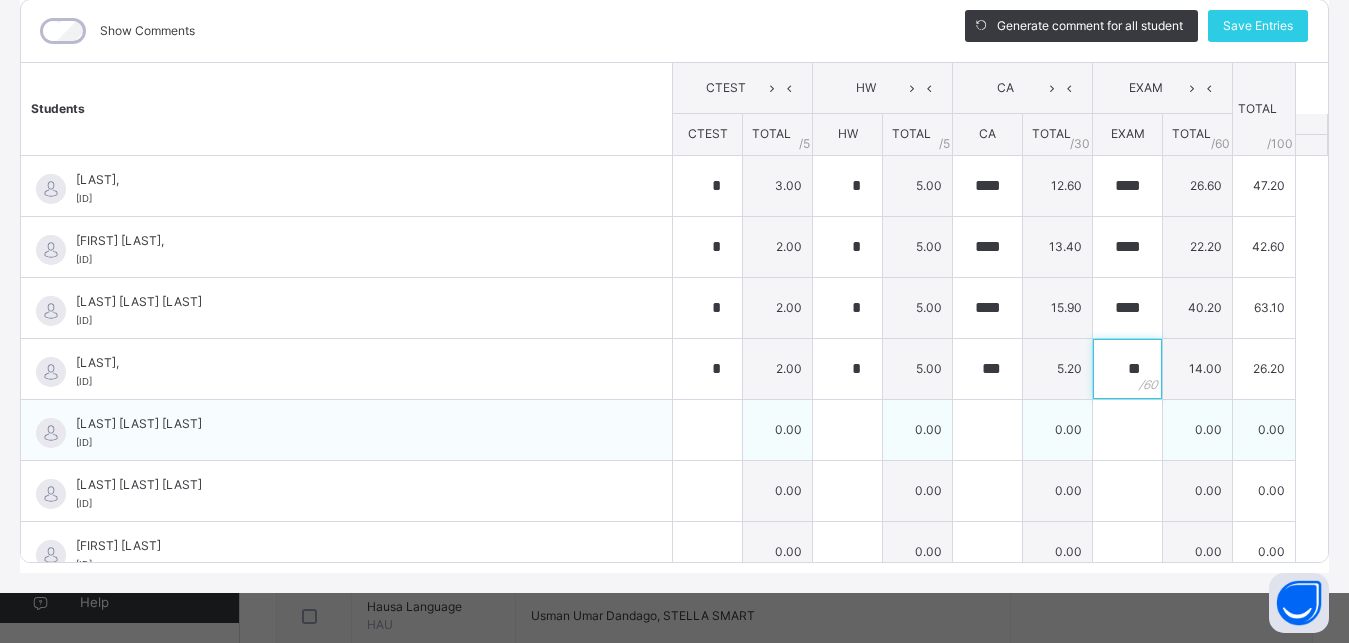 type on "**" 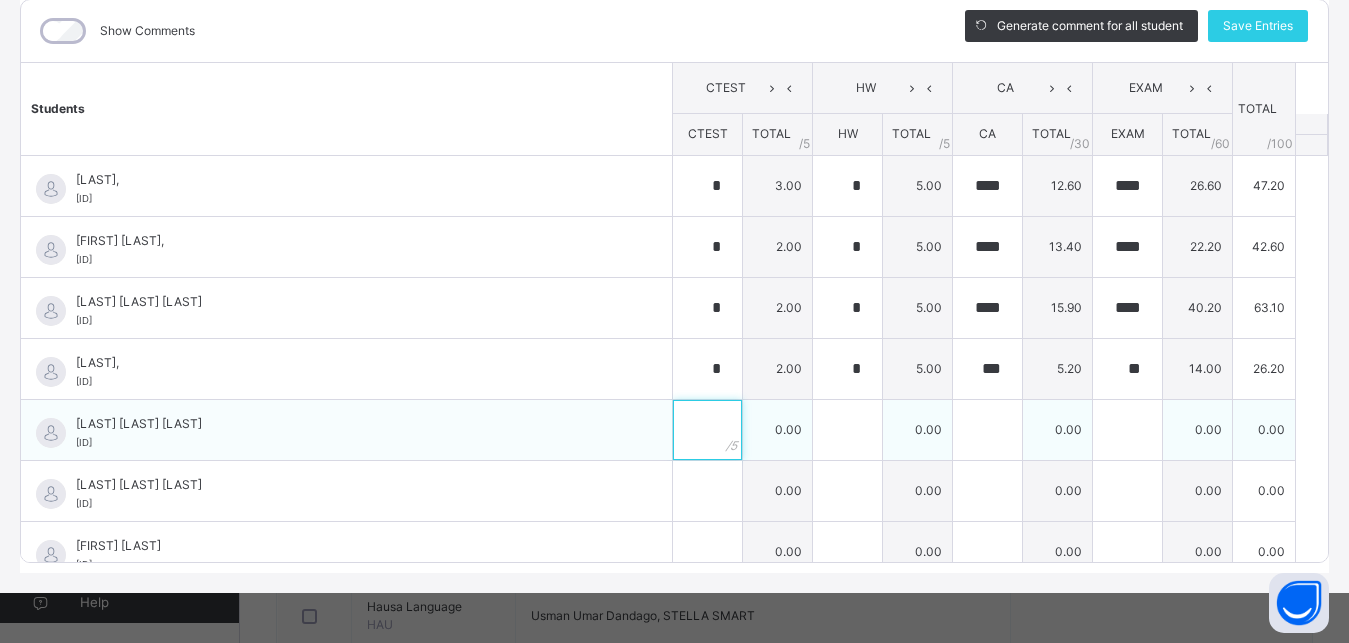 click at bounding box center [707, 430] 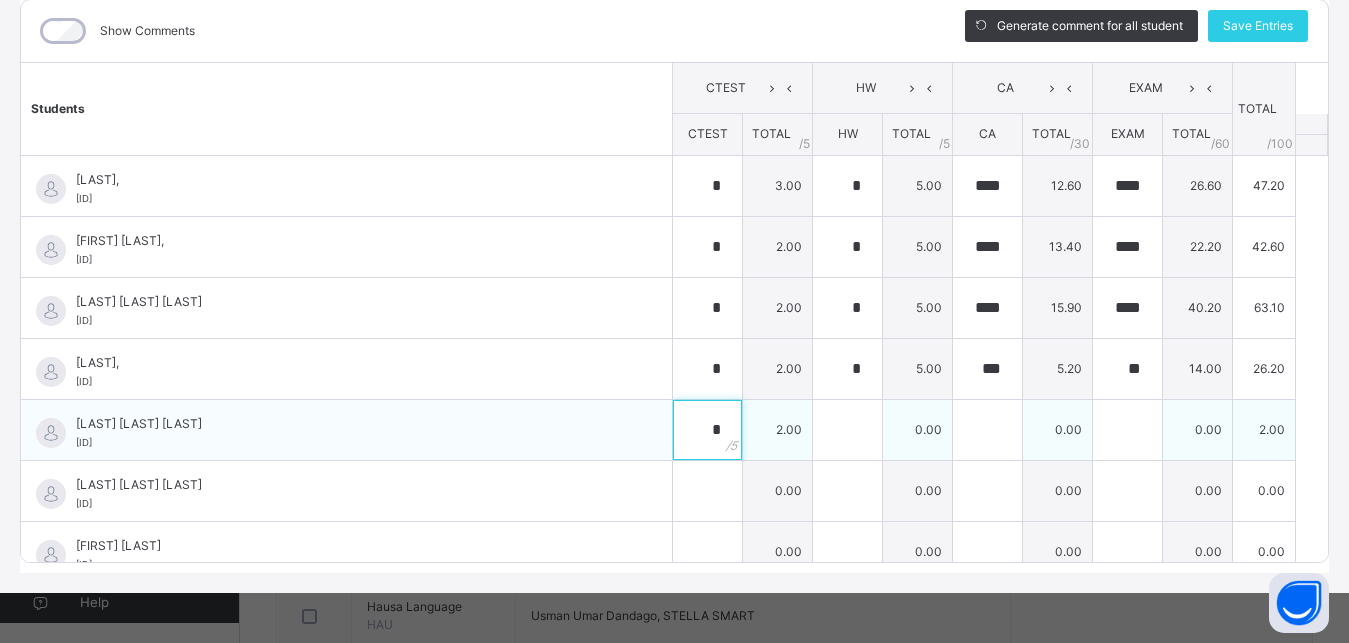 type on "*" 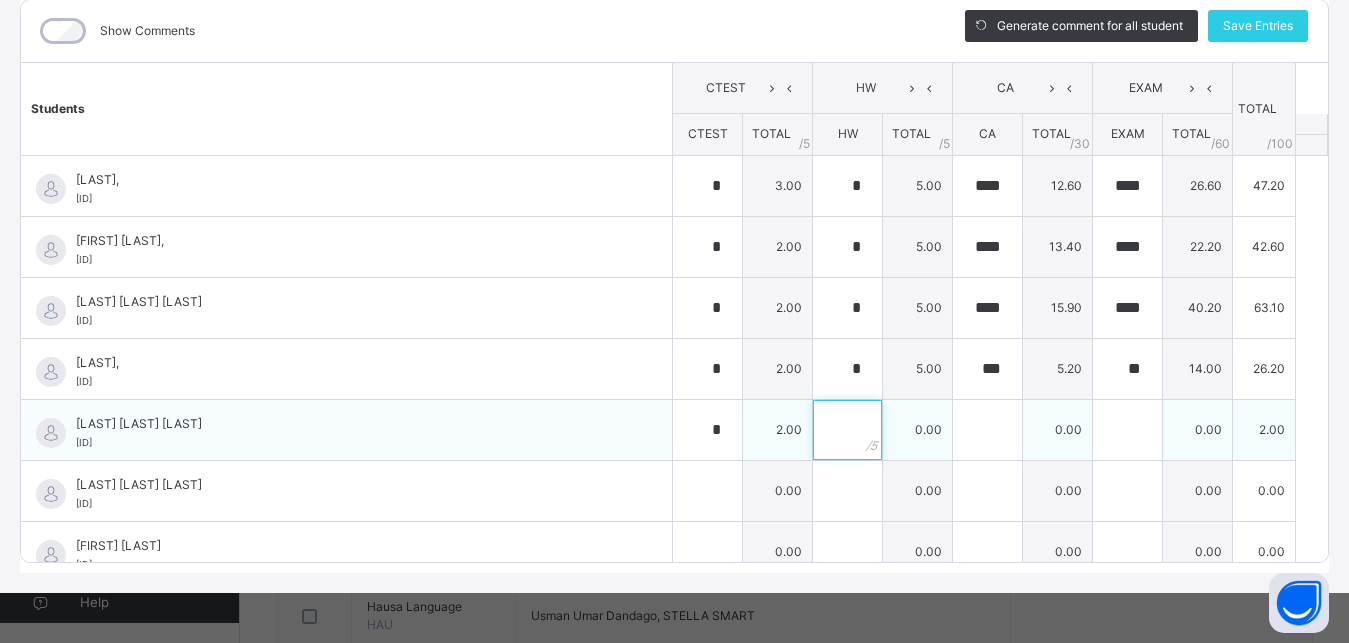 click at bounding box center (847, 430) 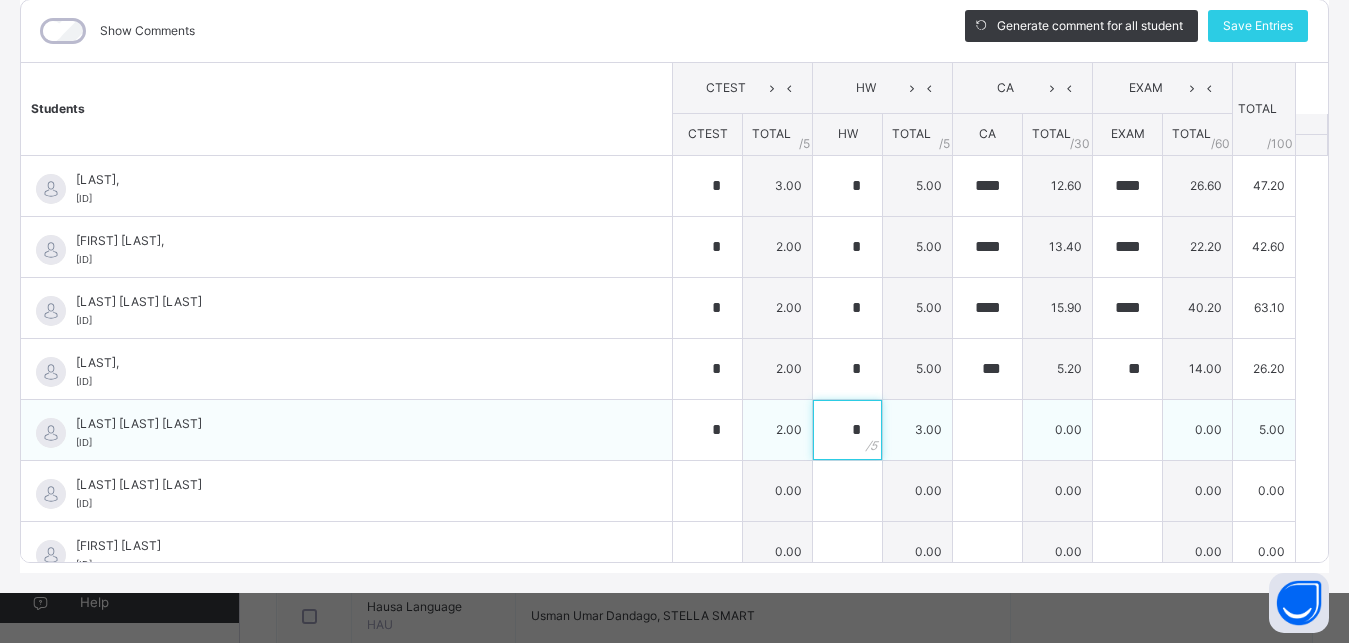 type on "*" 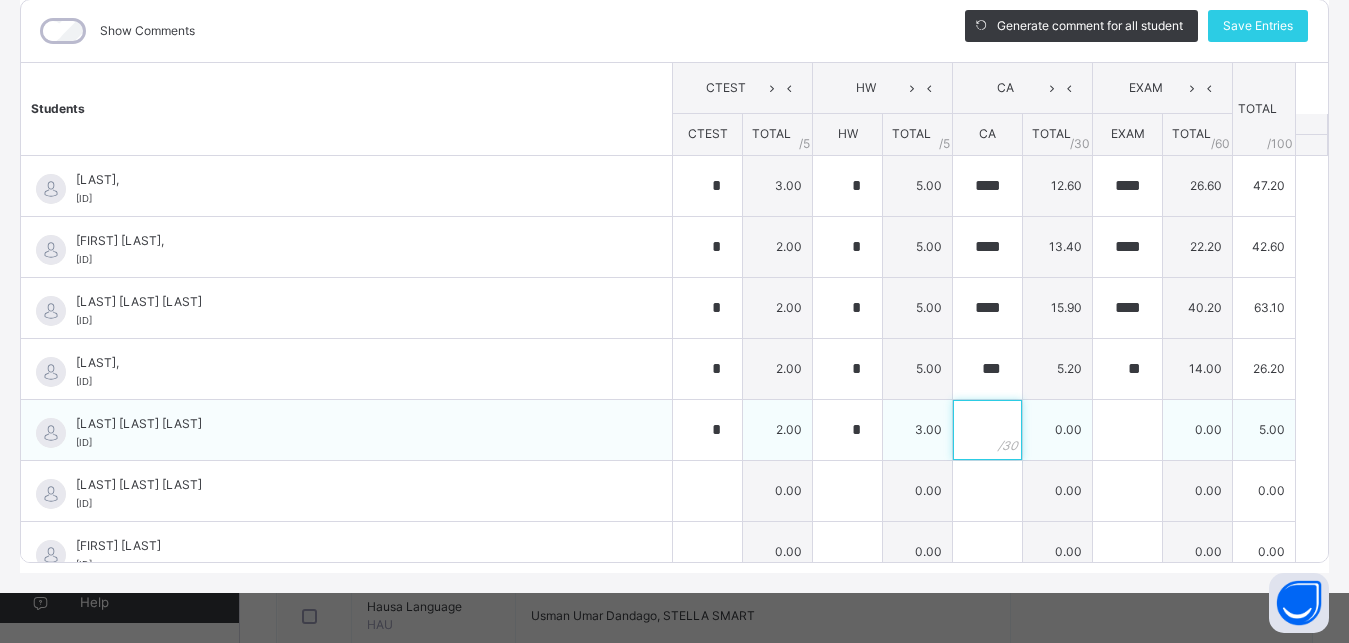click at bounding box center (987, 430) 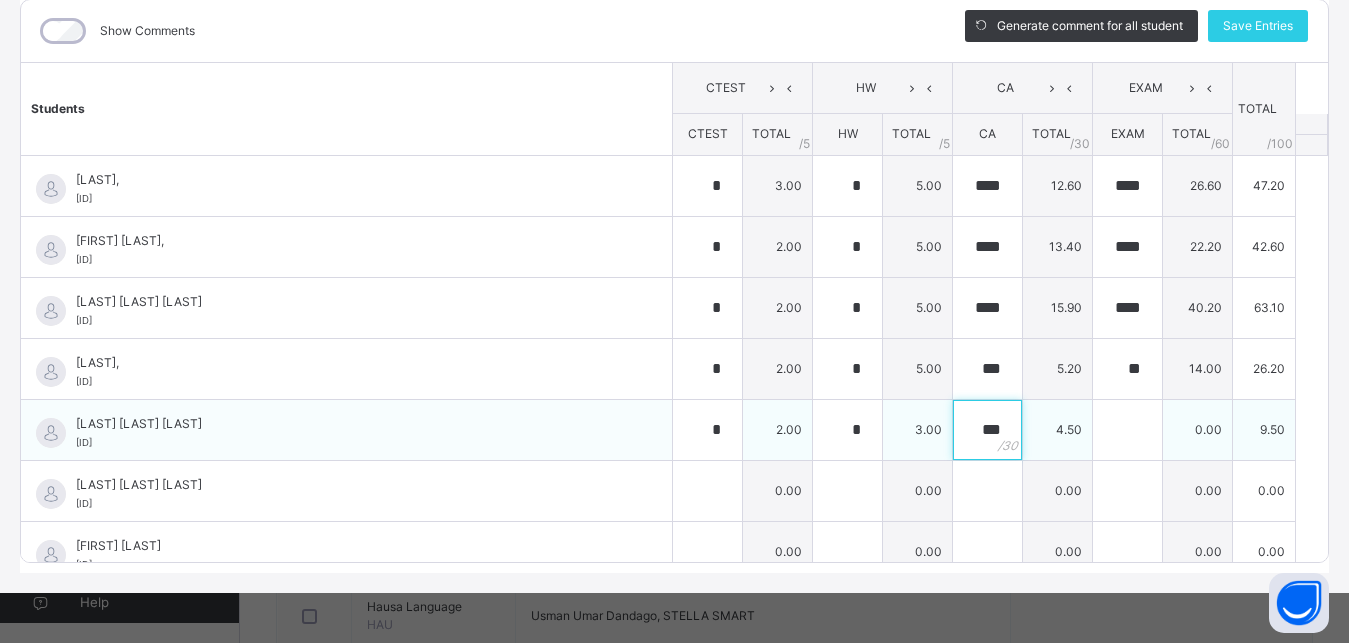 type on "***" 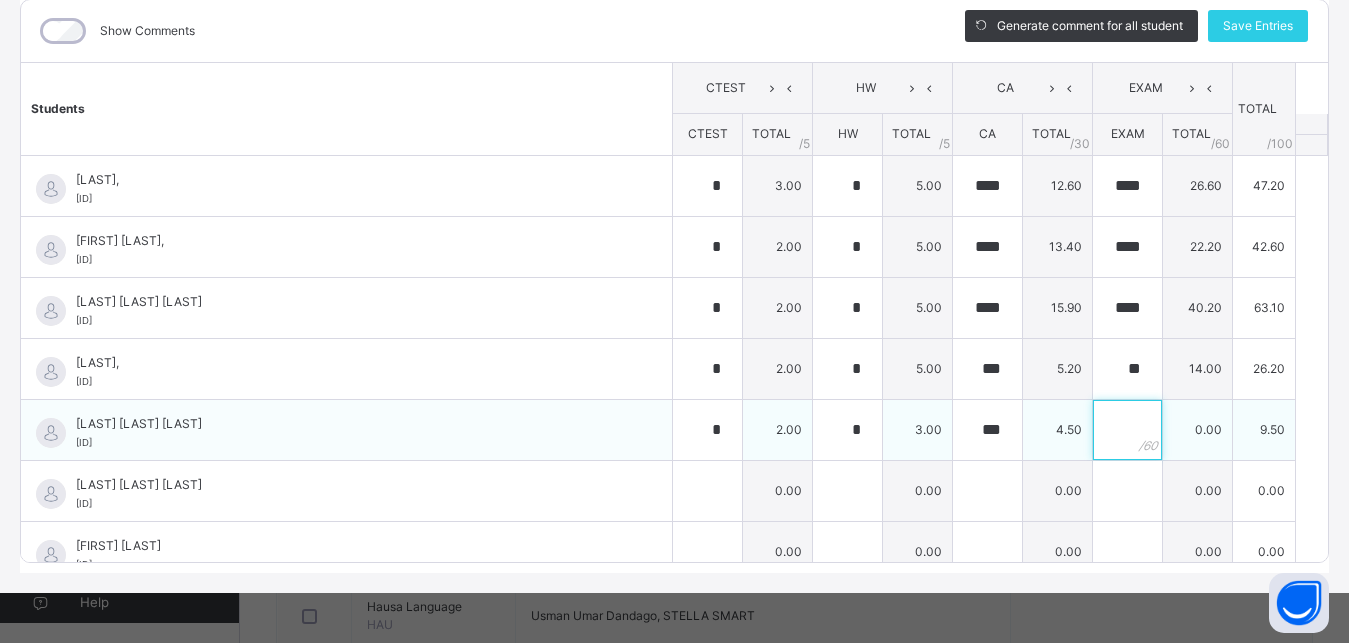 click at bounding box center (1127, 430) 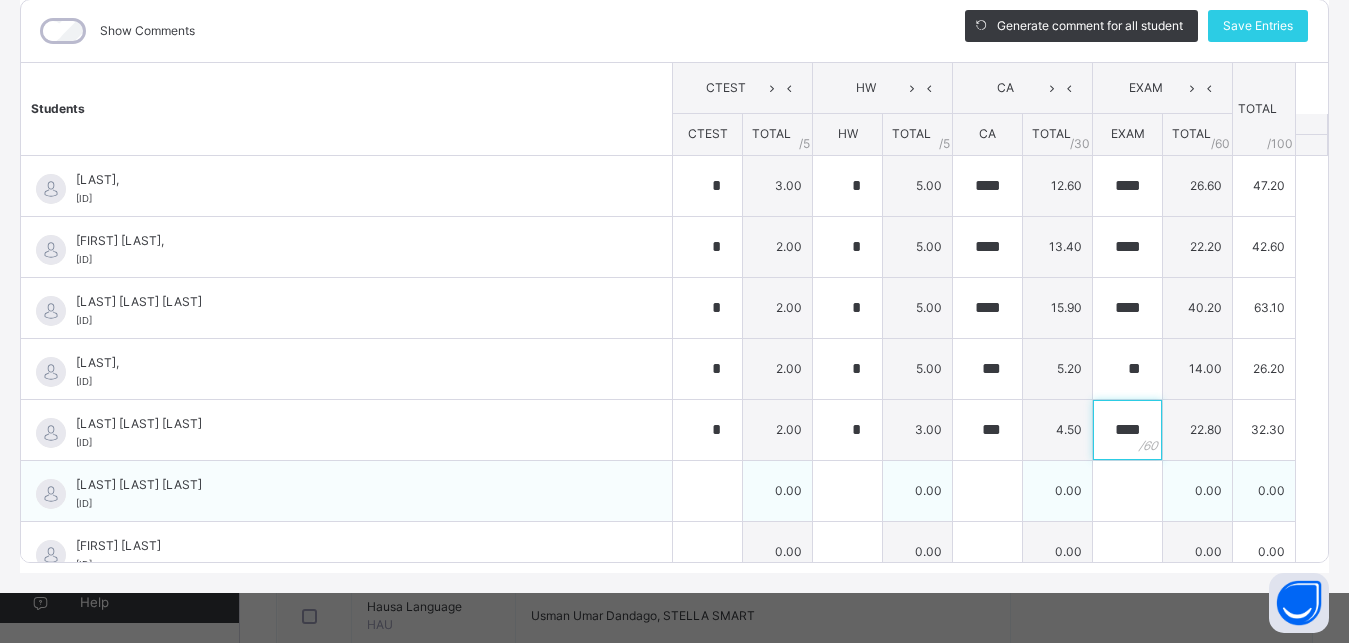 type on "****" 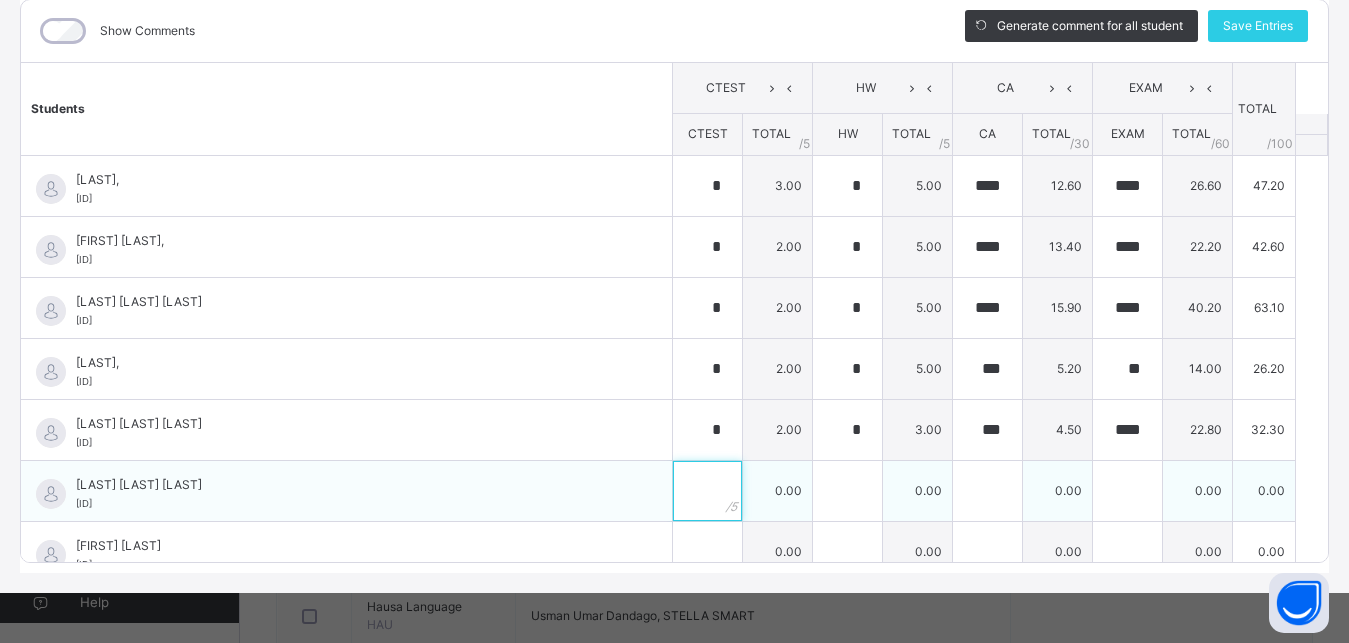 click at bounding box center (707, 491) 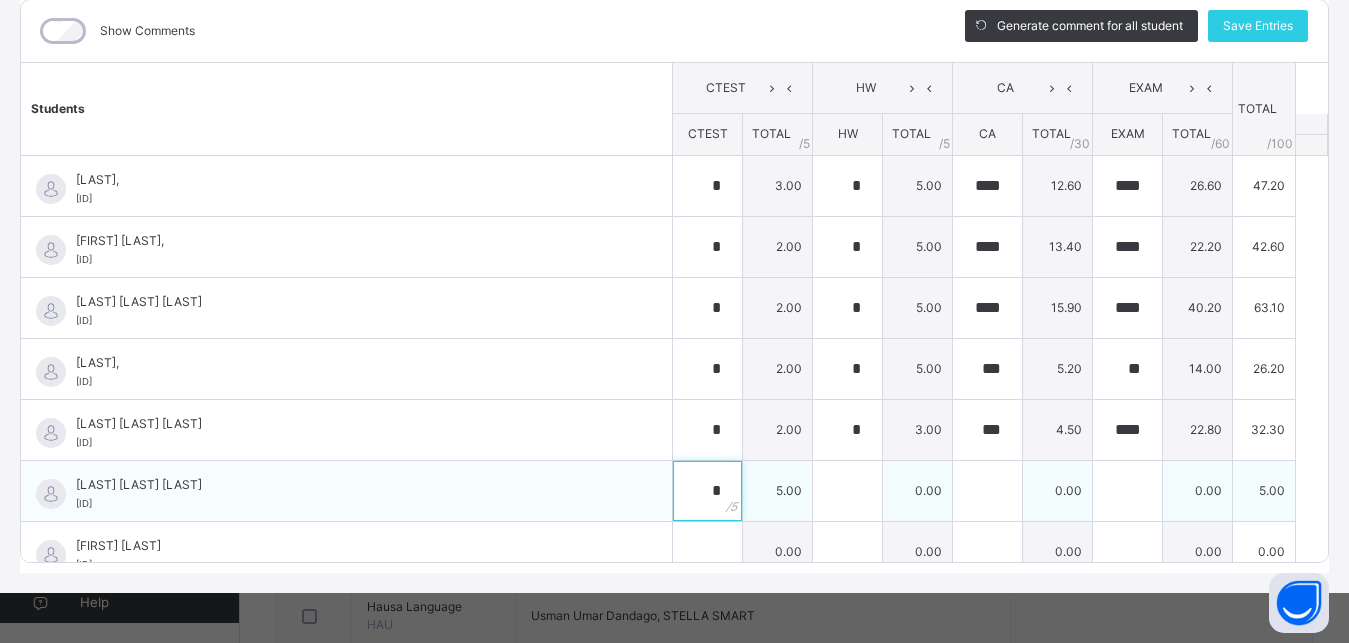 type on "*" 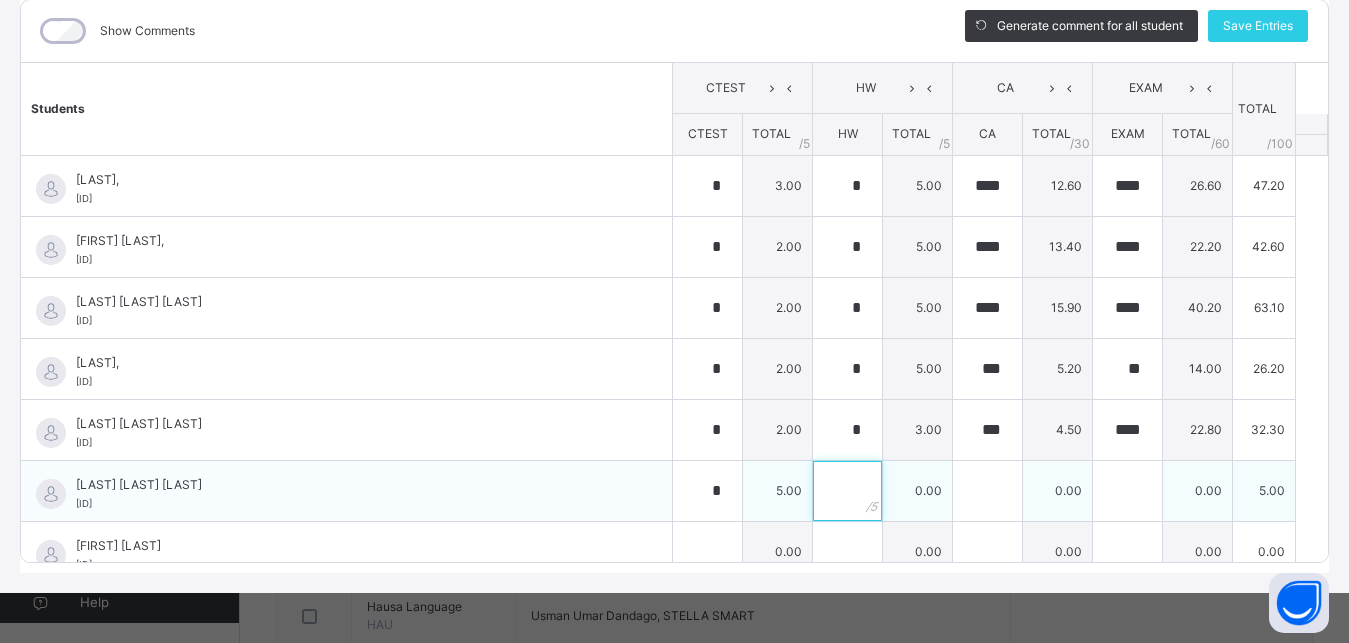 click at bounding box center (847, 491) 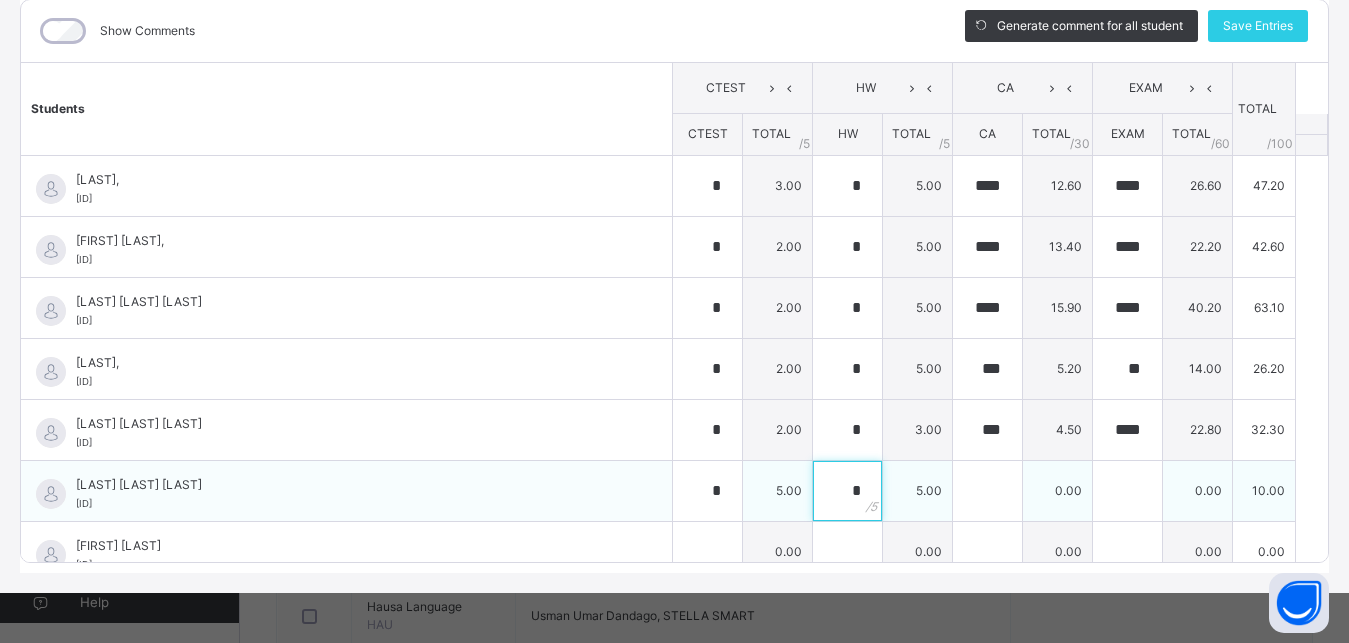 type on "*" 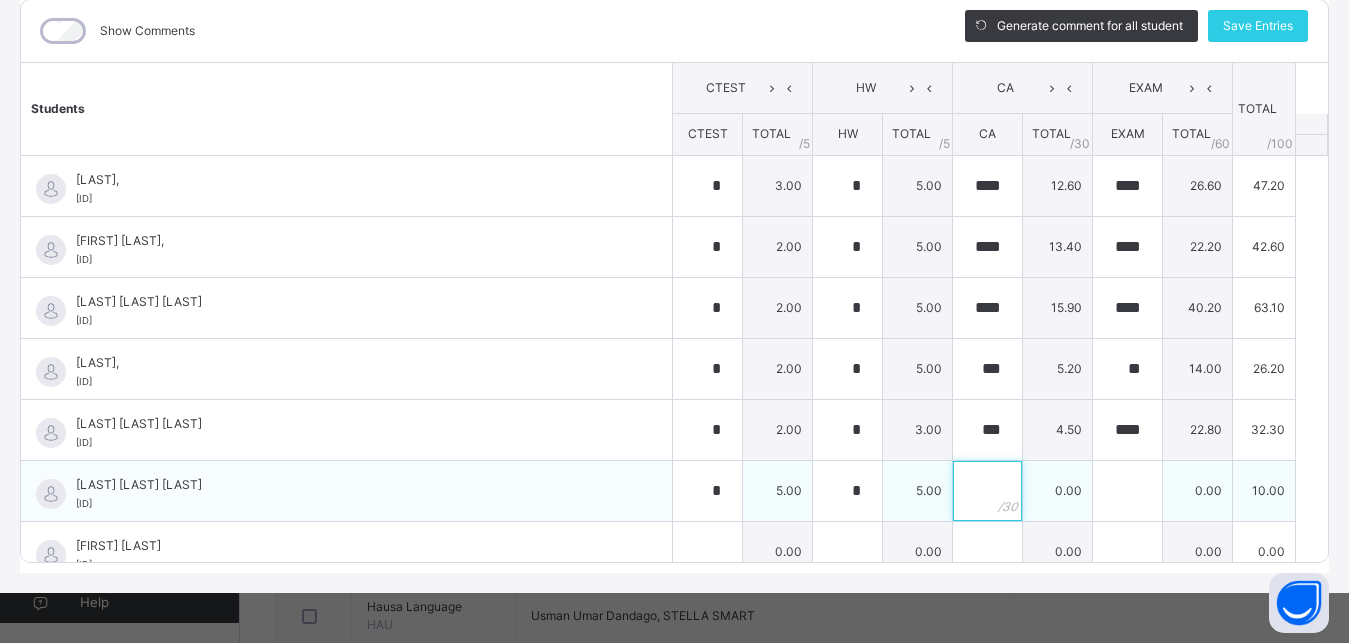 click at bounding box center [987, 491] 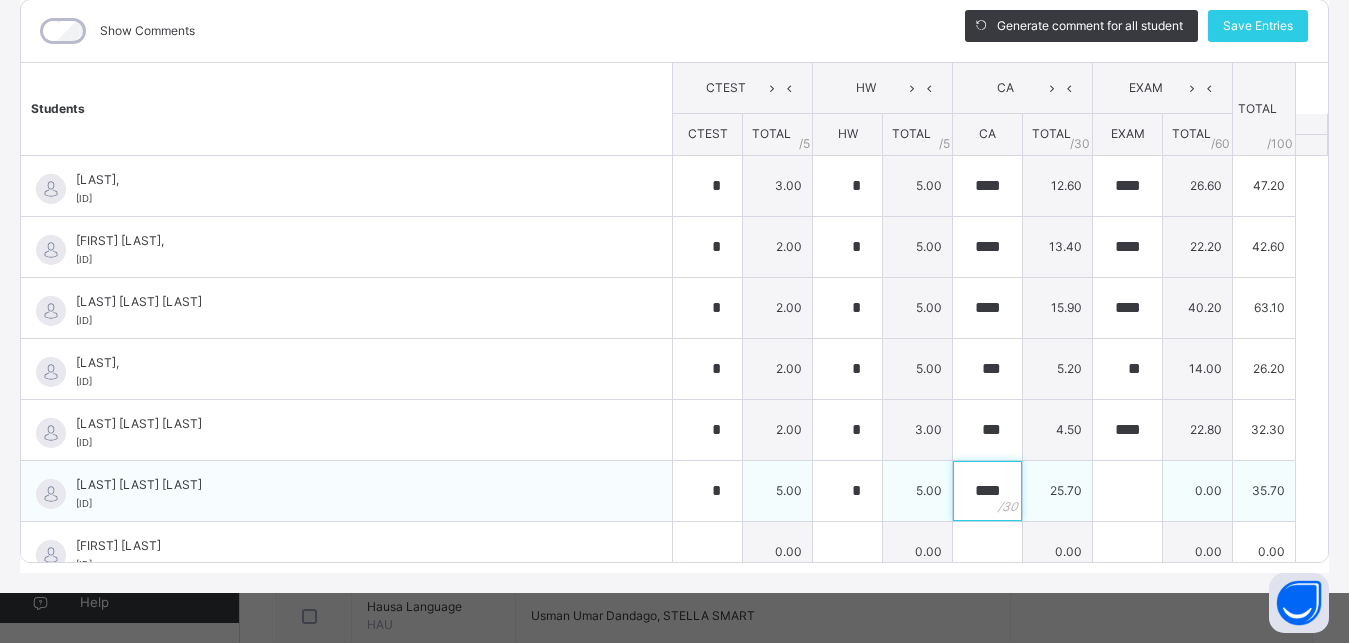 type on "****" 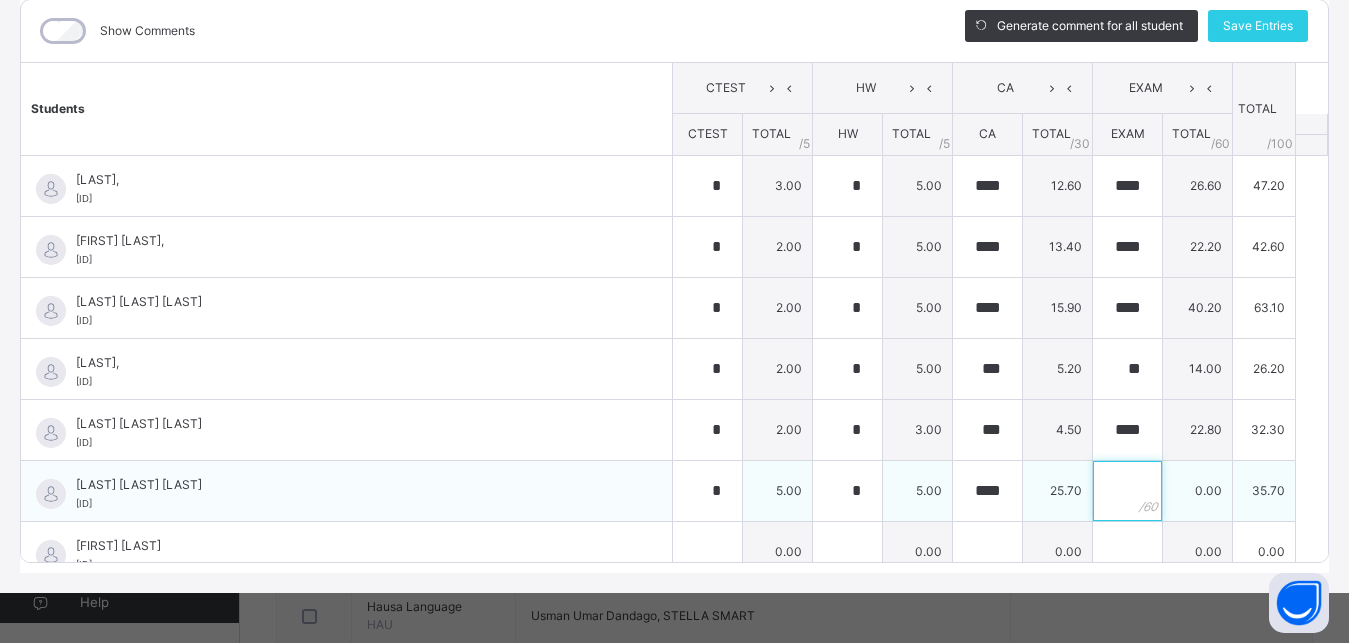 click at bounding box center [1127, 491] 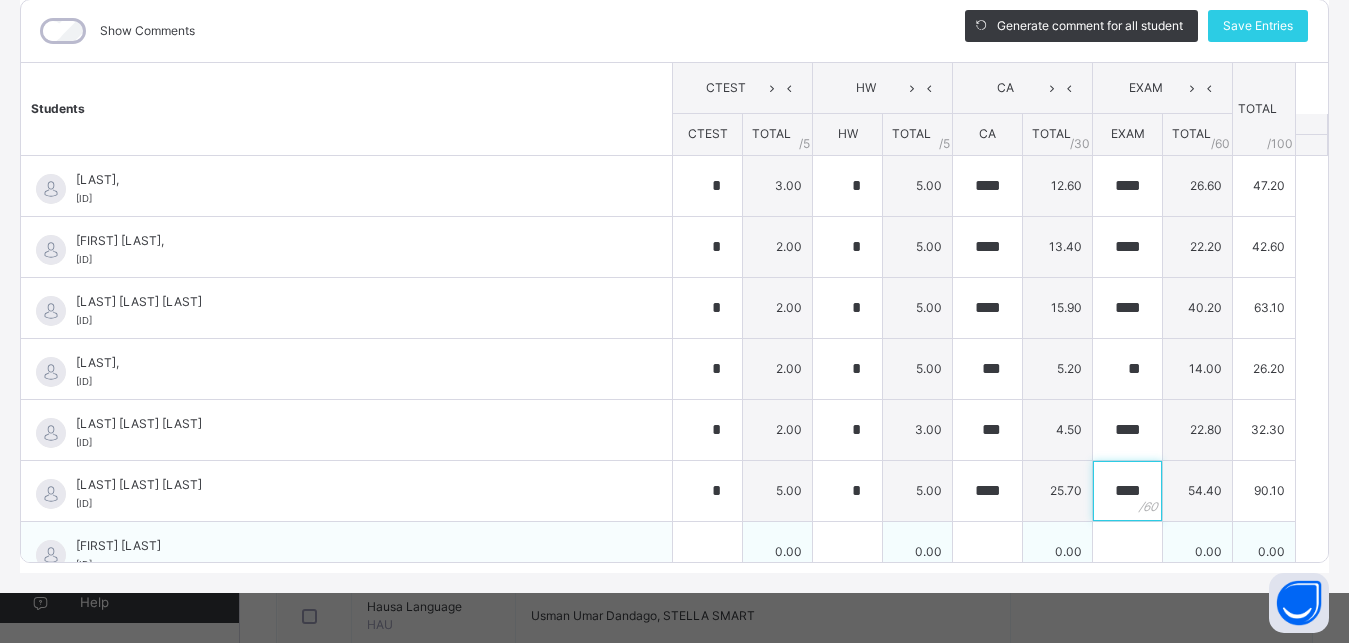 type on "****" 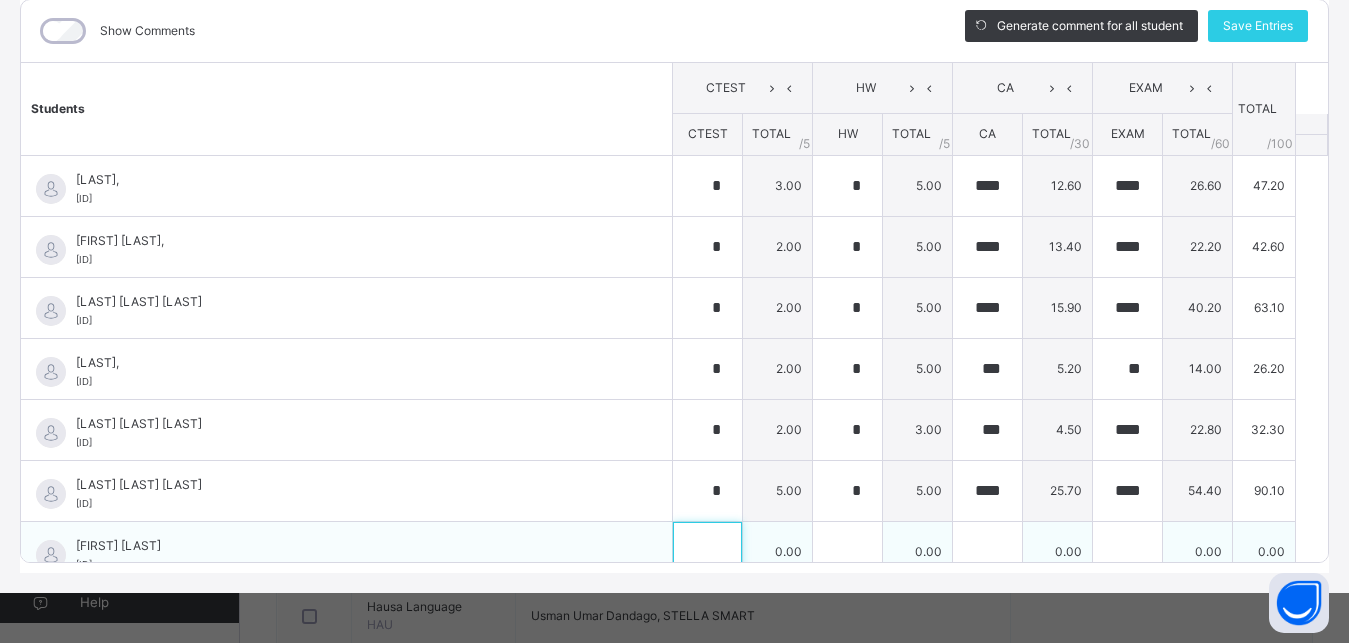 click at bounding box center [707, 552] 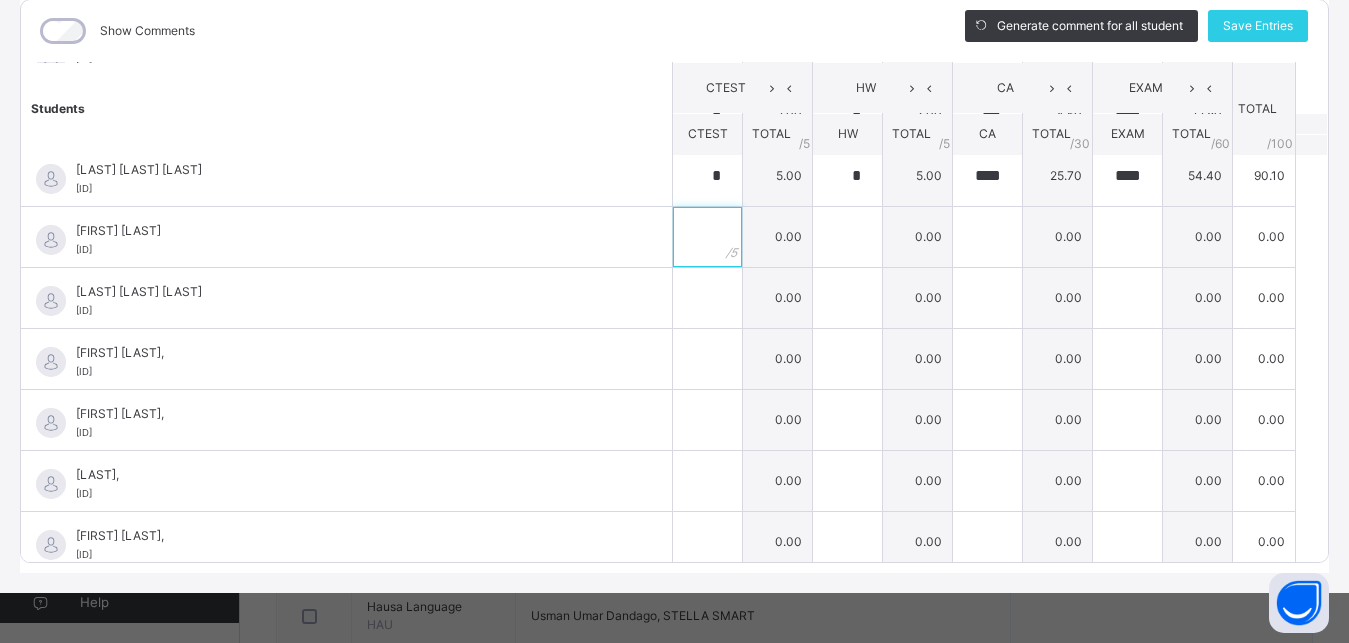 scroll, scrollTop: 360, scrollLeft: 0, axis: vertical 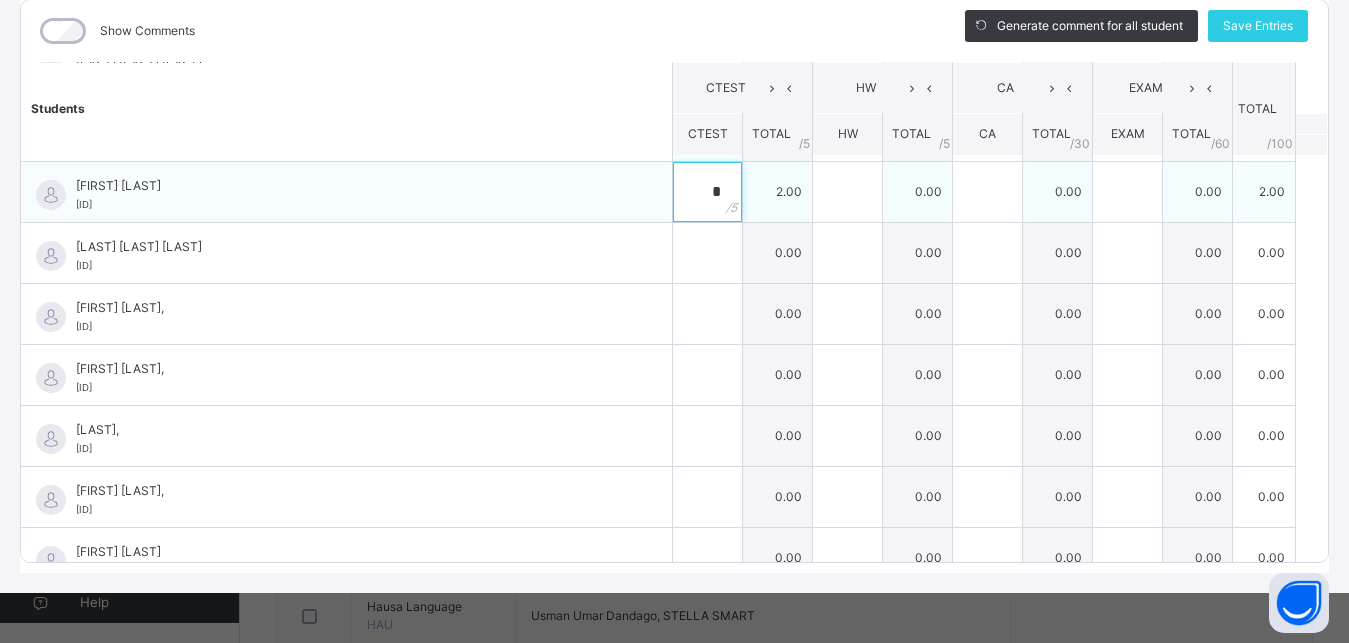 type on "*" 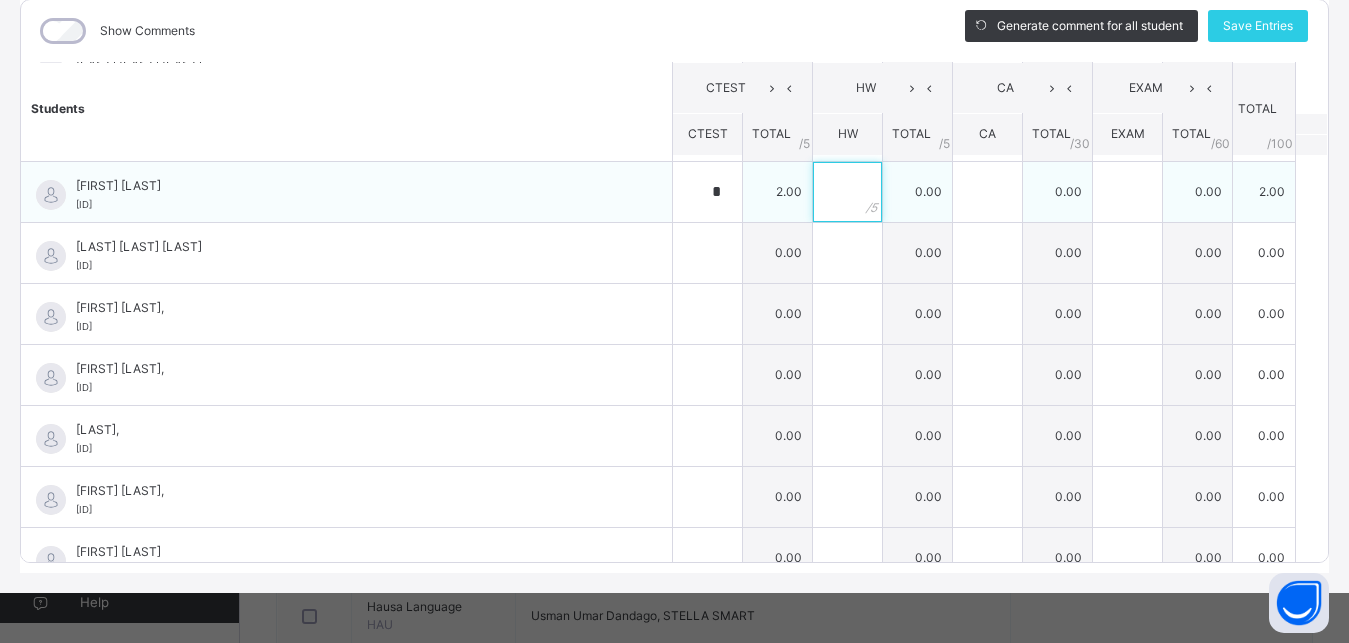 click at bounding box center (847, 192) 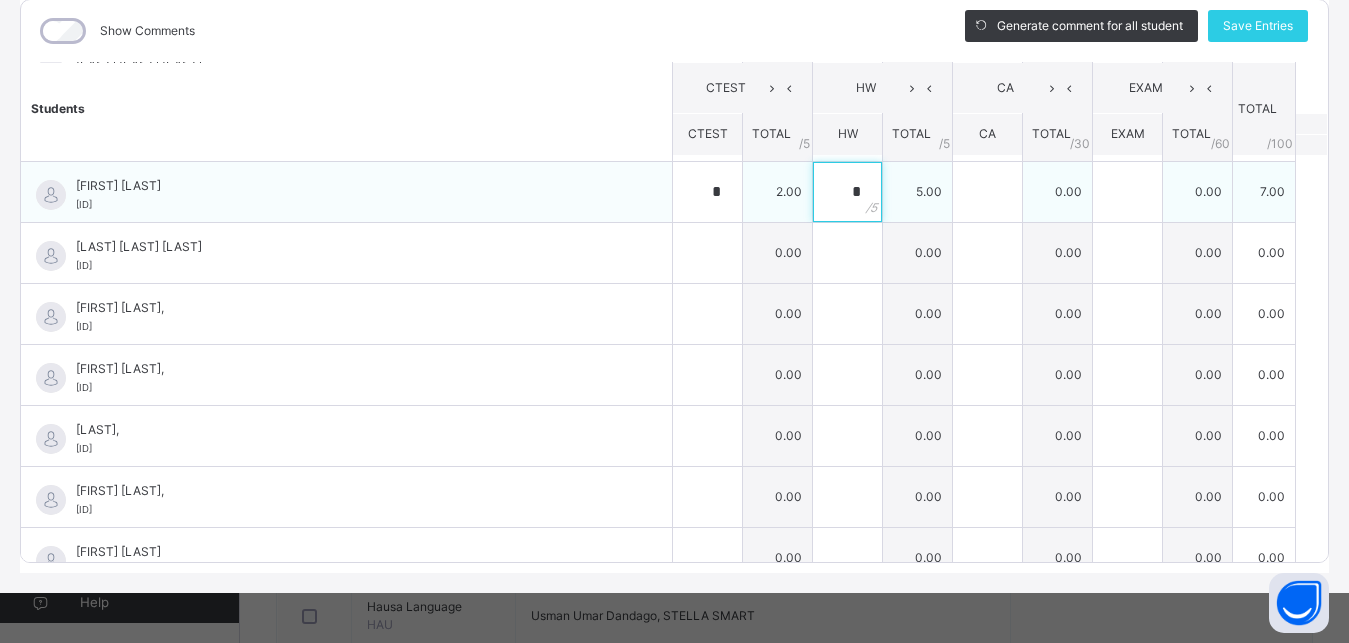 type on "*" 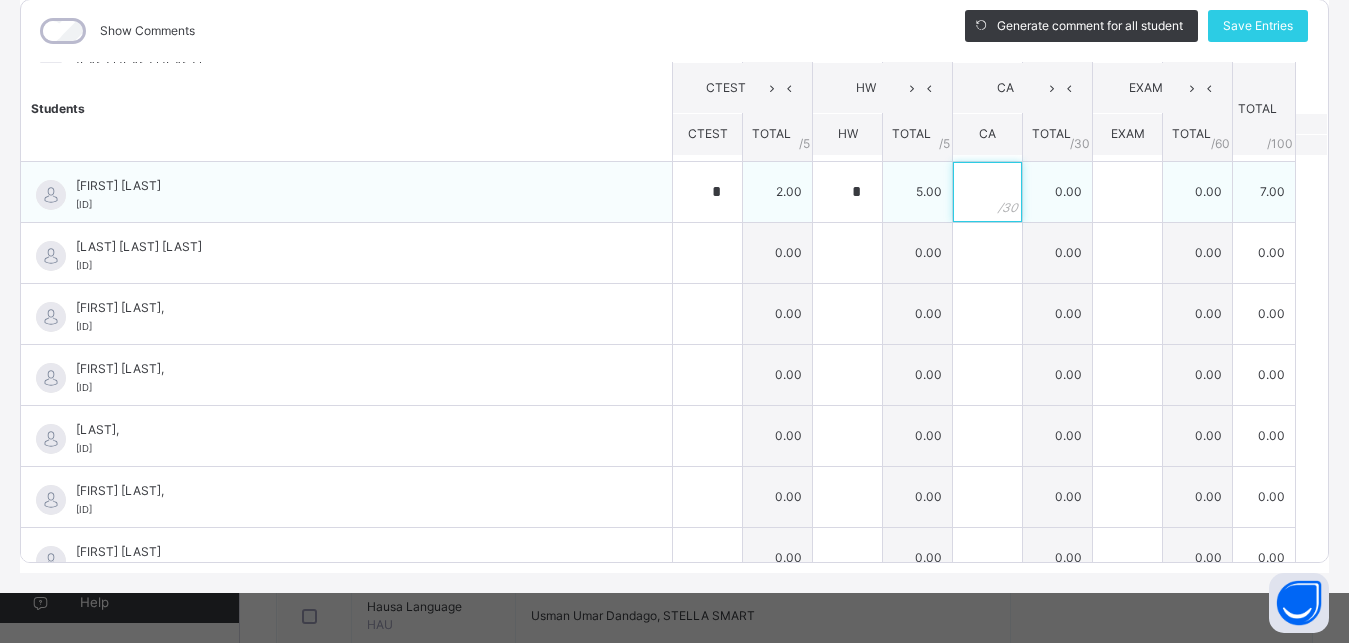 click at bounding box center [987, 192] 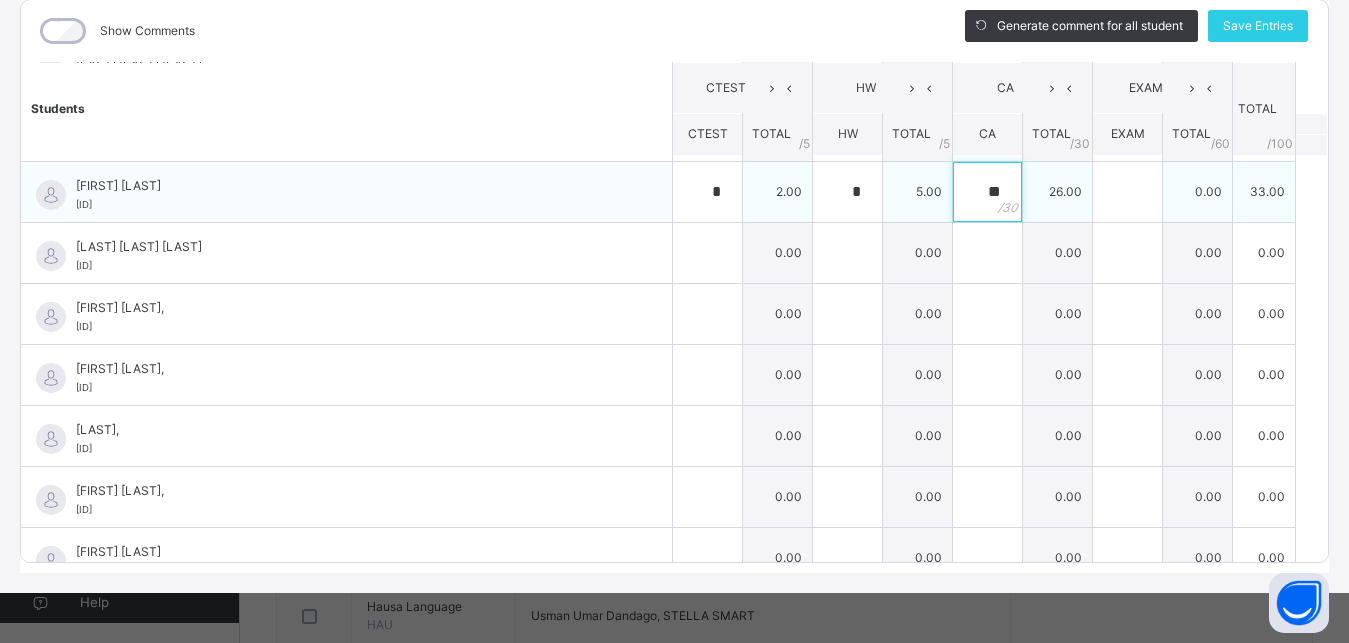 type on "**" 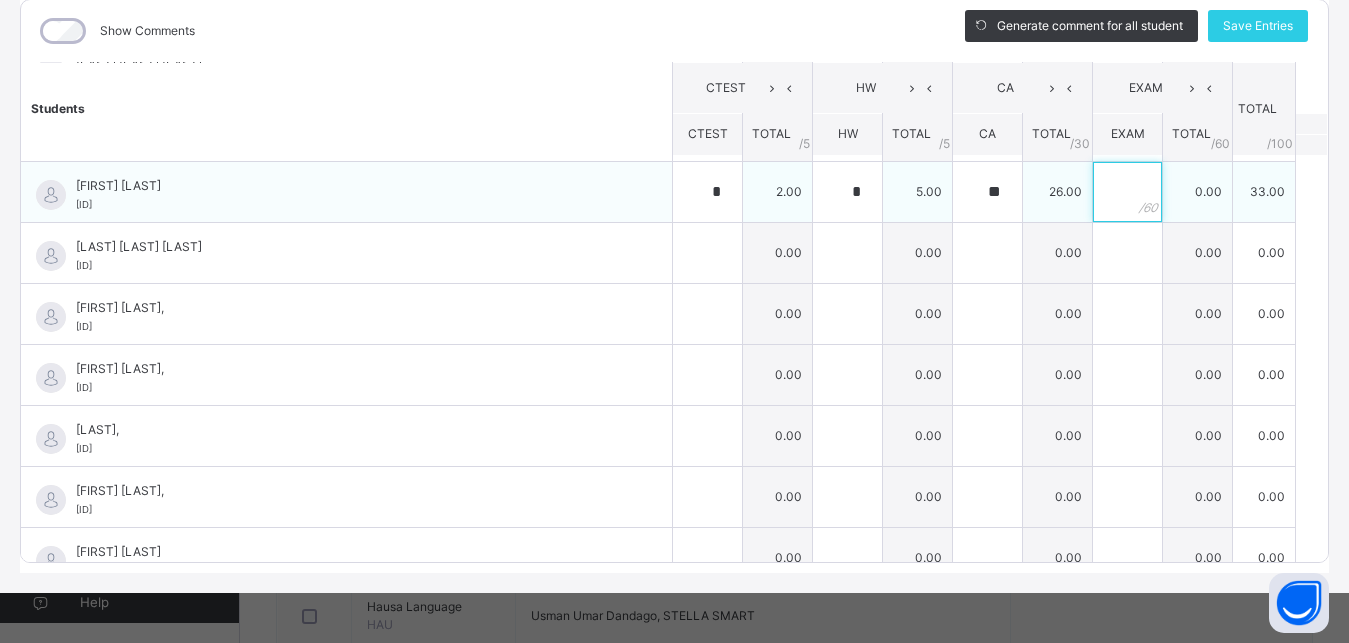 click at bounding box center [1127, 192] 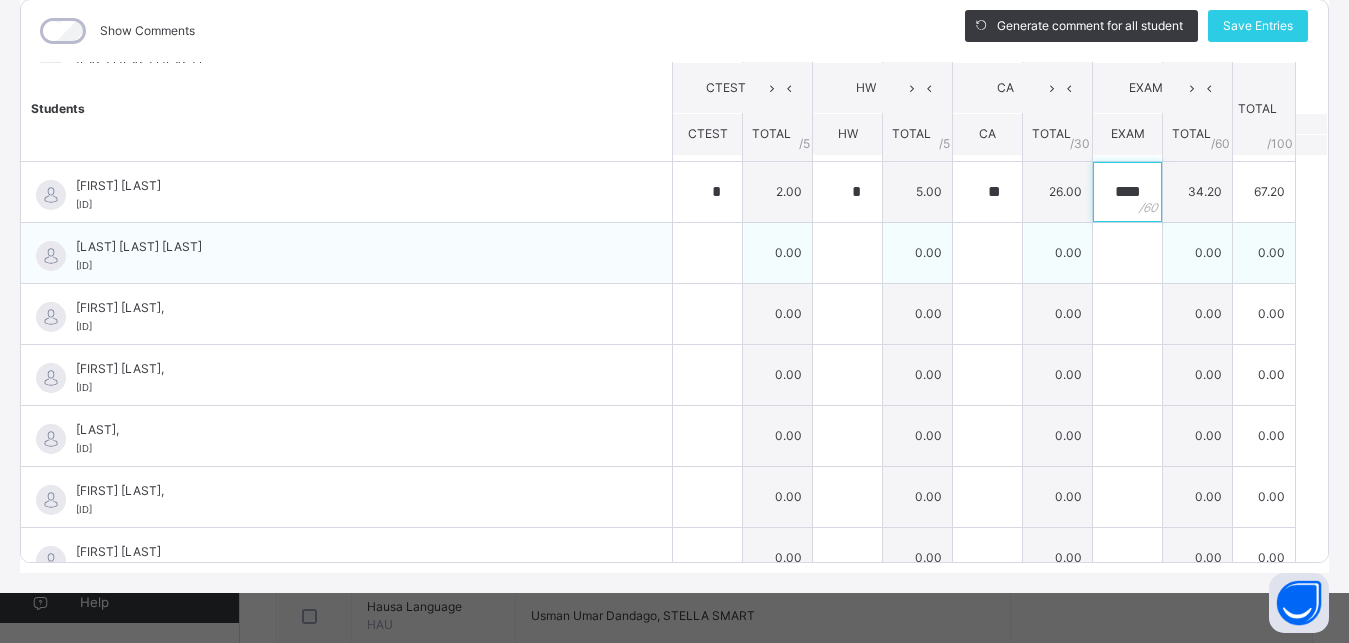 type on "****" 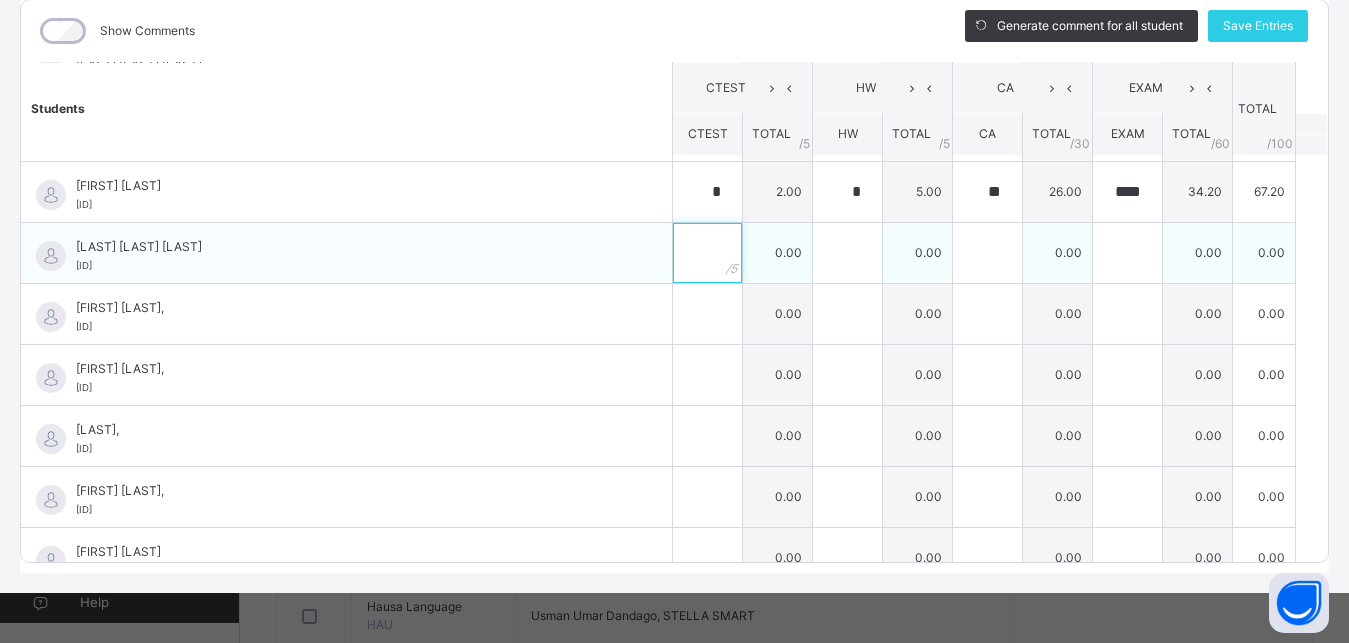 click at bounding box center (707, 253) 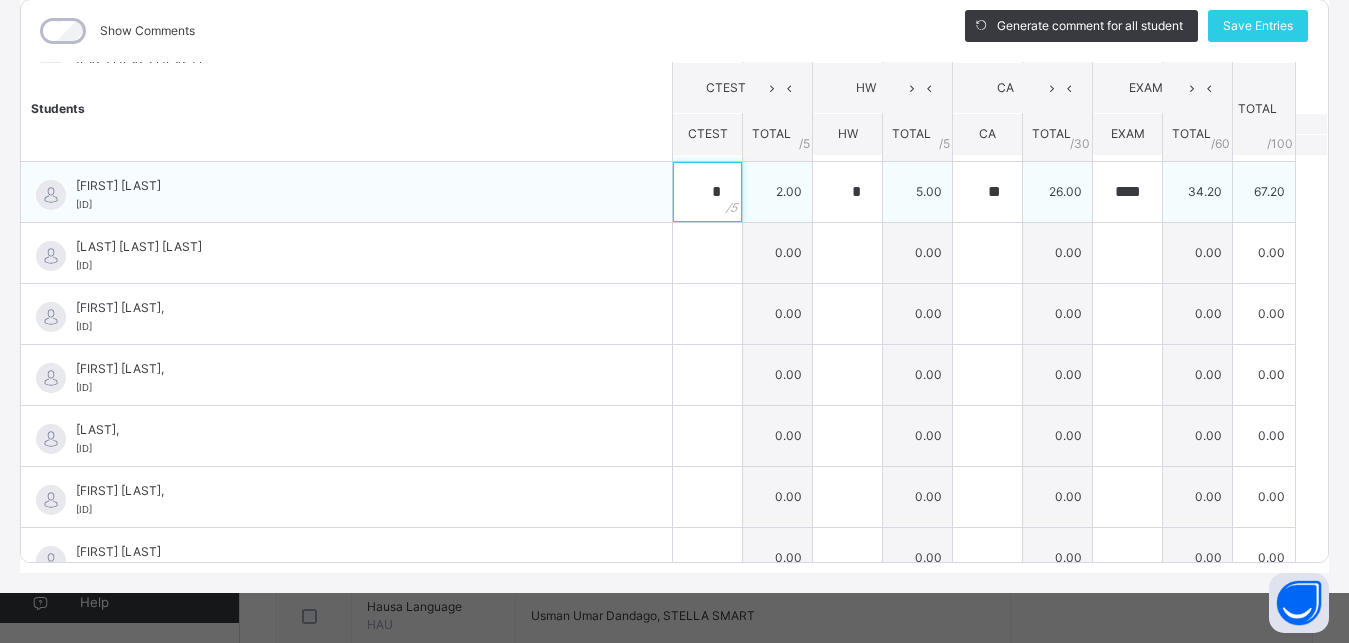 click on "*" at bounding box center (707, 192) 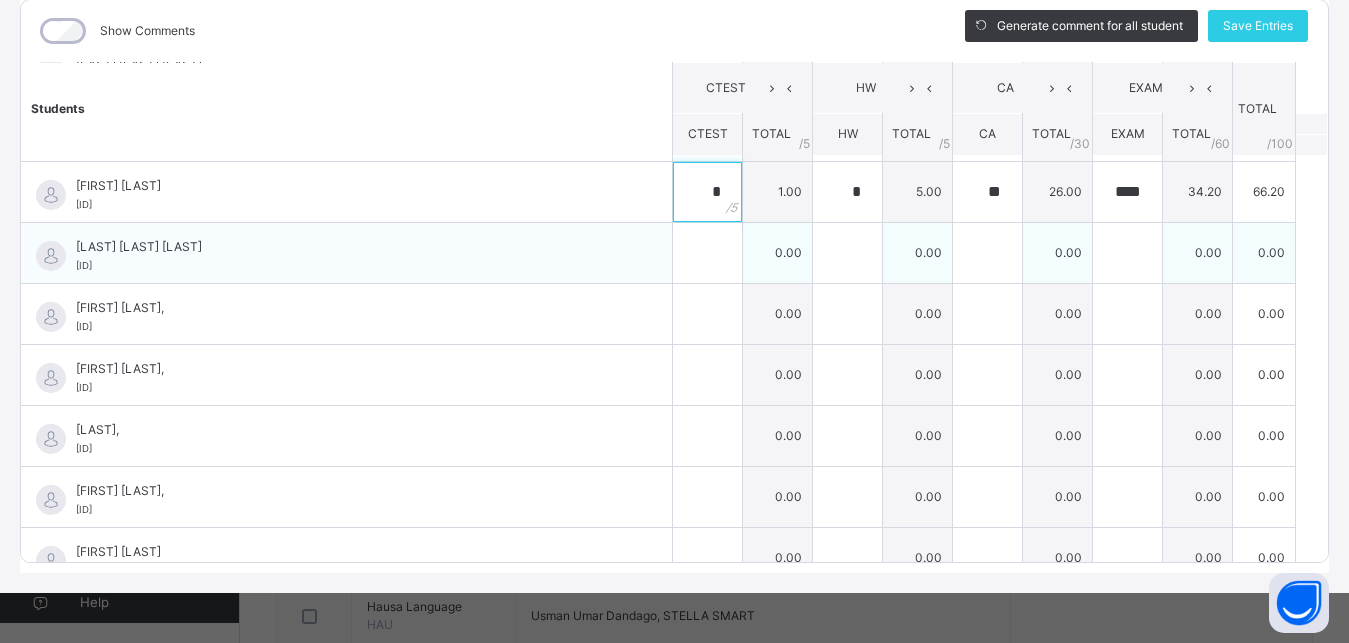type on "*" 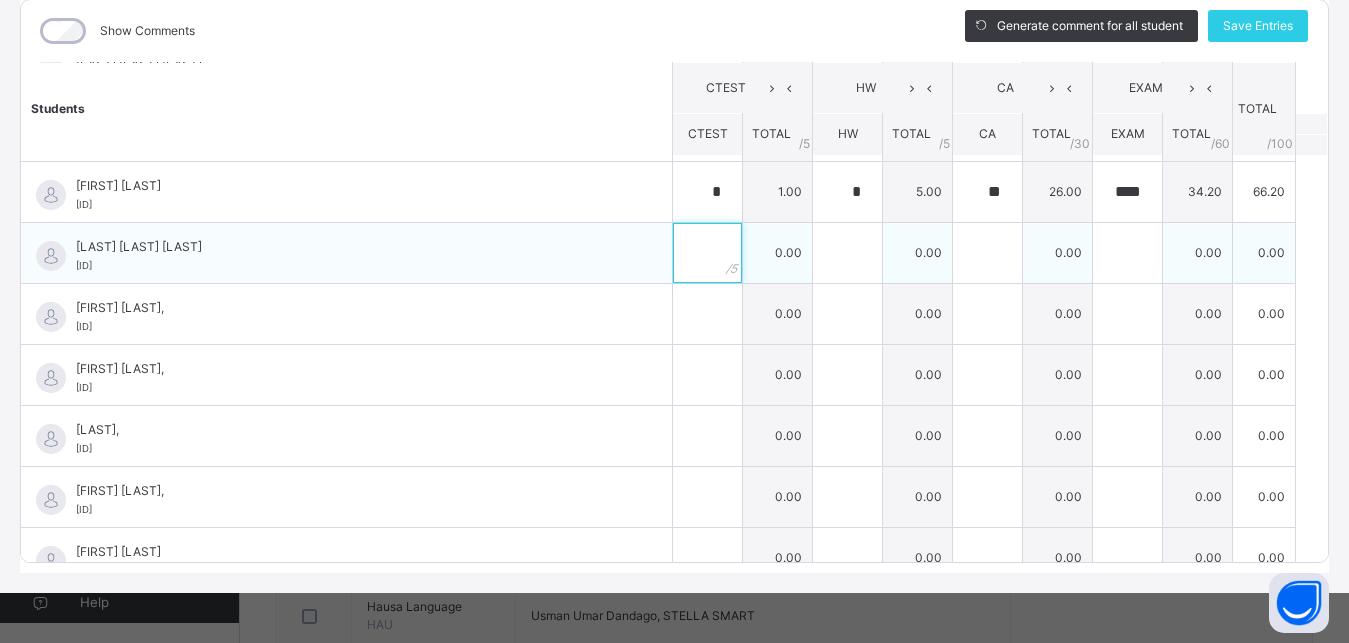 click at bounding box center (707, 253) 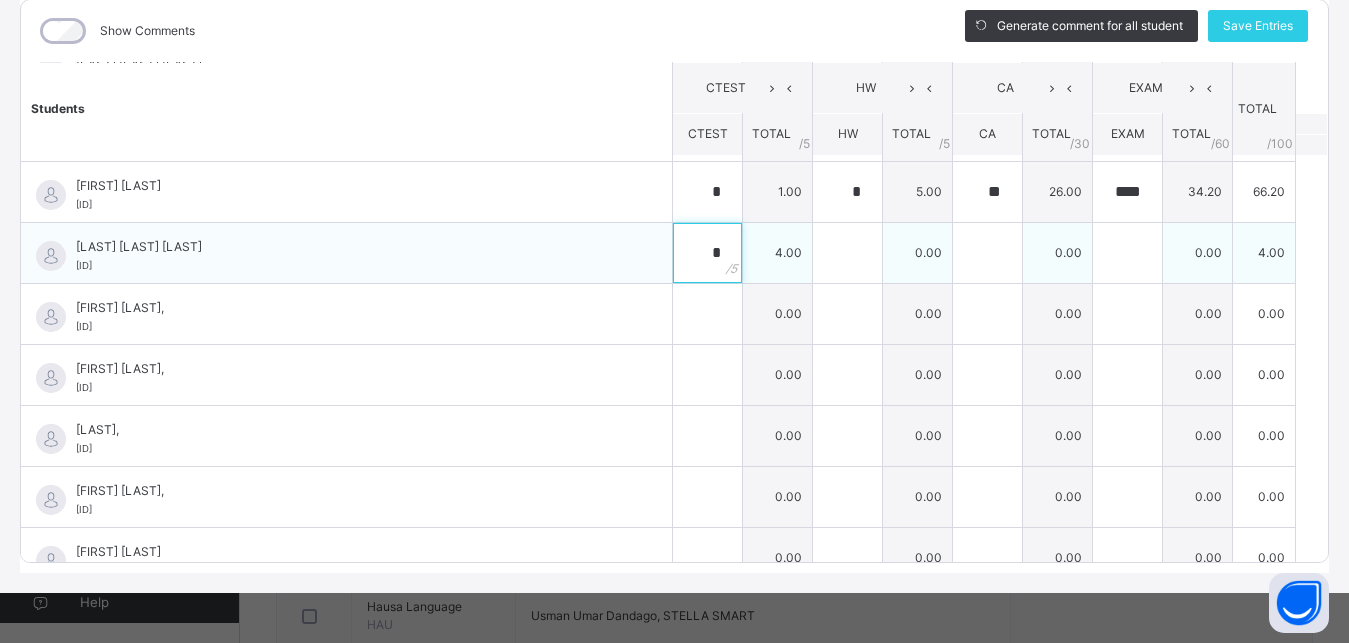 type on "*" 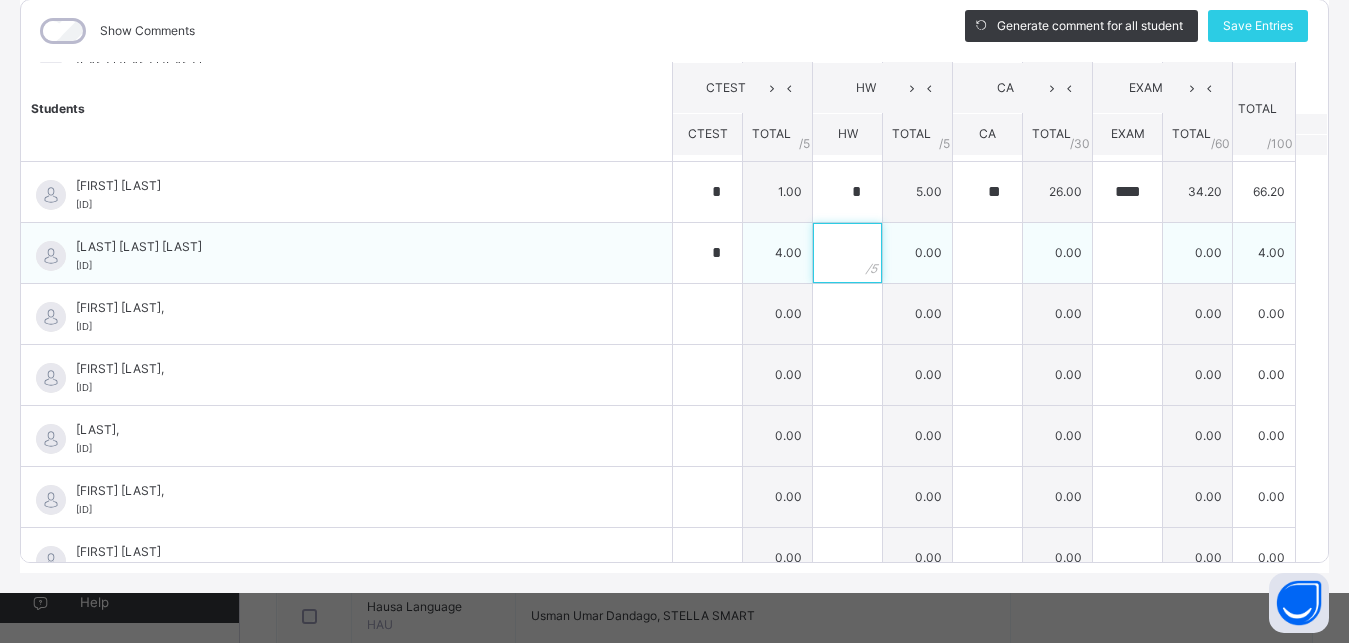 click at bounding box center (847, 253) 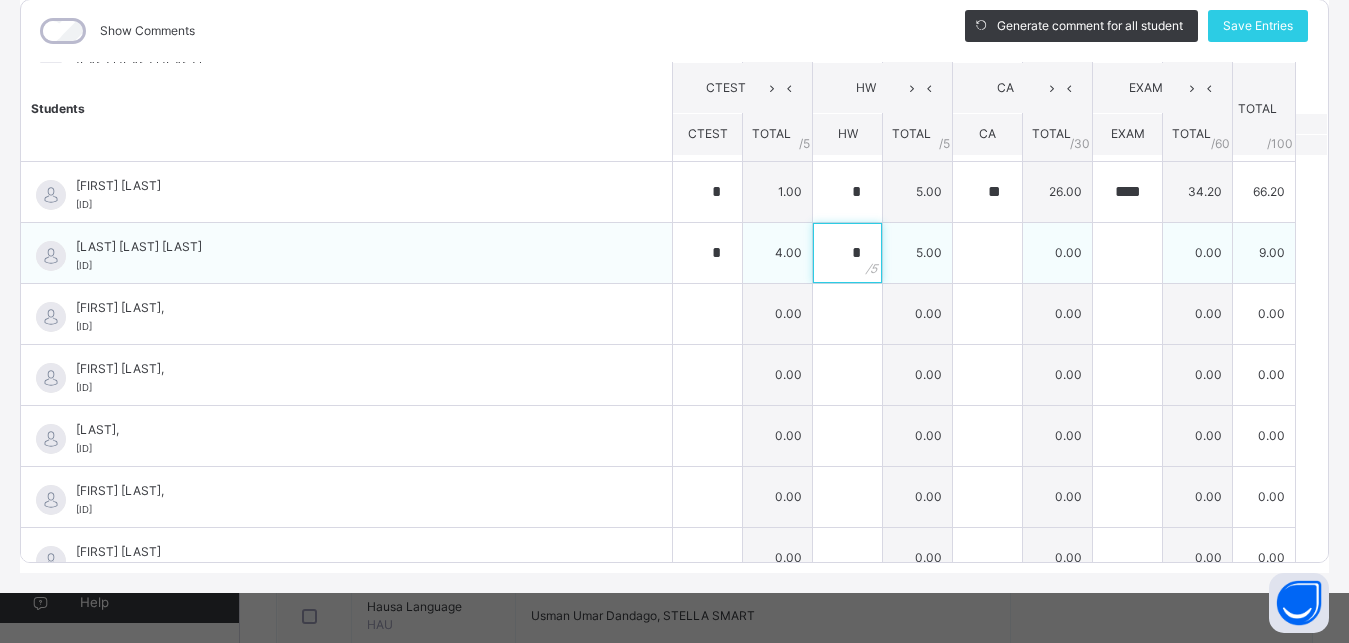 type on "*" 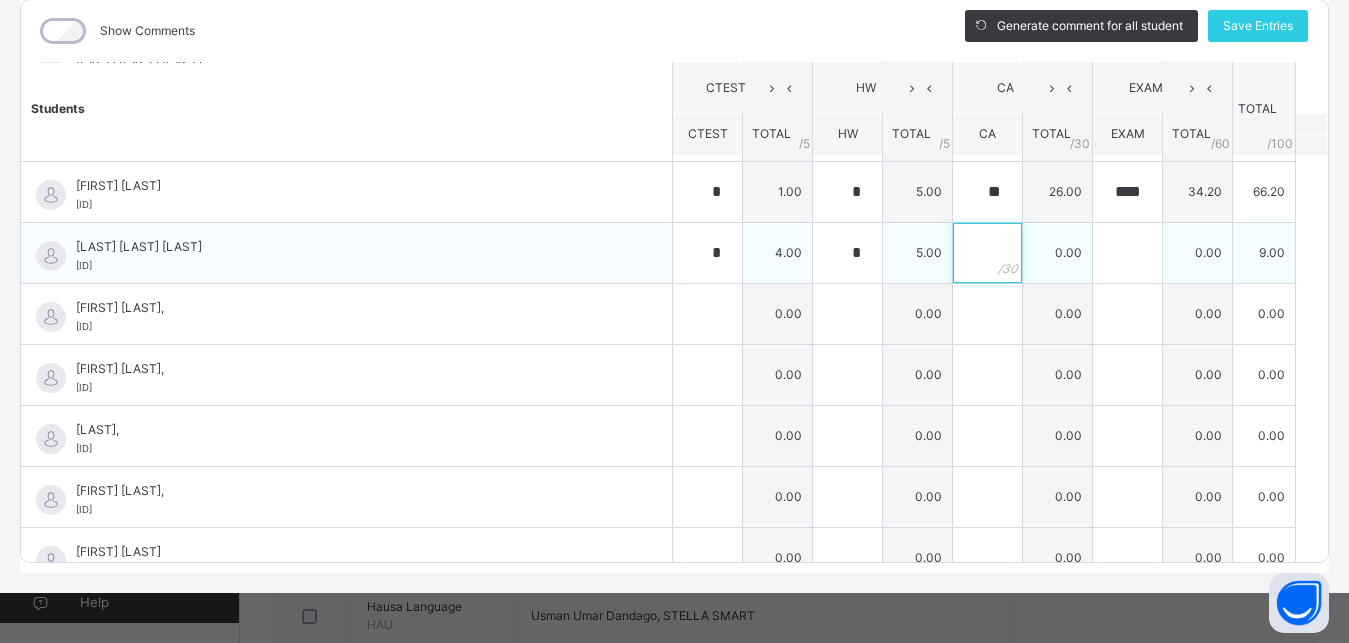 click at bounding box center (987, 253) 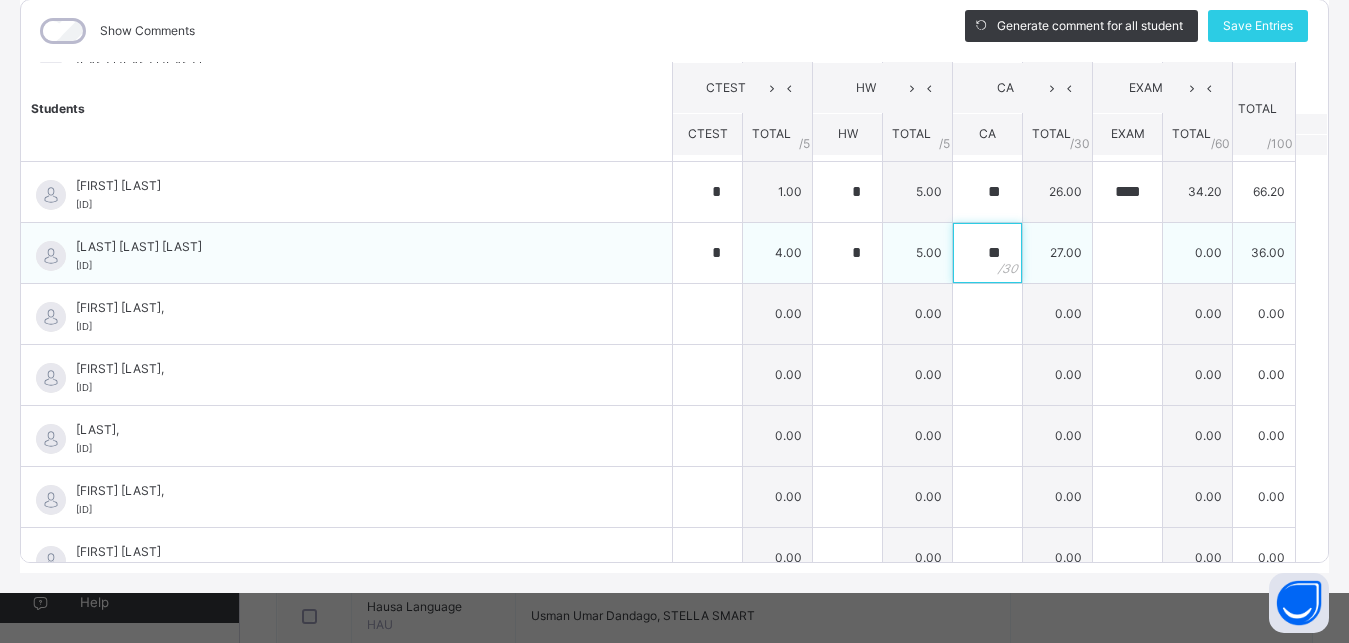 type on "**" 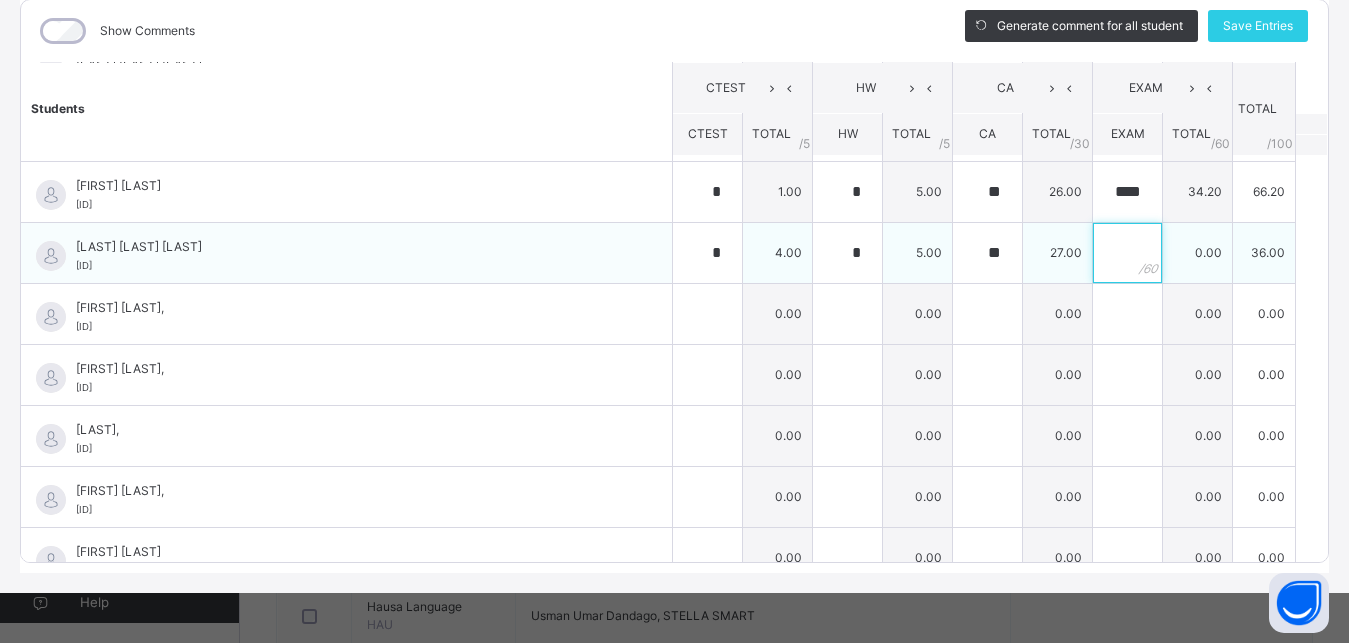 click at bounding box center (1127, 253) 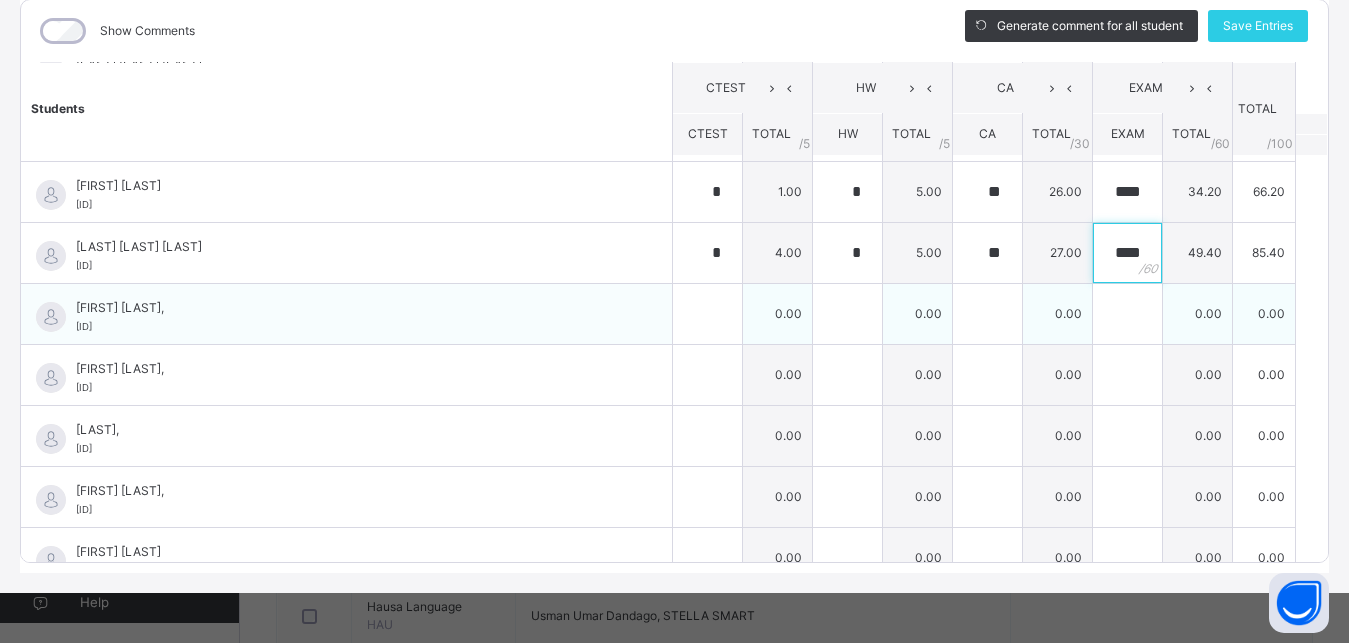type on "****" 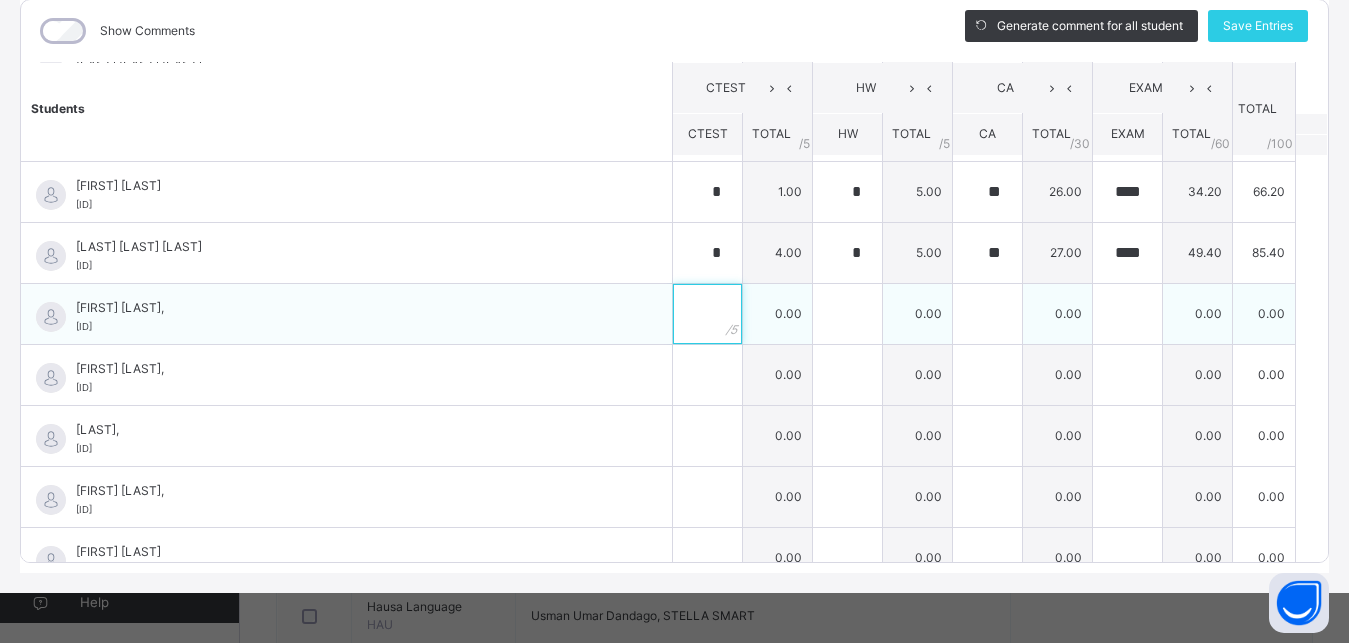 click at bounding box center [707, 314] 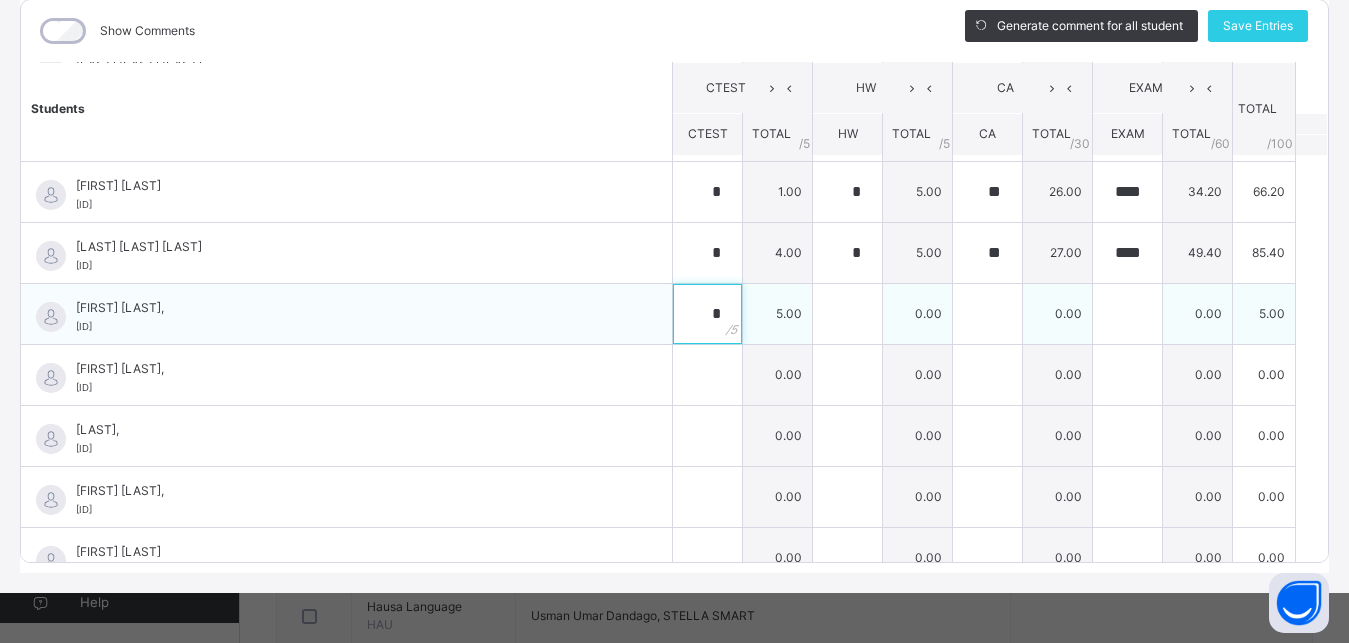 type on "*" 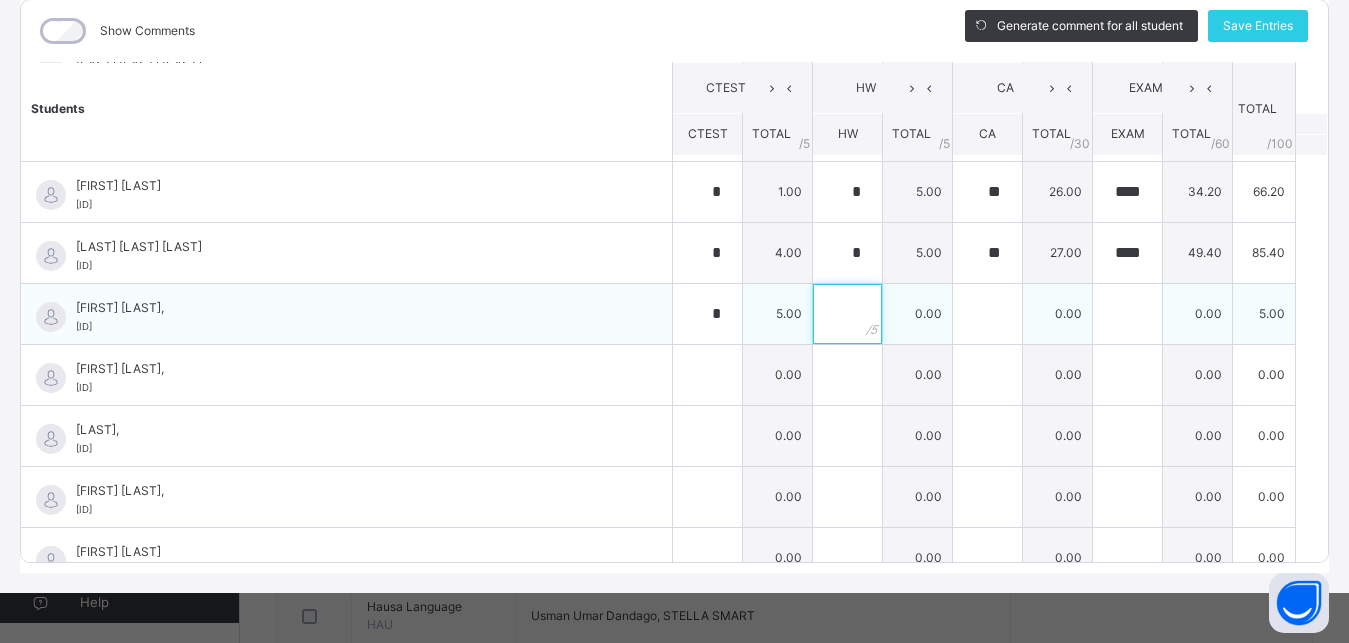 click at bounding box center [847, 314] 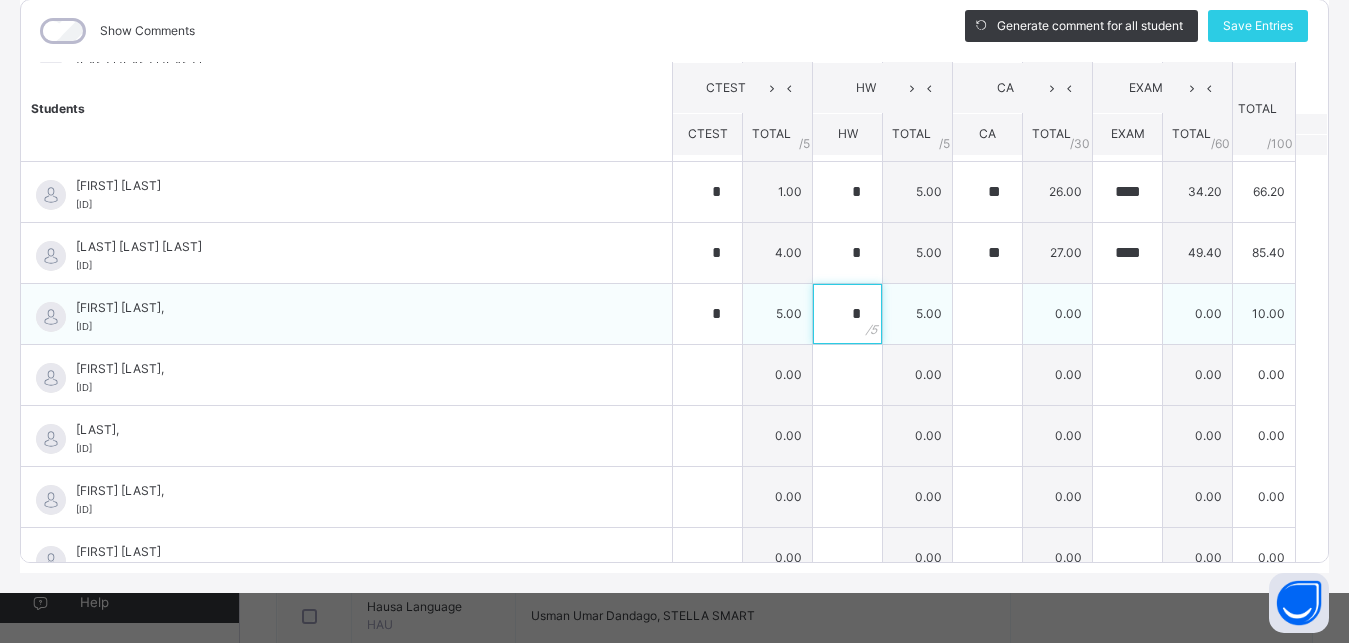 type on "*" 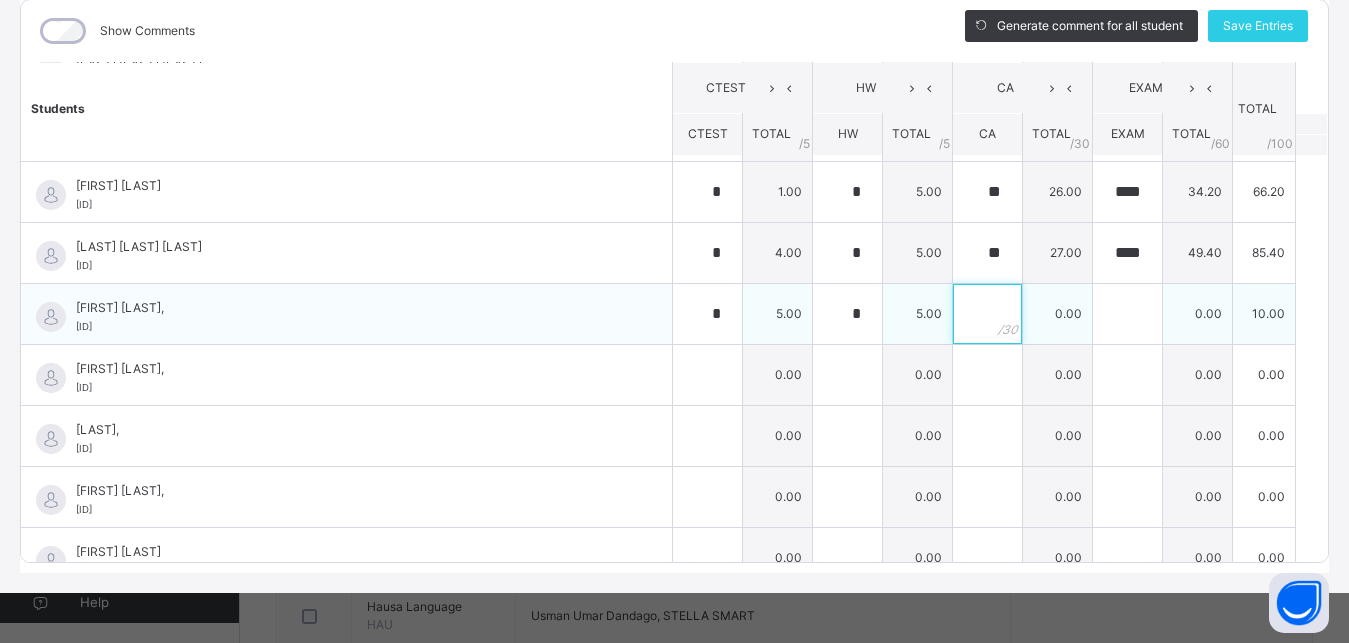 click at bounding box center [987, 314] 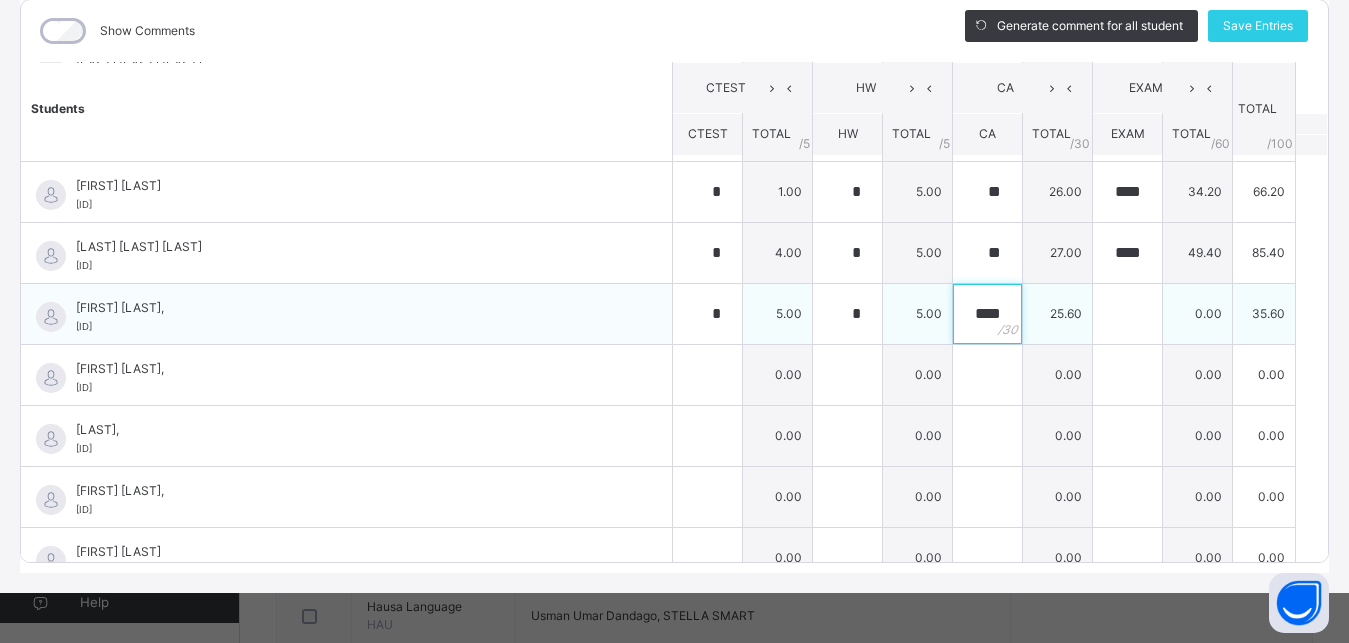 type on "****" 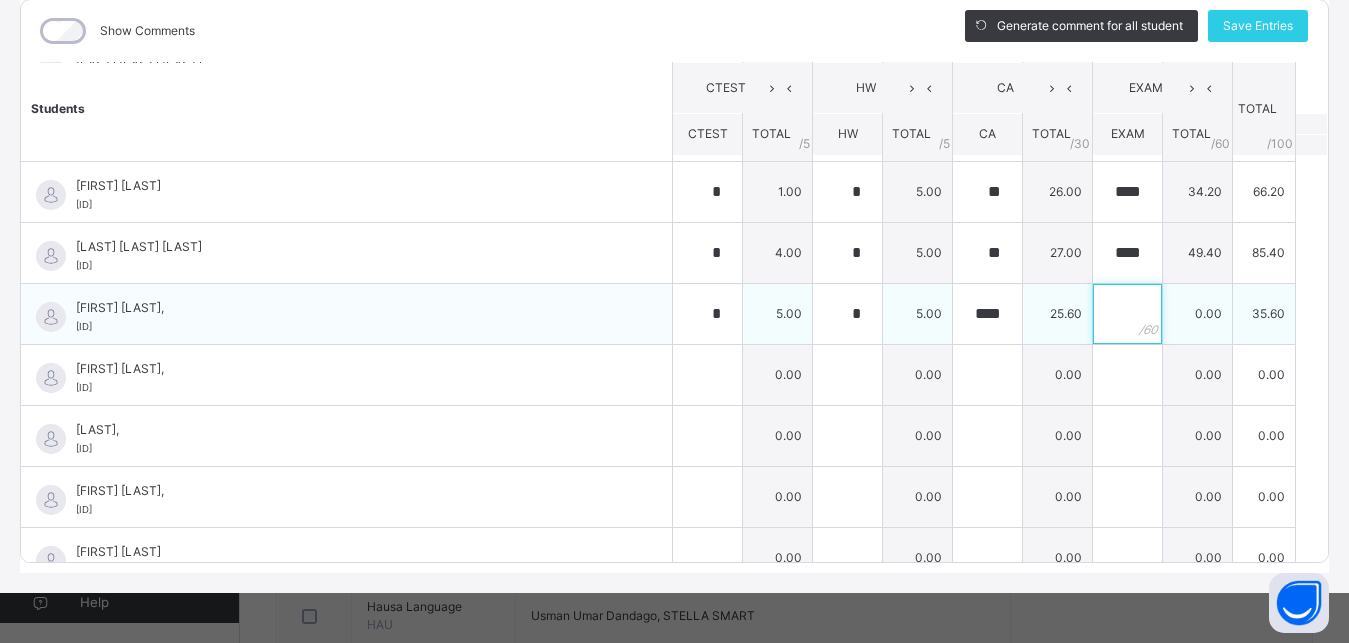 click at bounding box center [1127, 314] 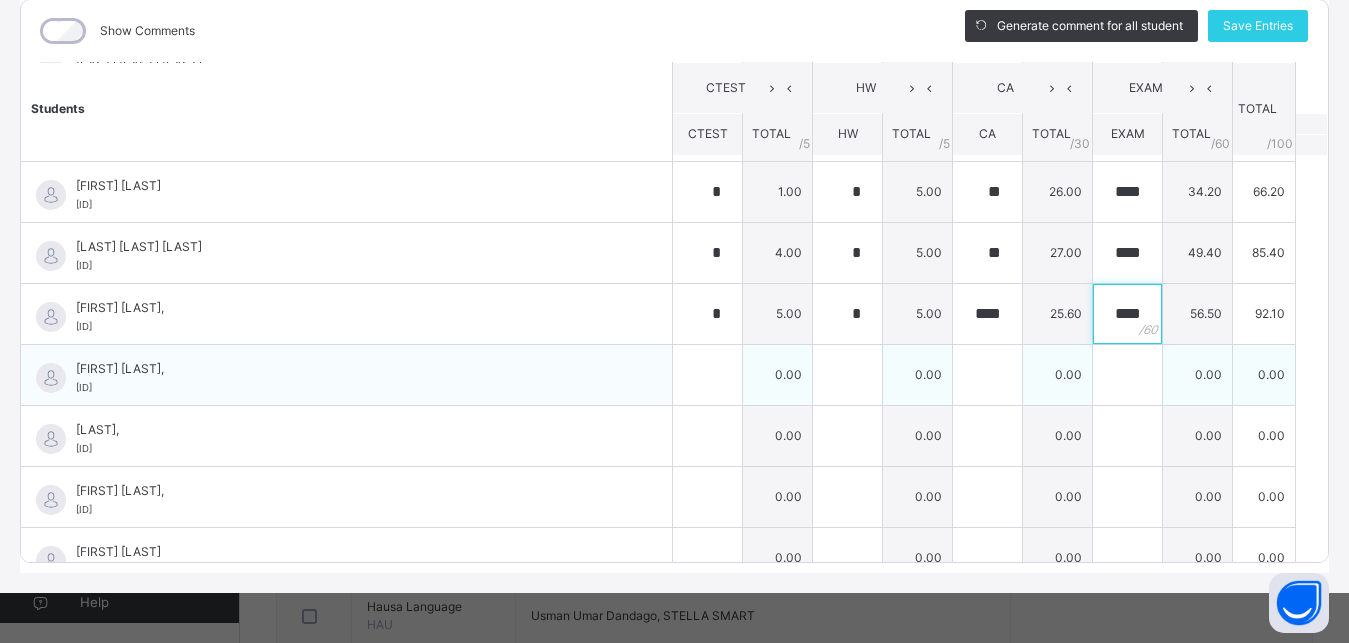 type on "****" 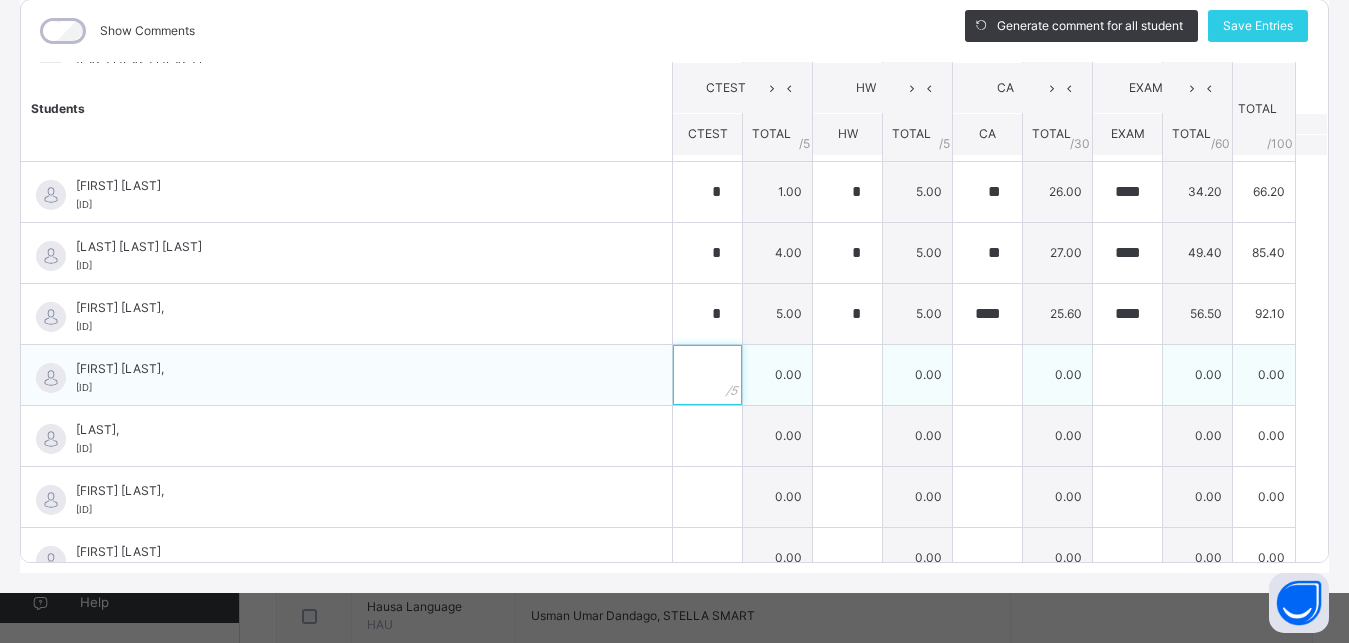 click at bounding box center [707, 375] 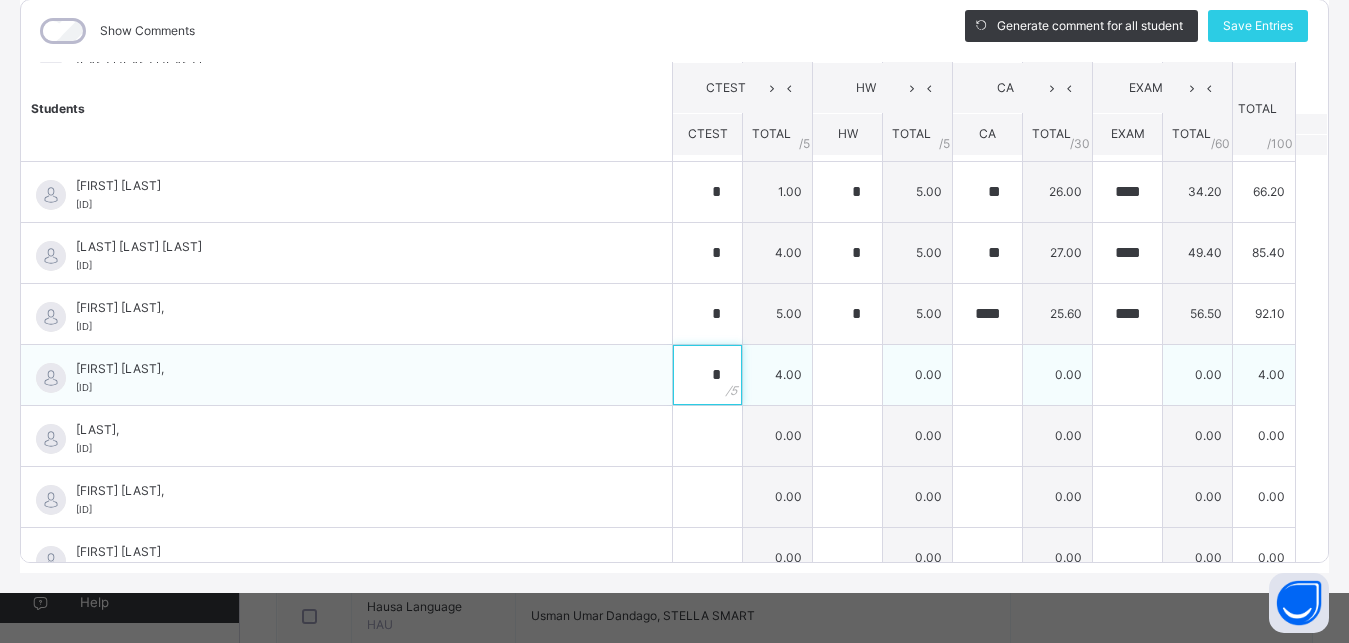 type on "*" 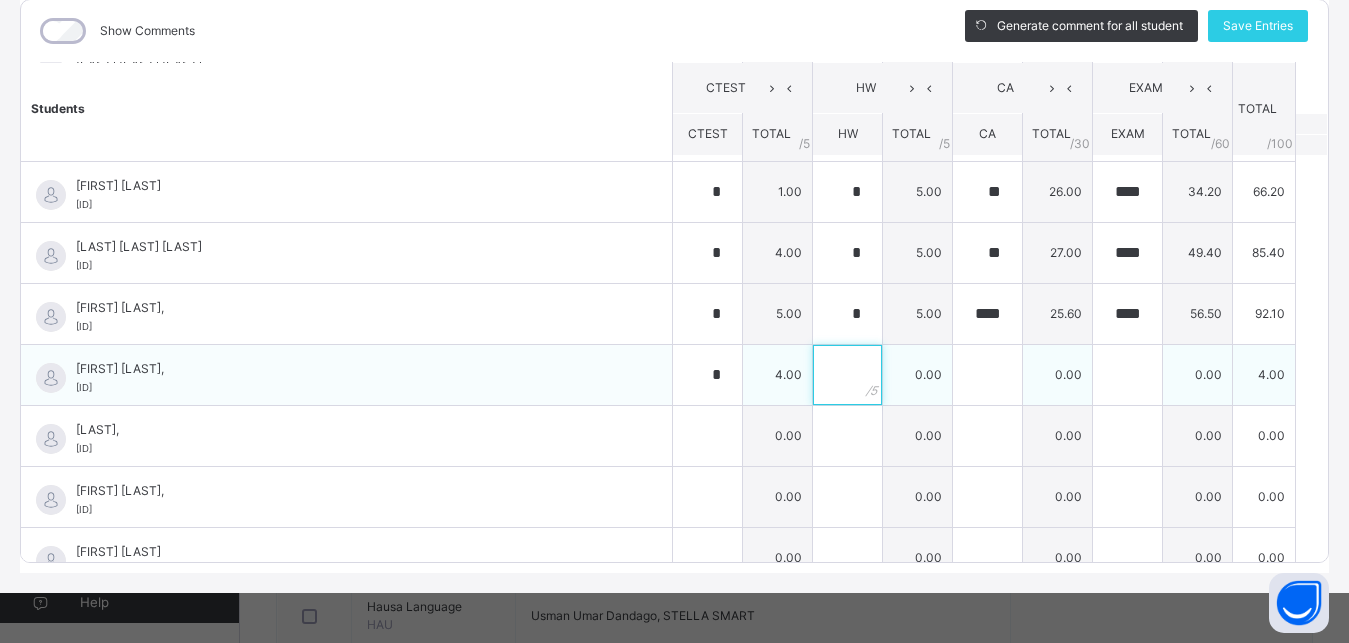 click at bounding box center [847, 375] 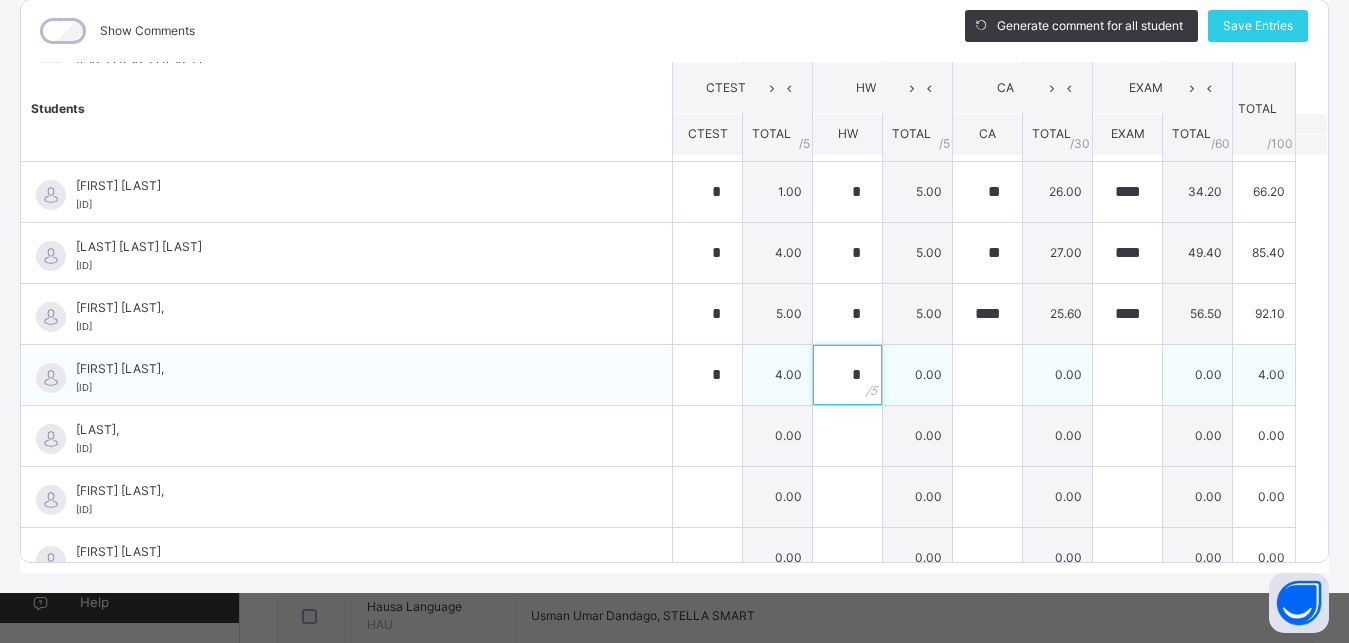 type on "*" 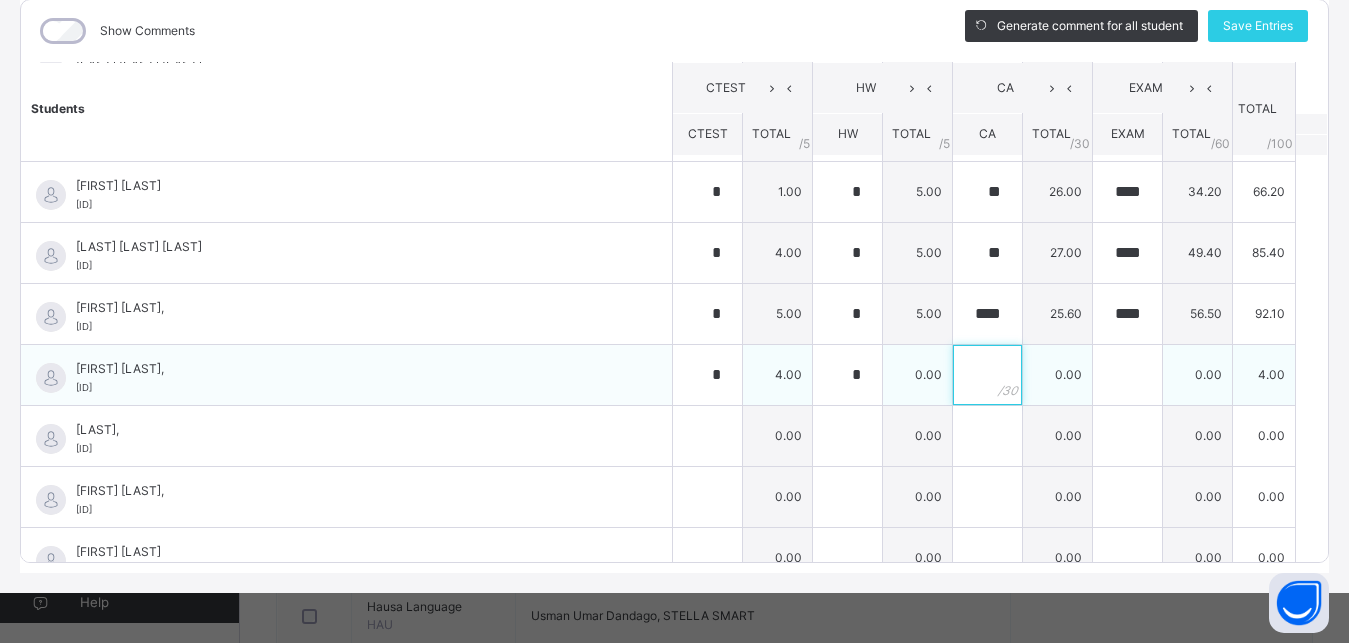 click at bounding box center (987, 375) 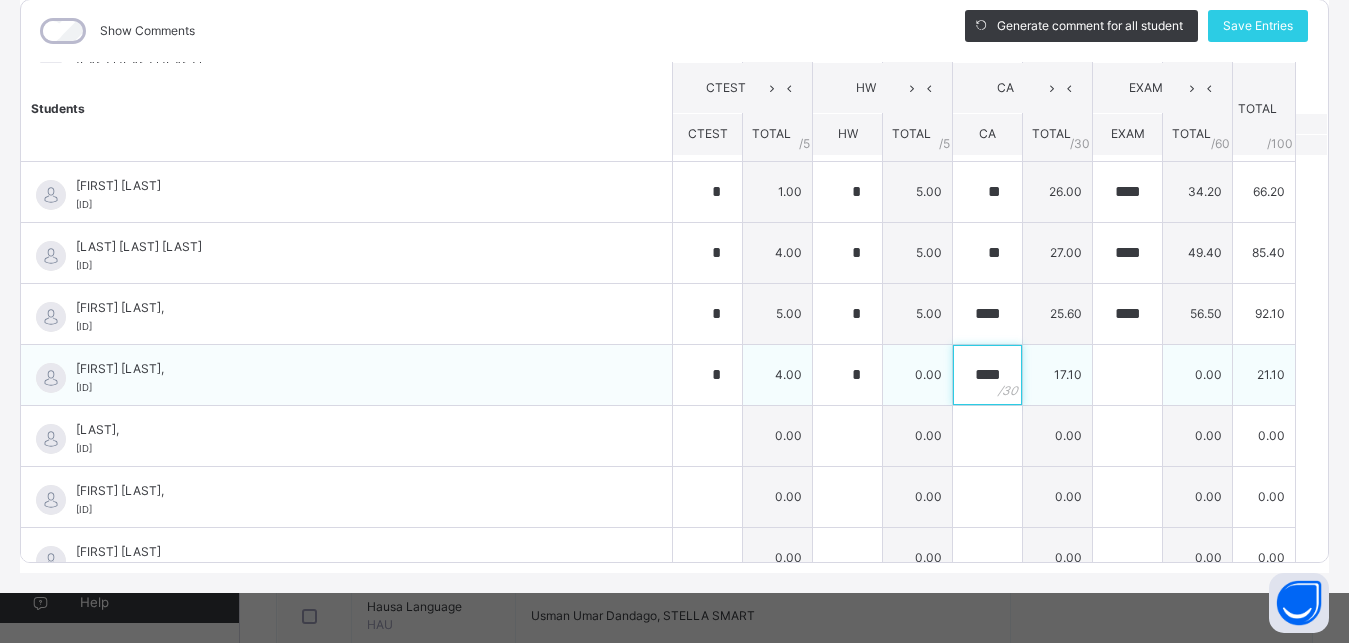 type on "****" 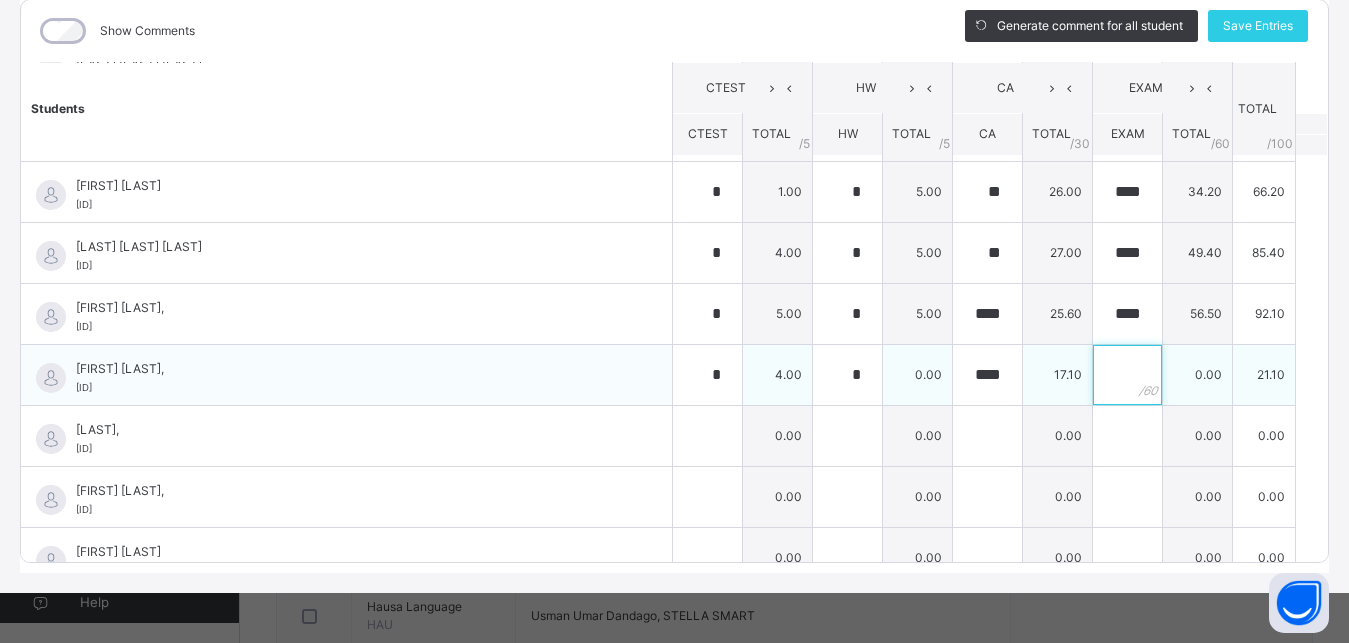 click at bounding box center (1127, 375) 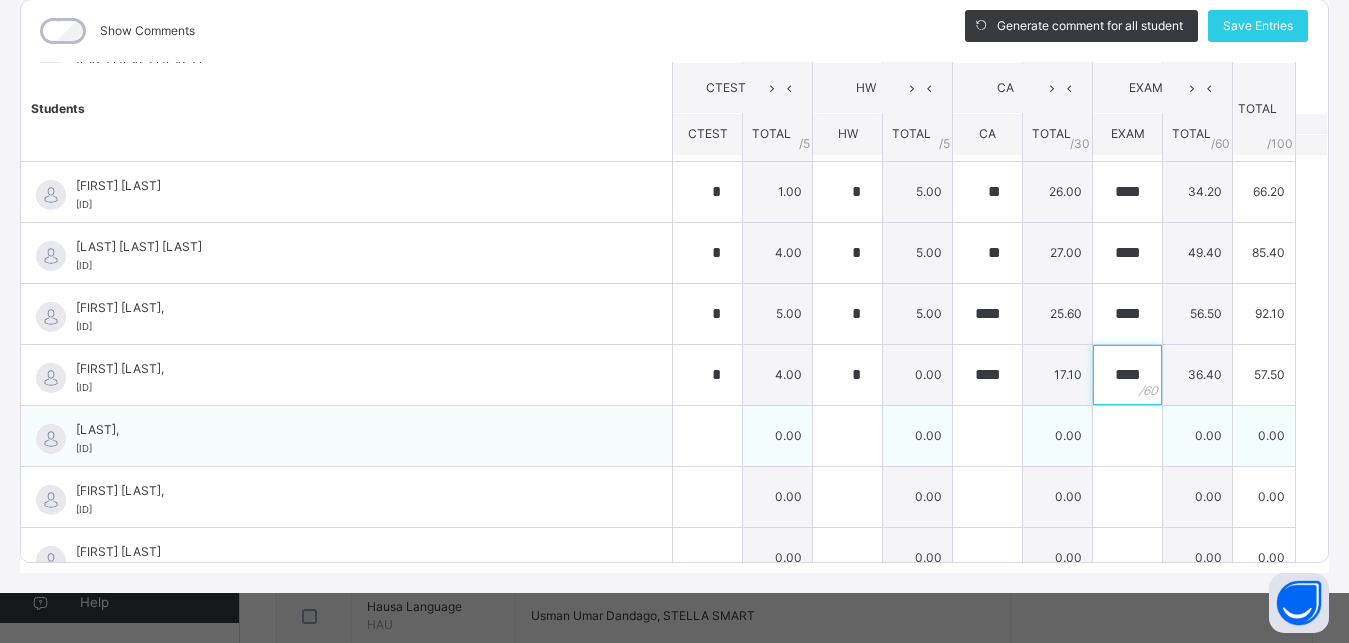 type on "****" 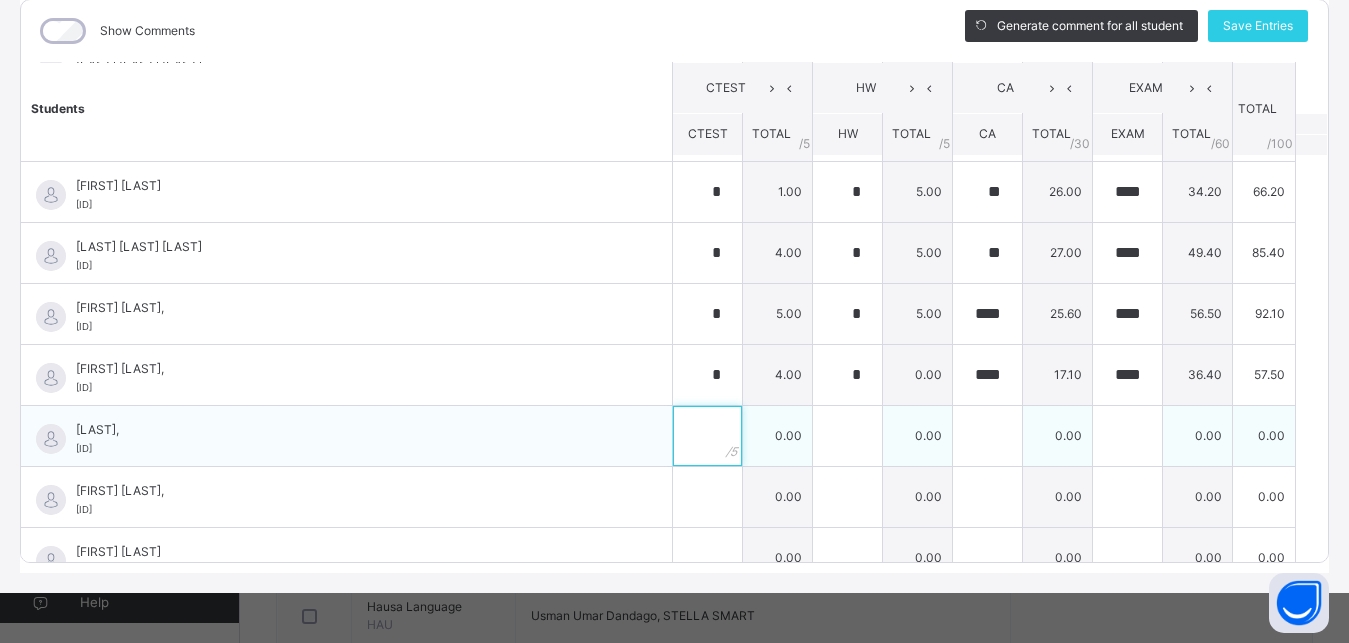 click at bounding box center (707, 436) 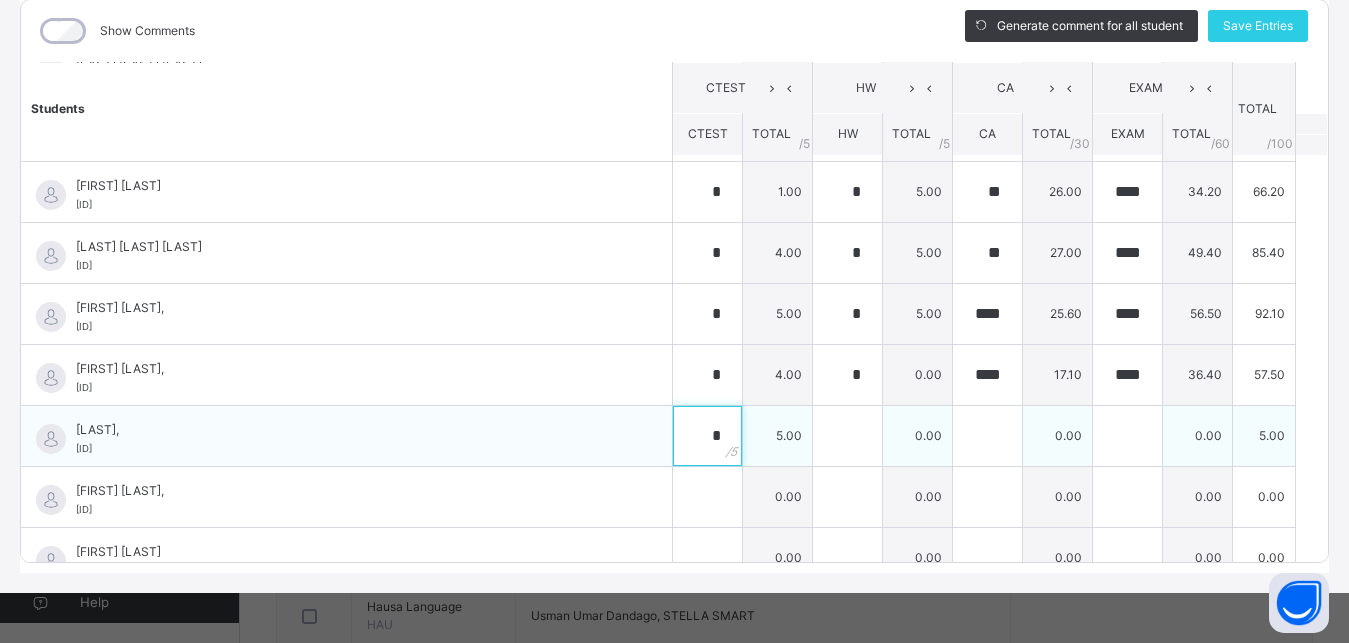 type on "*" 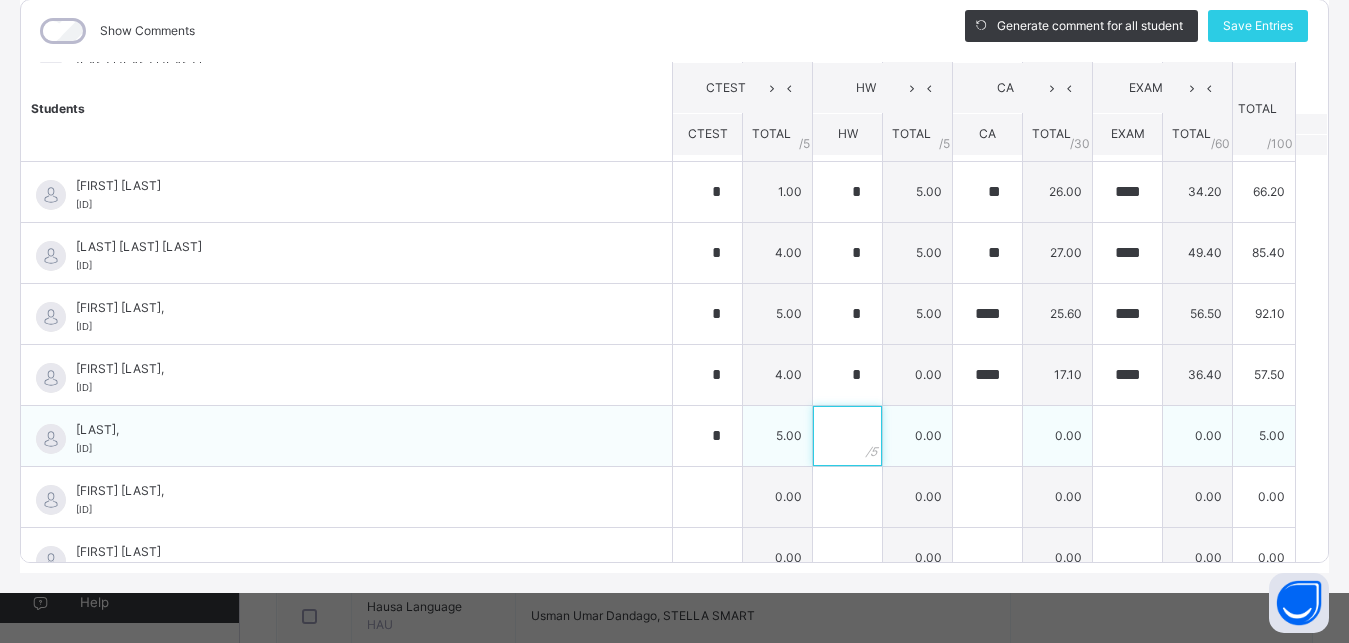 click at bounding box center [847, 436] 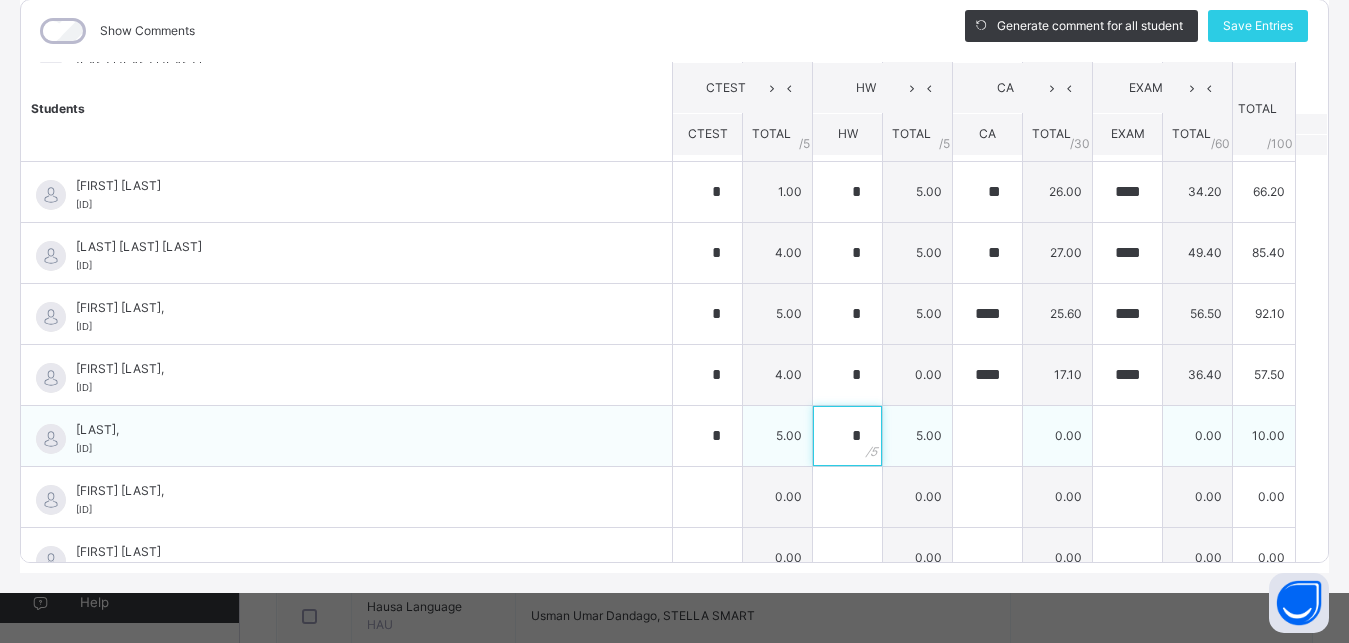 type on "*" 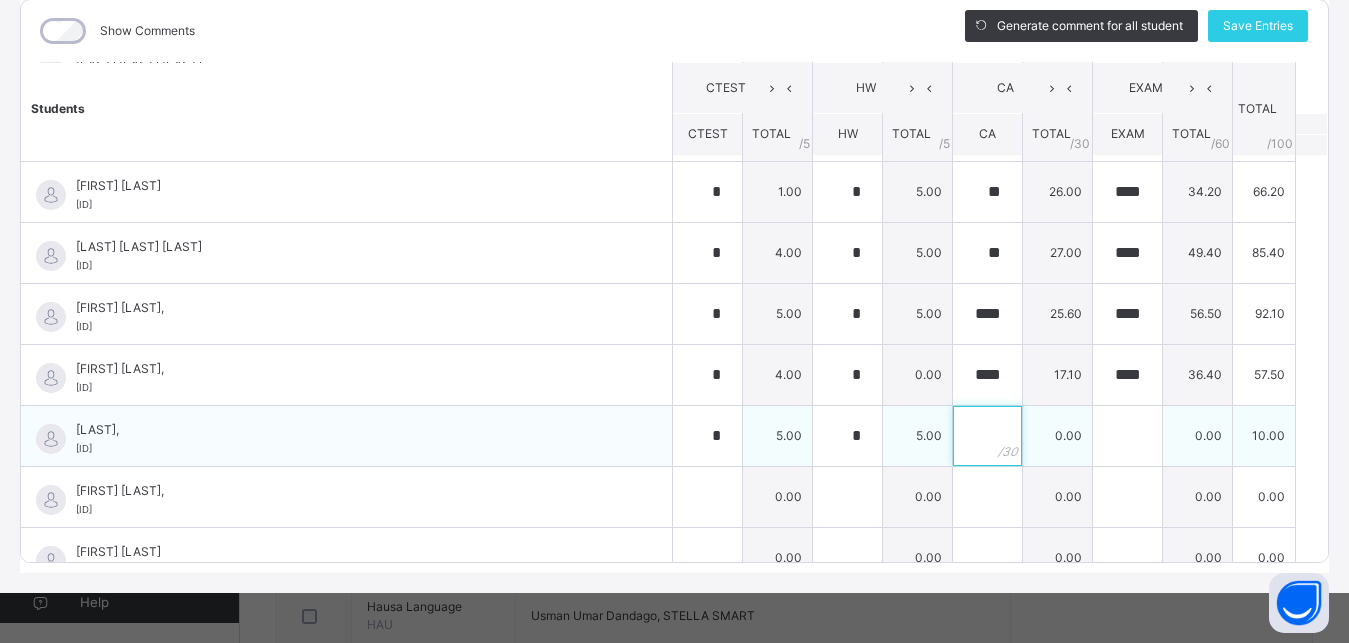 click at bounding box center (987, 436) 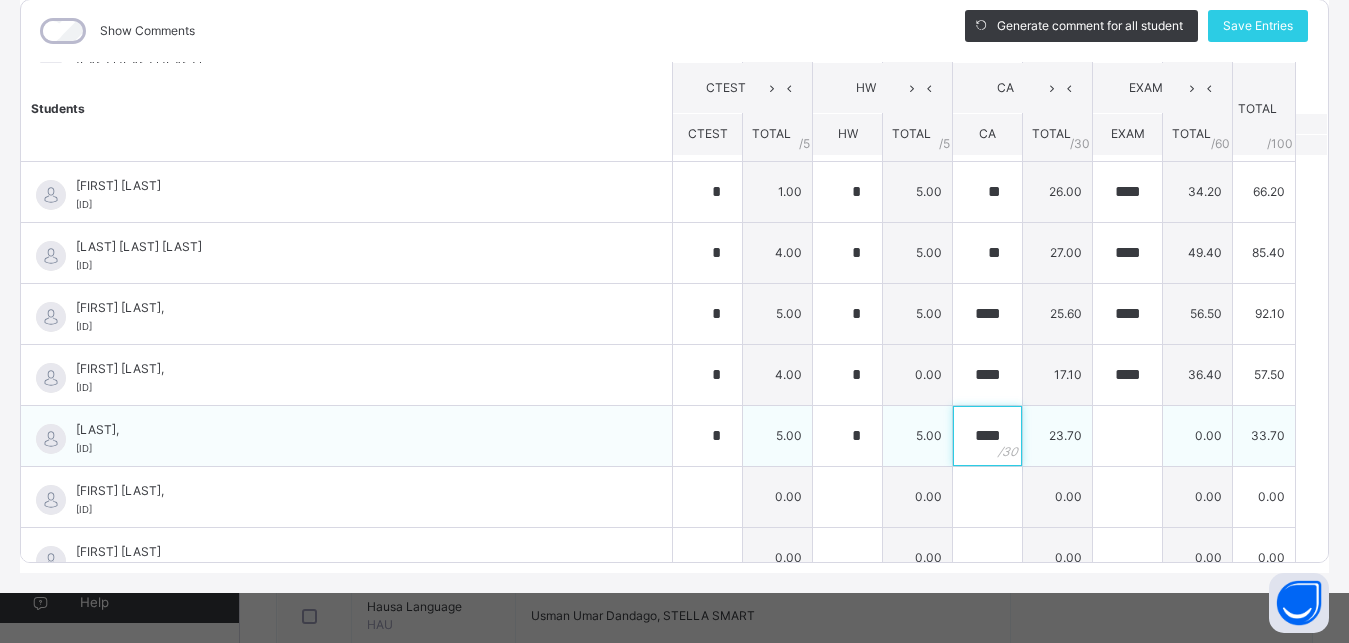 type on "****" 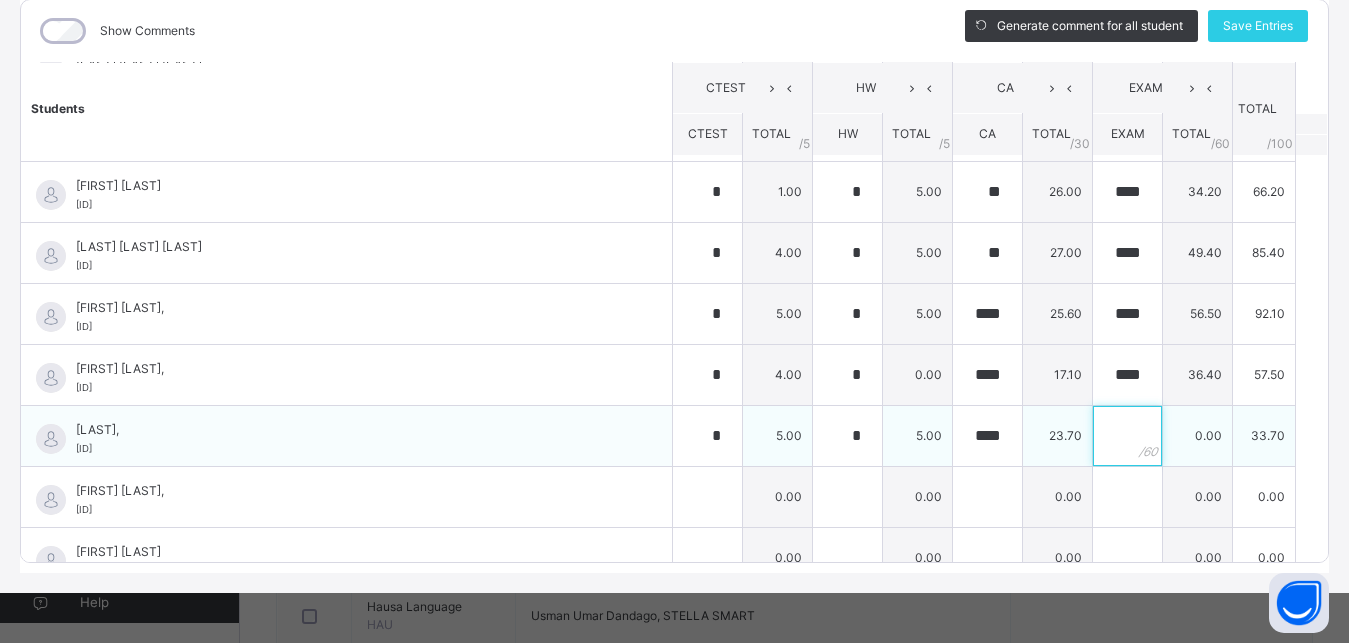 click at bounding box center (1127, 436) 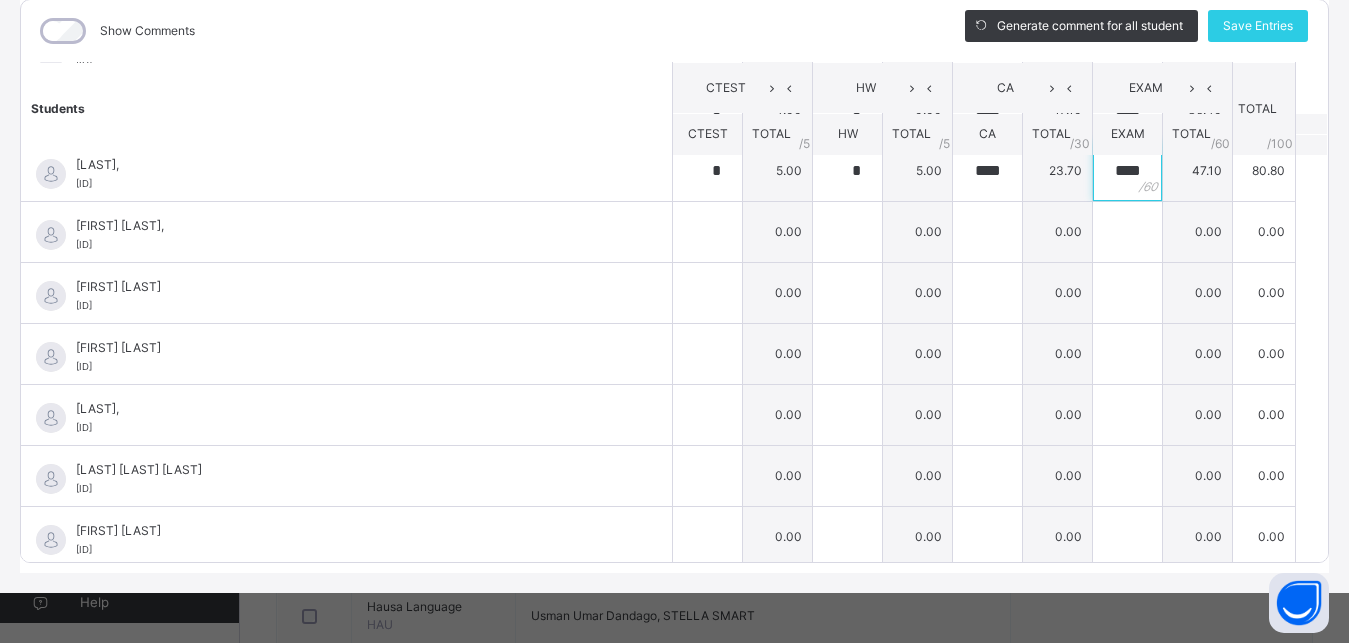 scroll, scrollTop: 630, scrollLeft: 0, axis: vertical 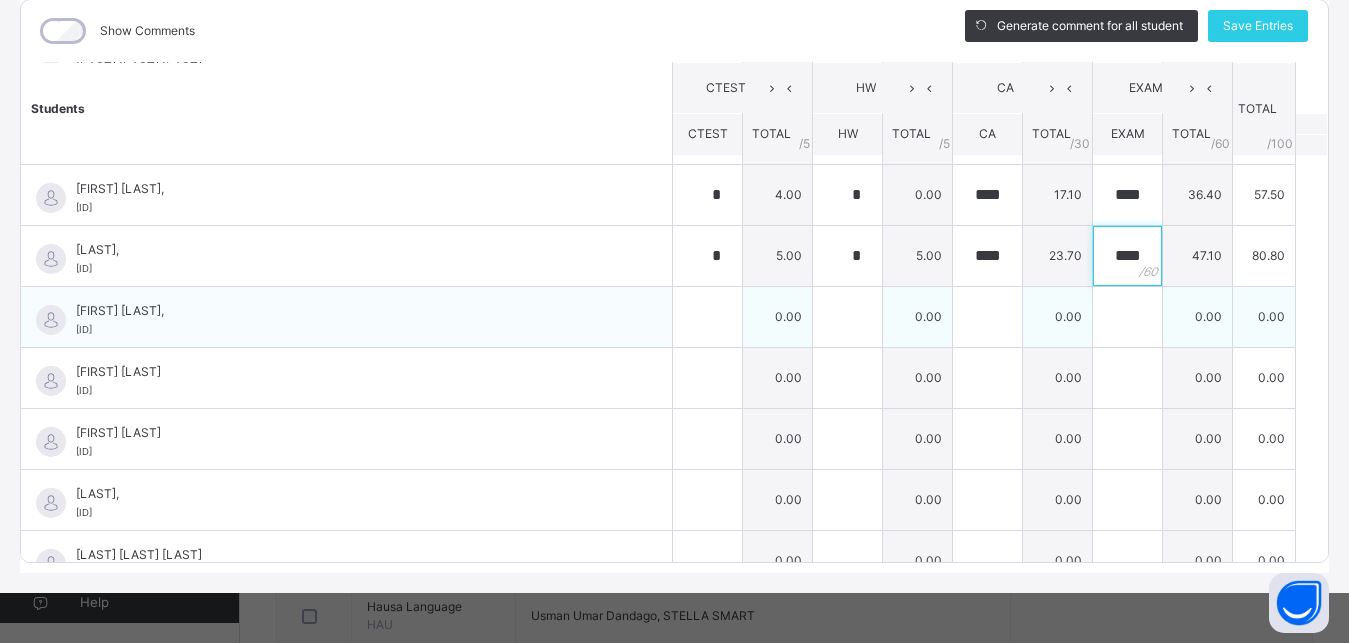 type on "****" 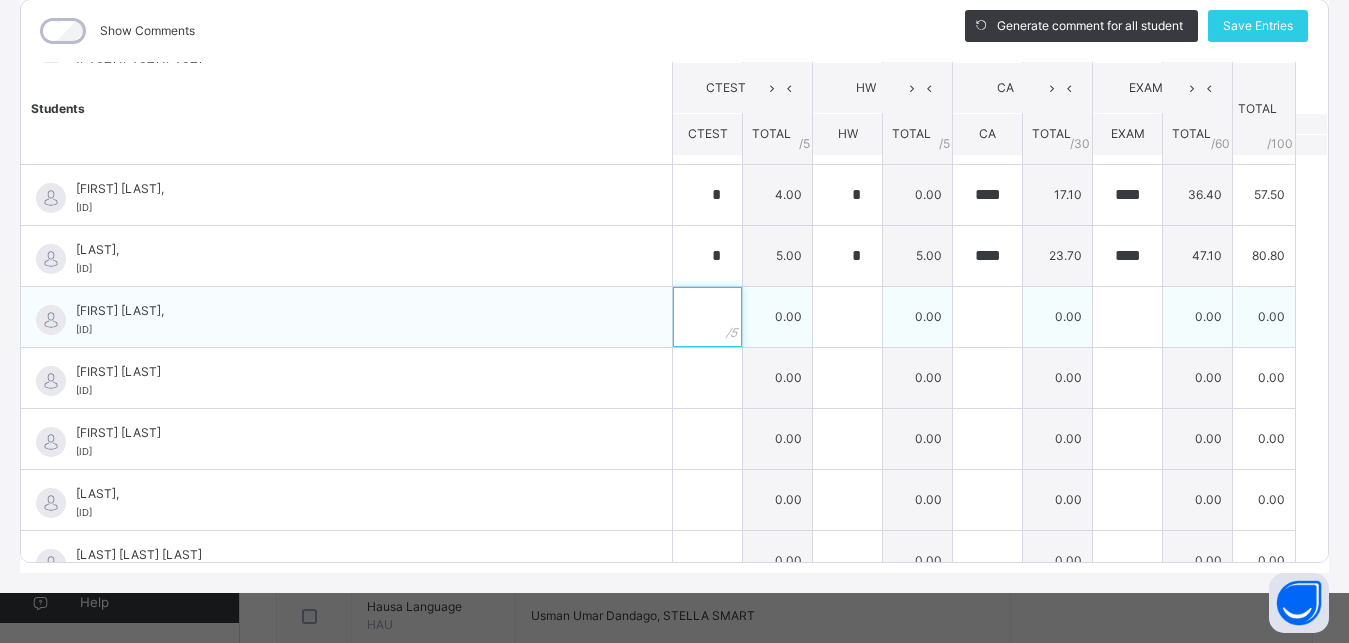 click at bounding box center [707, 317] 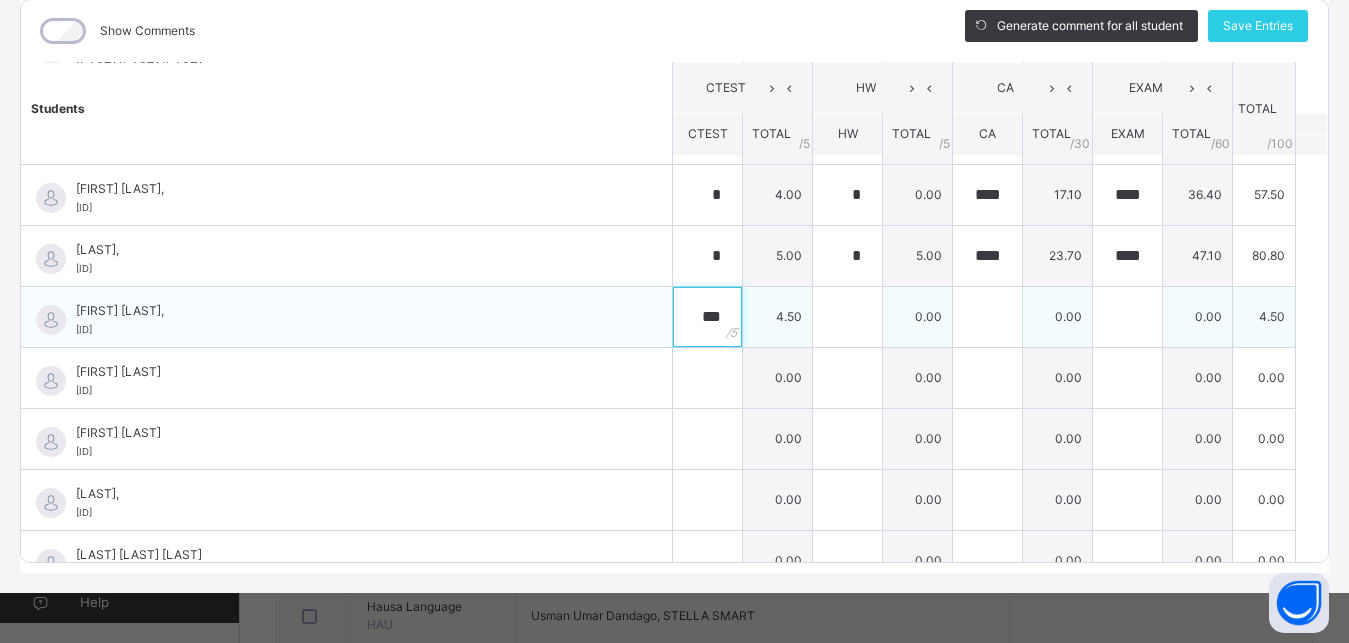 type on "***" 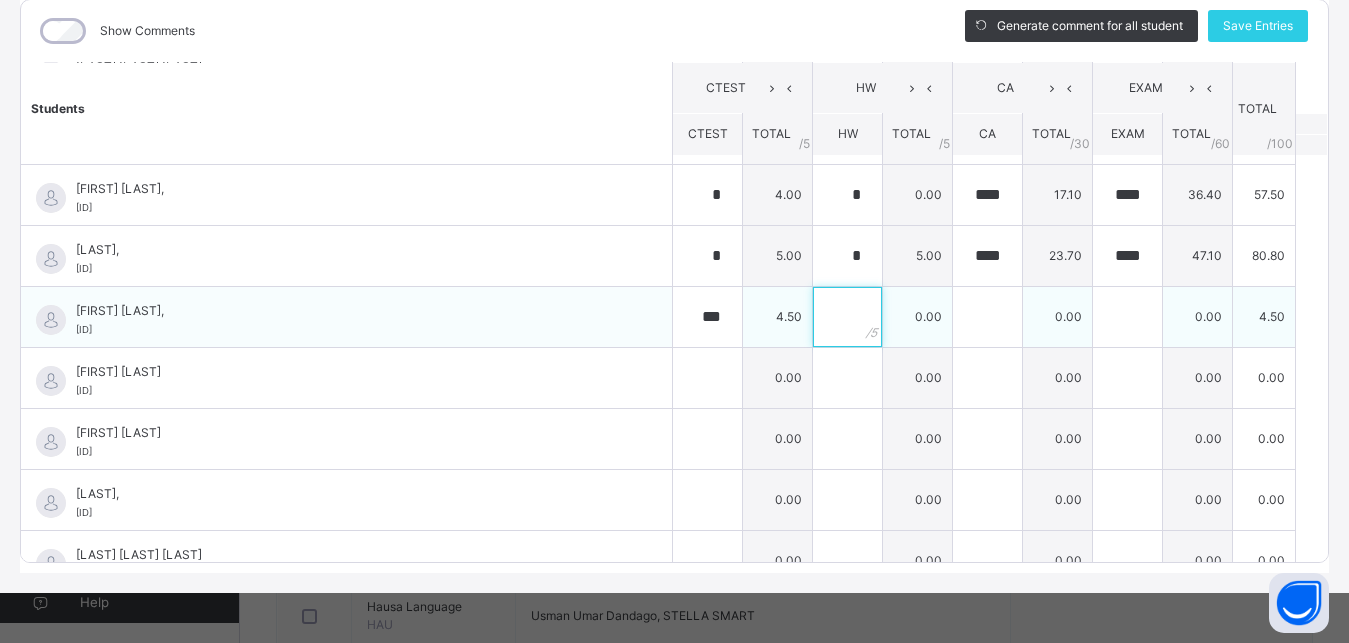 click at bounding box center [847, 317] 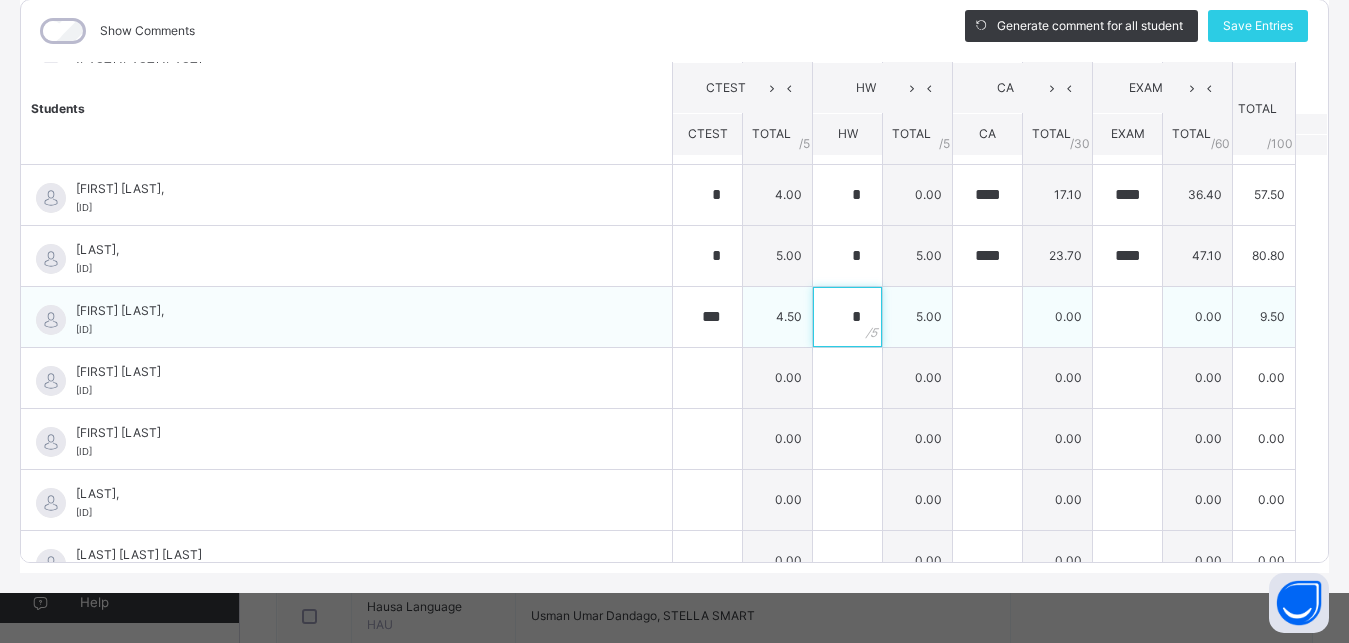 type on "*" 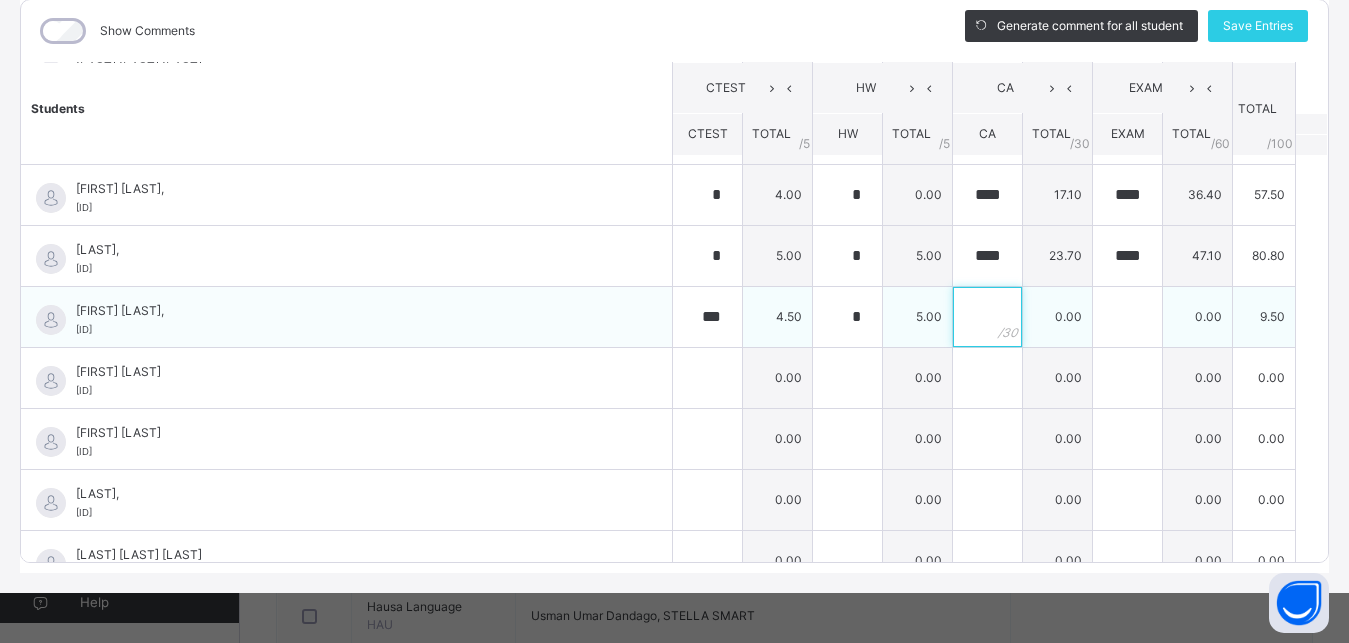 click at bounding box center [987, 317] 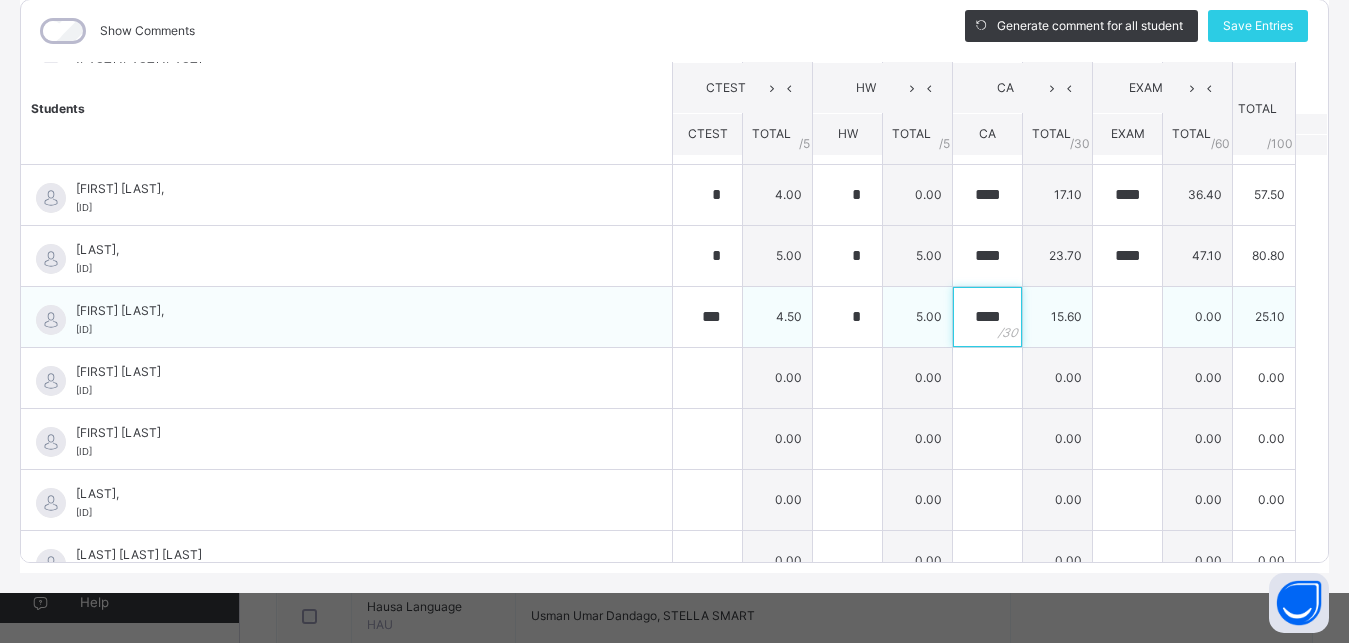 type on "****" 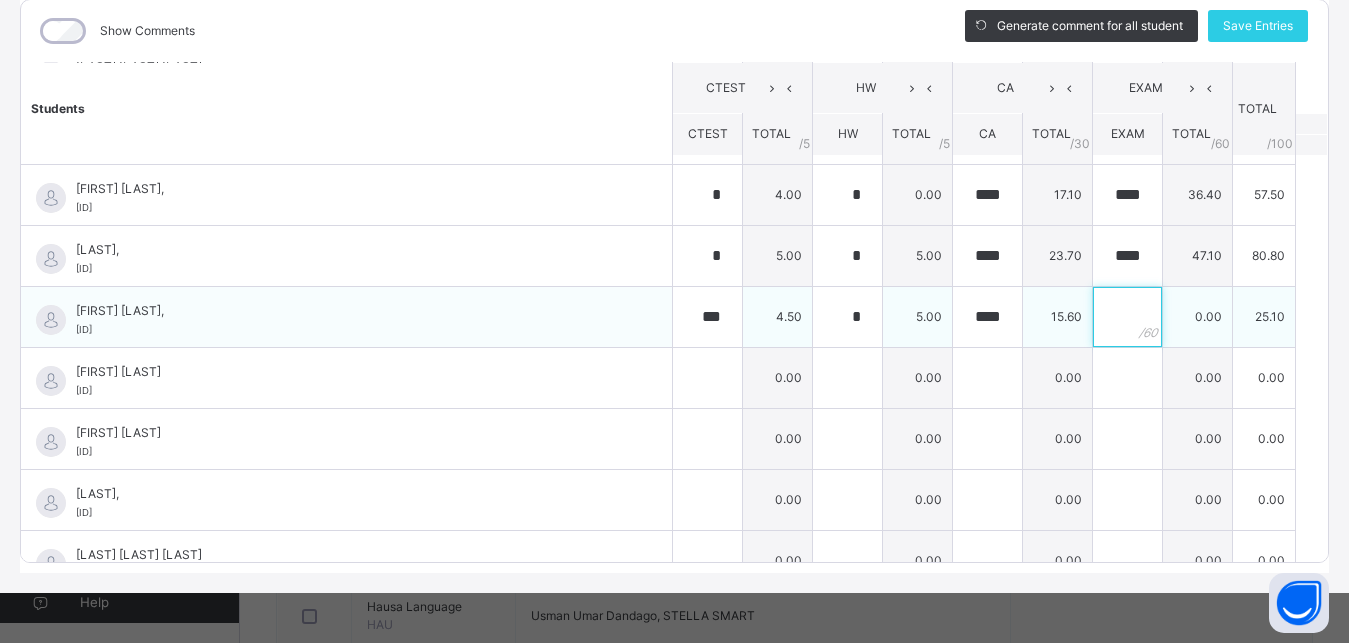 click at bounding box center (1127, 317) 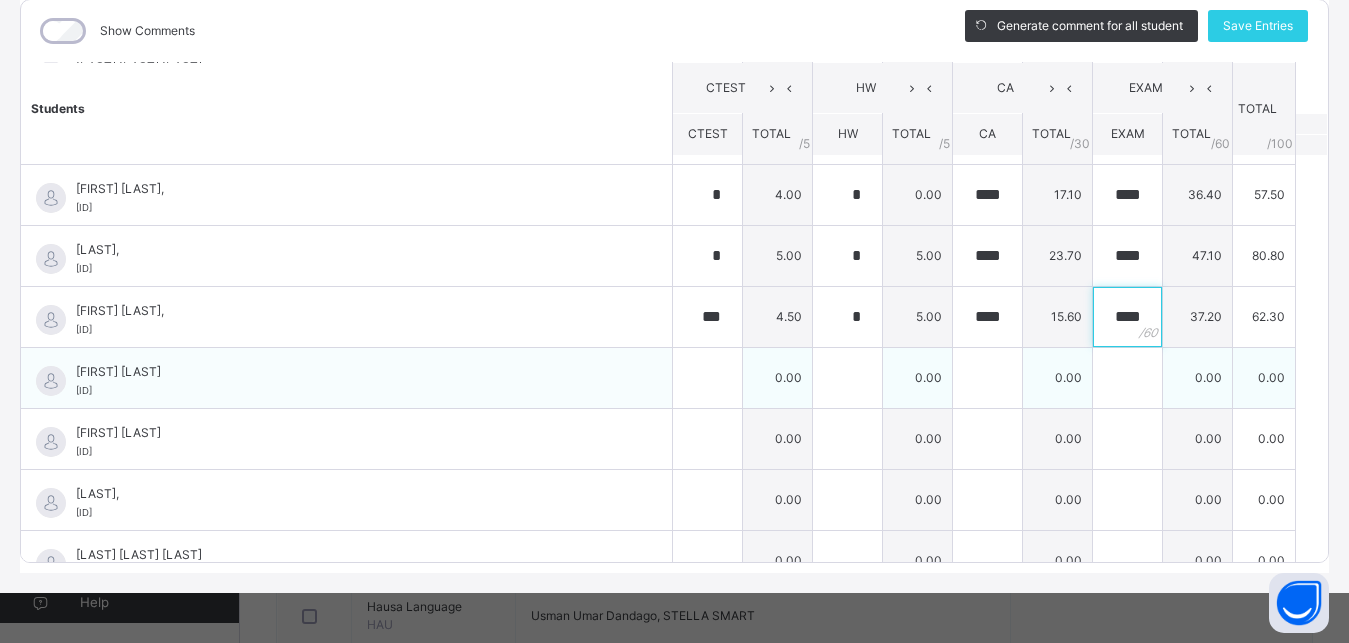type on "****" 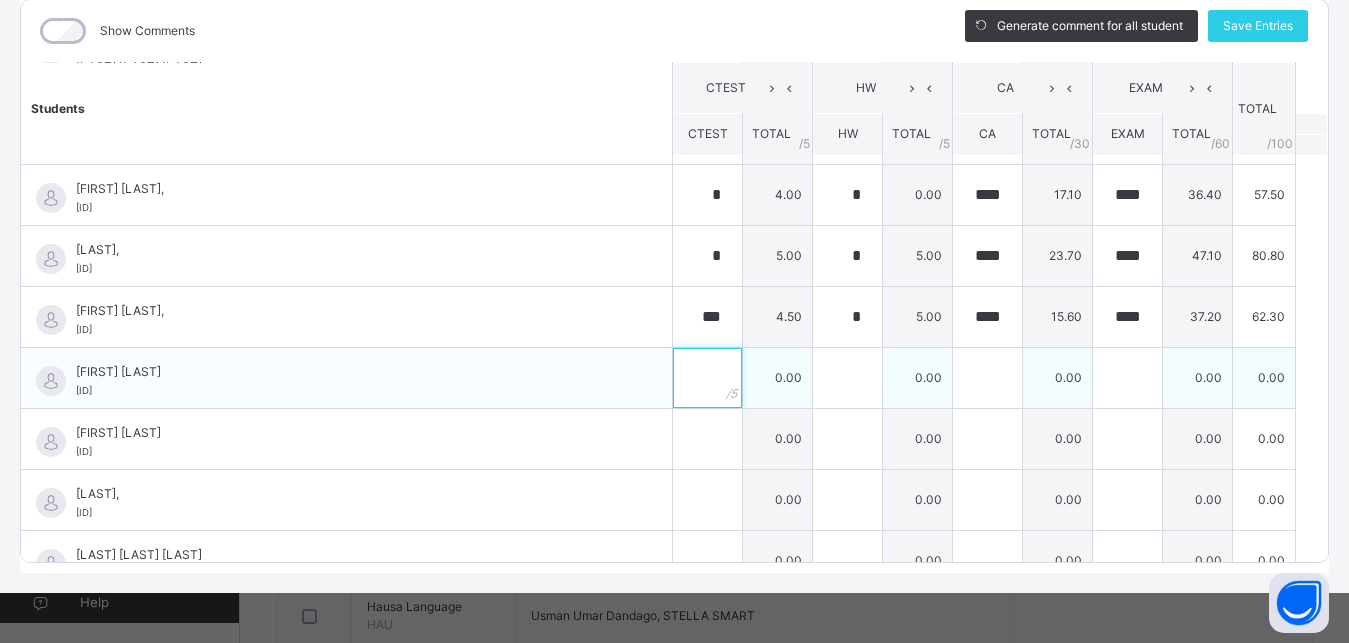 click at bounding box center (707, 378) 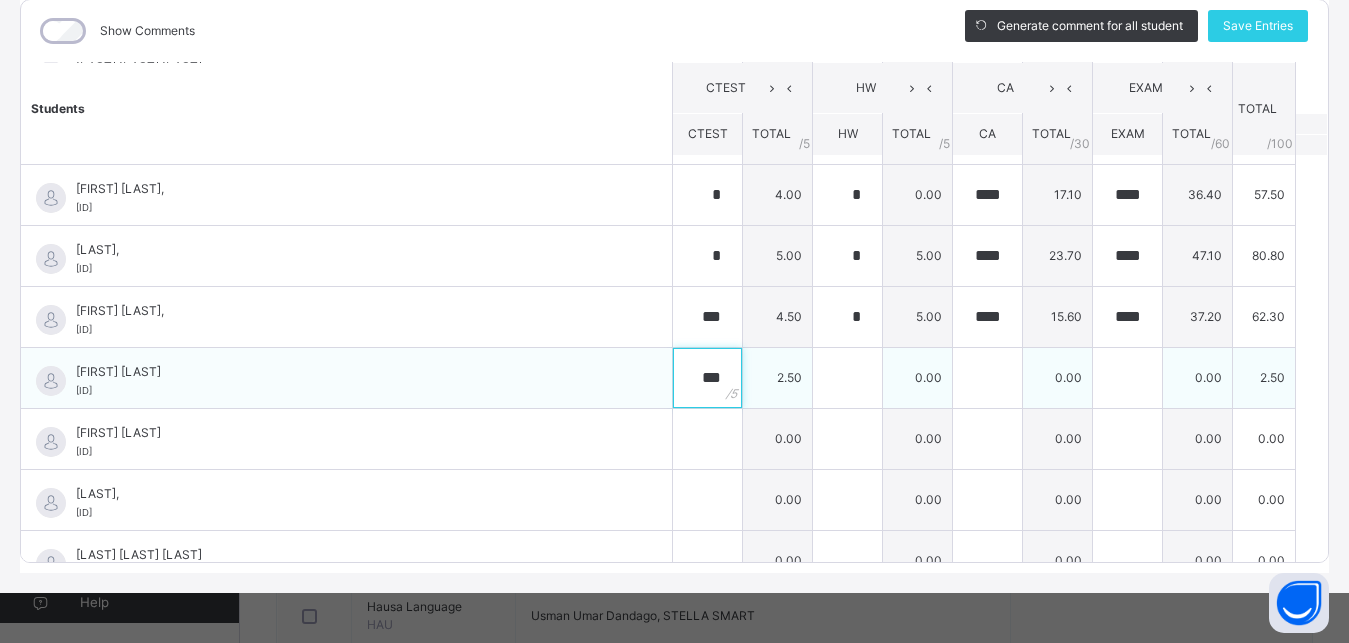 type on "***" 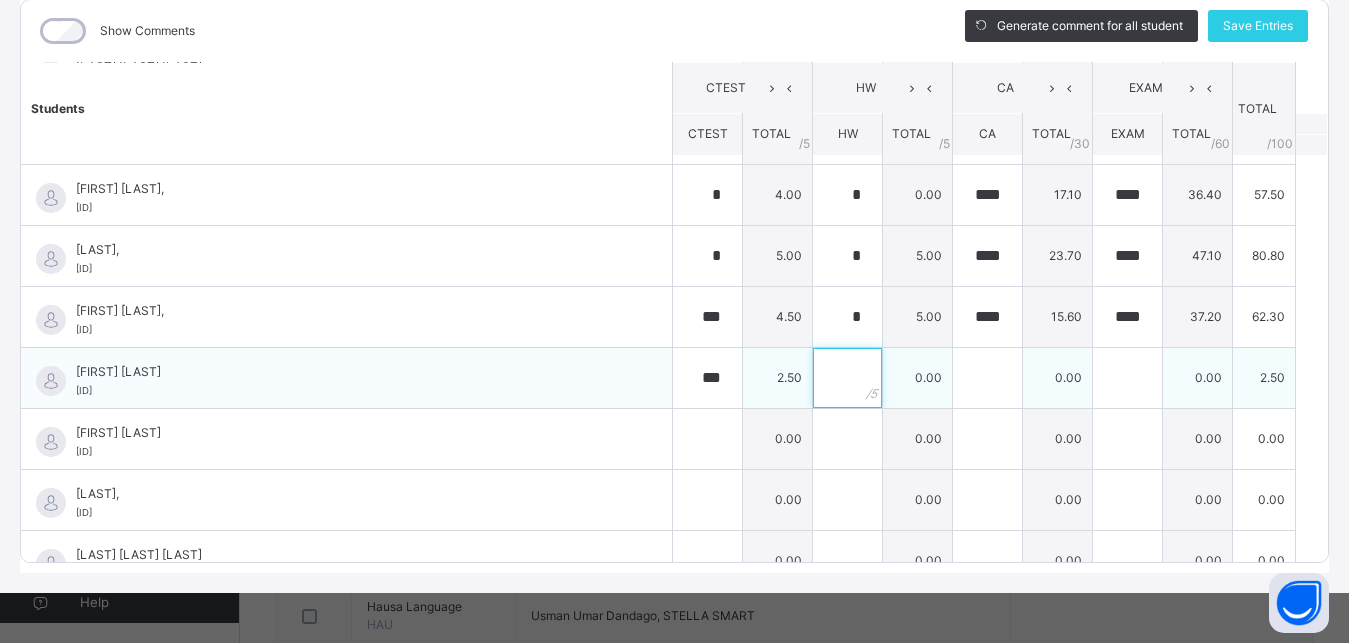 click at bounding box center (847, 378) 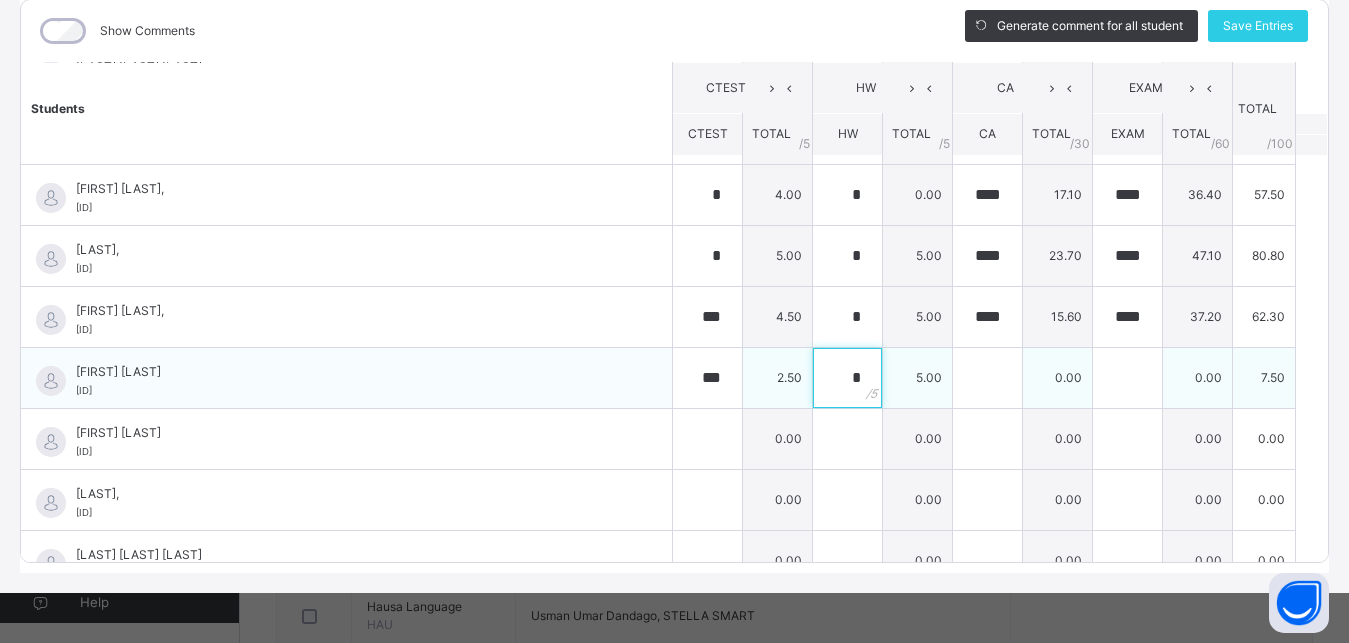 type on "*" 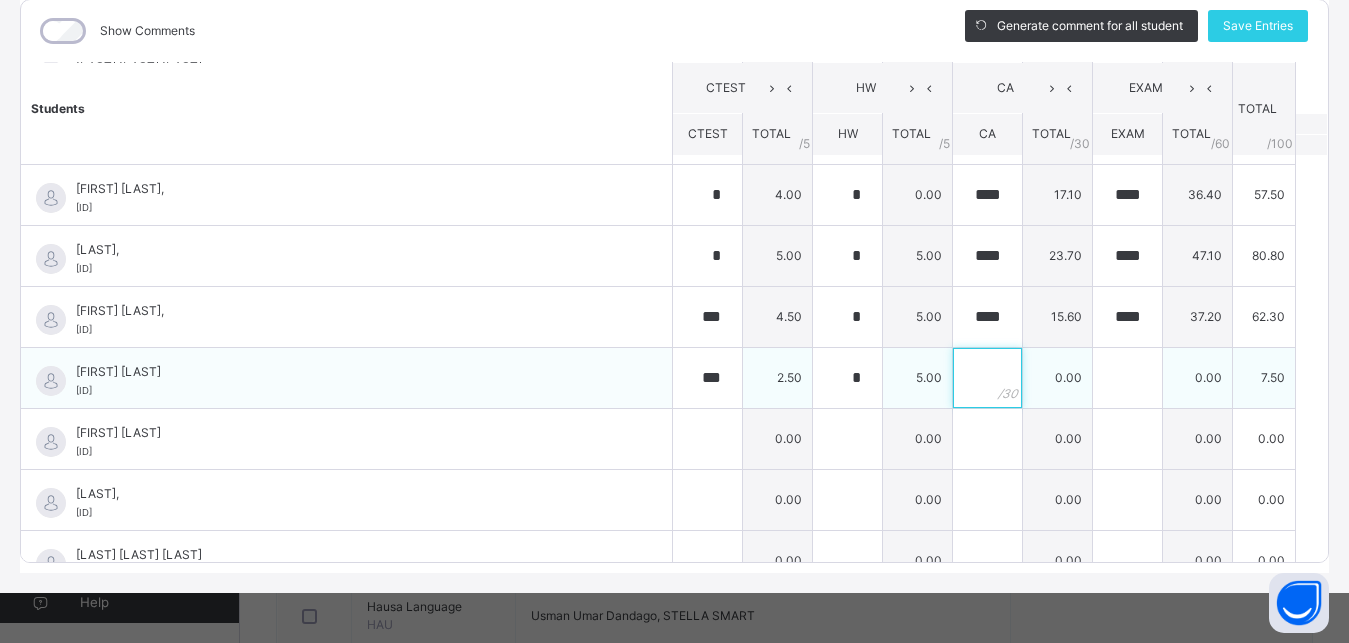 click at bounding box center [987, 378] 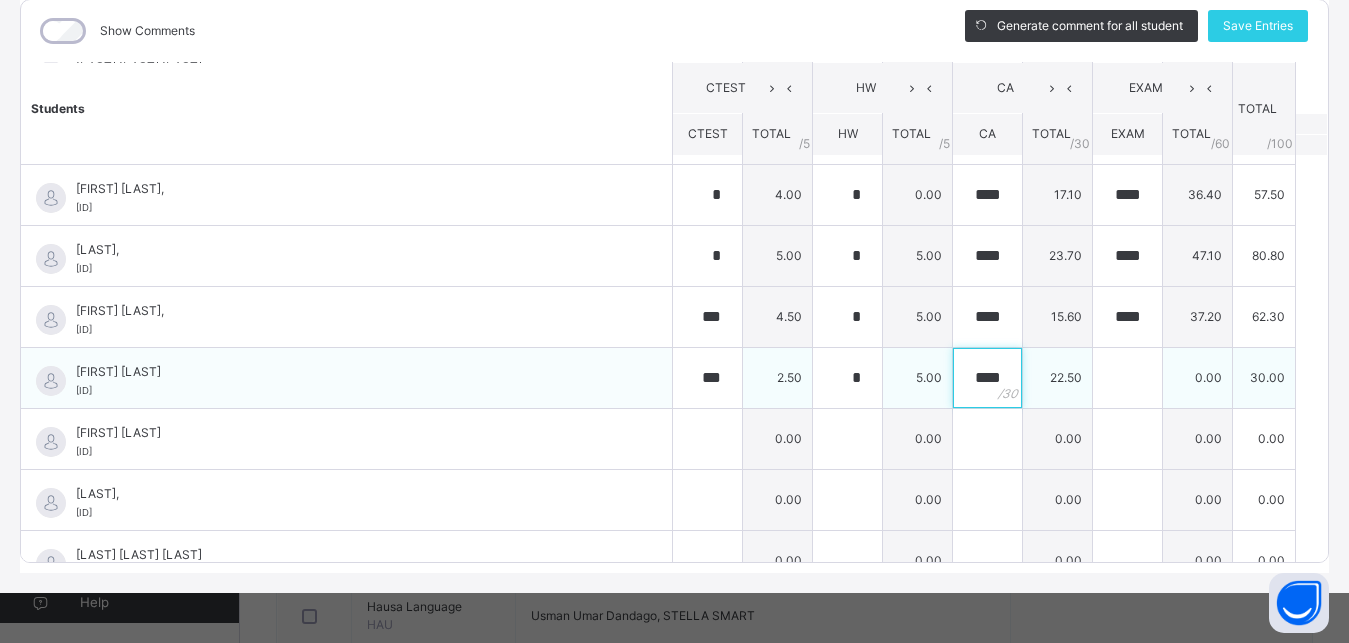 type on "****" 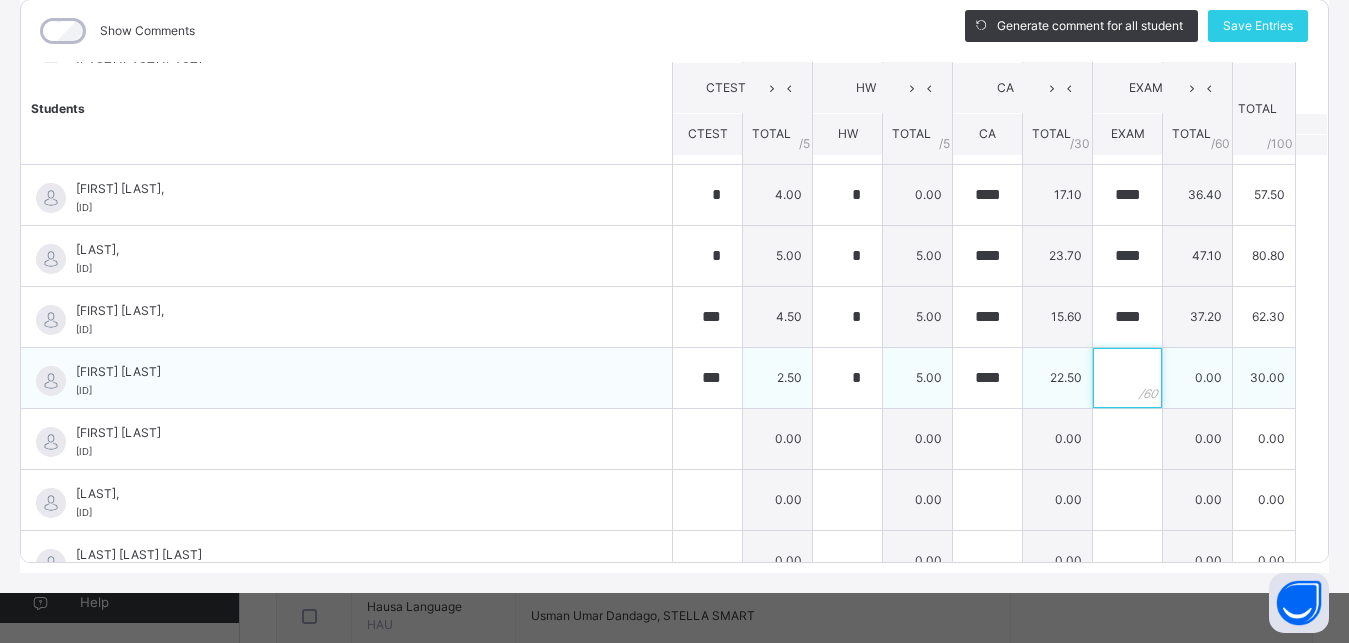 click at bounding box center (1127, 378) 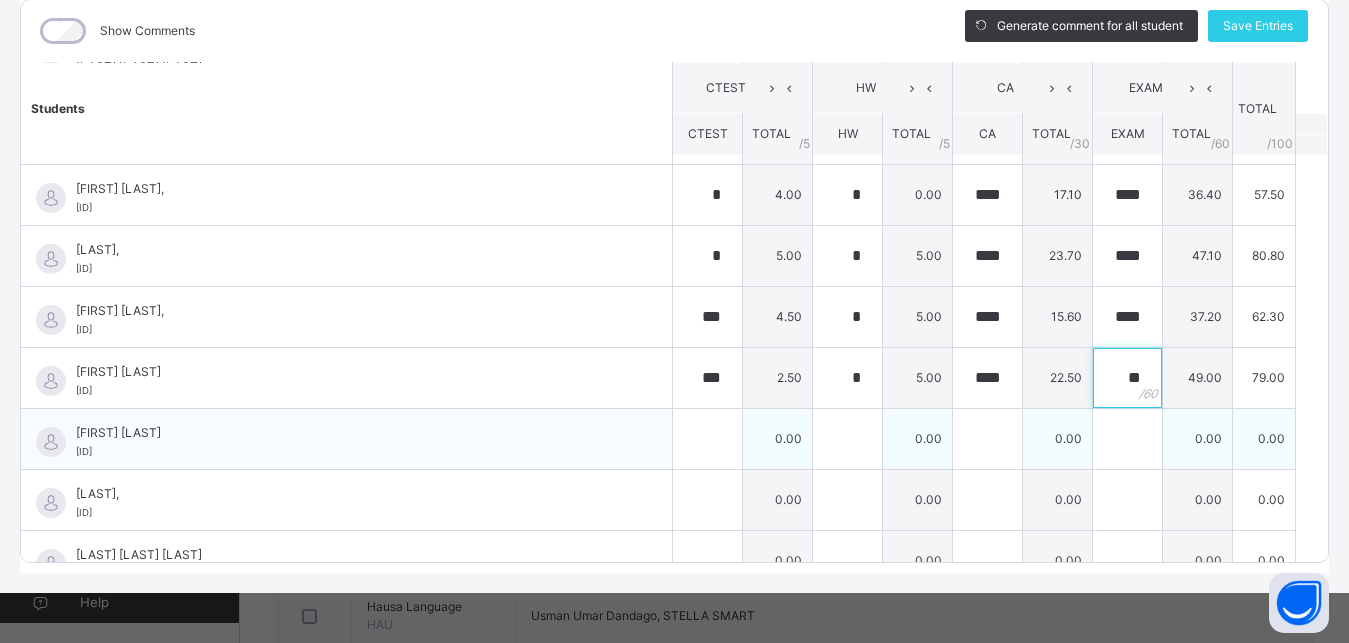 type on "**" 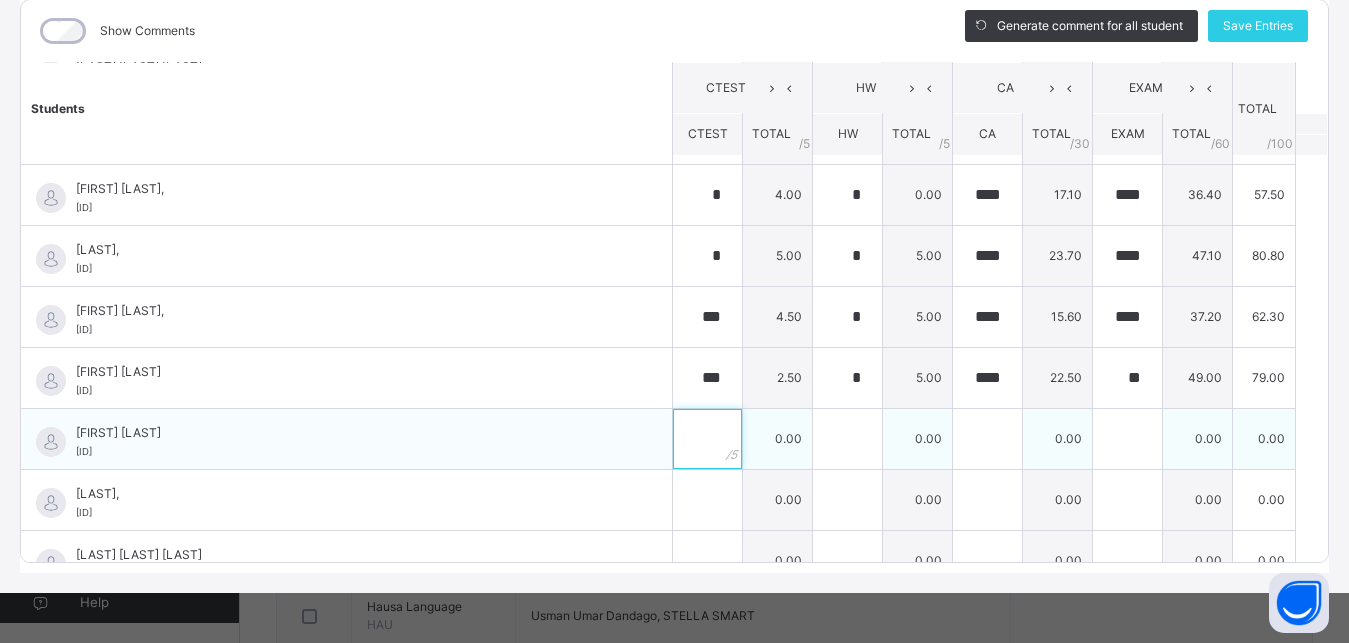 click at bounding box center (707, 439) 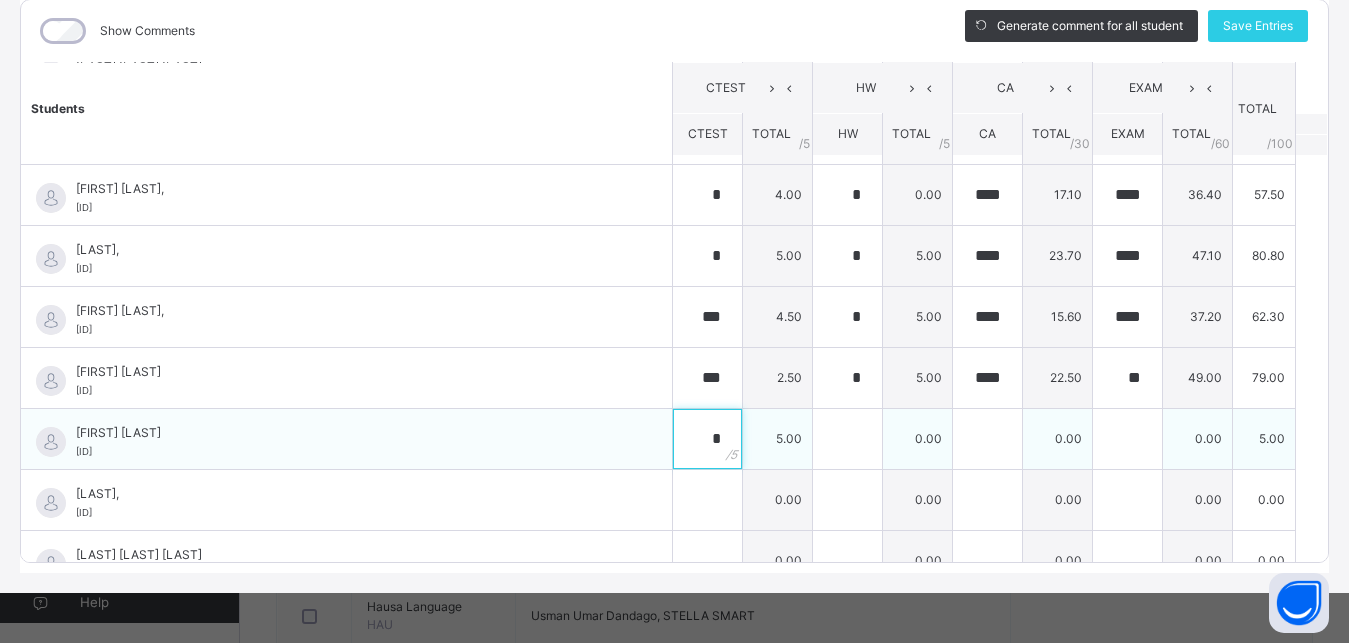 type on "*" 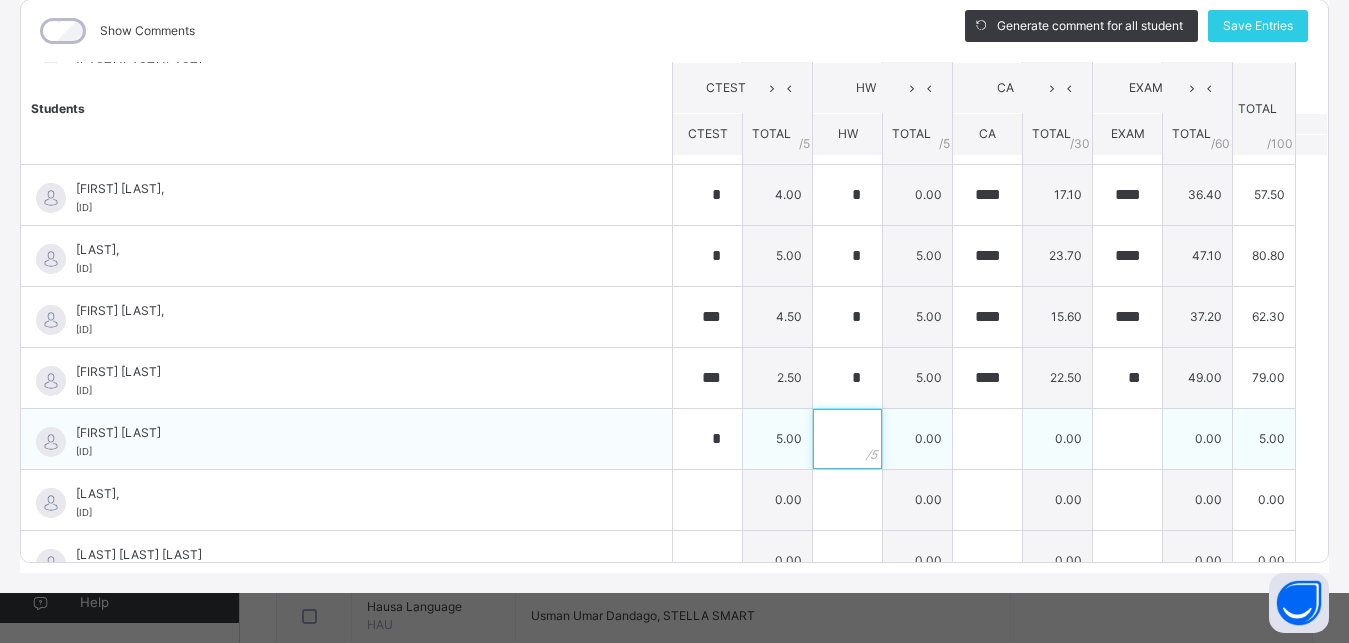 click at bounding box center (847, 439) 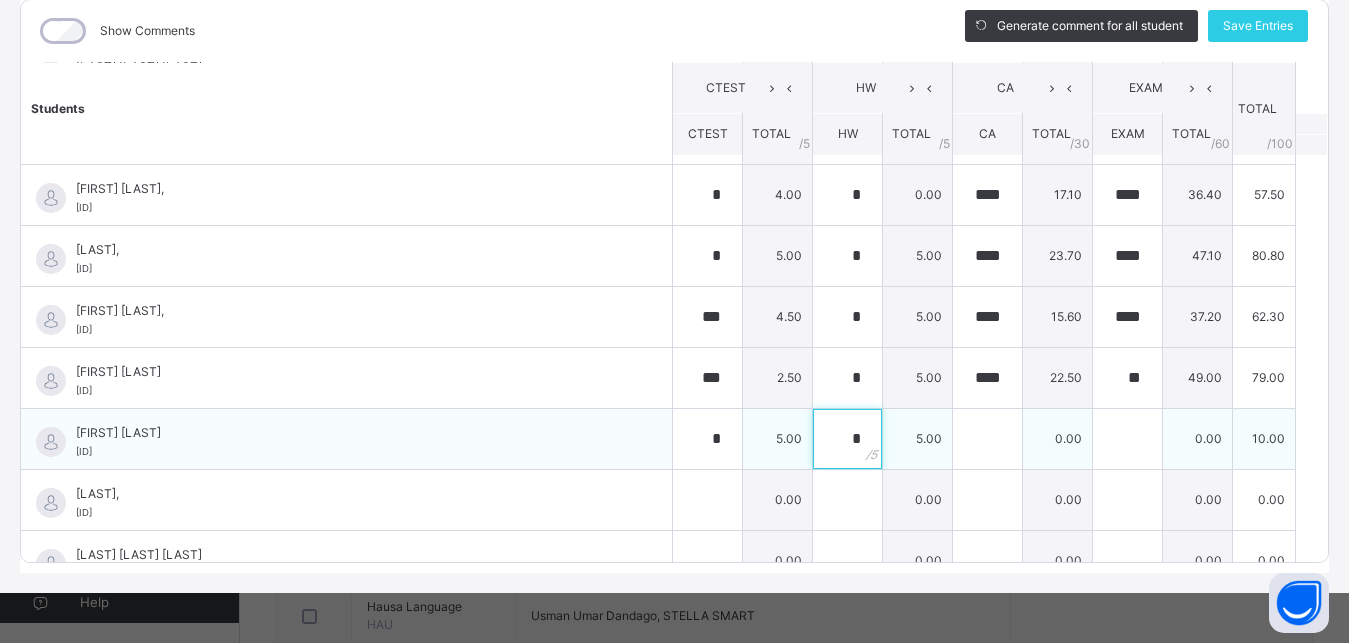 type on "*" 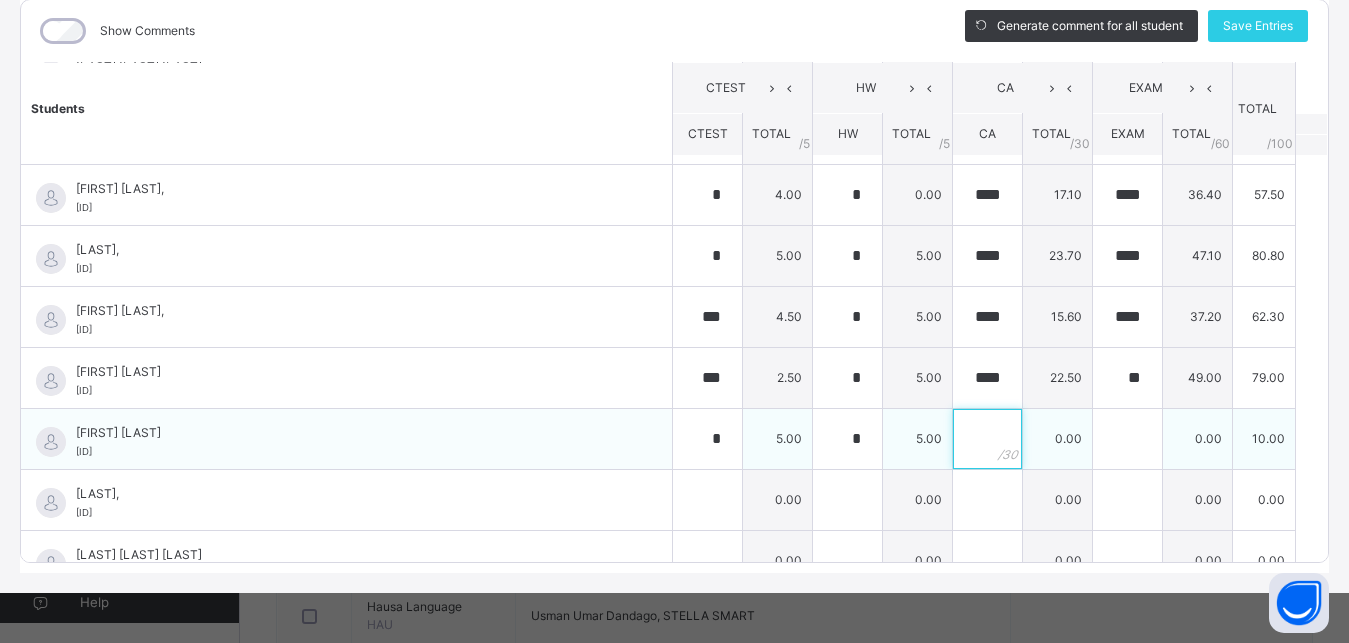click at bounding box center [987, 439] 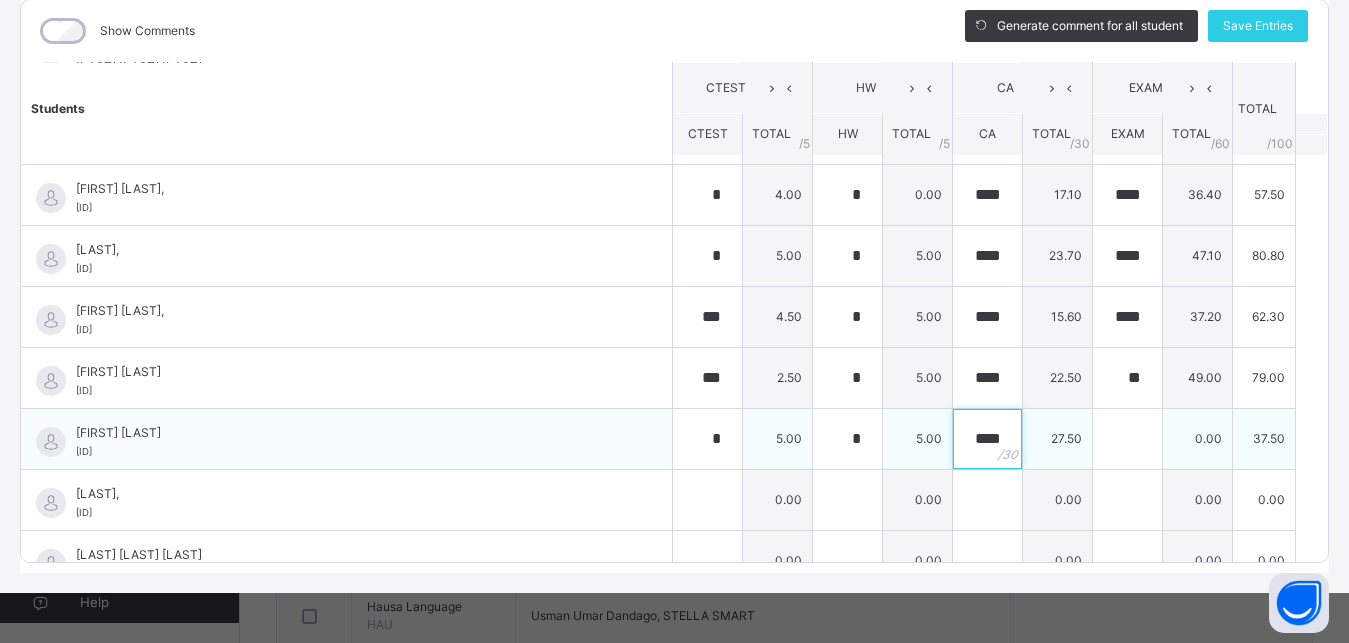 type on "****" 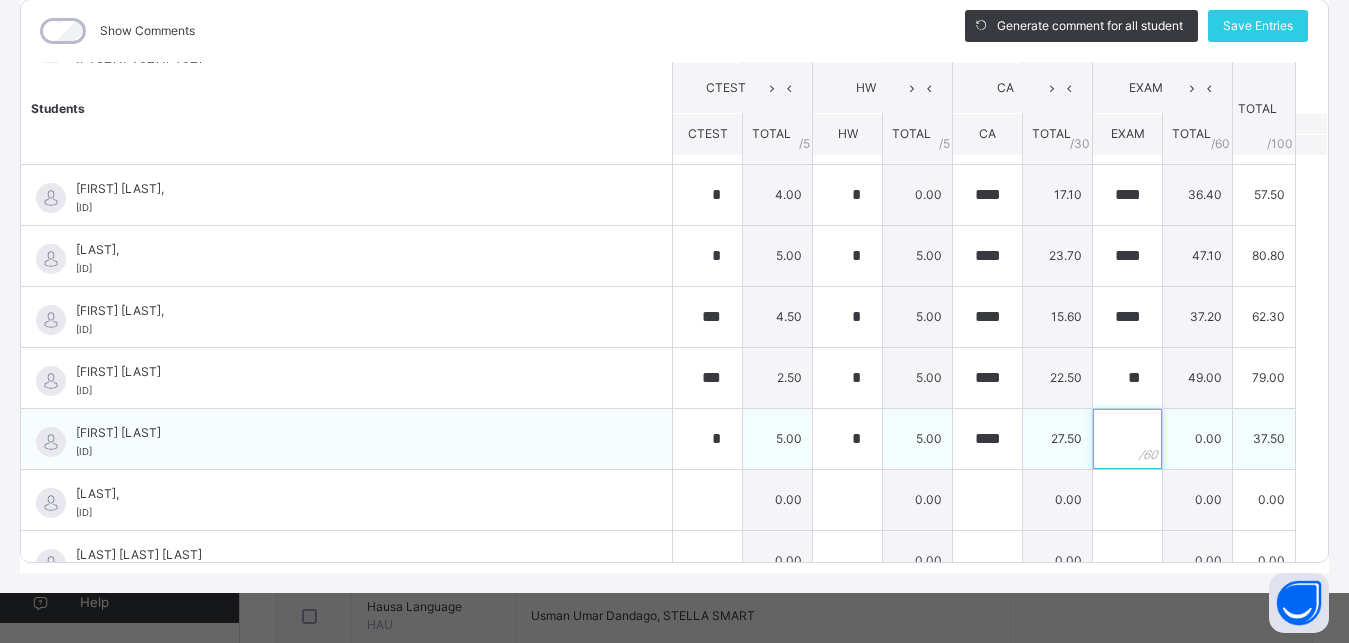 click at bounding box center (1127, 439) 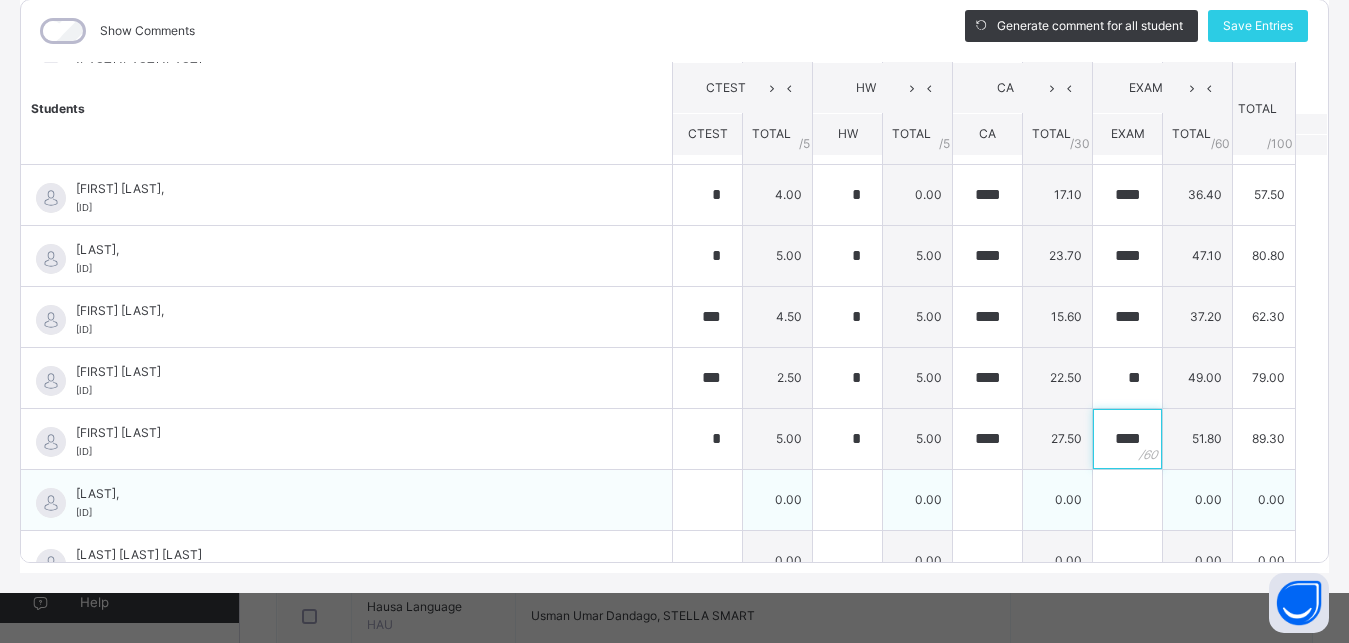 type on "****" 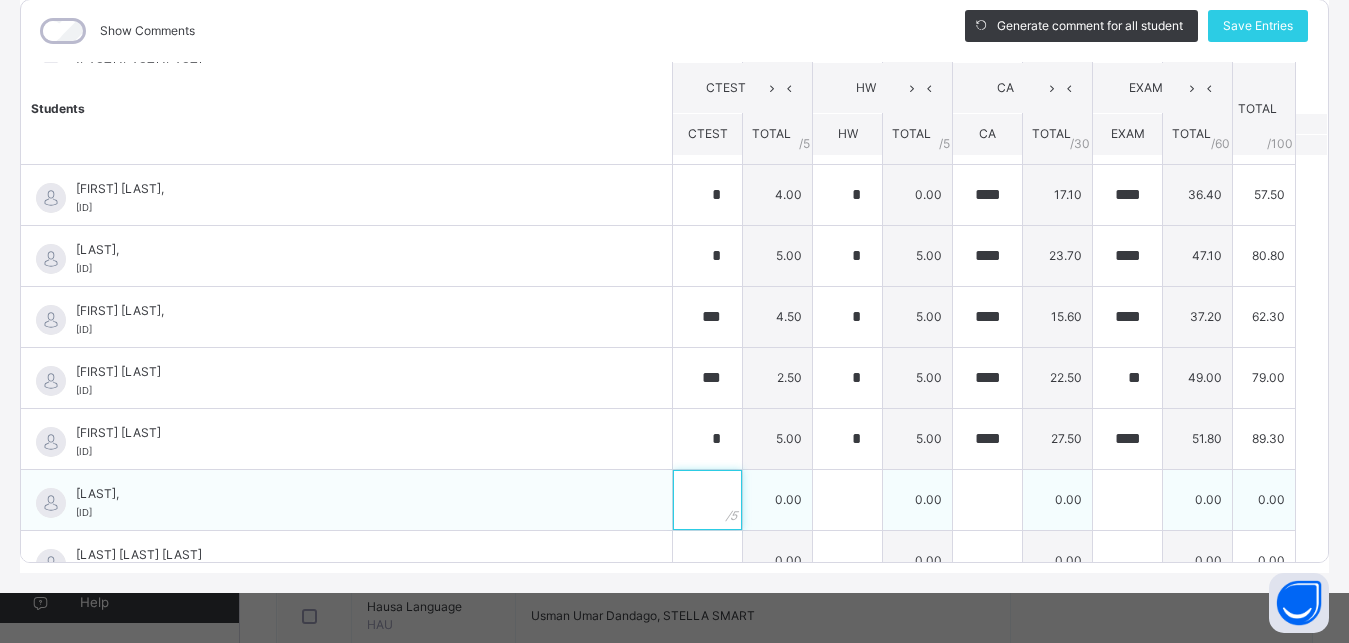 click at bounding box center (707, 500) 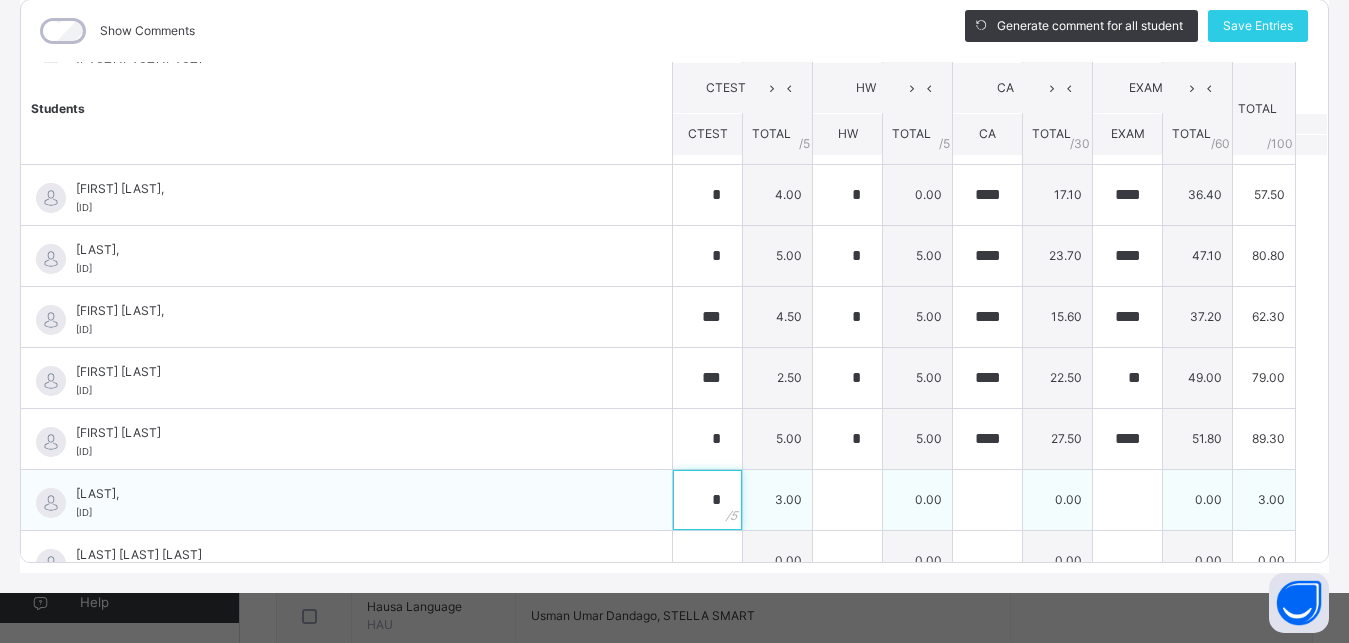type on "*" 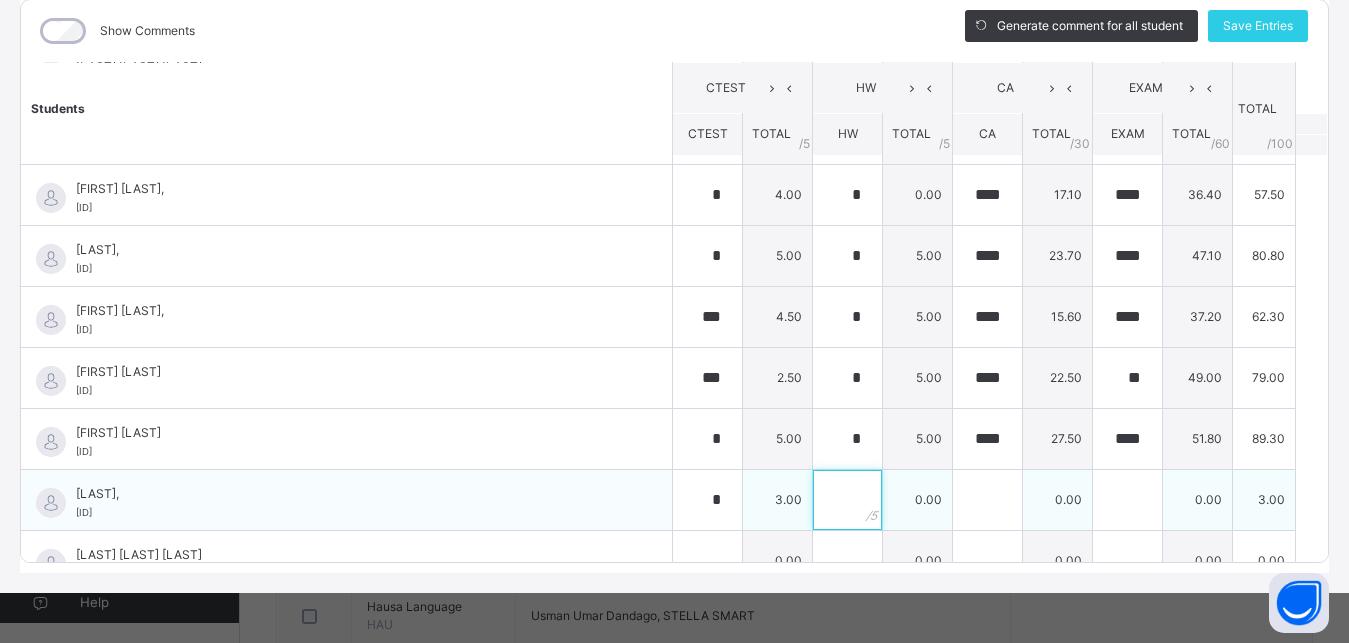click at bounding box center [847, 500] 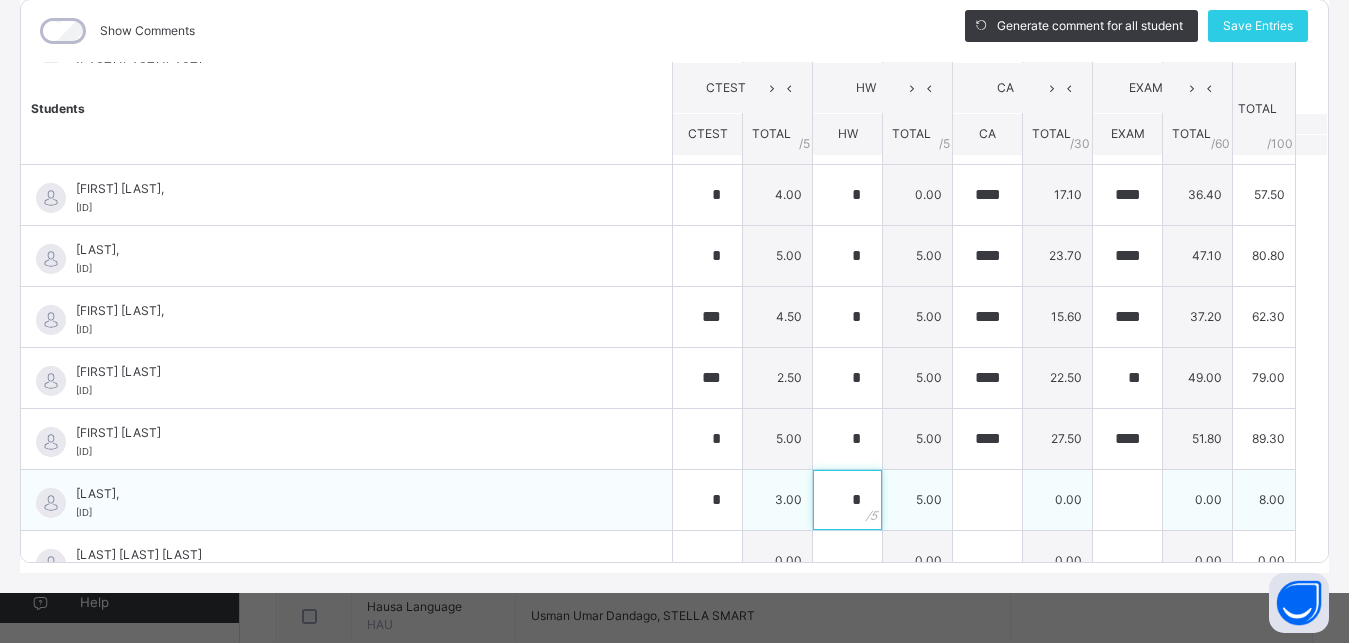 type on "*" 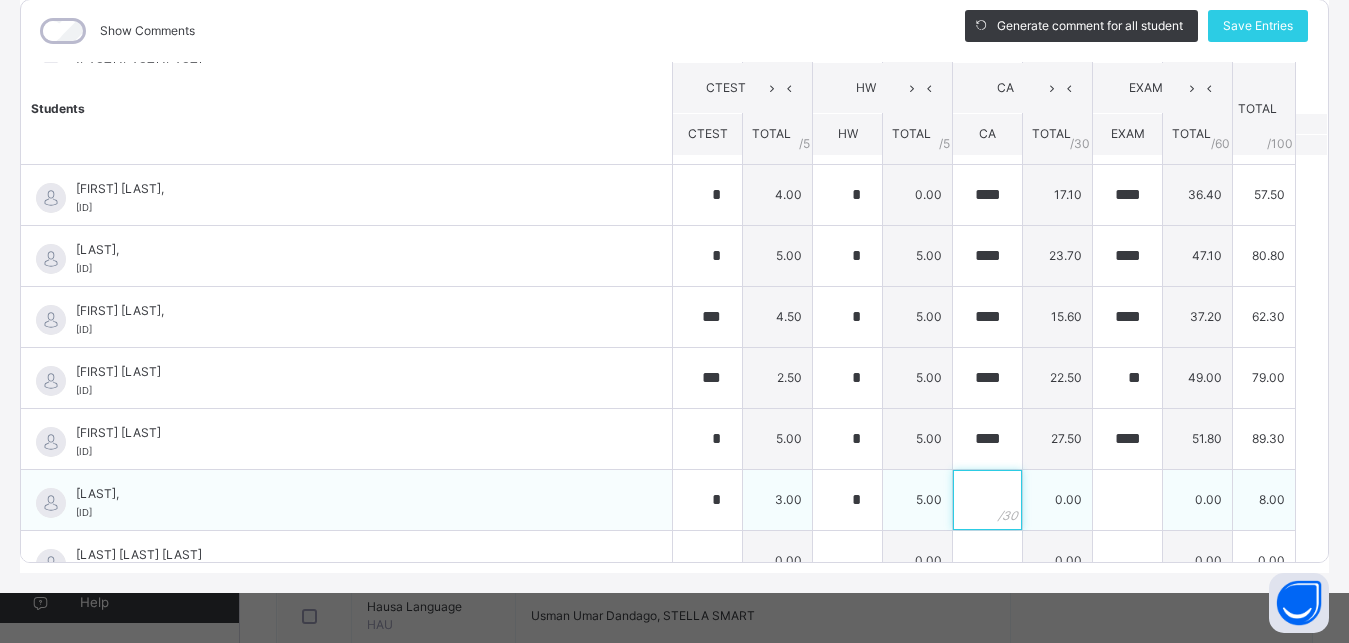 click at bounding box center (987, 500) 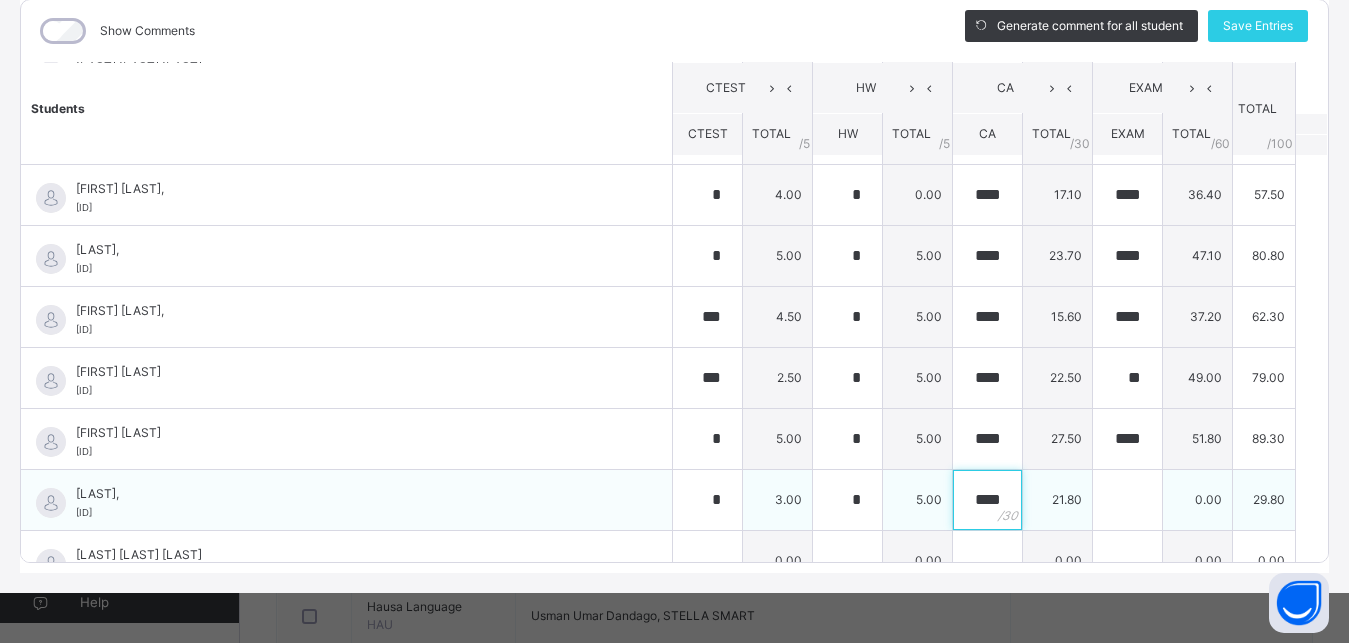 type on "****" 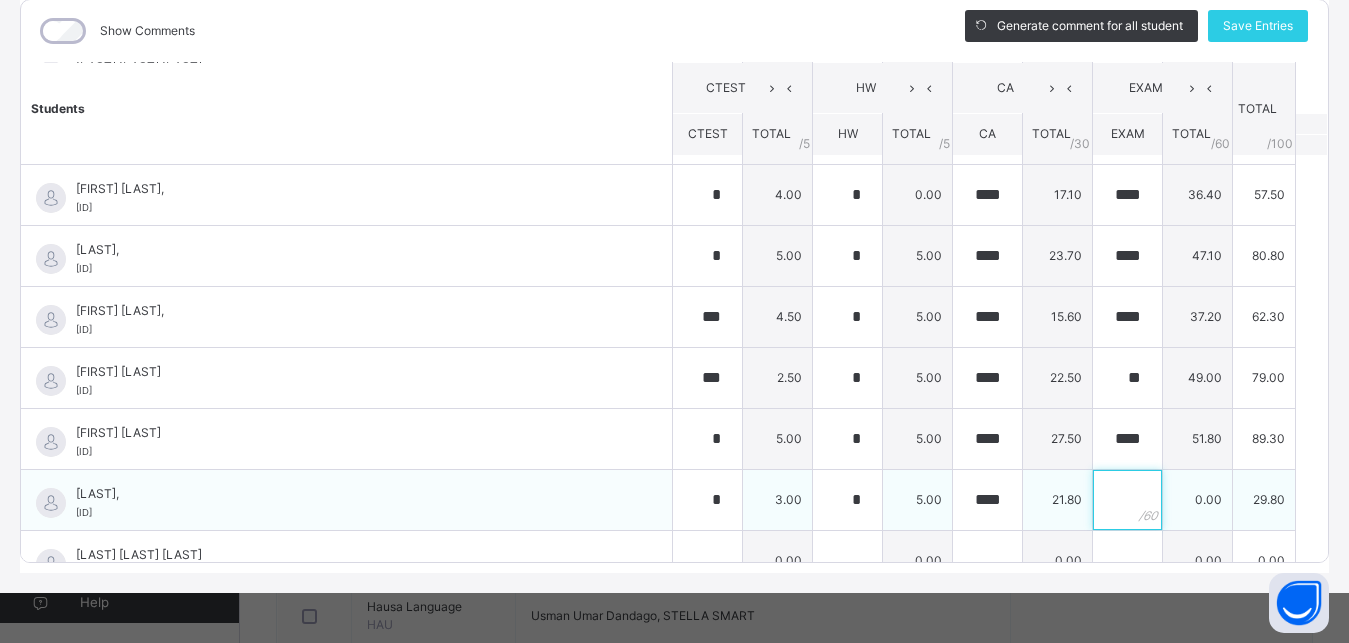 click at bounding box center [1127, 500] 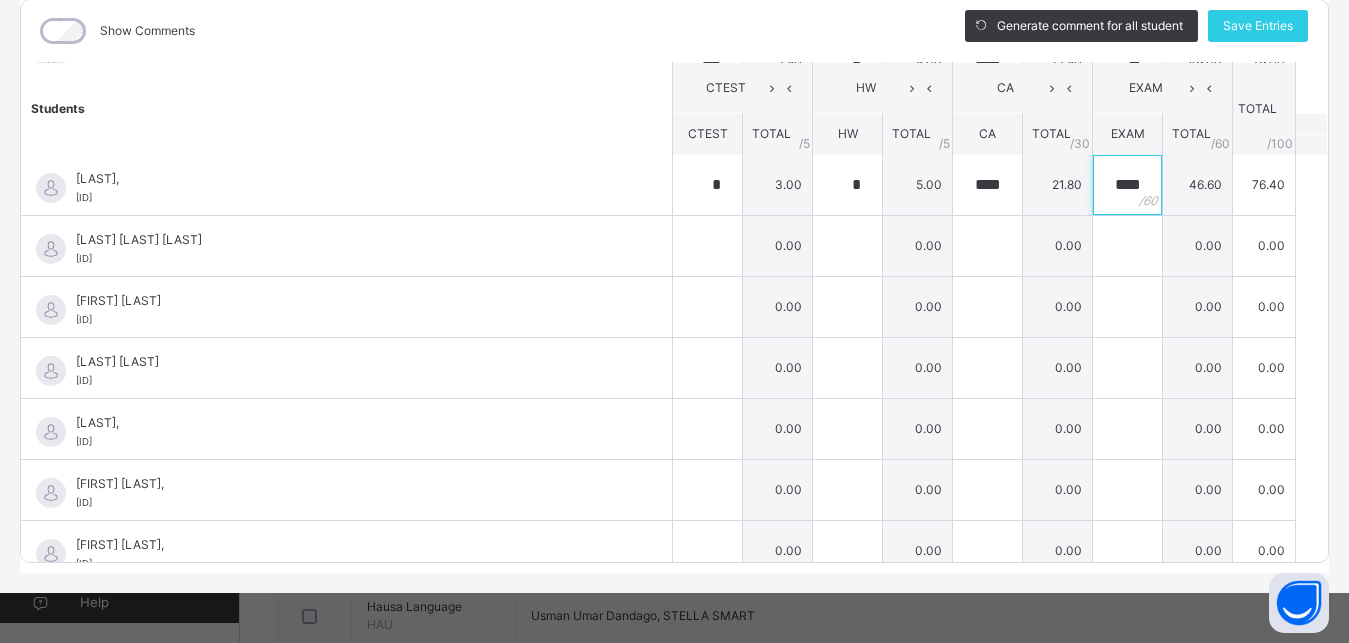 scroll, scrollTop: 900, scrollLeft: 0, axis: vertical 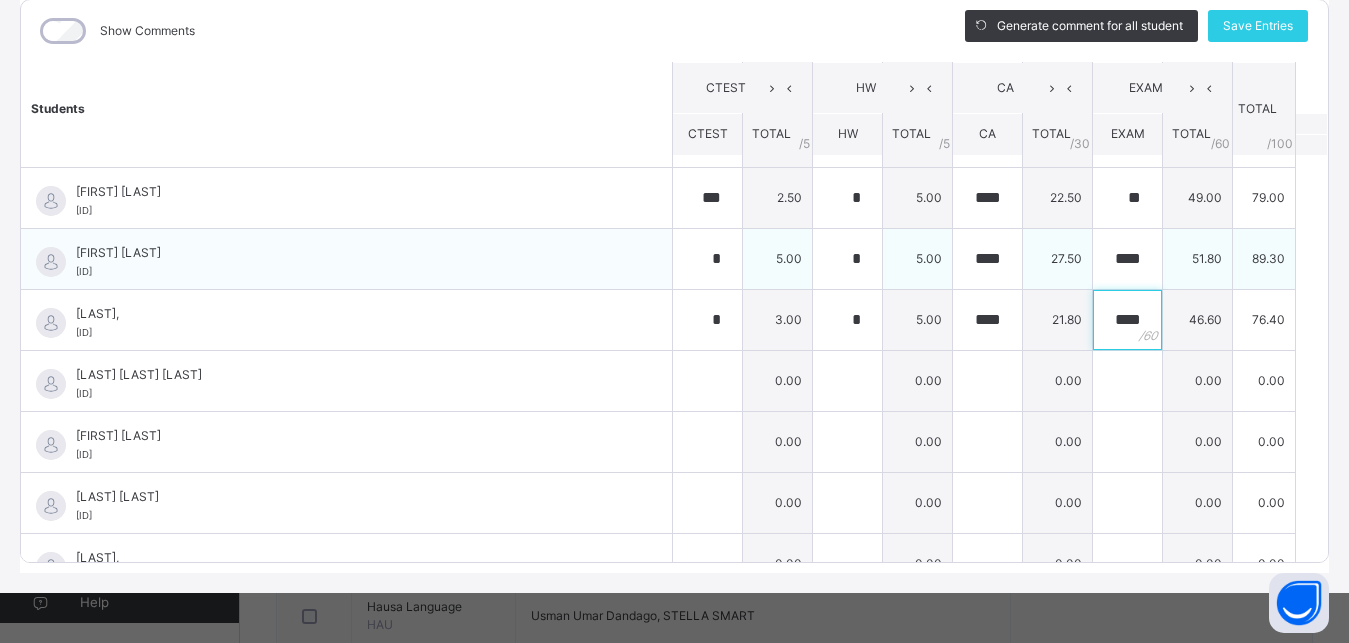 type on "****" 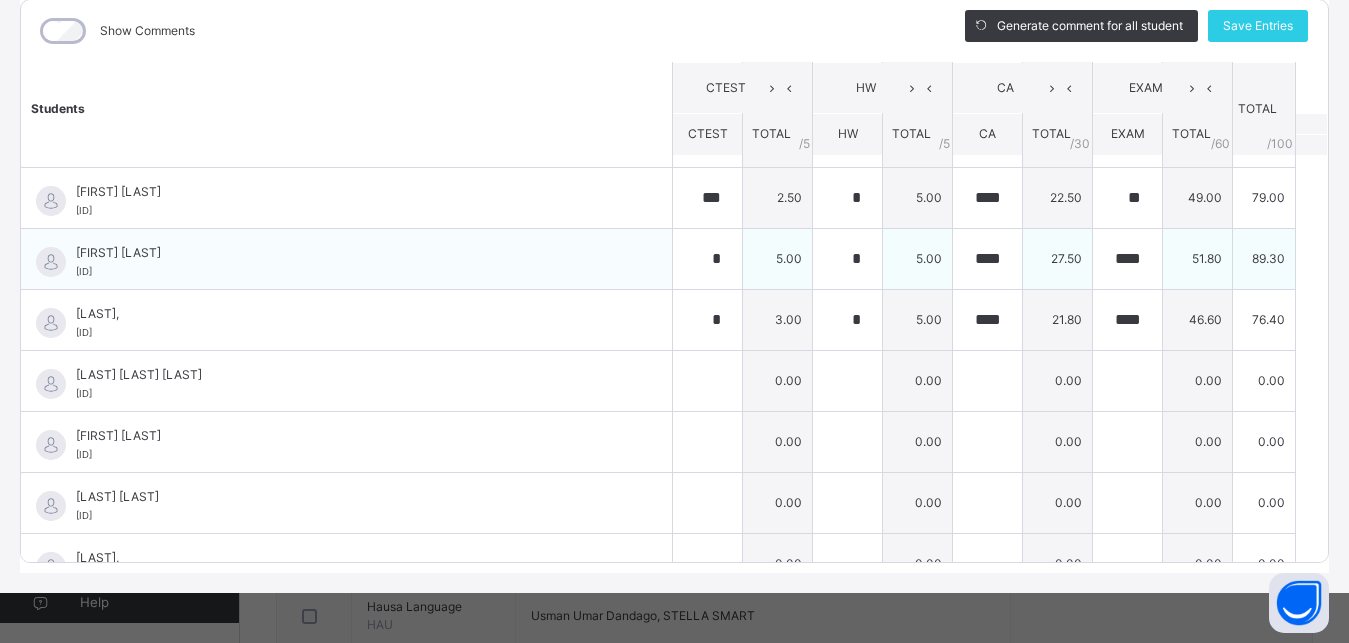 click on "*" at bounding box center [708, 258] 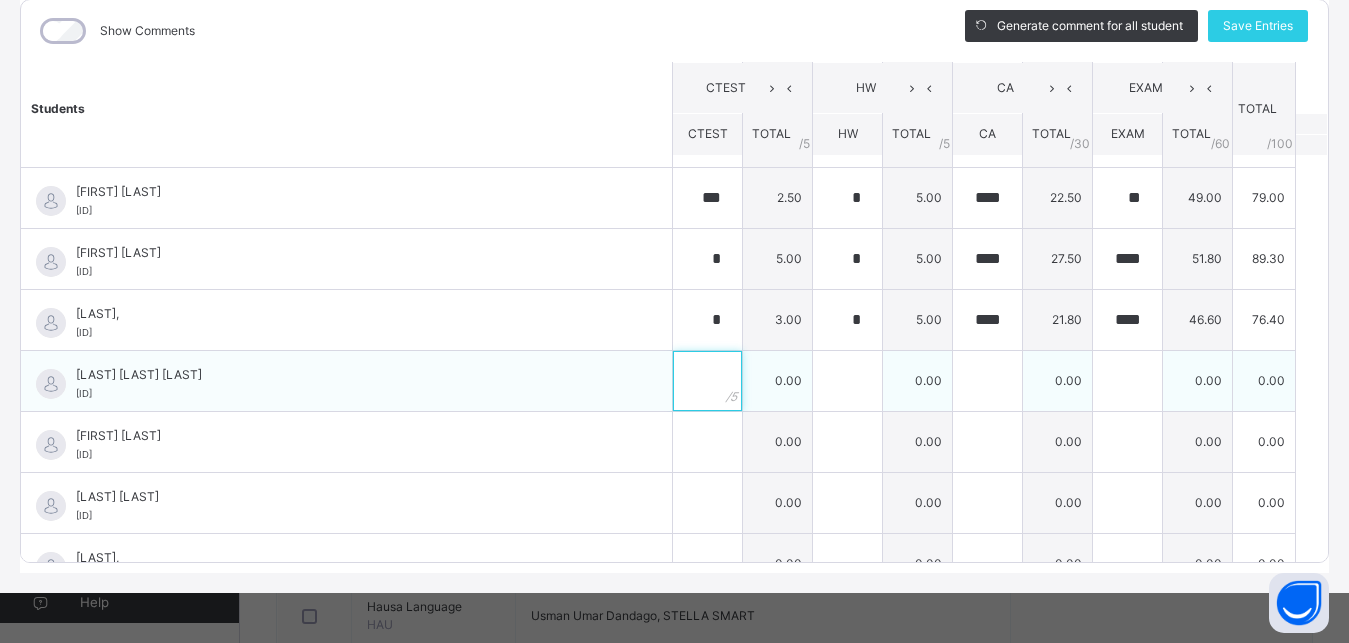 click at bounding box center [707, 381] 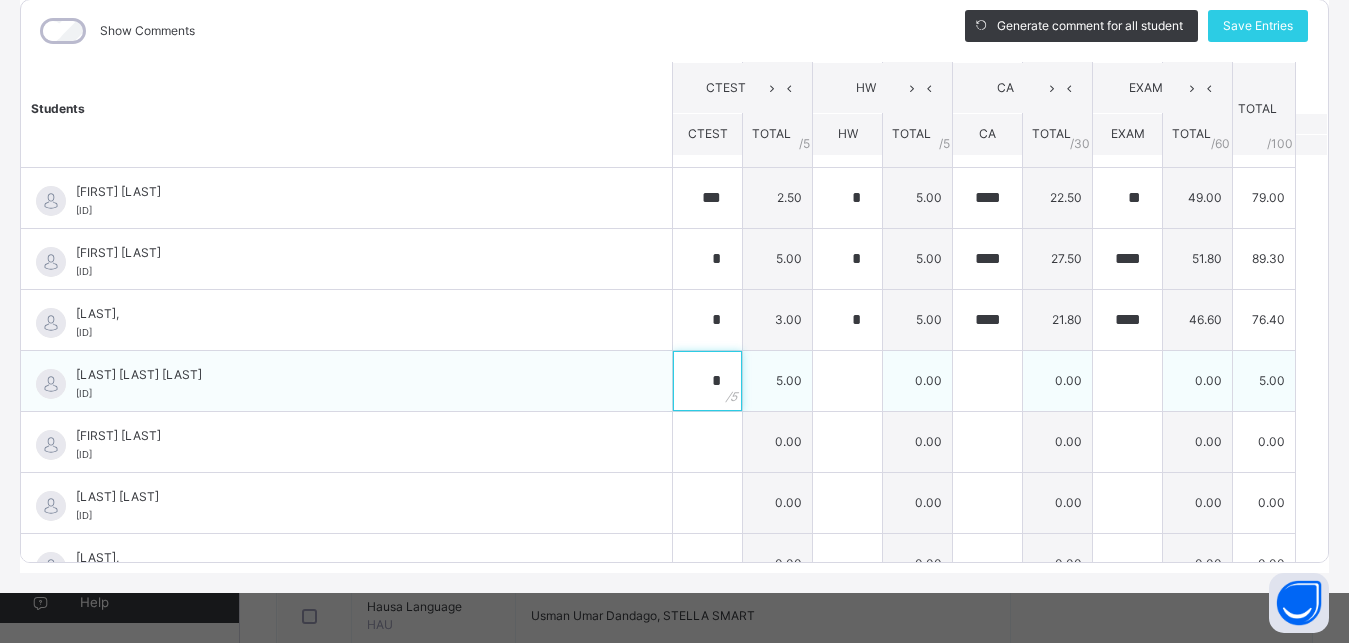 type on "*" 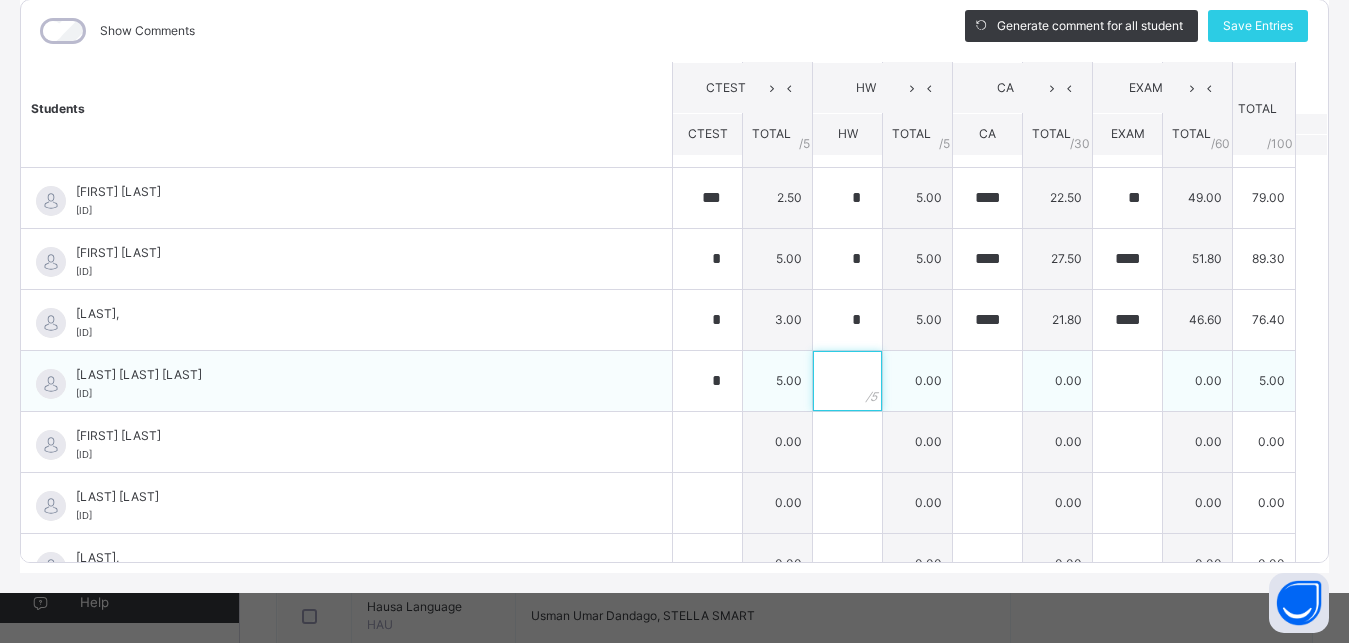click at bounding box center (847, 381) 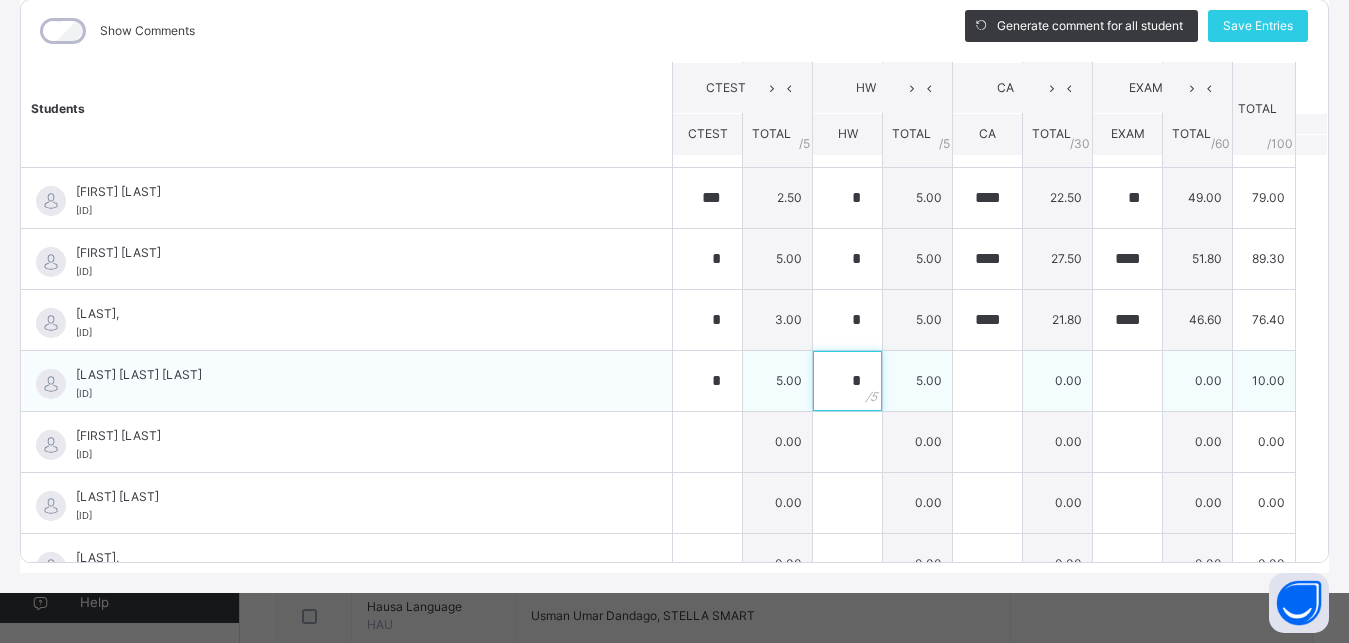 type on "*" 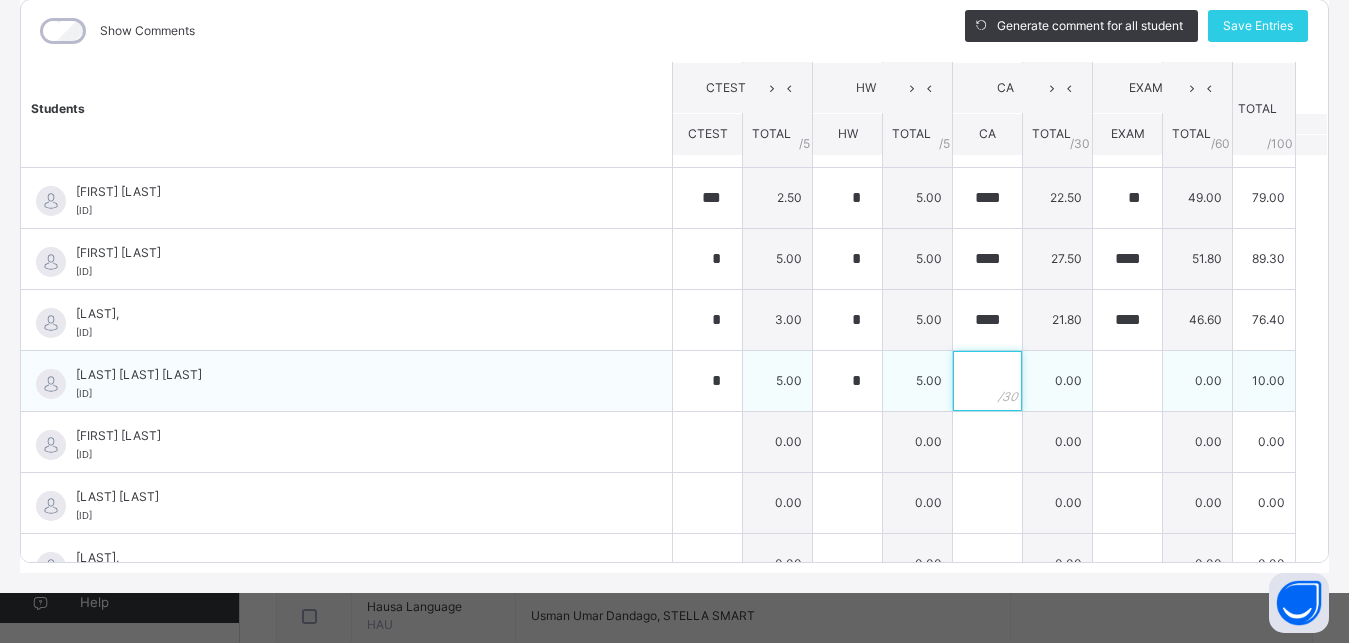 click at bounding box center [987, 381] 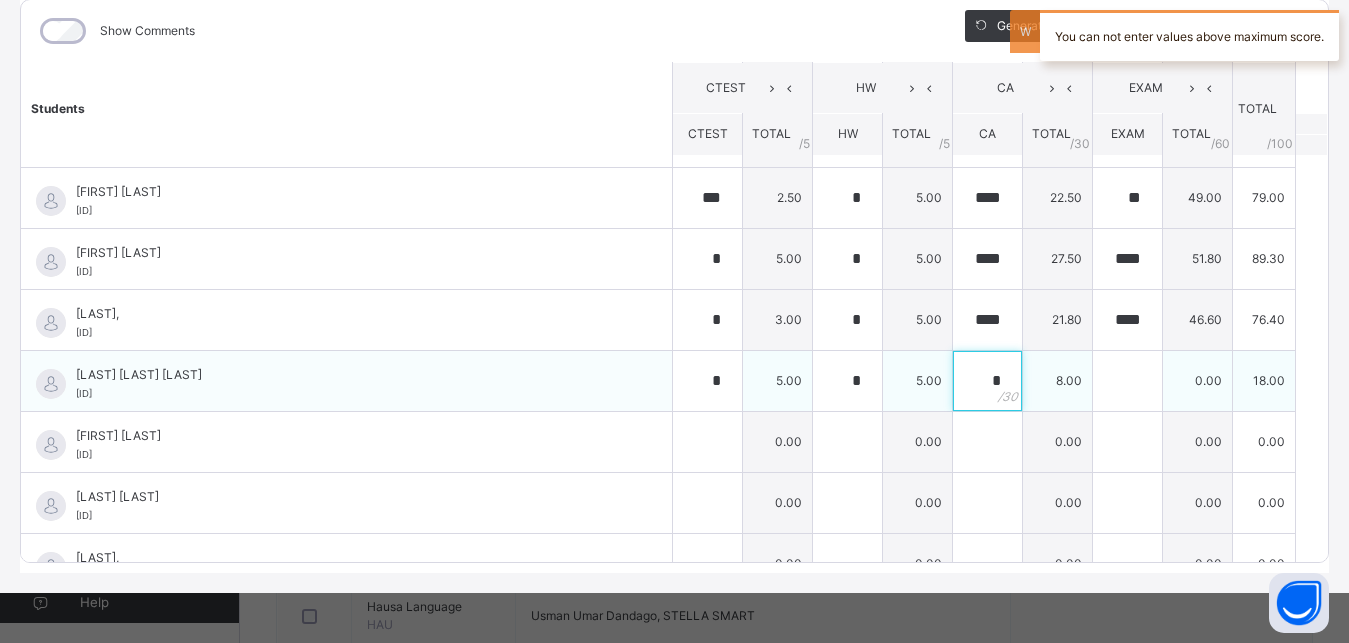 type on "*" 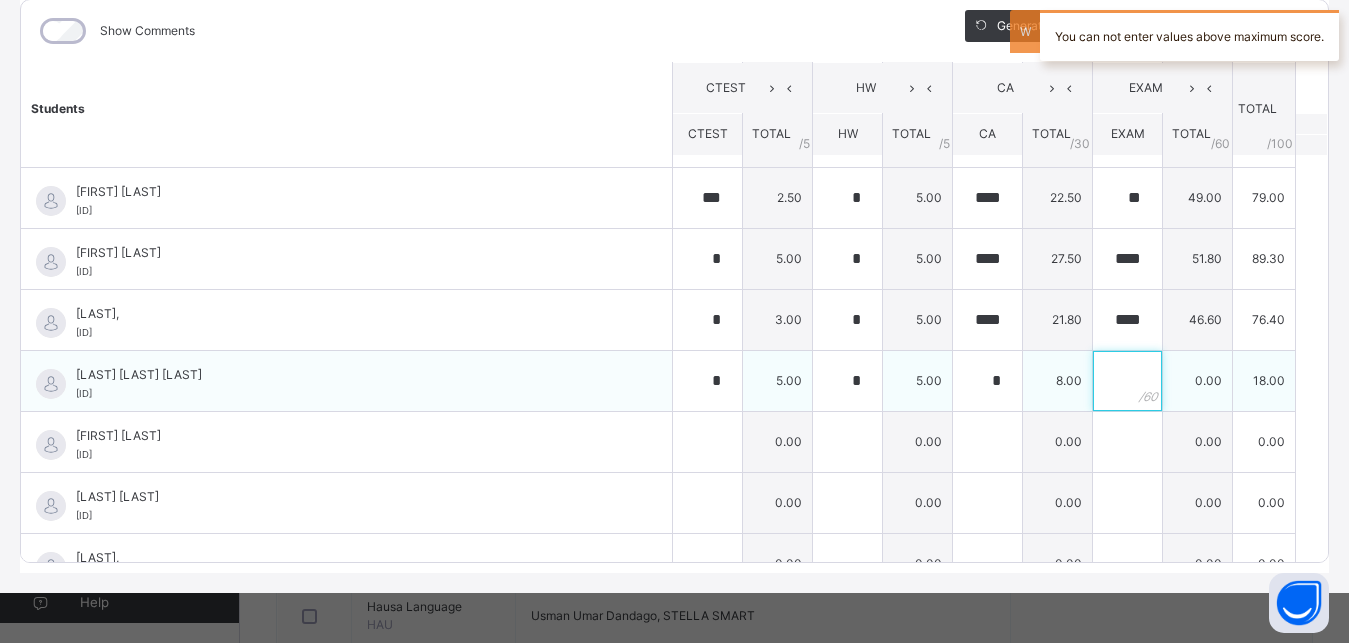 click at bounding box center (1127, 381) 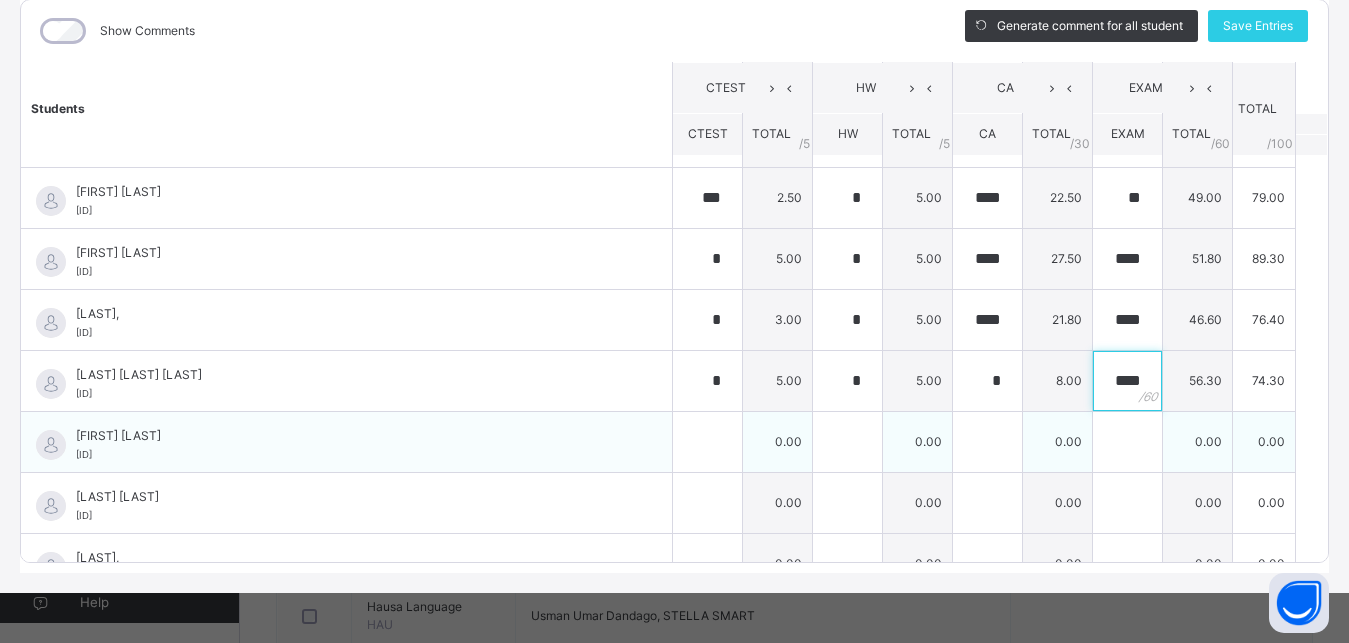 type on "****" 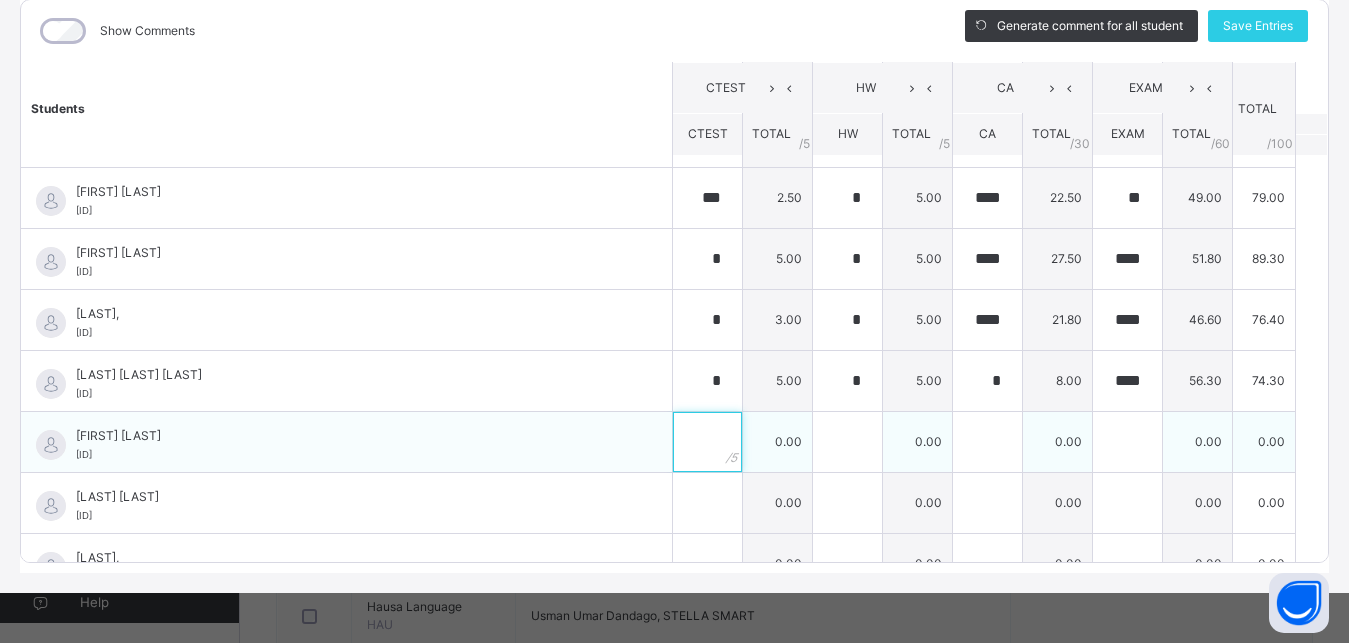click at bounding box center (707, 442) 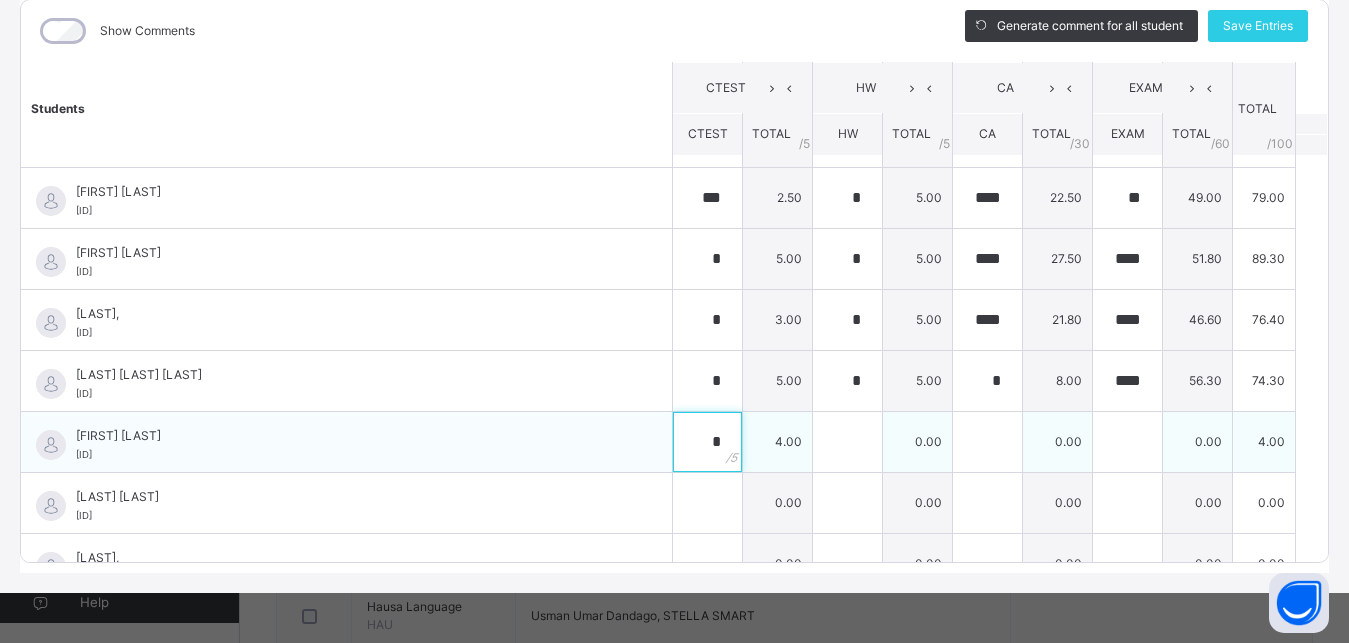 type on "*" 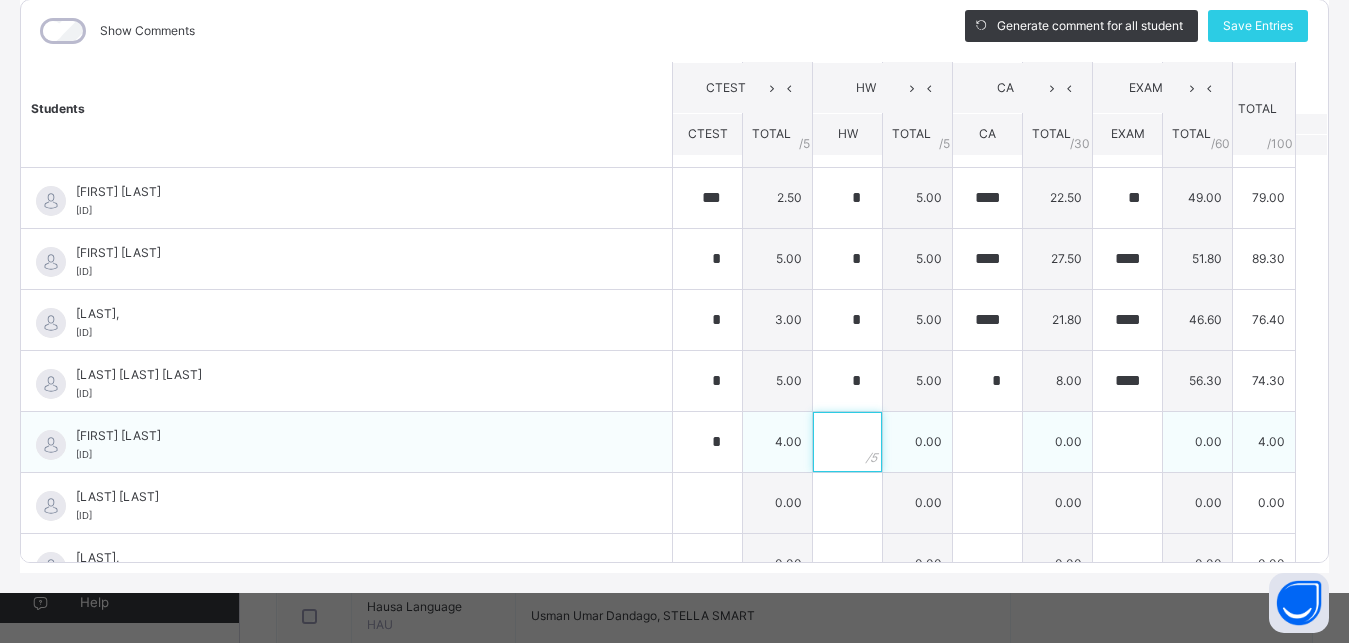click at bounding box center [847, 442] 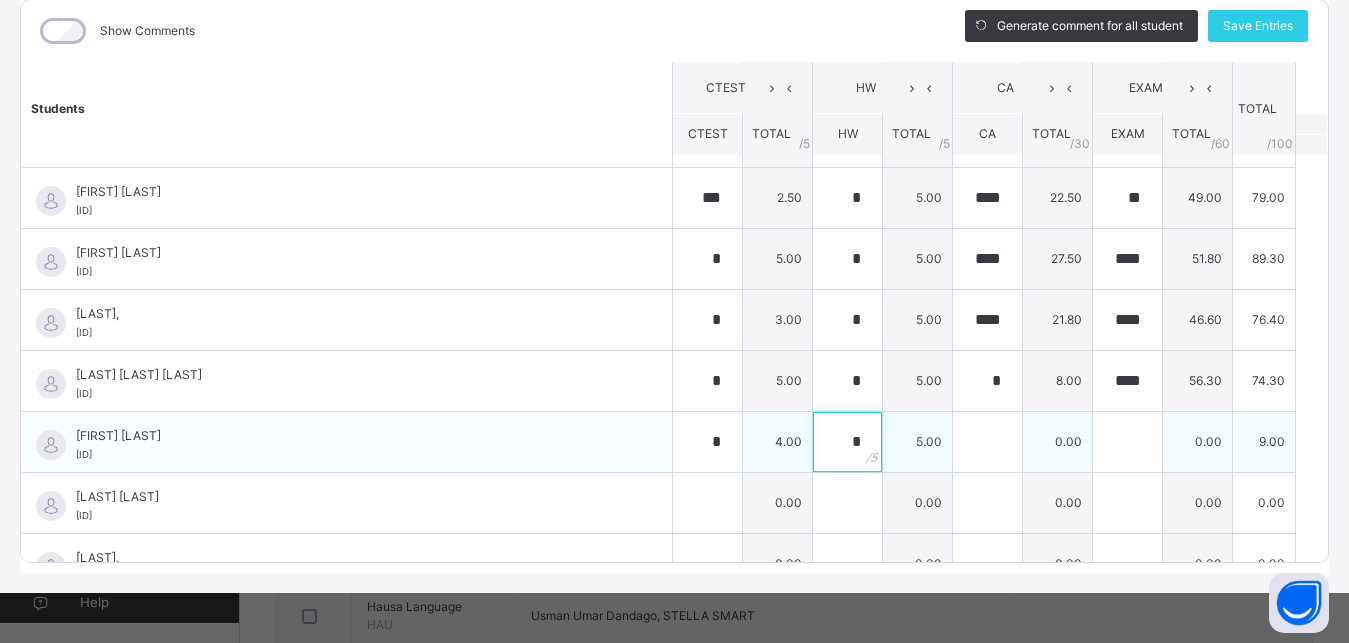 click on "*" at bounding box center (847, 442) 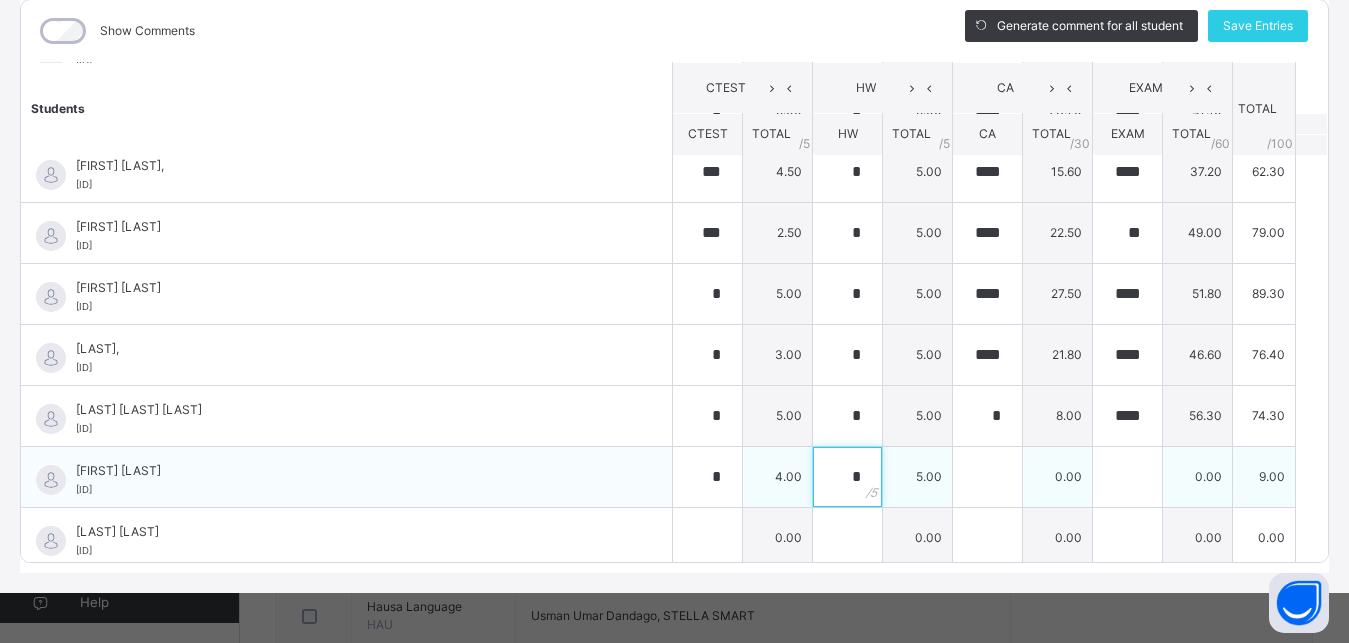 scroll, scrollTop: 684, scrollLeft: 0, axis: vertical 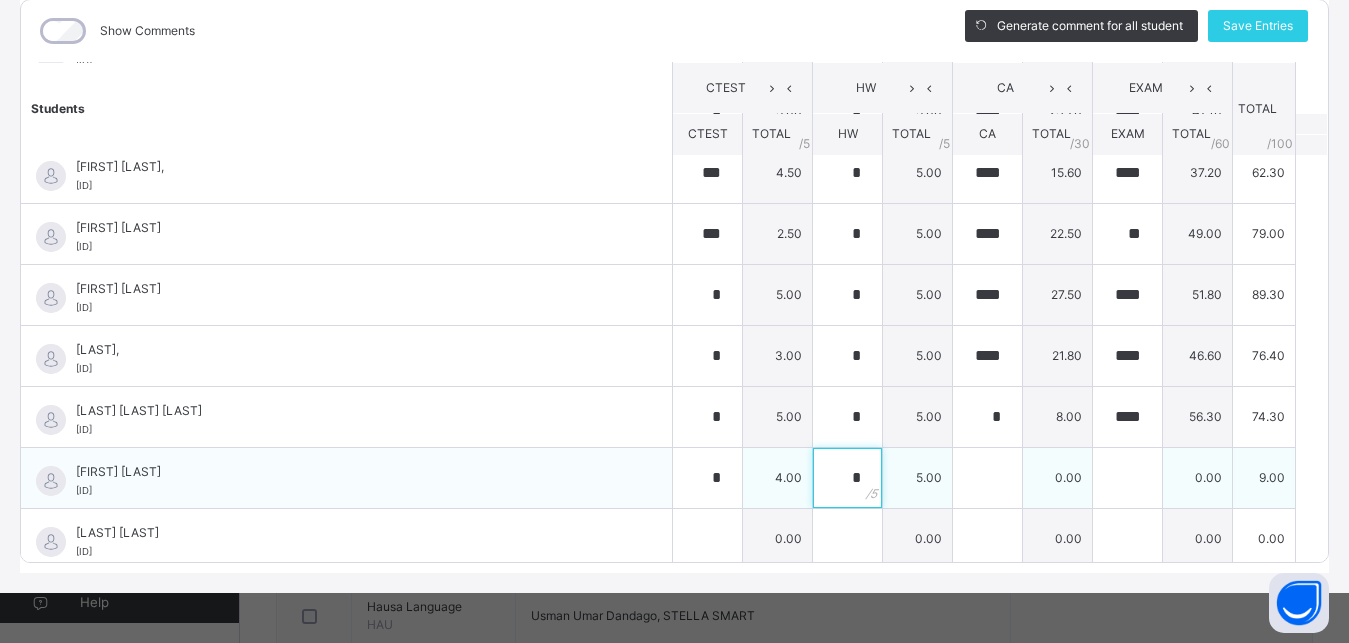type on "*" 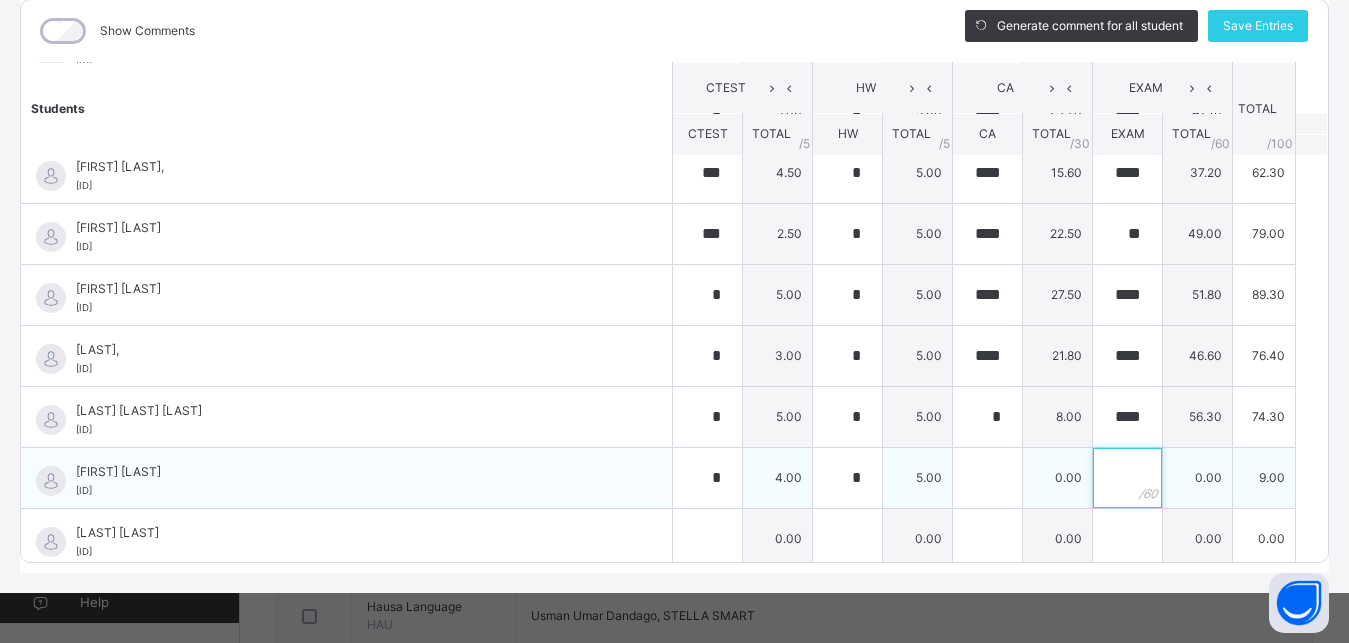 click at bounding box center (1127, 478) 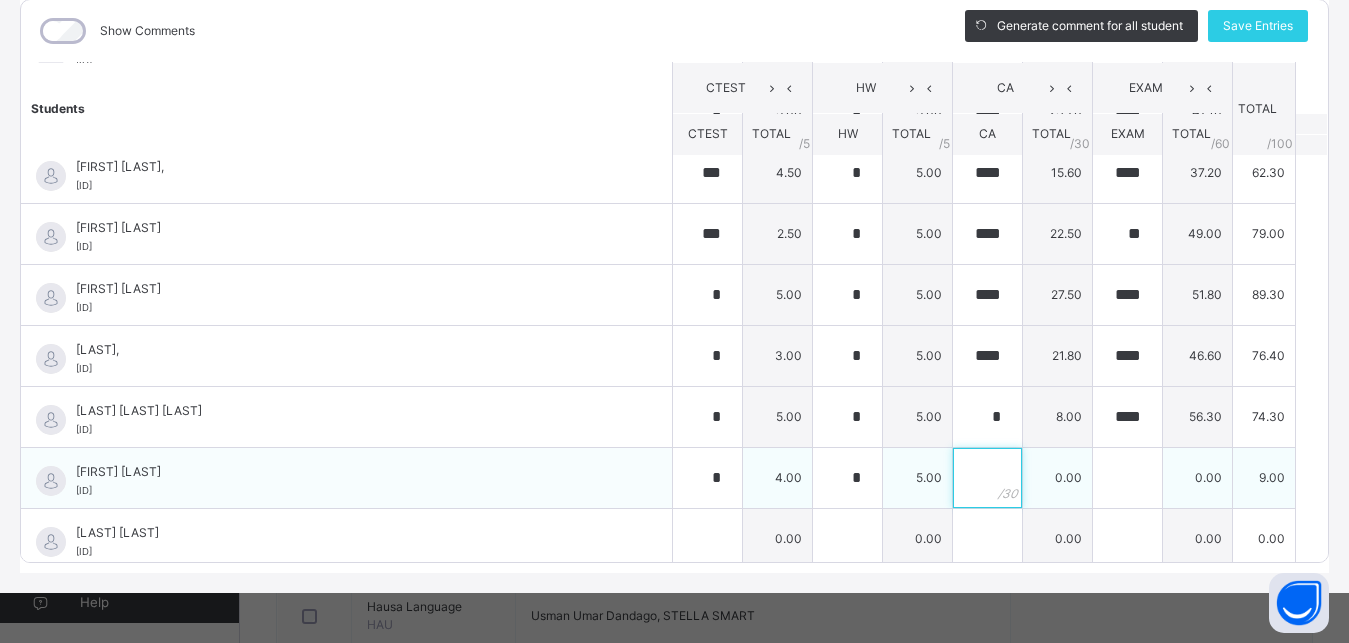 click at bounding box center [987, 478] 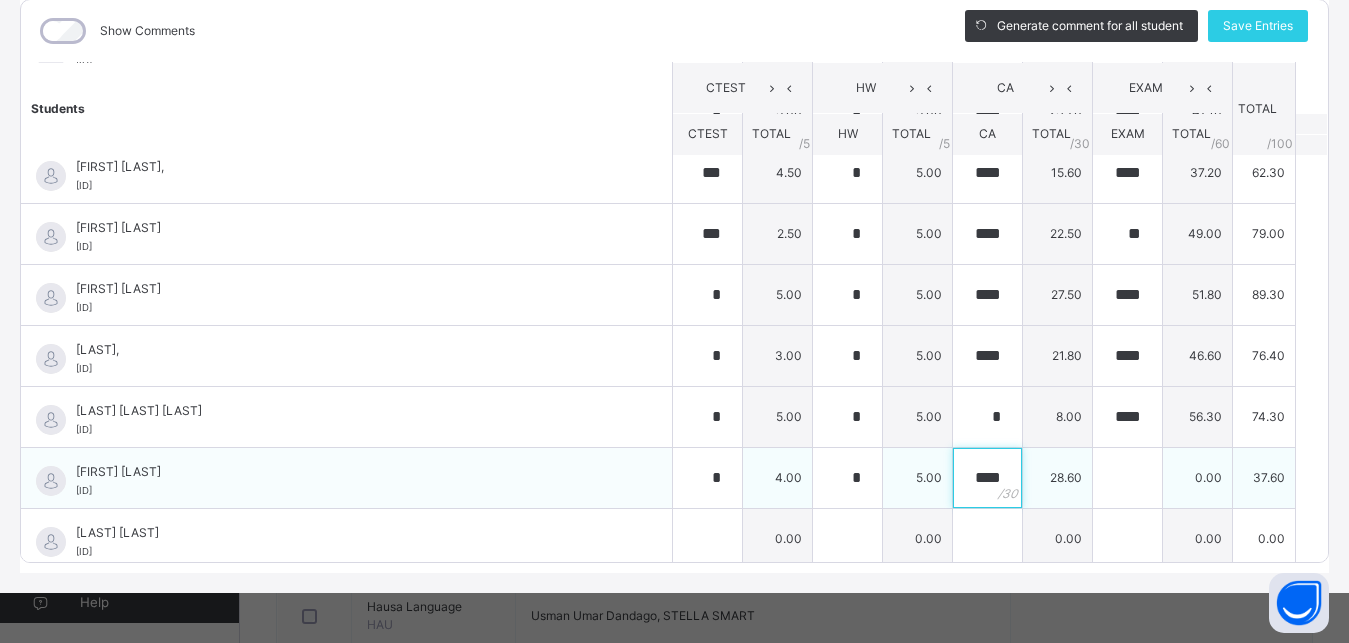 type on "****" 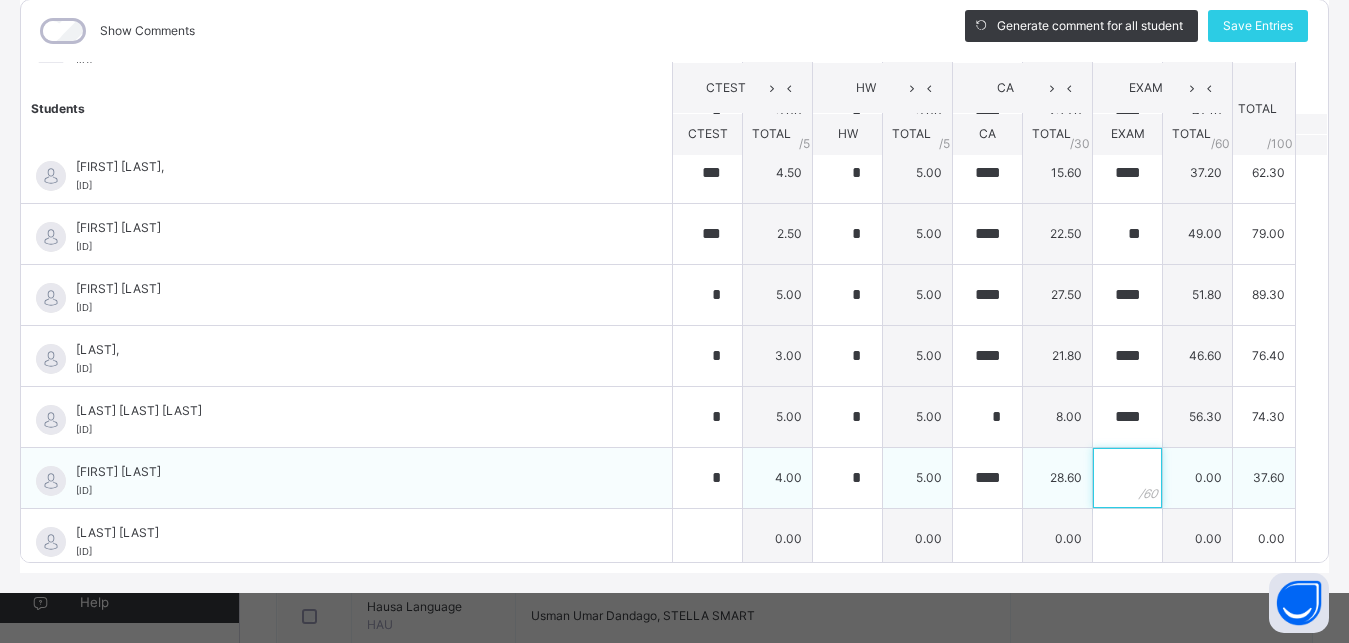 click at bounding box center [1127, 478] 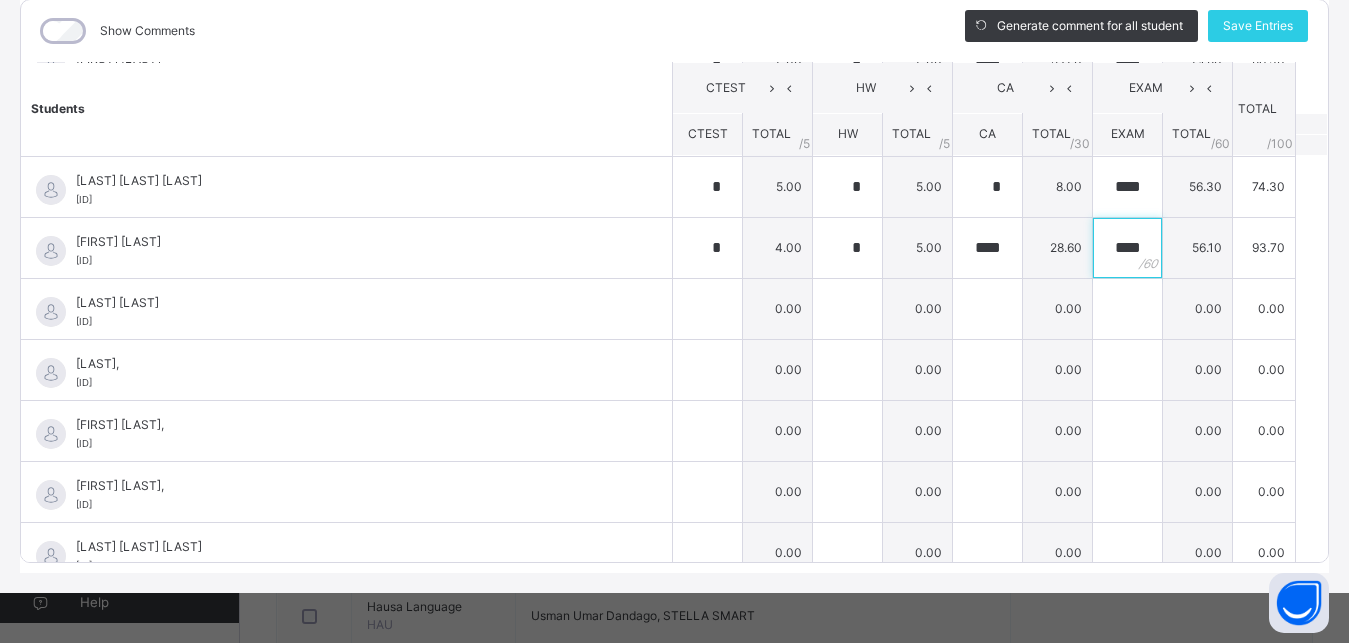 scroll, scrollTop: 954, scrollLeft: 0, axis: vertical 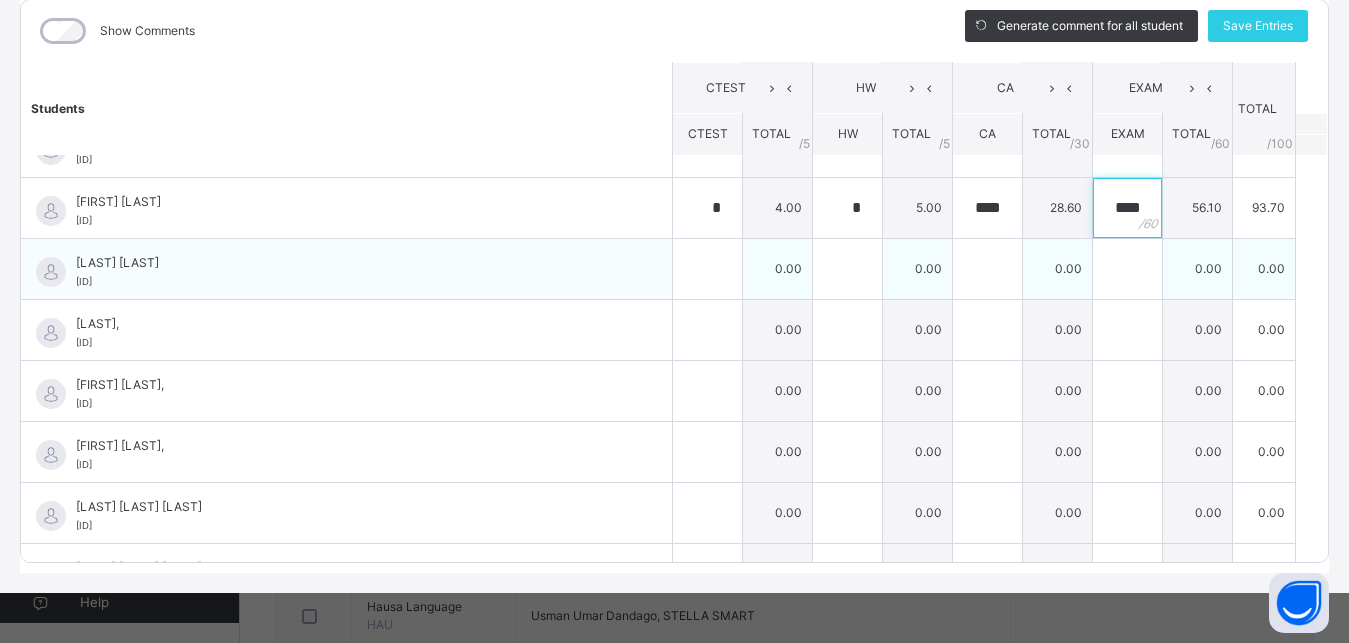 type on "****" 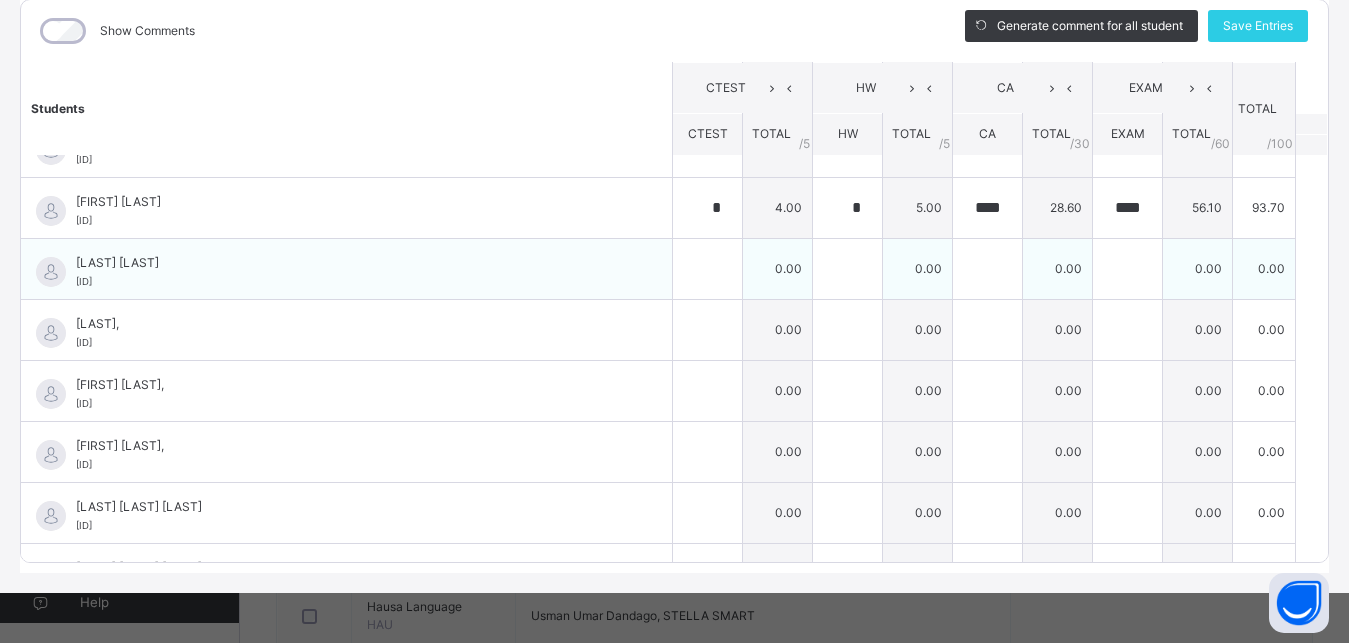 click on "0.00" at bounding box center [778, 268] 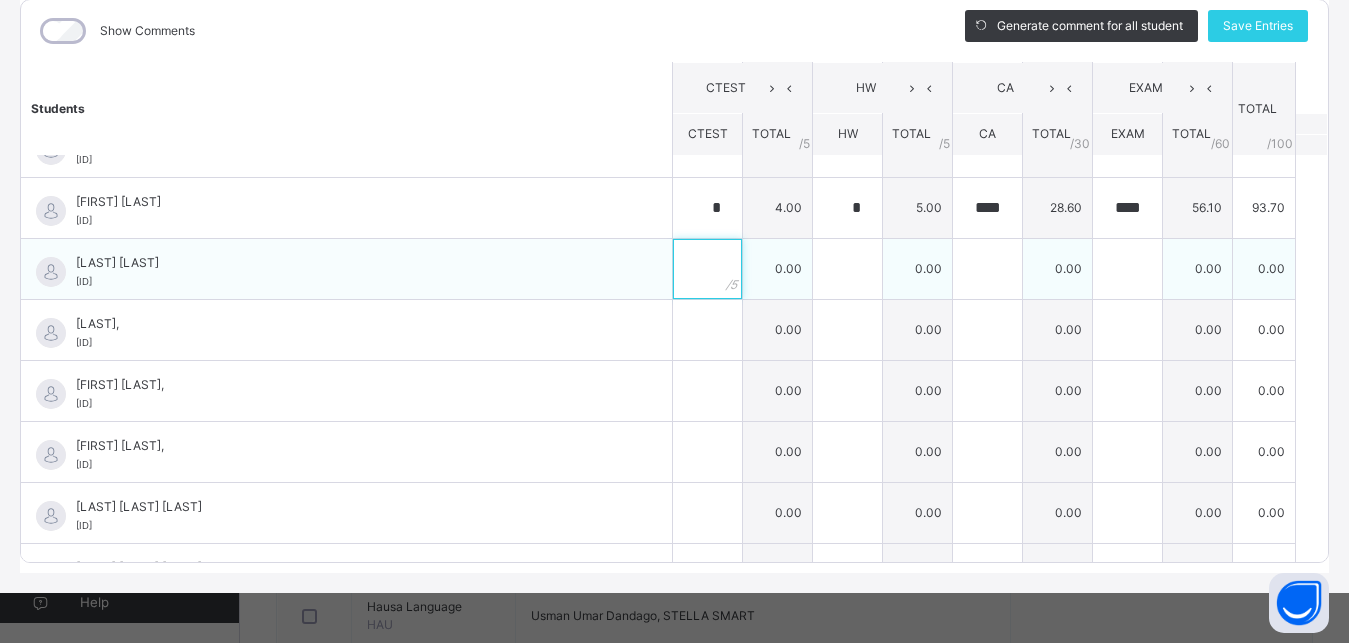 click at bounding box center (707, 269) 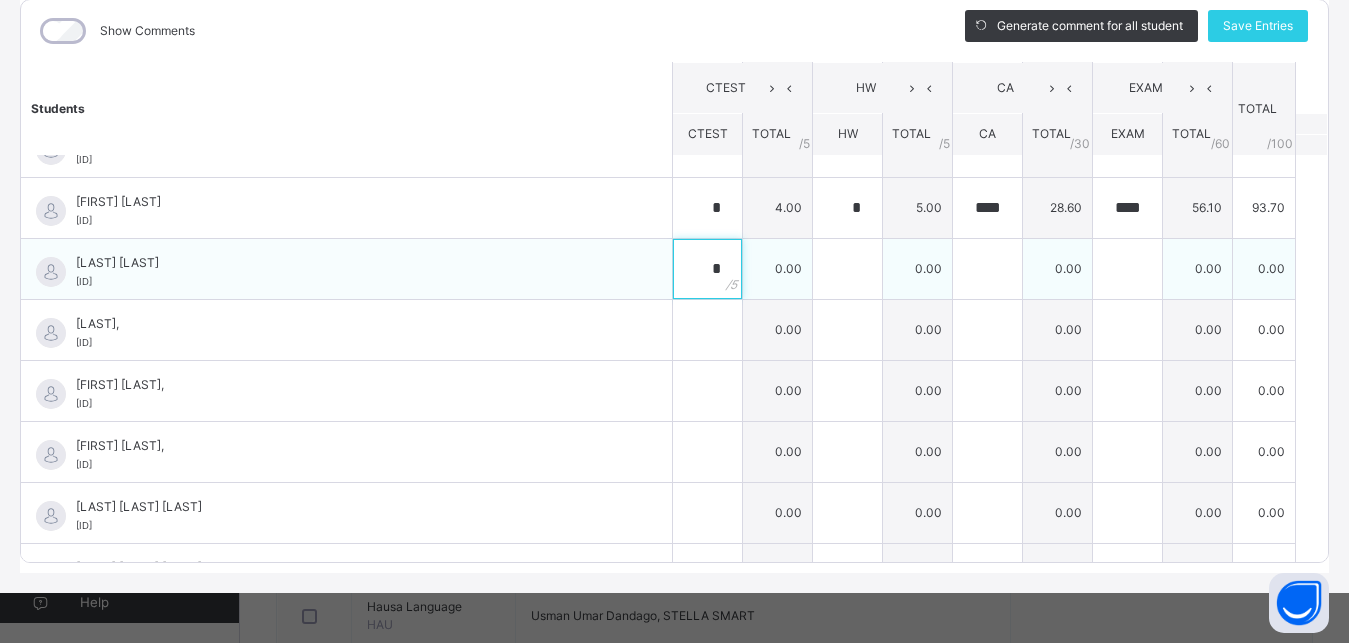 type on "*" 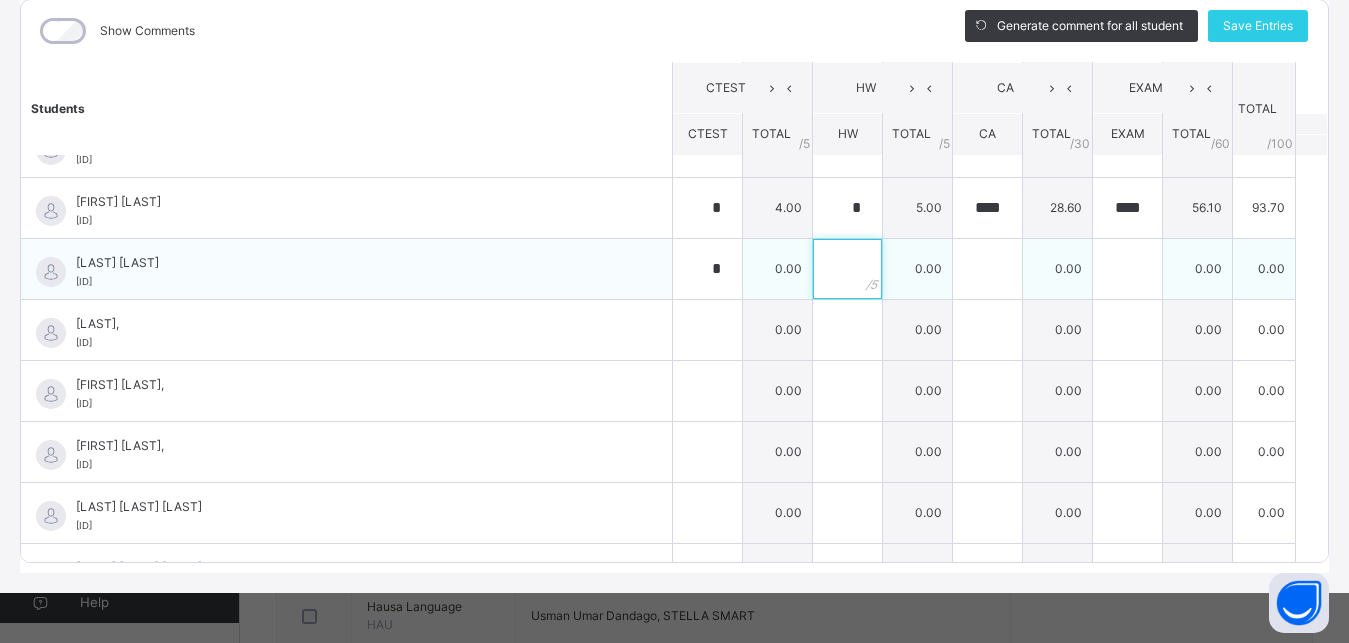 click at bounding box center [847, 269] 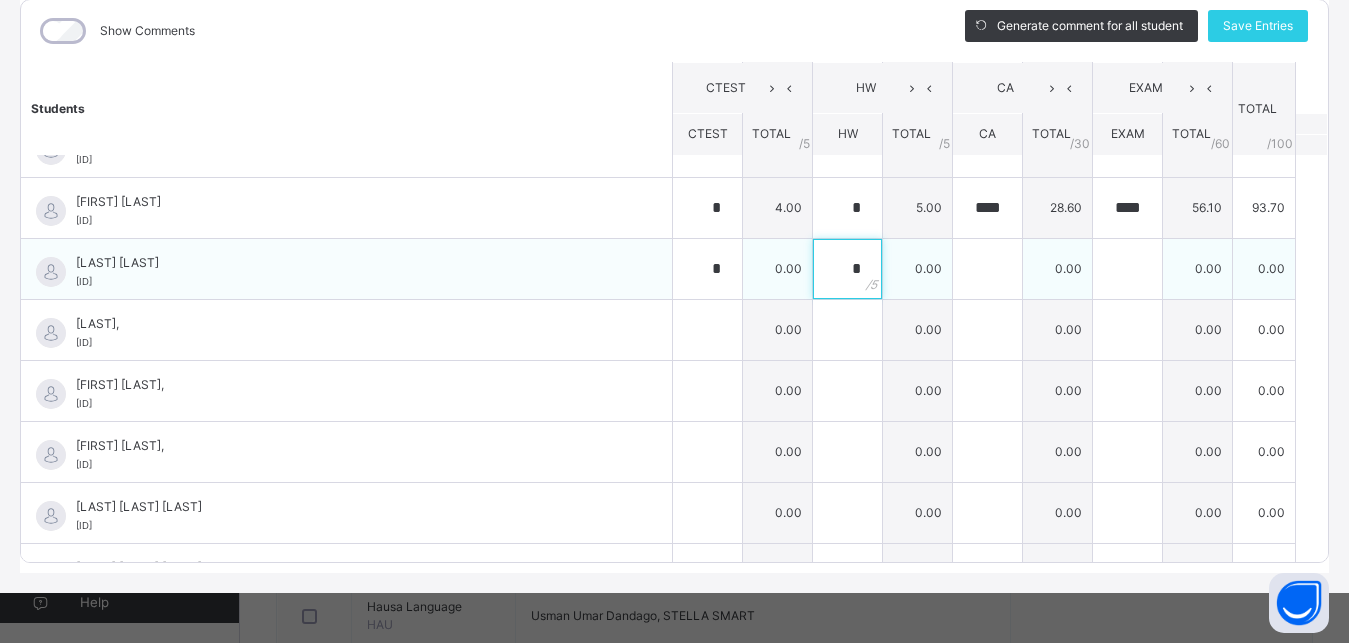 type on "*" 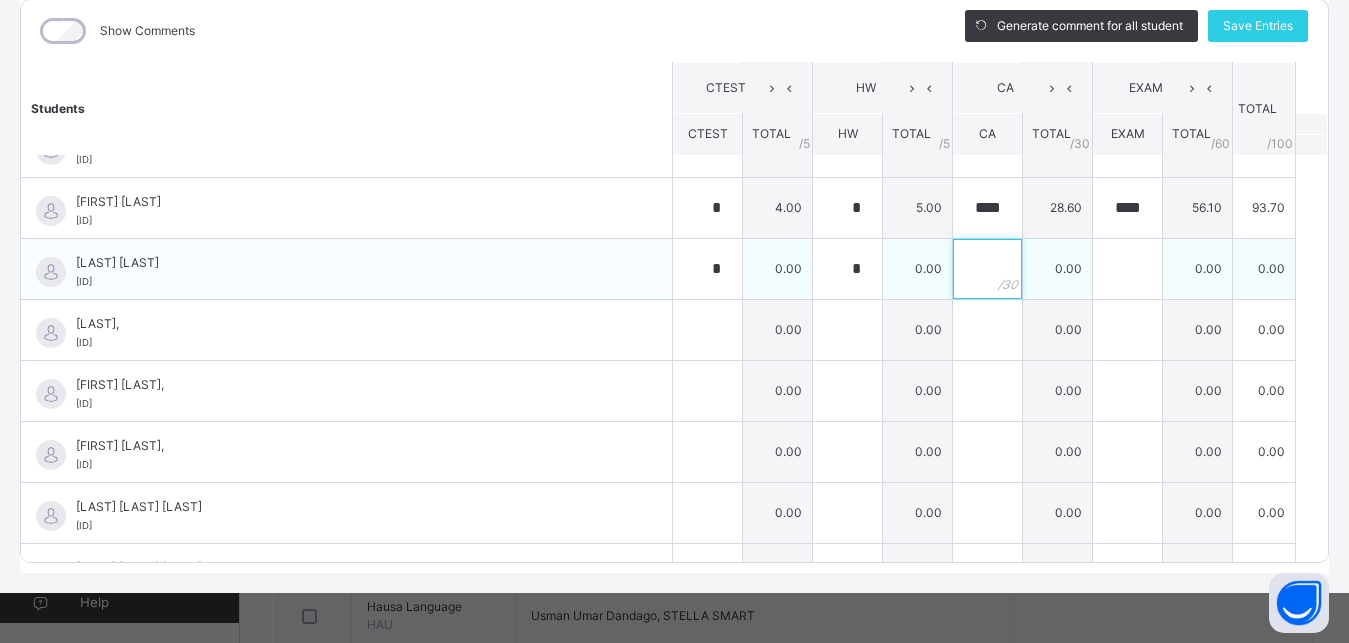 click at bounding box center [987, 269] 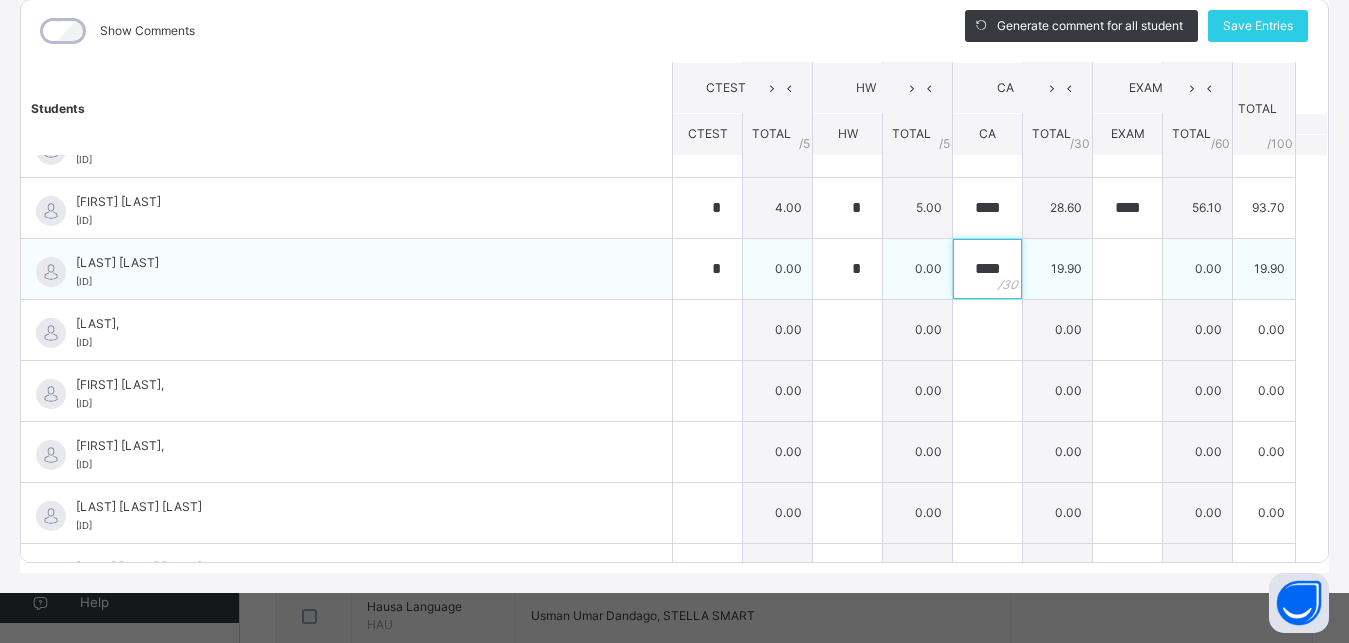 type on "****" 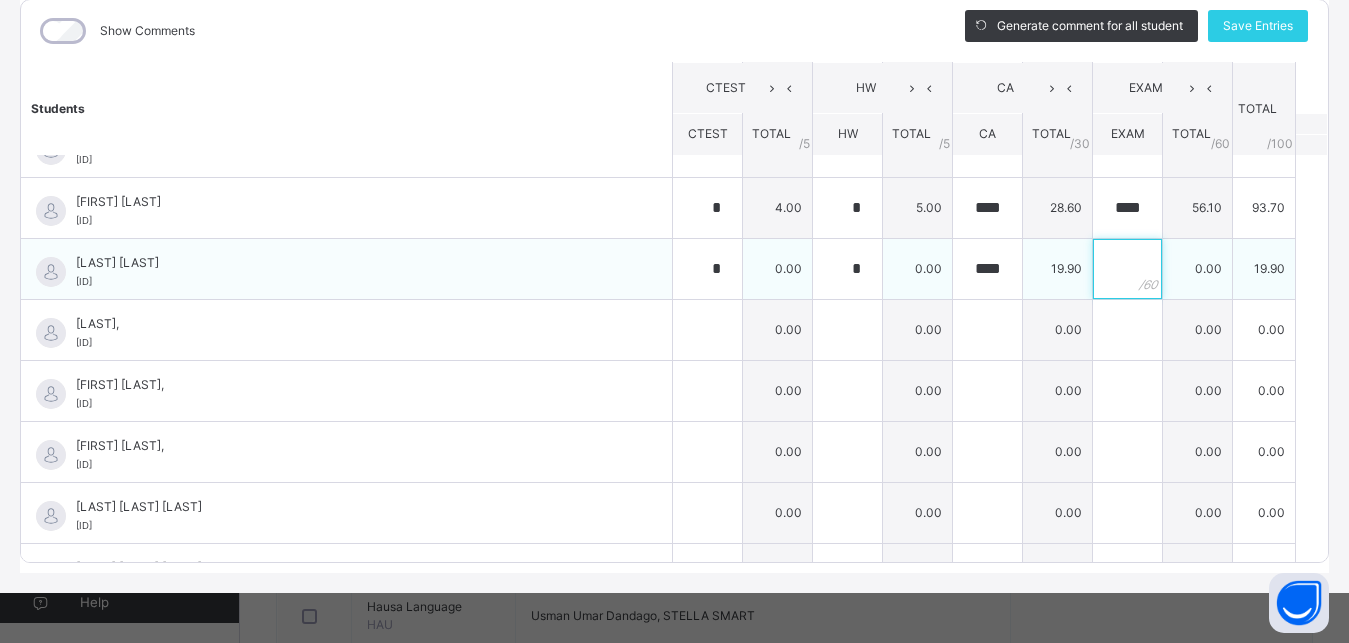 click at bounding box center [1127, 269] 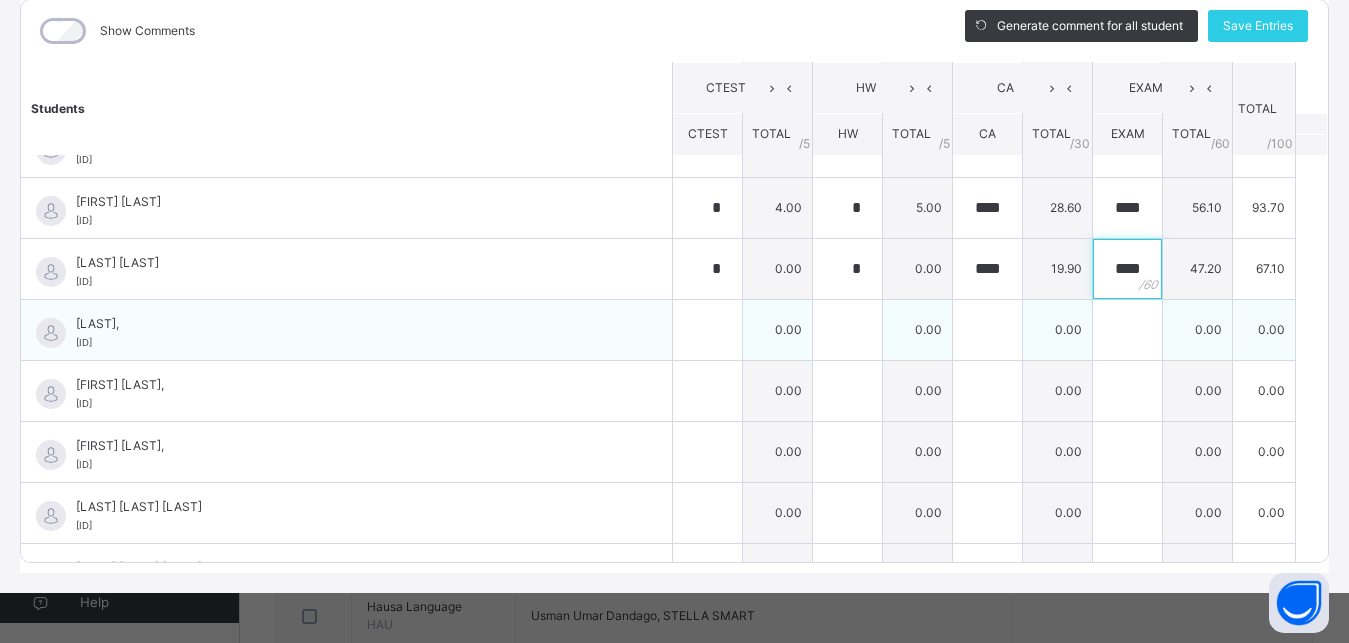 type on "****" 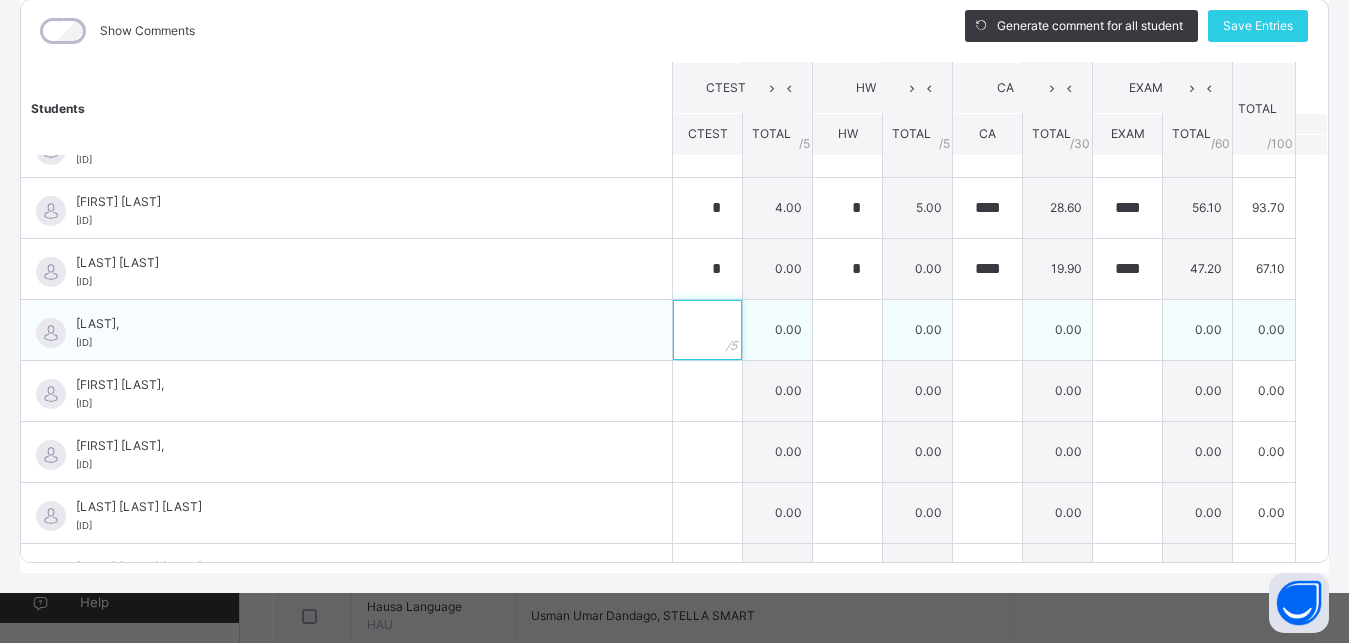 click at bounding box center (707, 330) 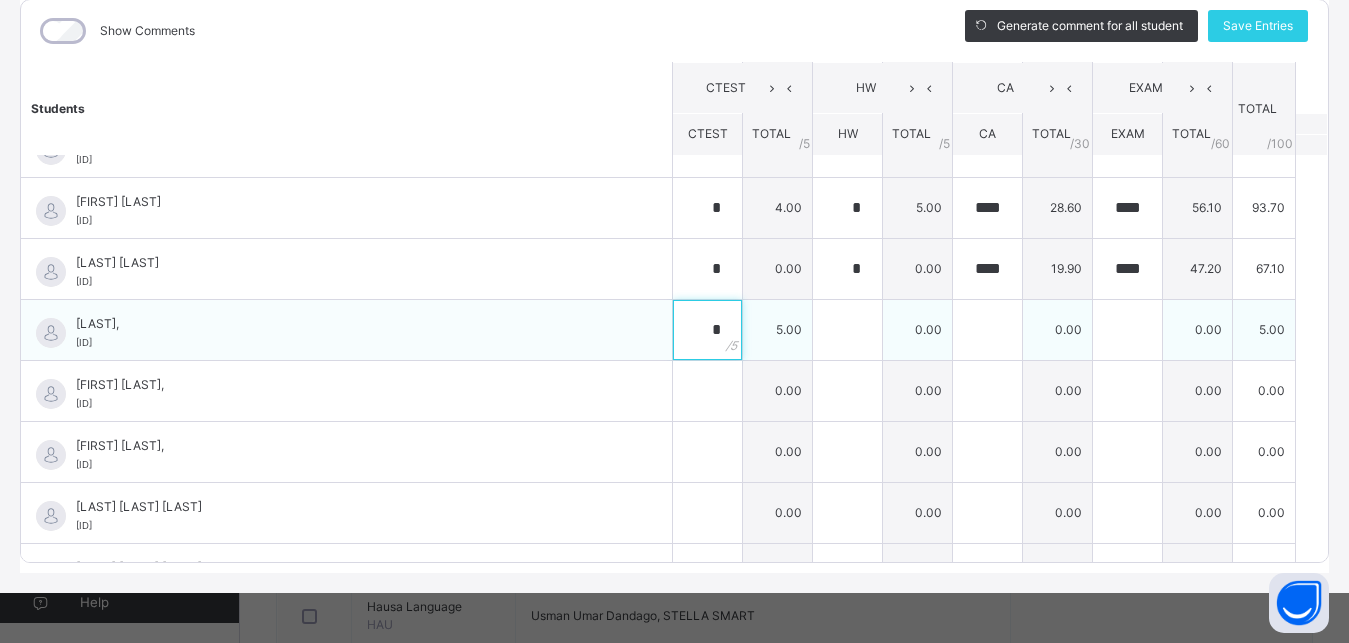 type on "*" 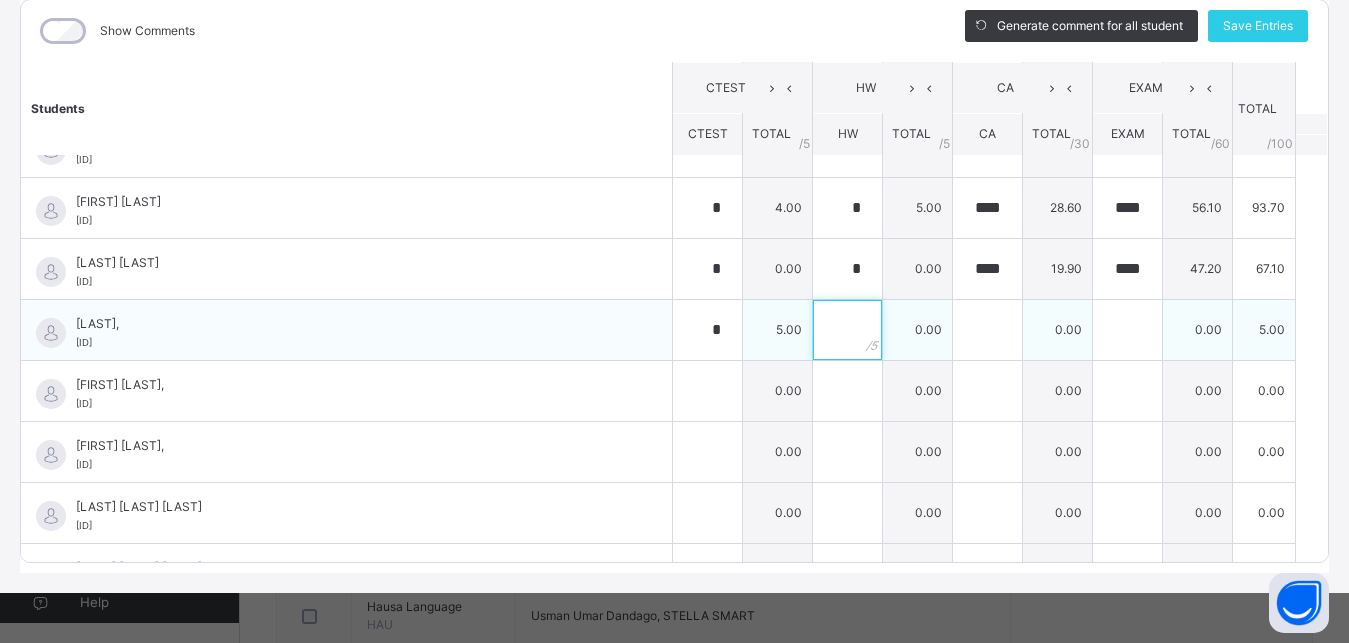 click at bounding box center (847, 330) 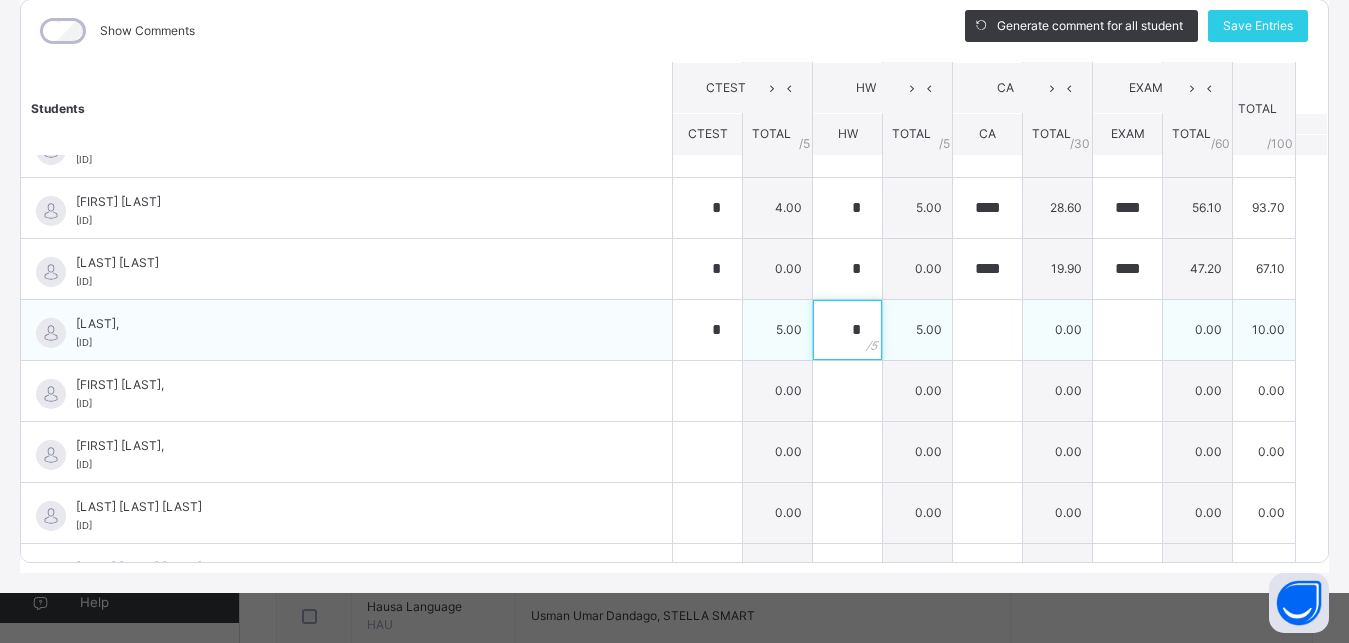 type on "*" 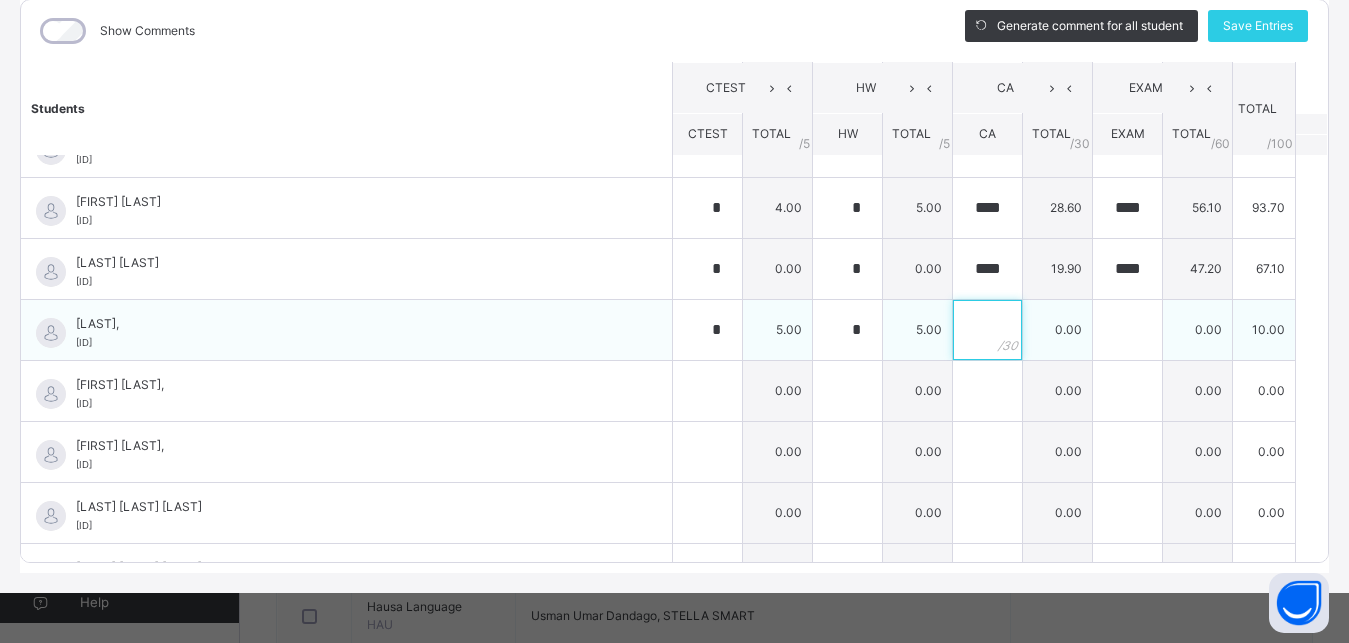 click at bounding box center [987, 330] 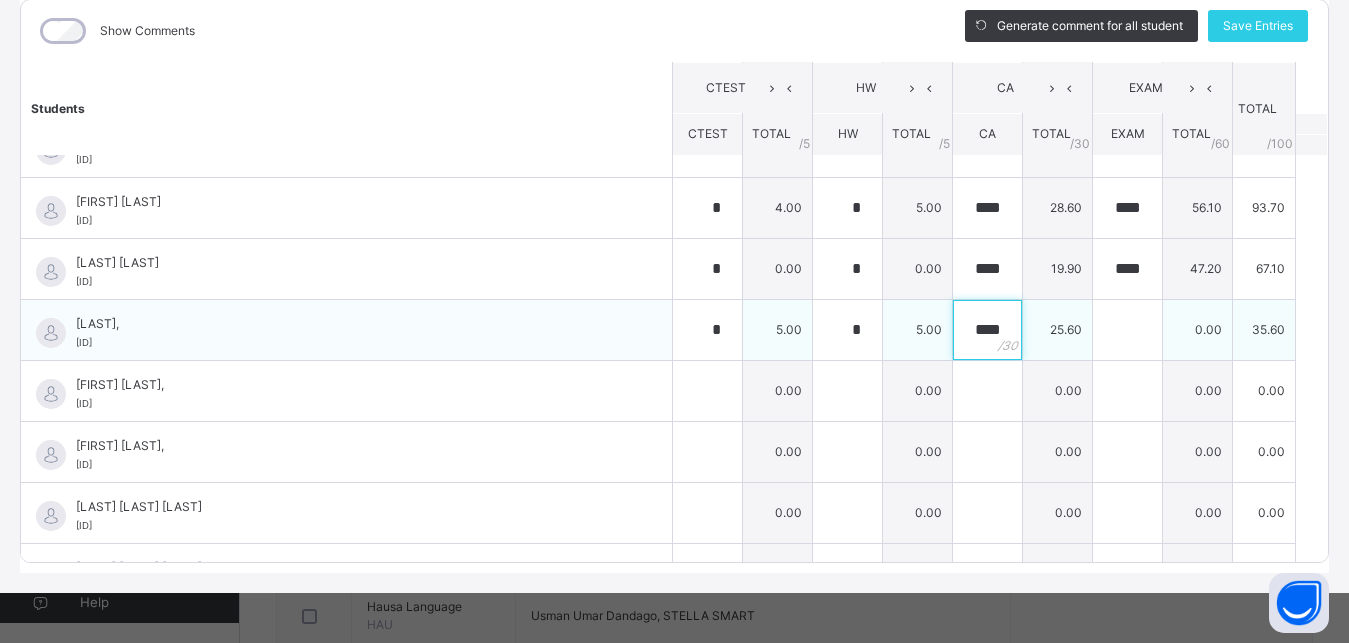 type on "****" 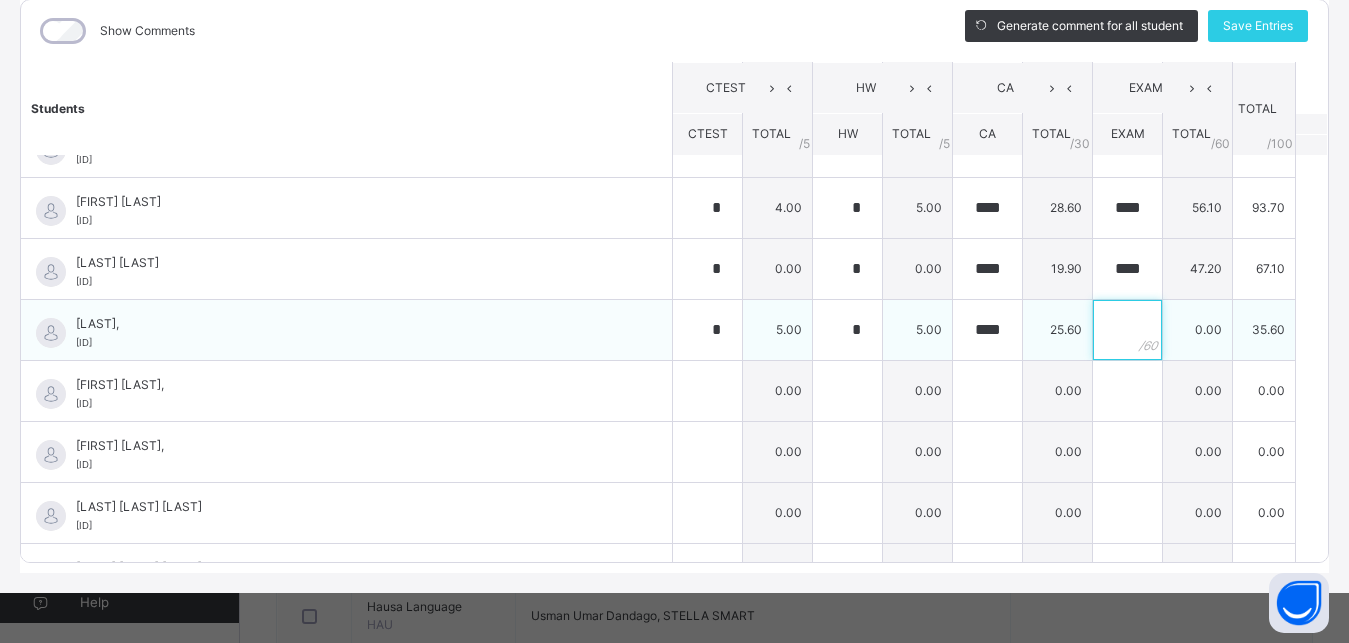 click at bounding box center (1127, 330) 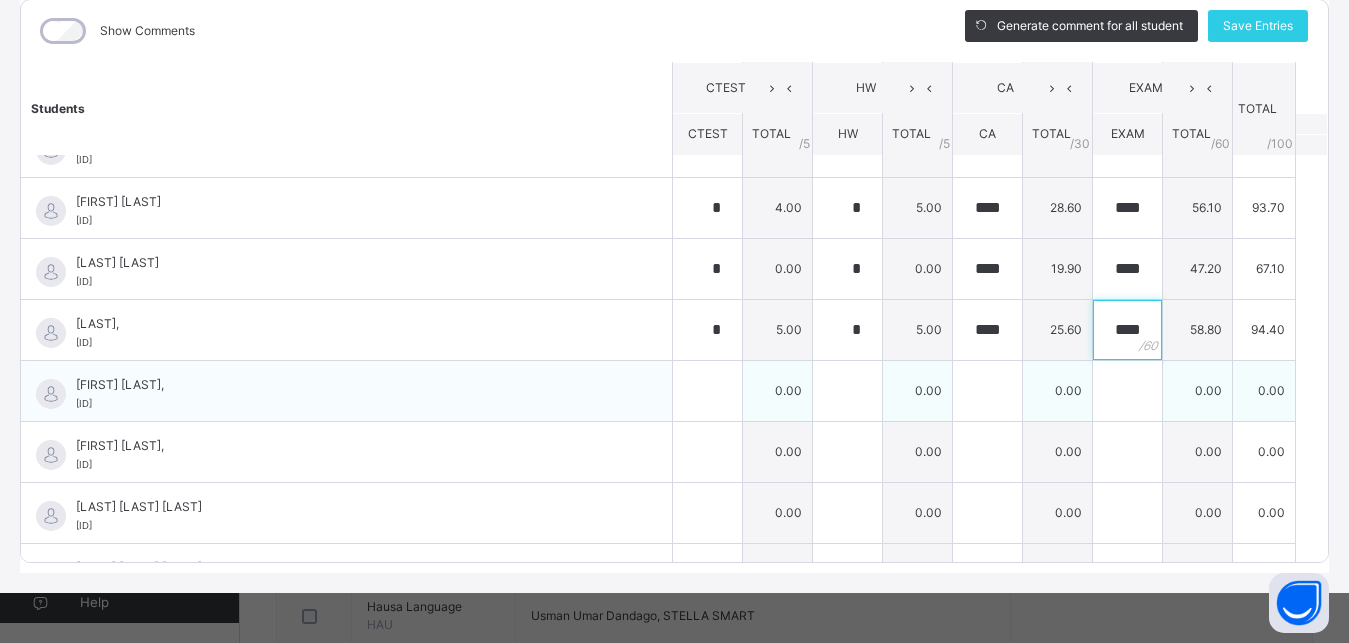 type on "****" 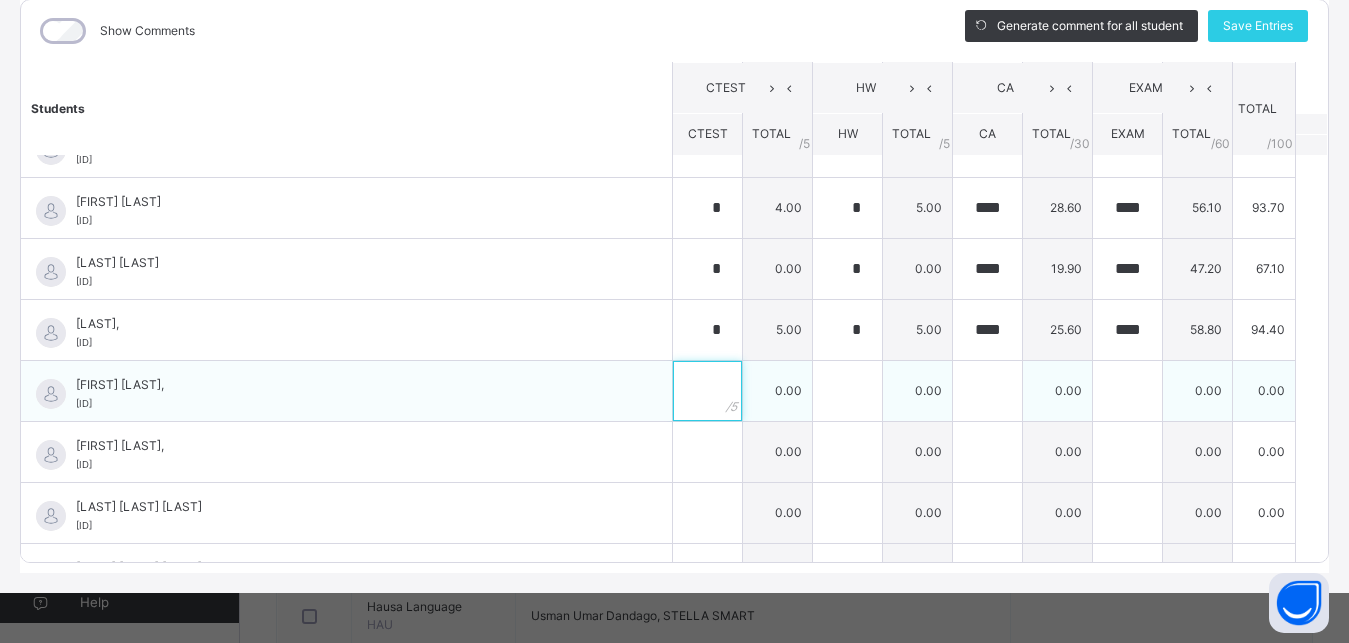 click at bounding box center [707, 391] 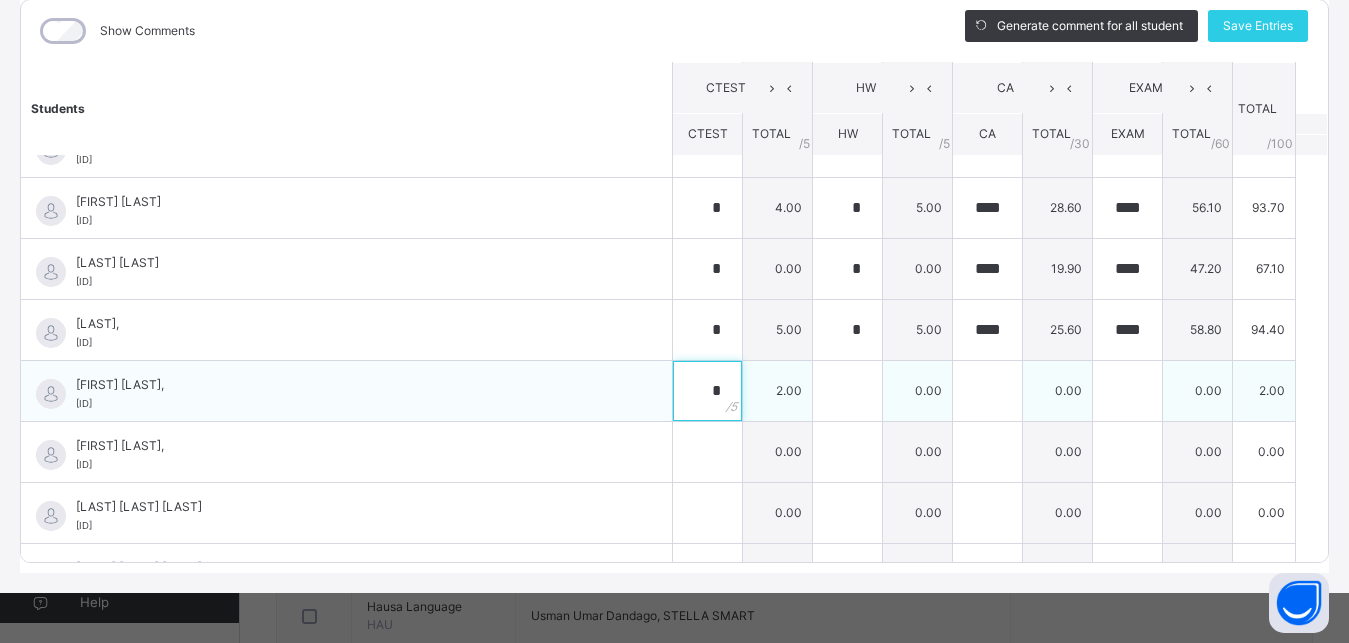 type on "*" 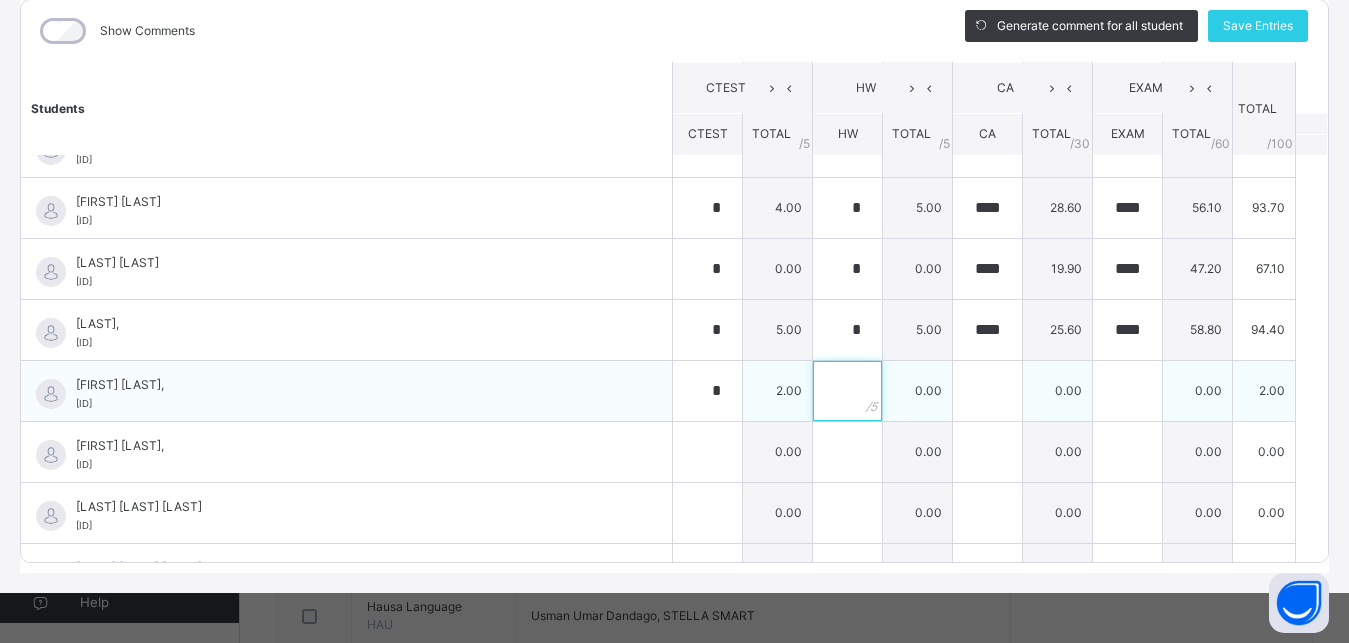 click at bounding box center [847, 391] 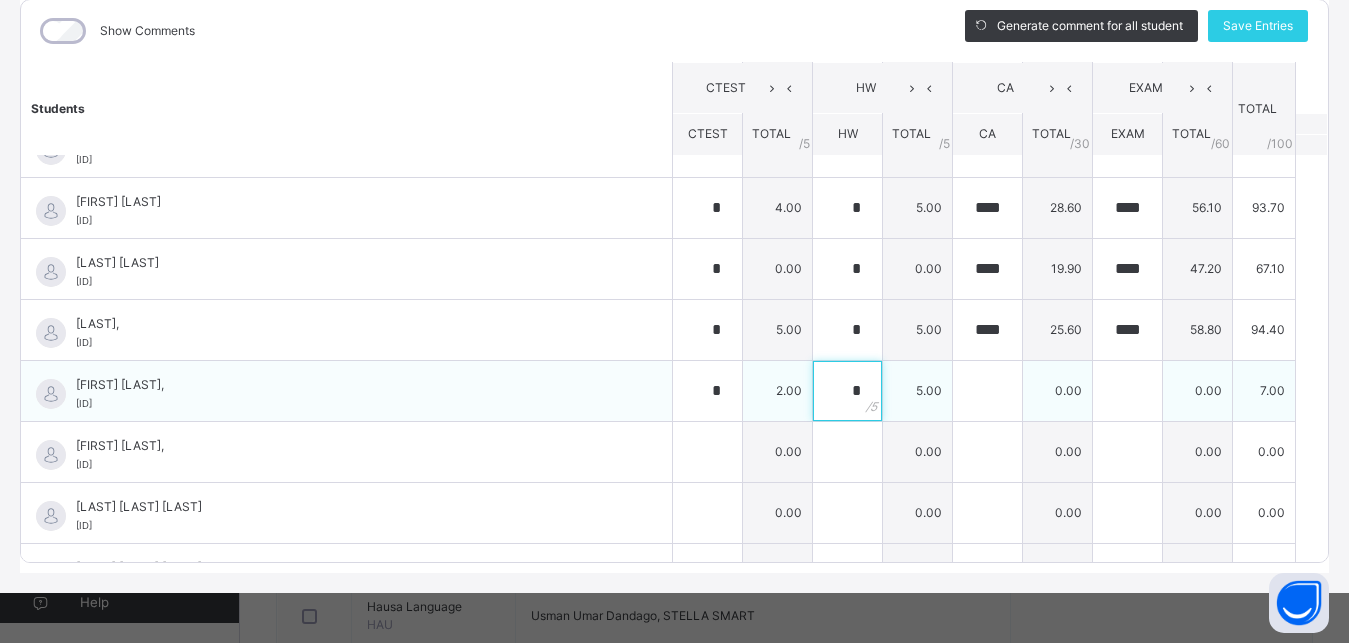 type on "*" 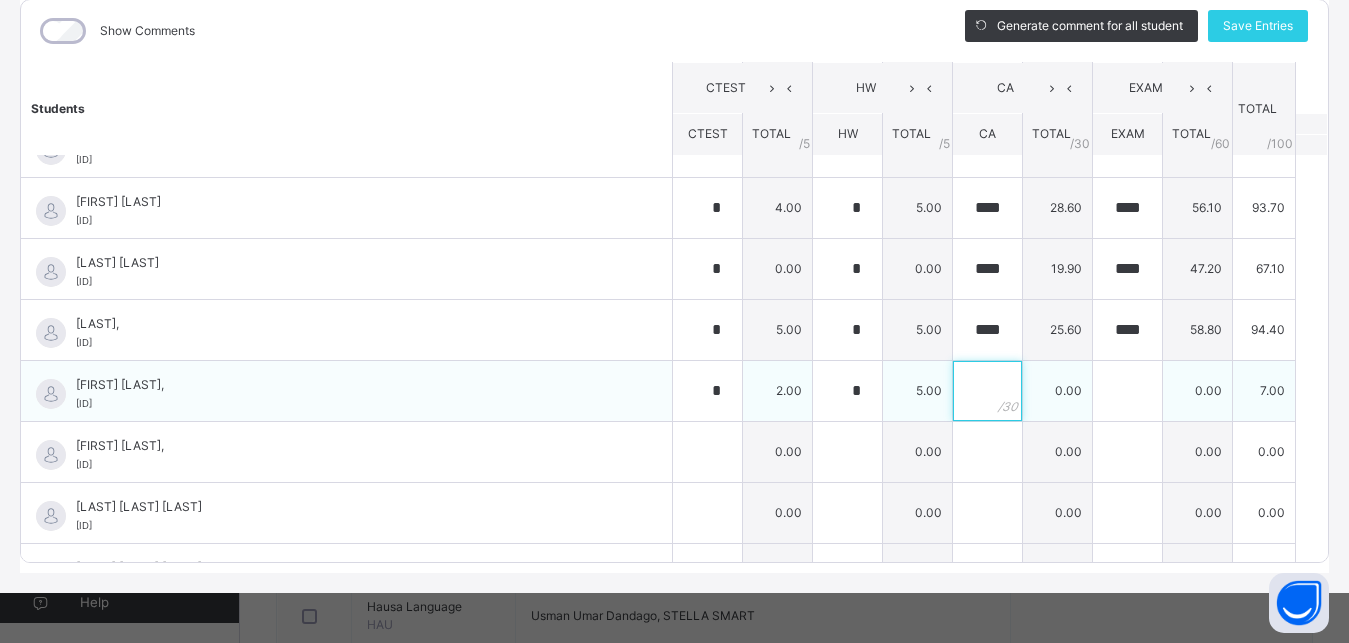 click at bounding box center (987, 391) 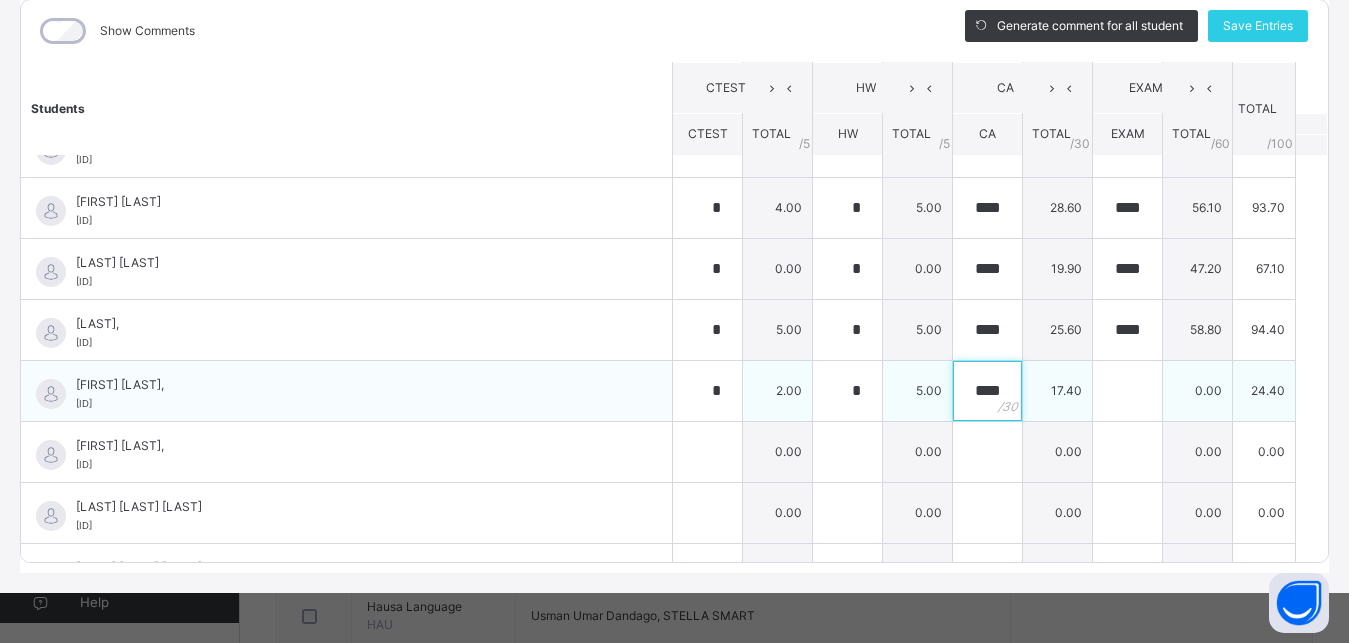 type on "****" 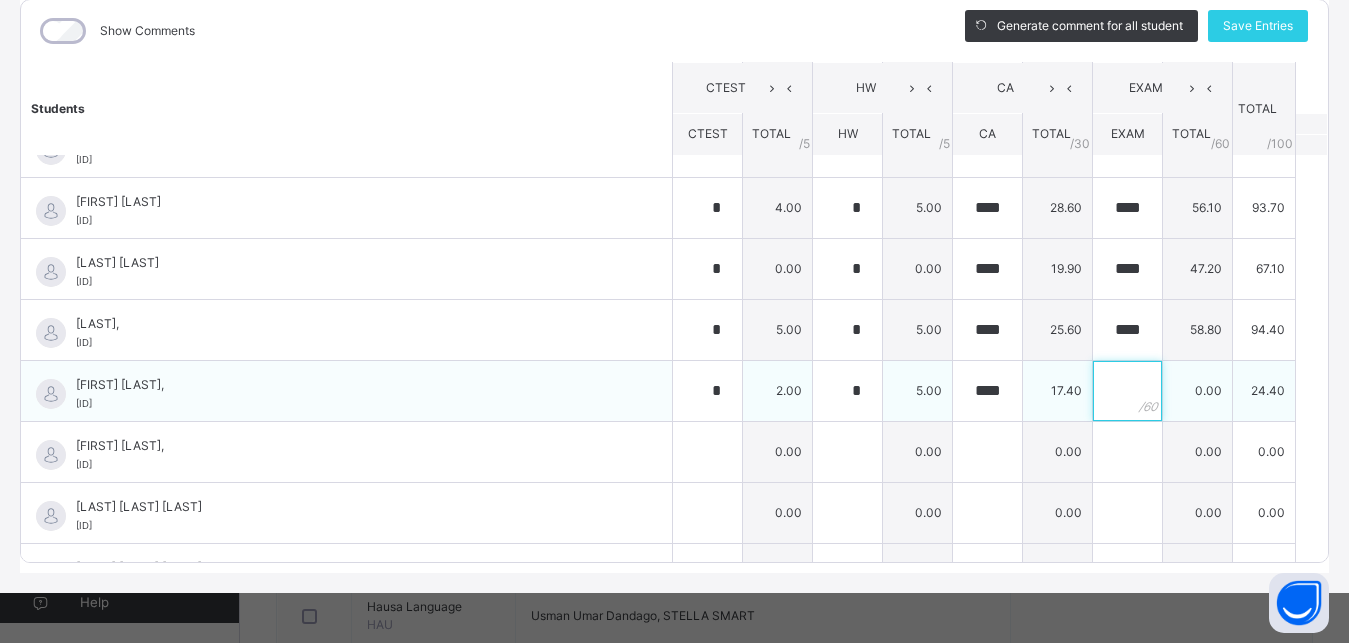 click at bounding box center [1127, 391] 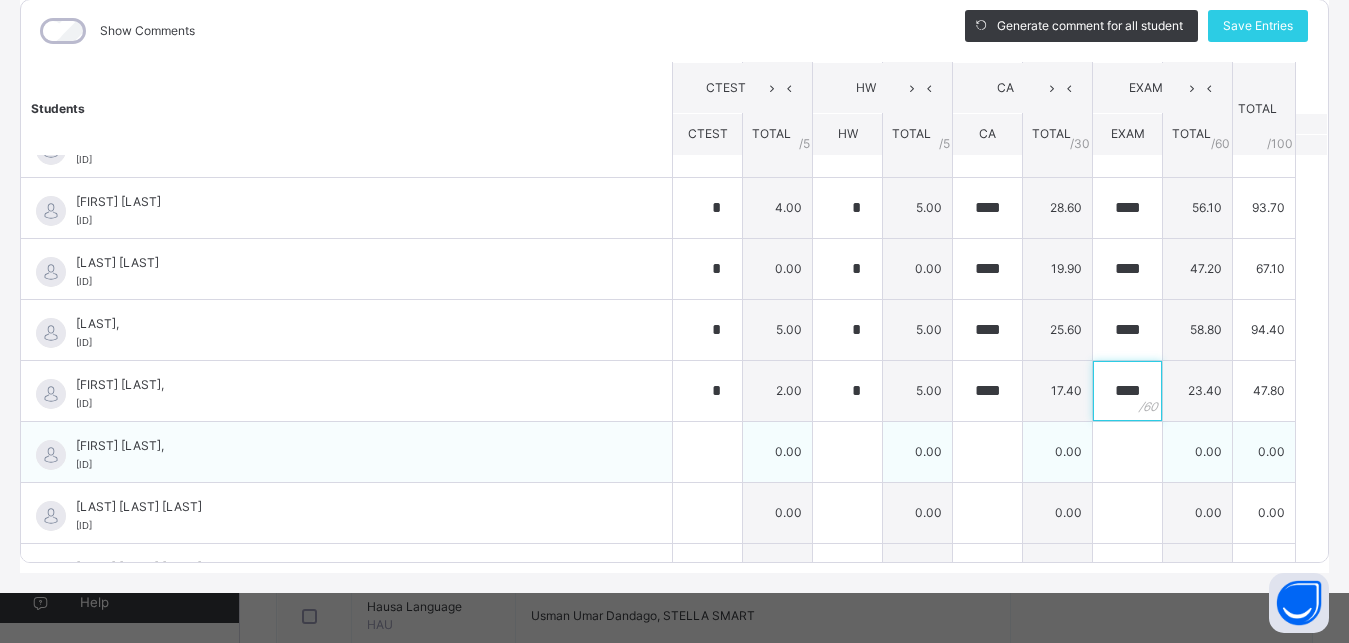 type on "****" 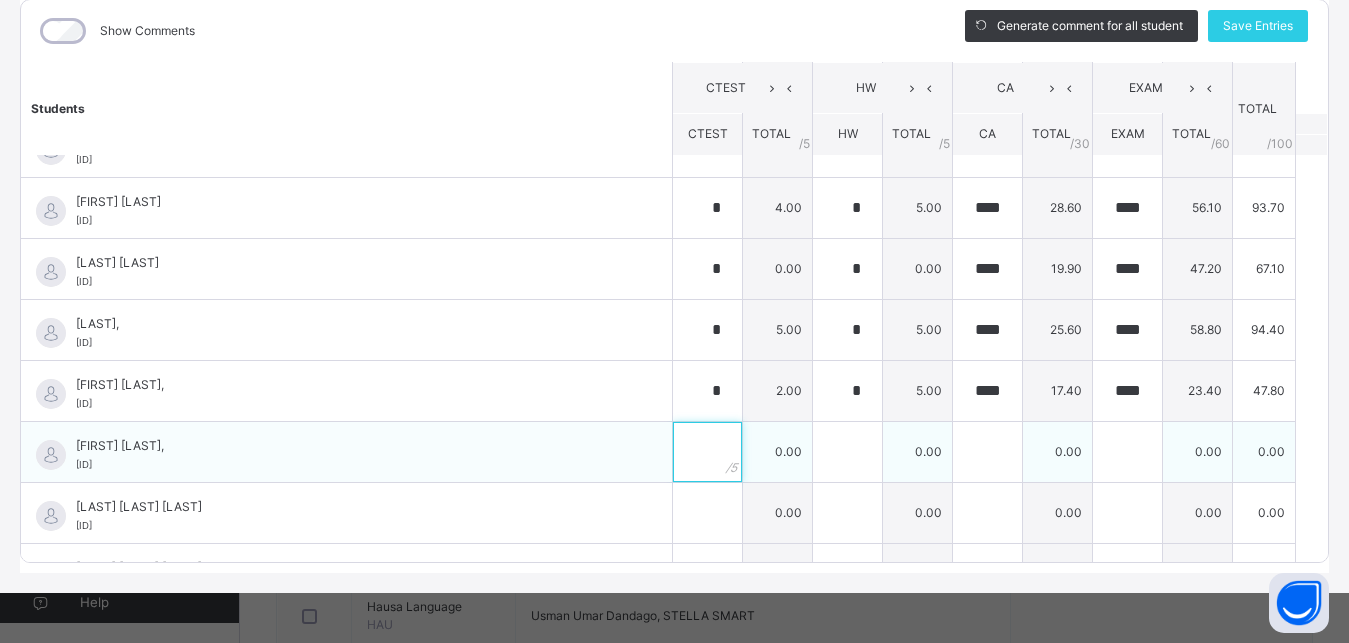 click at bounding box center (707, 452) 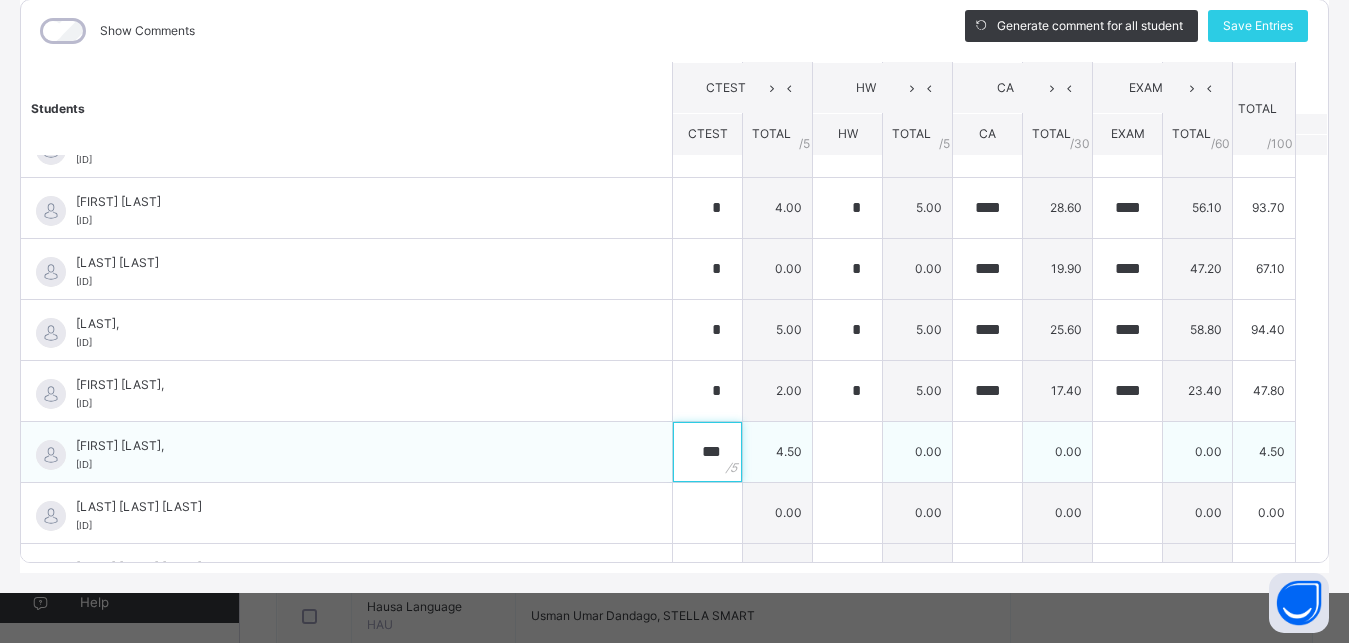 type on "***" 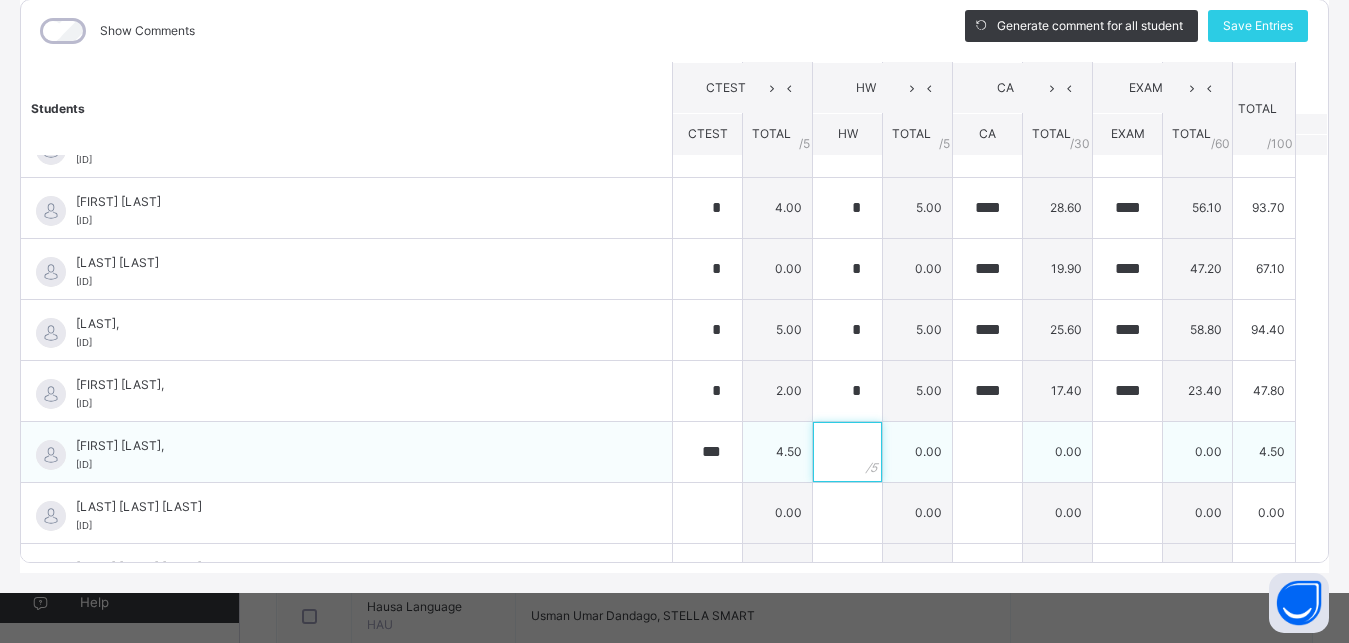 click at bounding box center (847, 452) 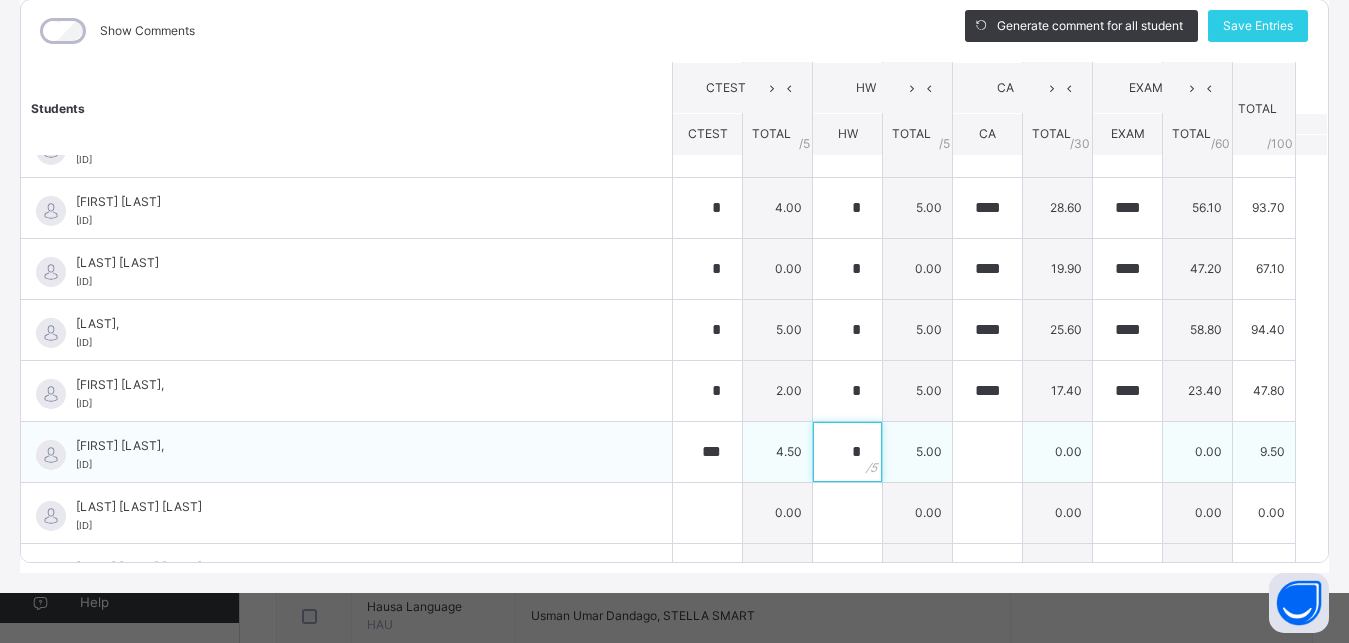type on "*" 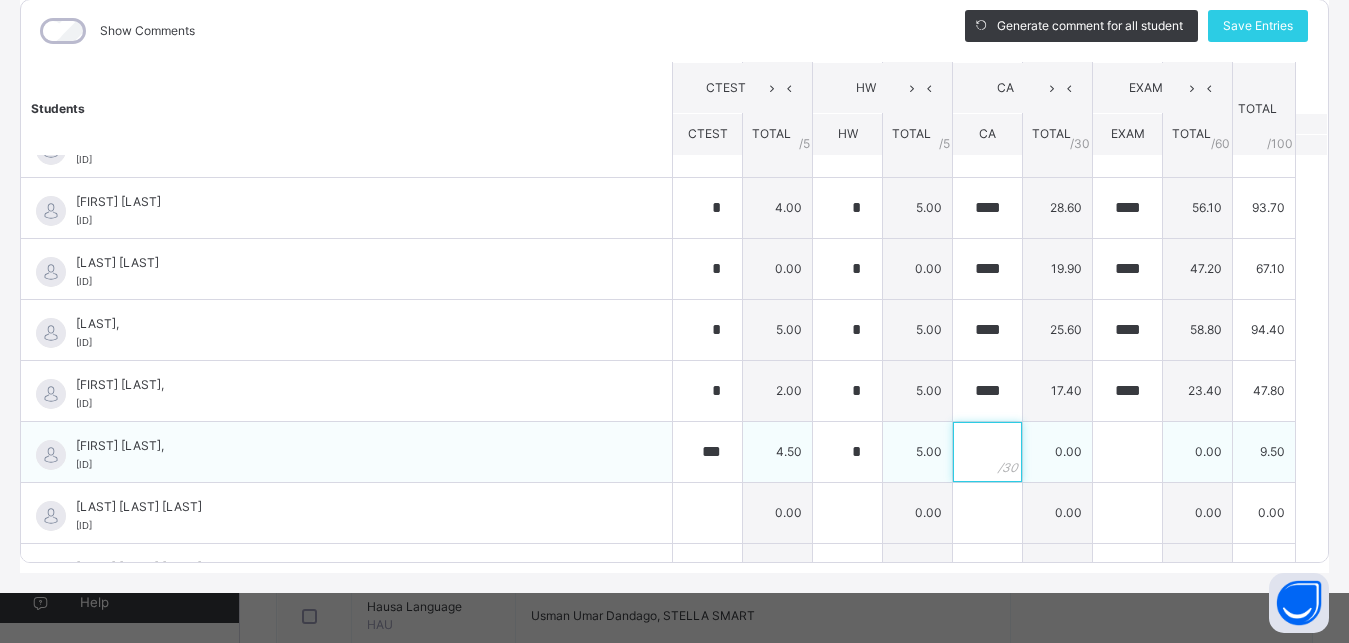 click at bounding box center (987, 452) 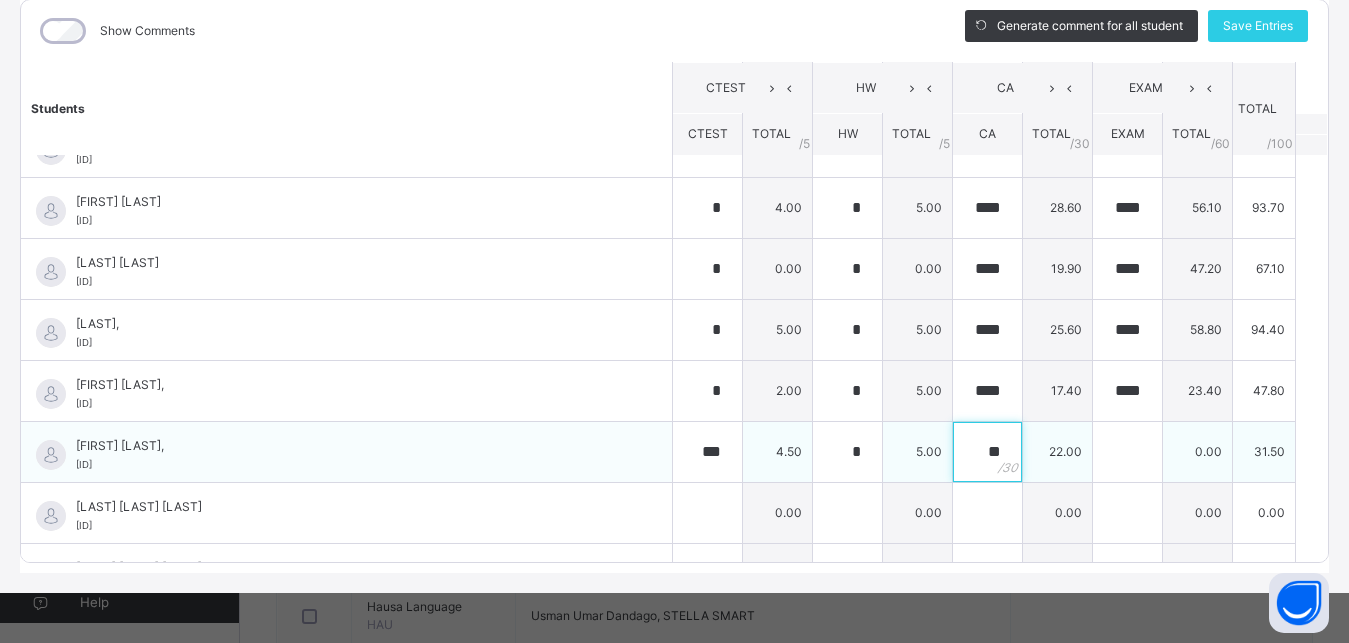 type on "**" 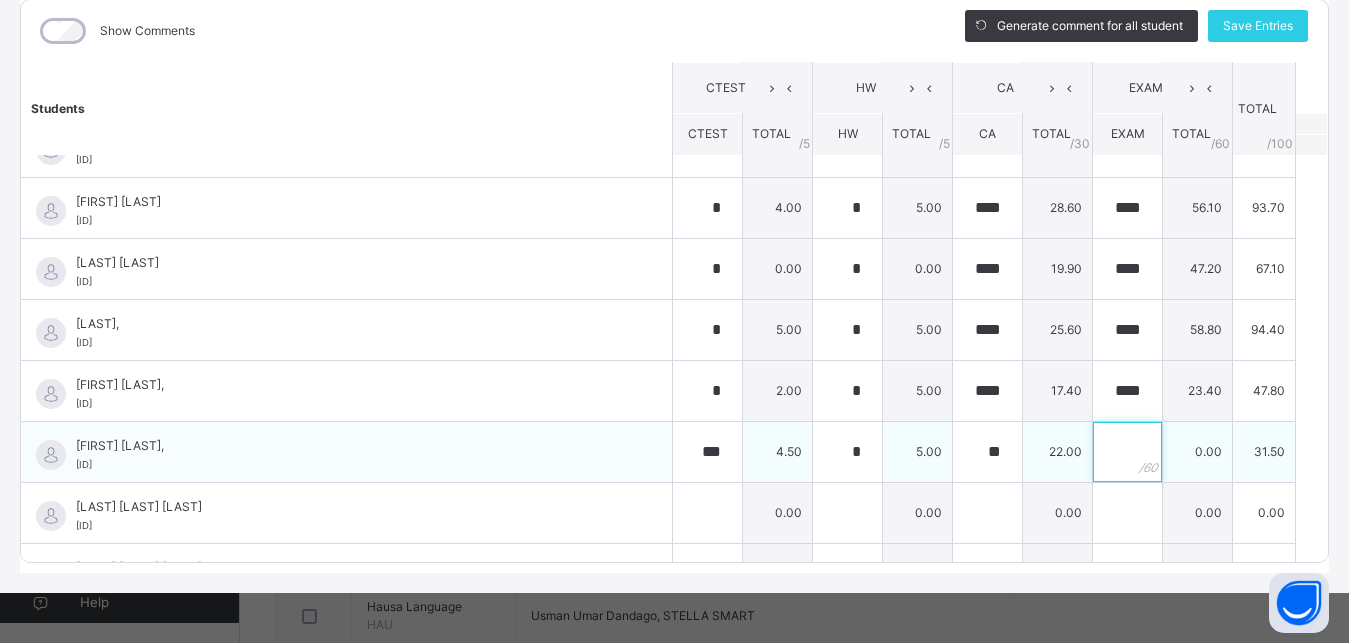 click at bounding box center [1127, 452] 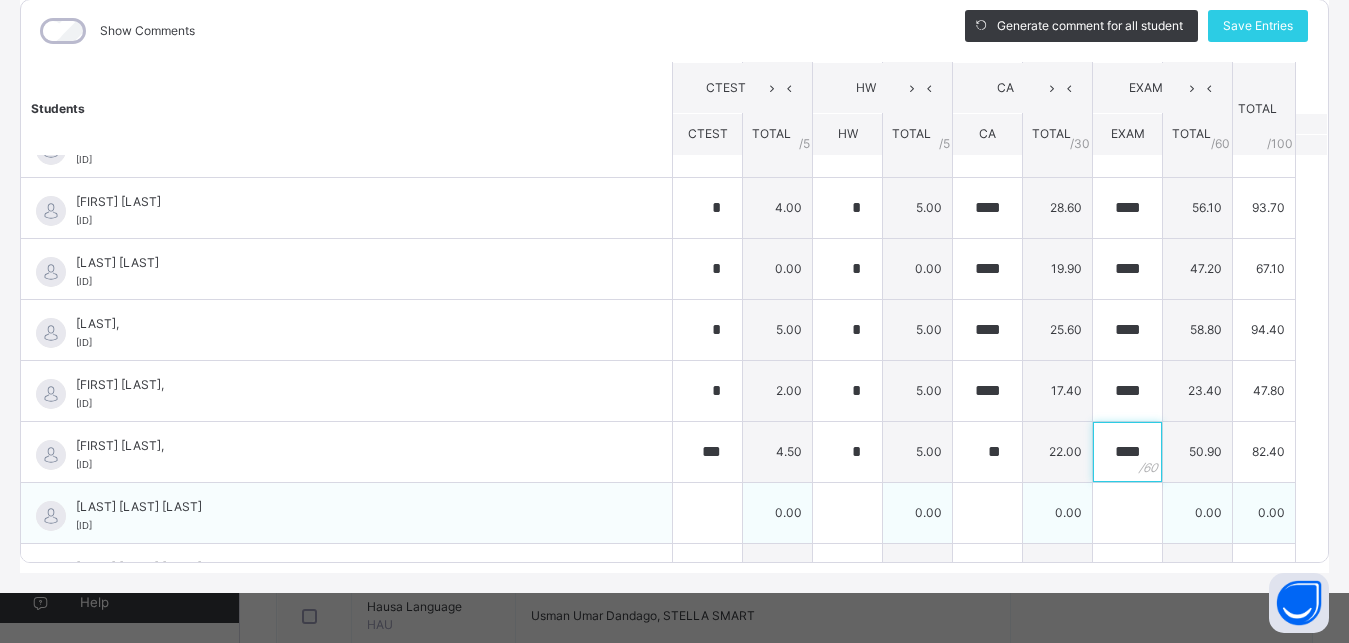 type on "****" 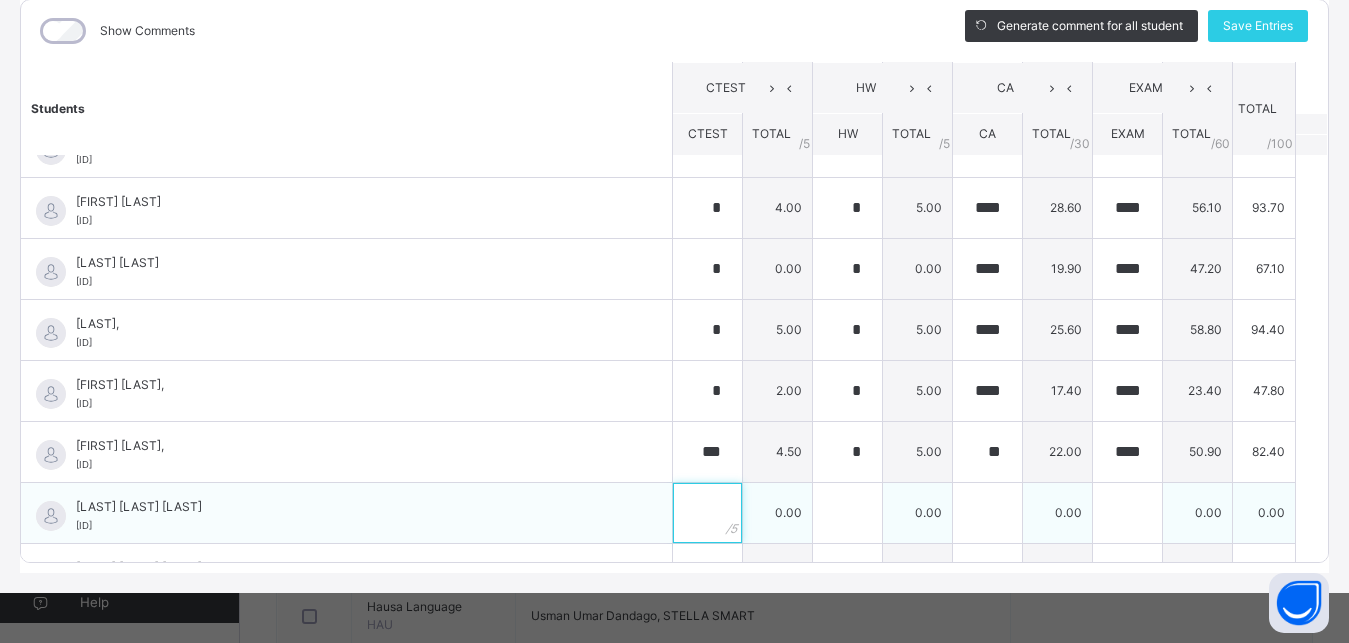 click at bounding box center [707, 513] 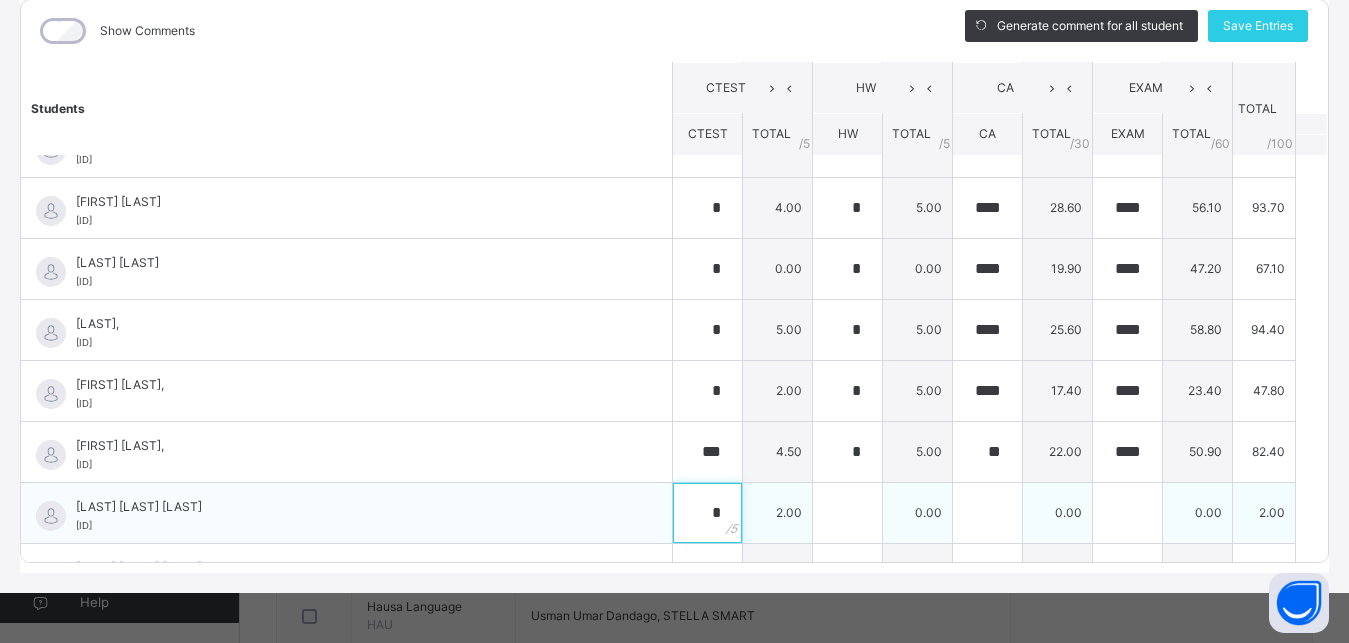 type on "*" 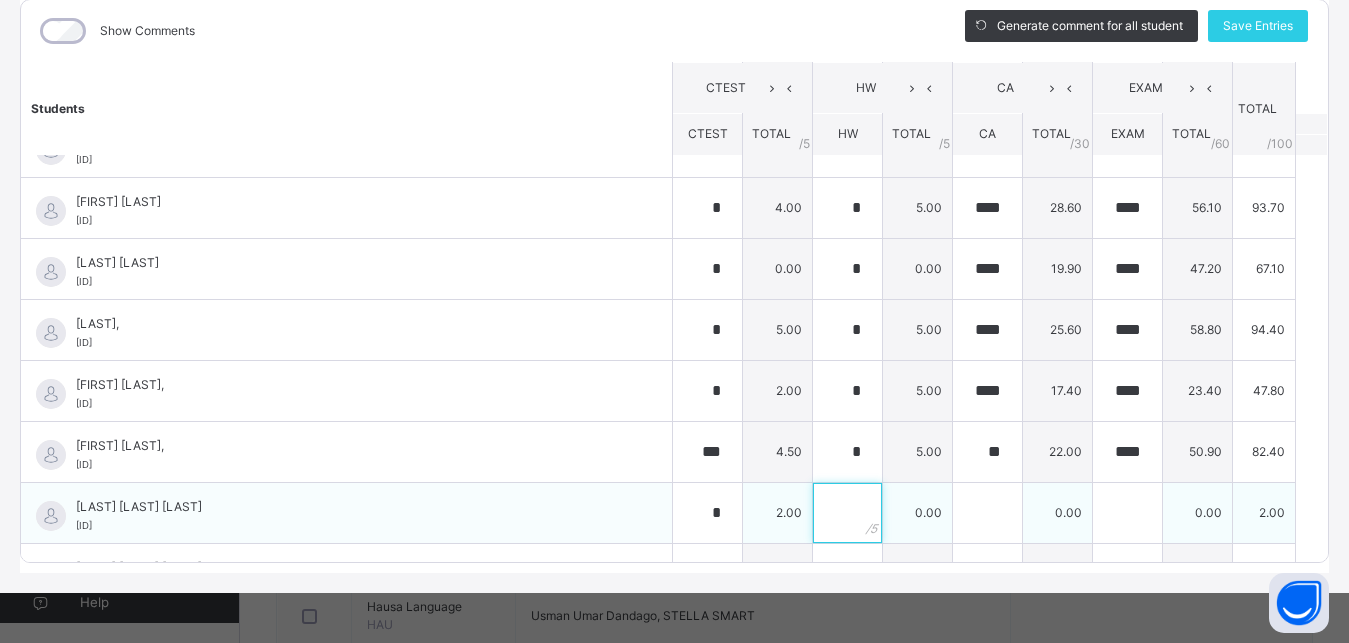 click at bounding box center [847, 513] 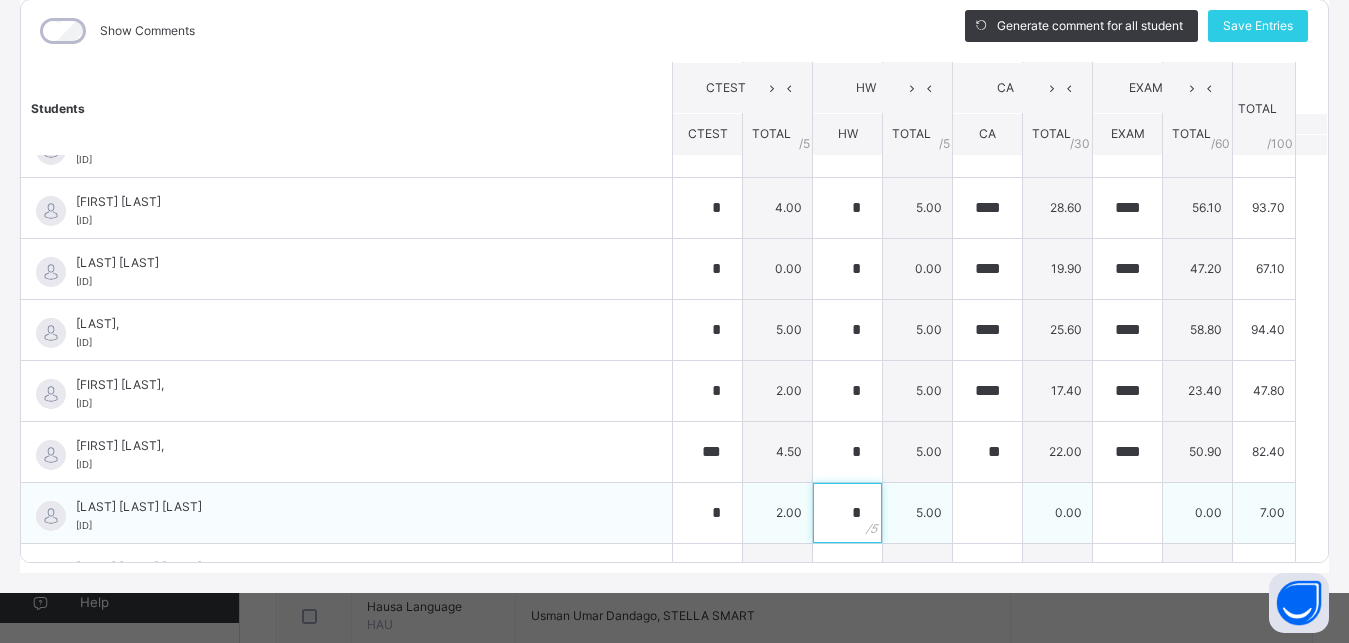 type on "*" 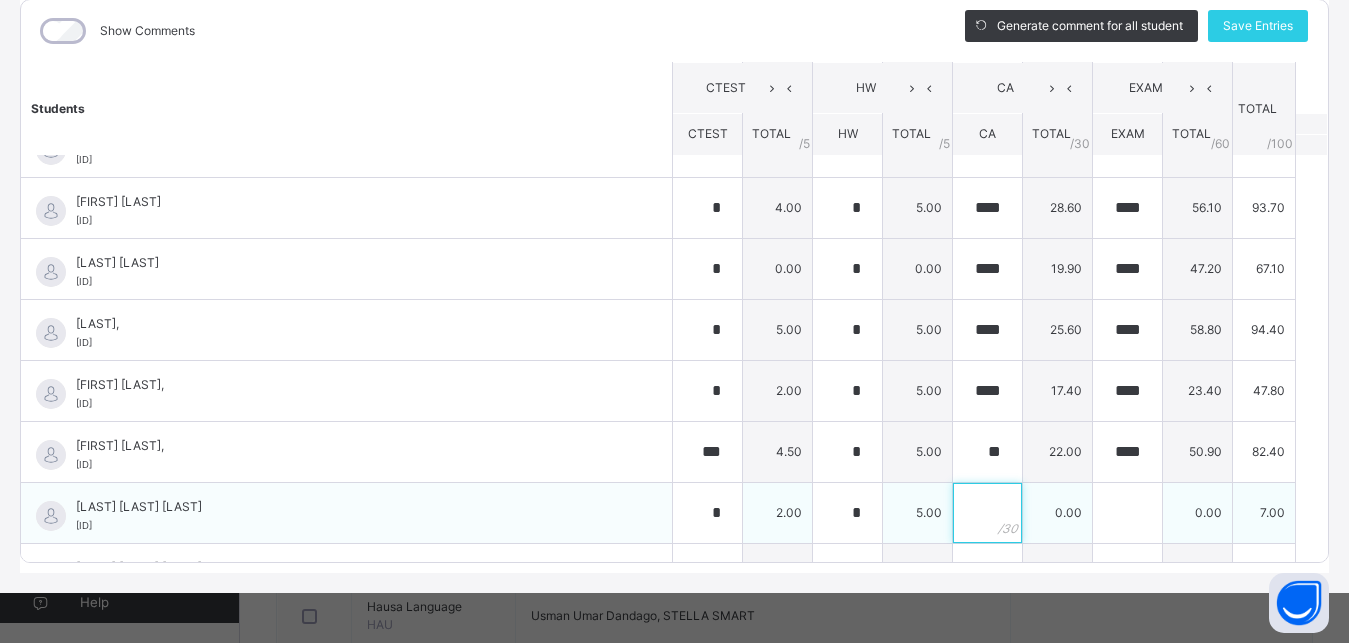 click at bounding box center (987, 513) 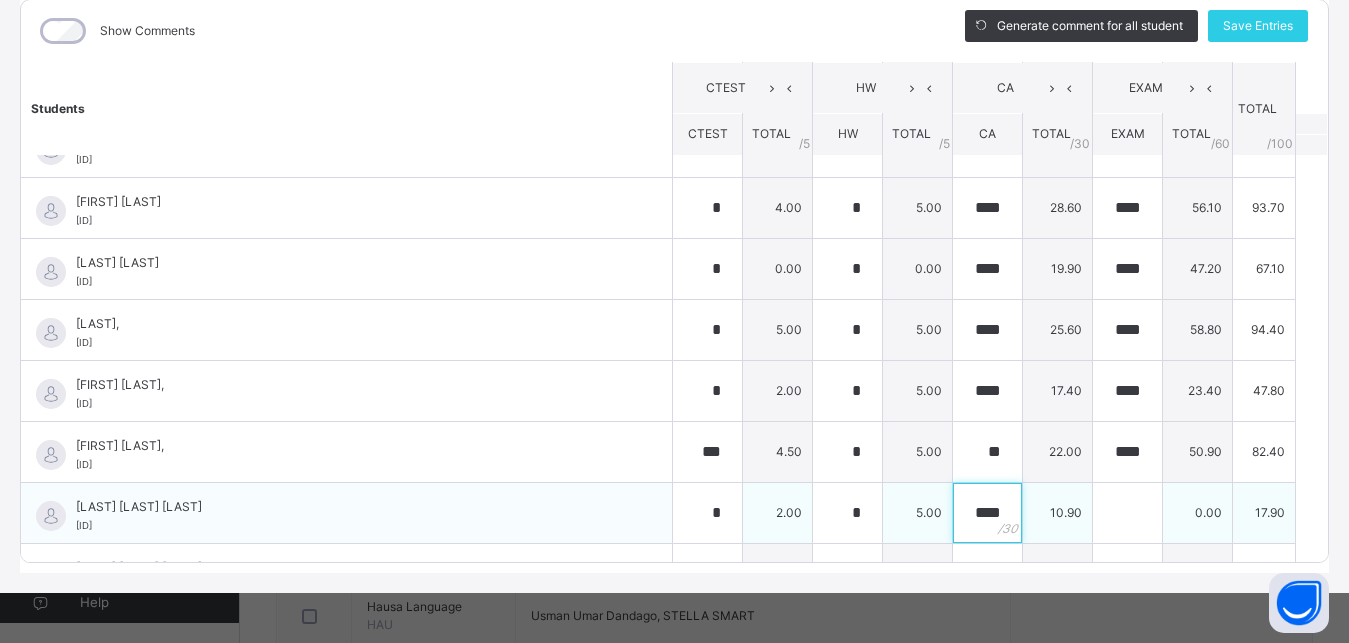type on "****" 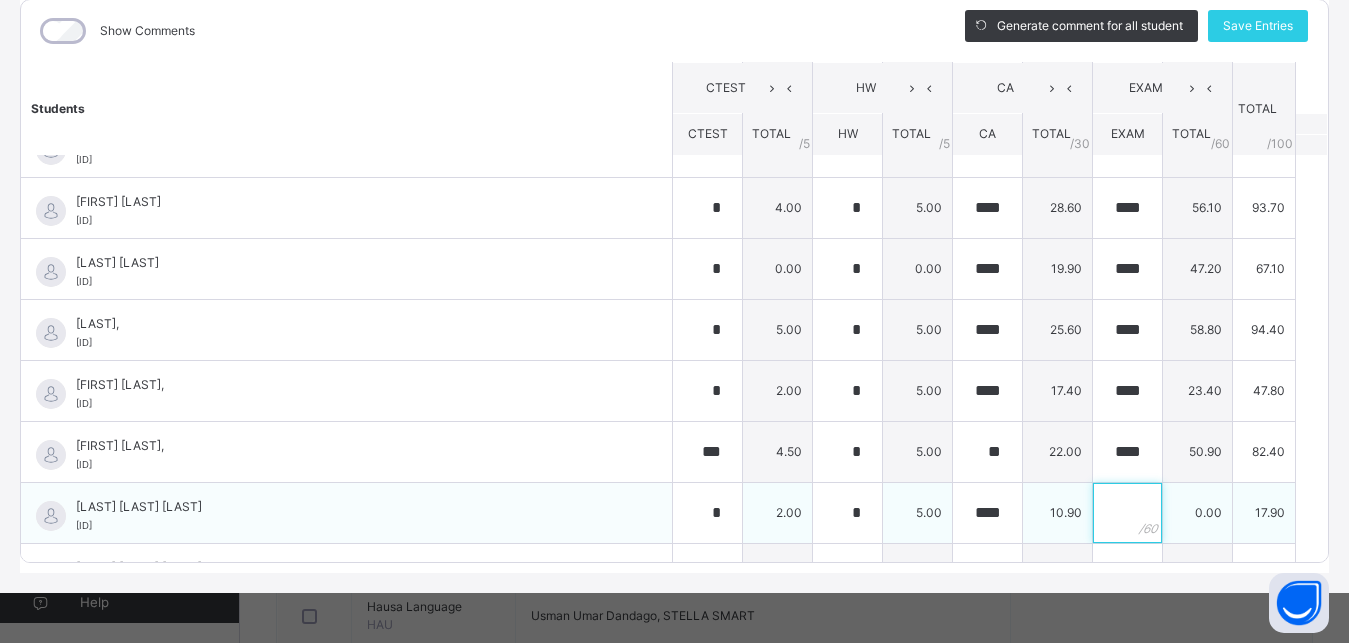 click at bounding box center [1127, 513] 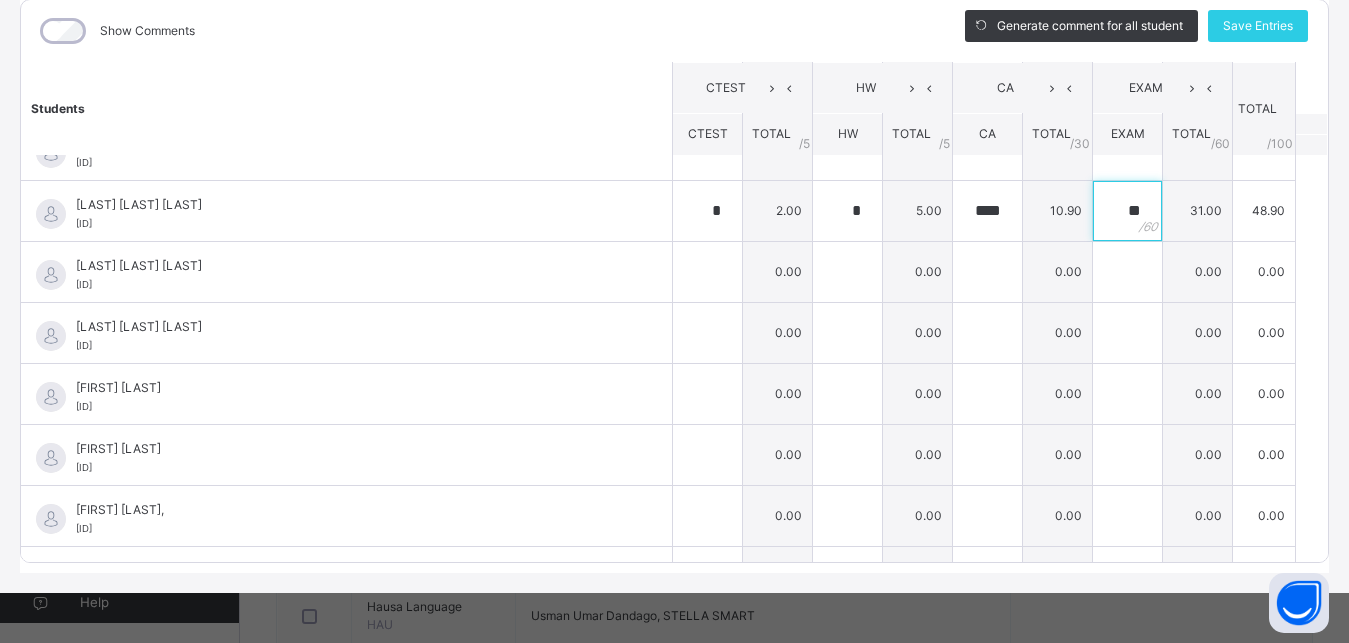 scroll, scrollTop: 1269, scrollLeft: 0, axis: vertical 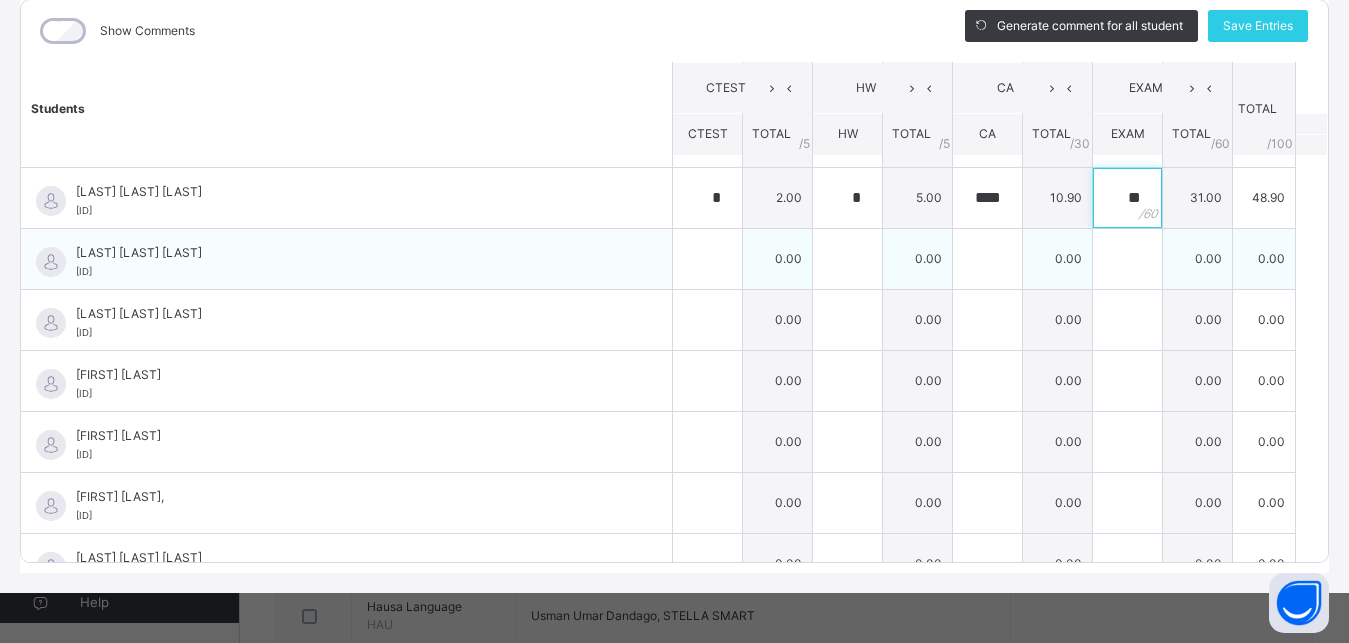type on "**" 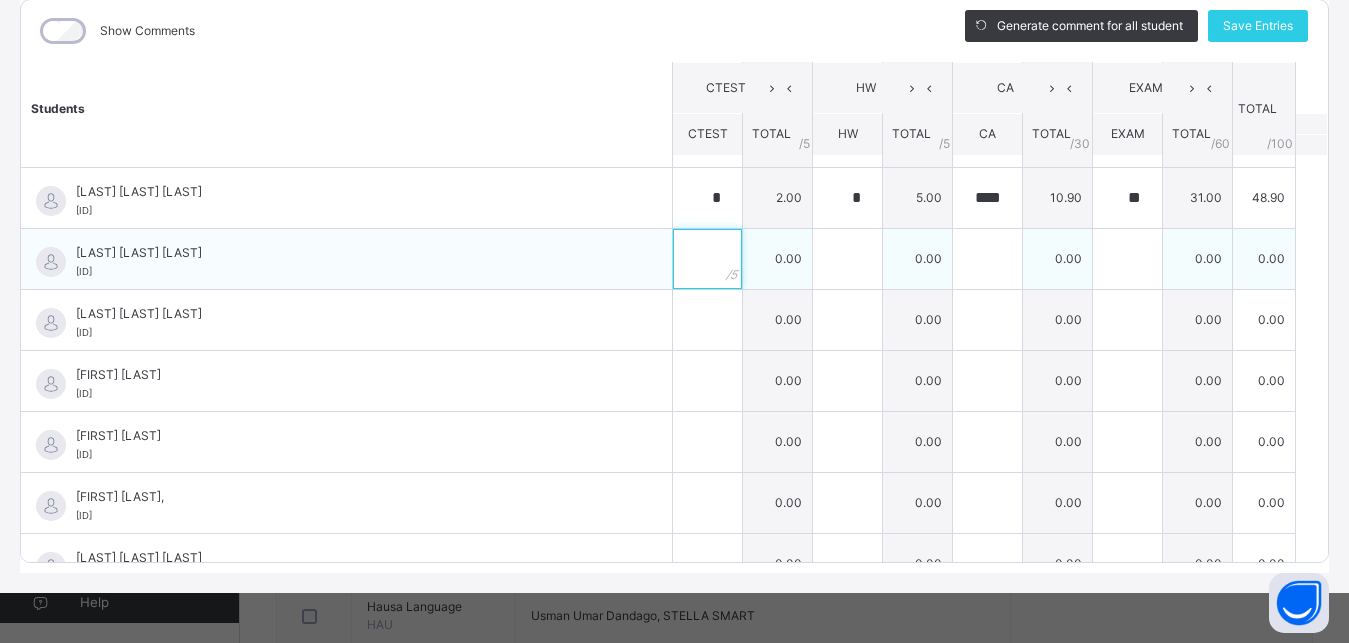 click at bounding box center (707, 259) 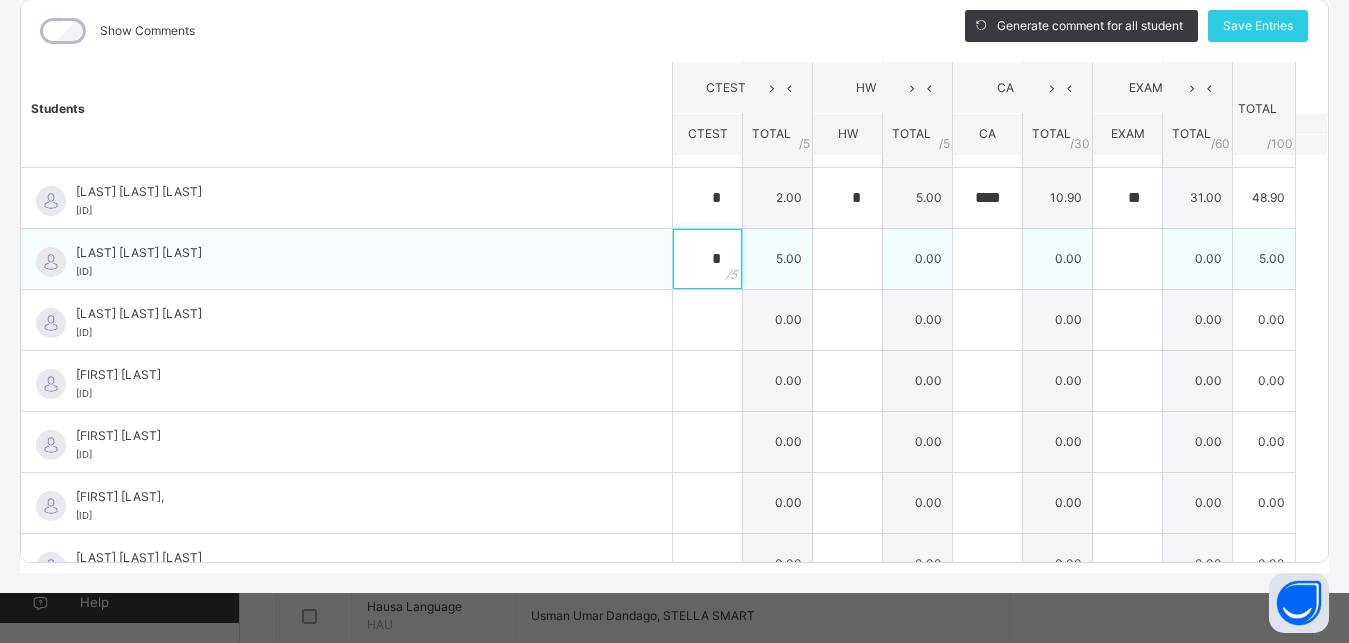 type on "*" 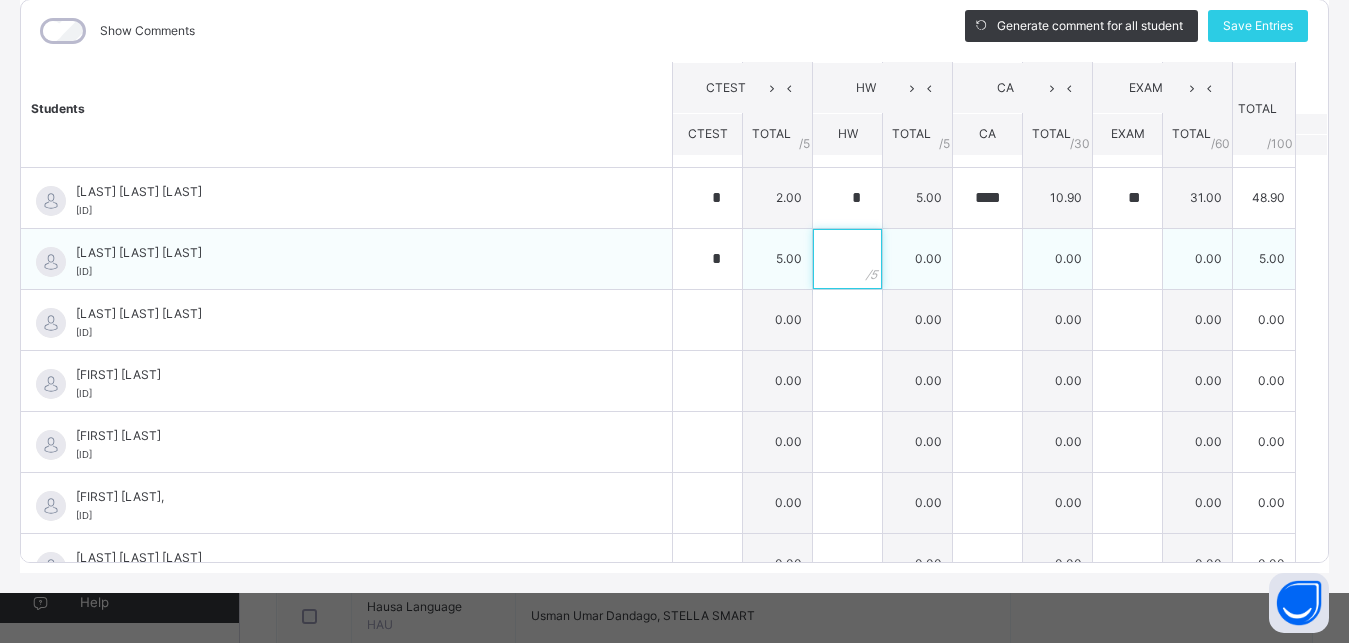 click at bounding box center (847, 259) 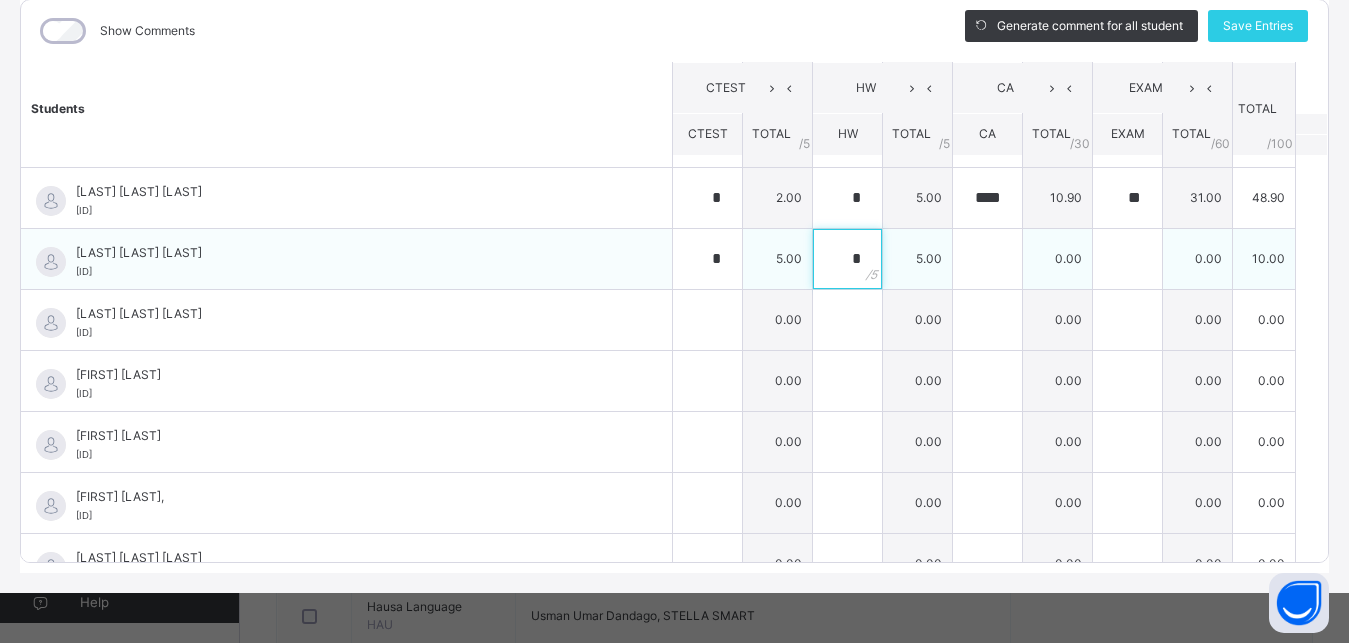 type on "*" 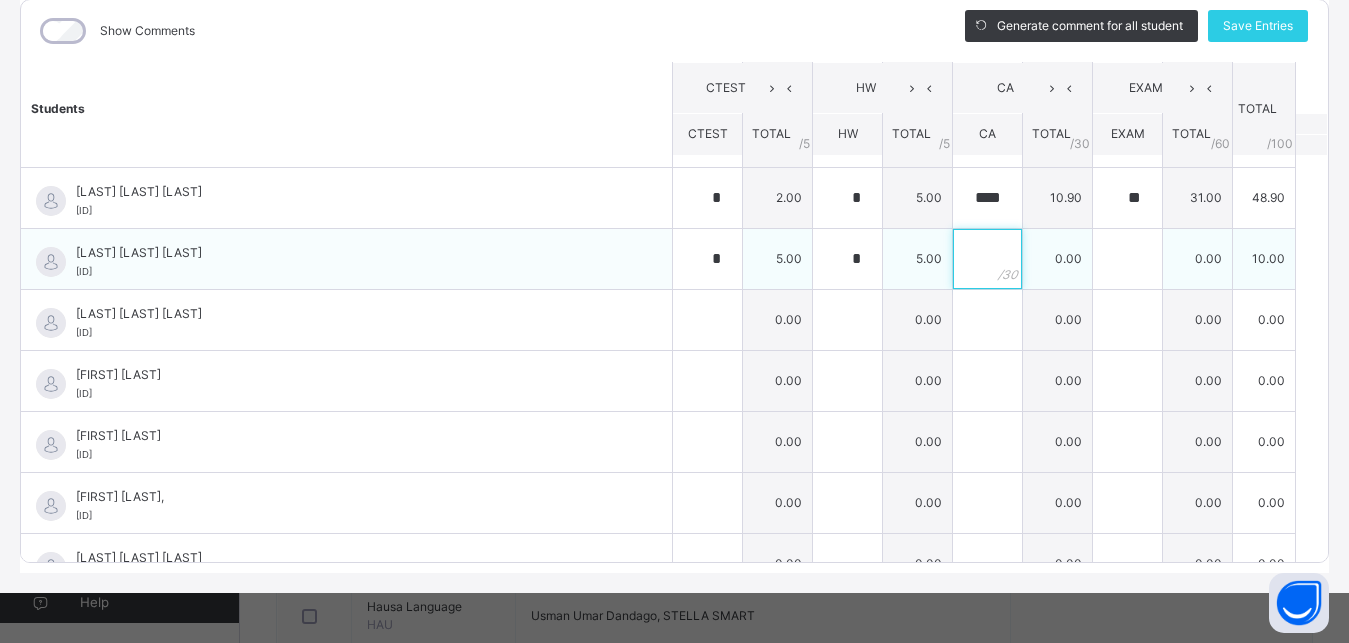 click at bounding box center (987, 259) 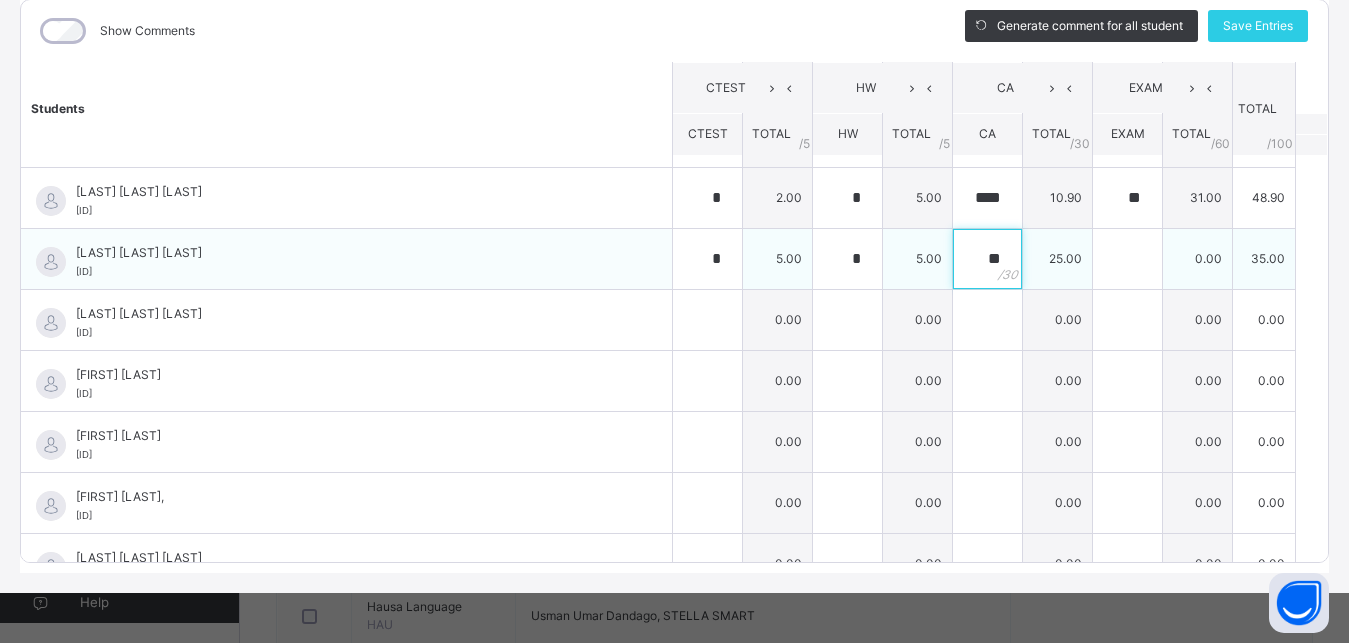 type on "**" 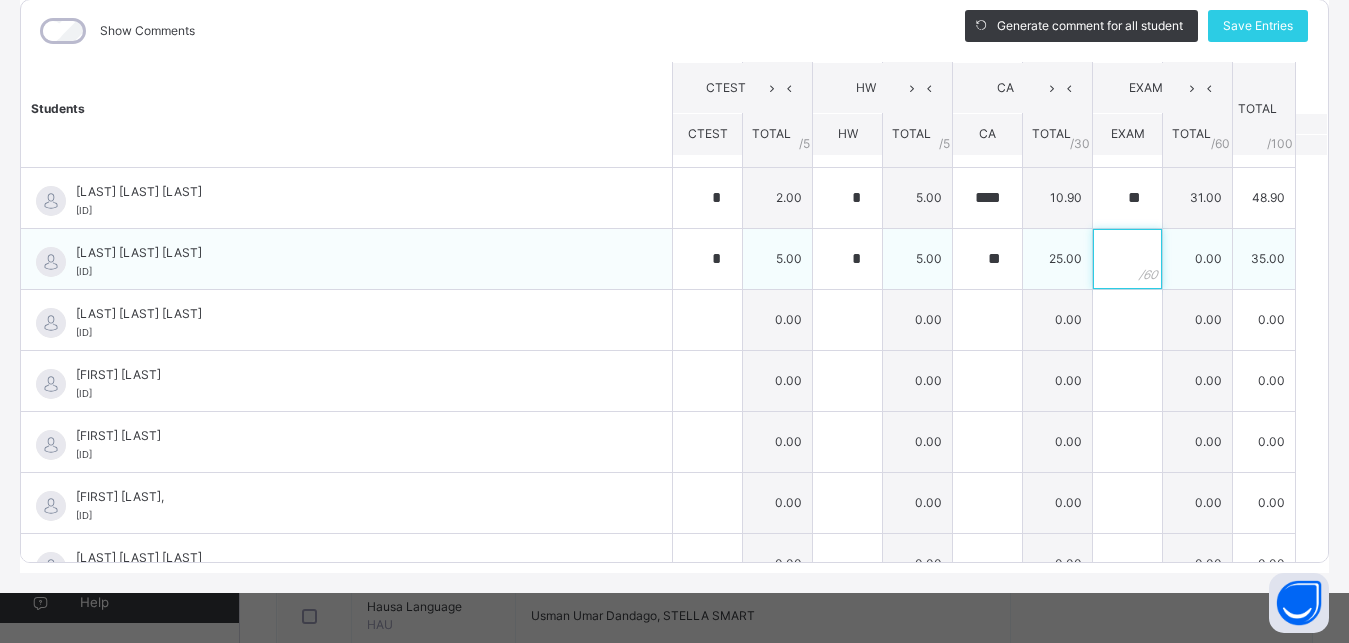 click at bounding box center (1127, 259) 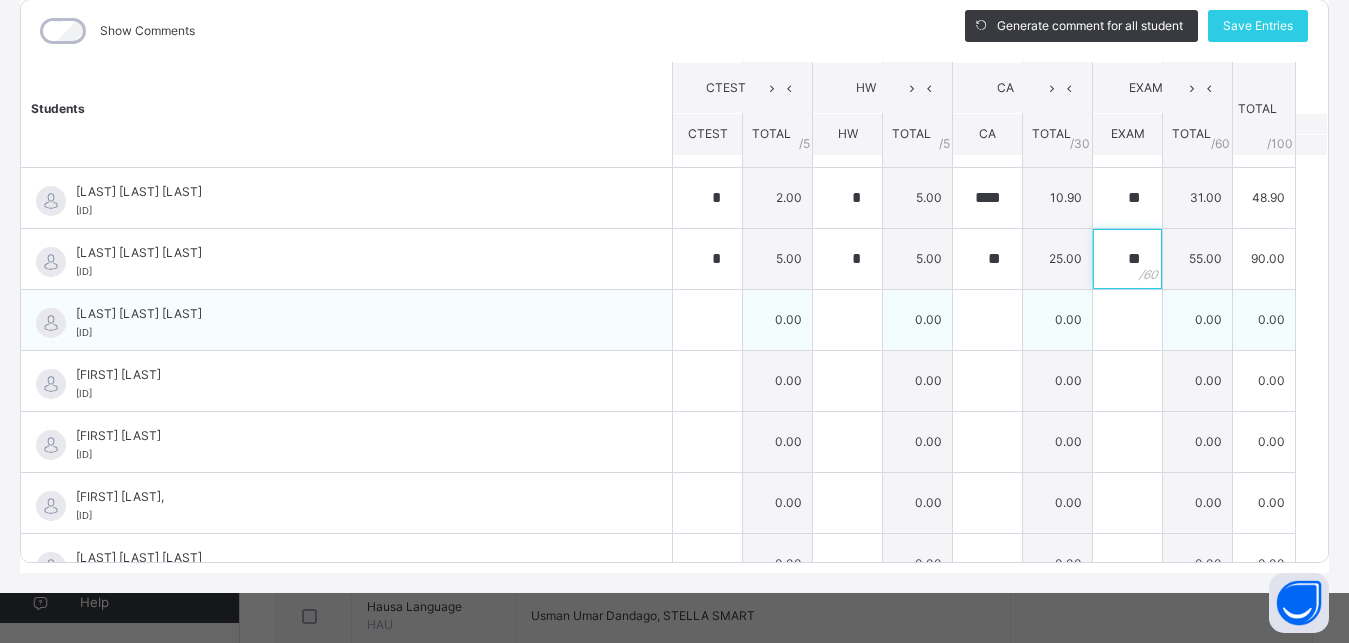 type on "**" 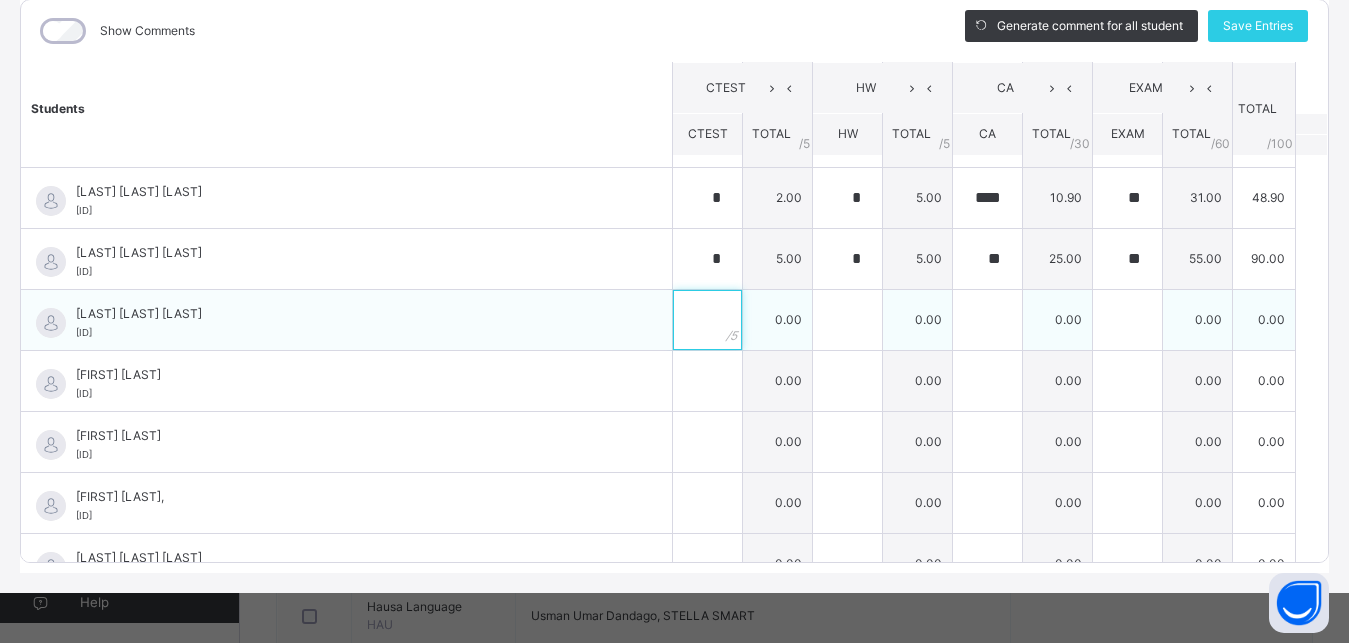 click at bounding box center (707, 320) 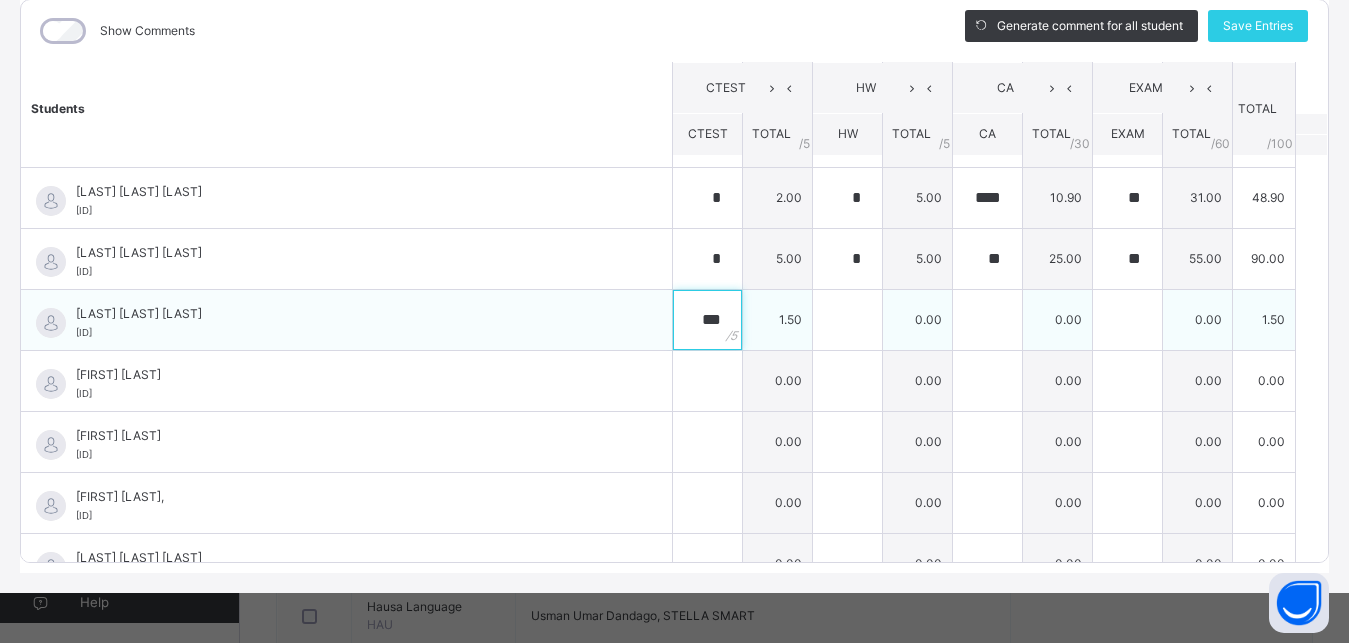 type on "***" 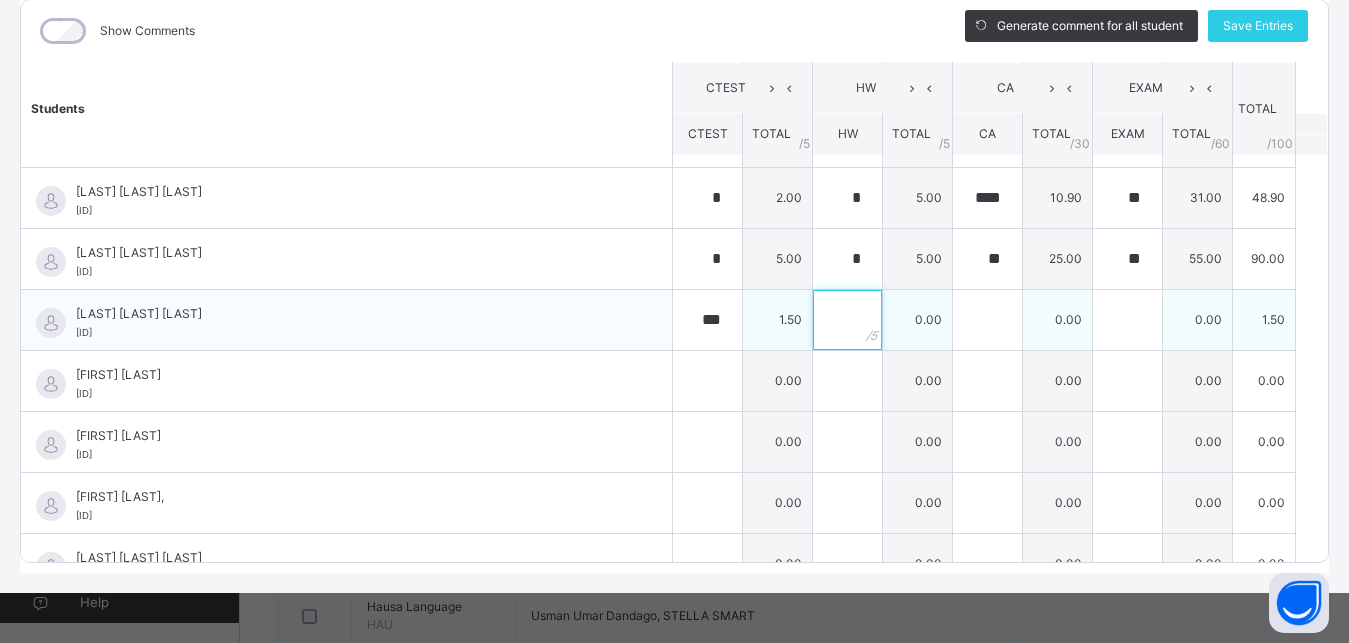 click at bounding box center (847, 320) 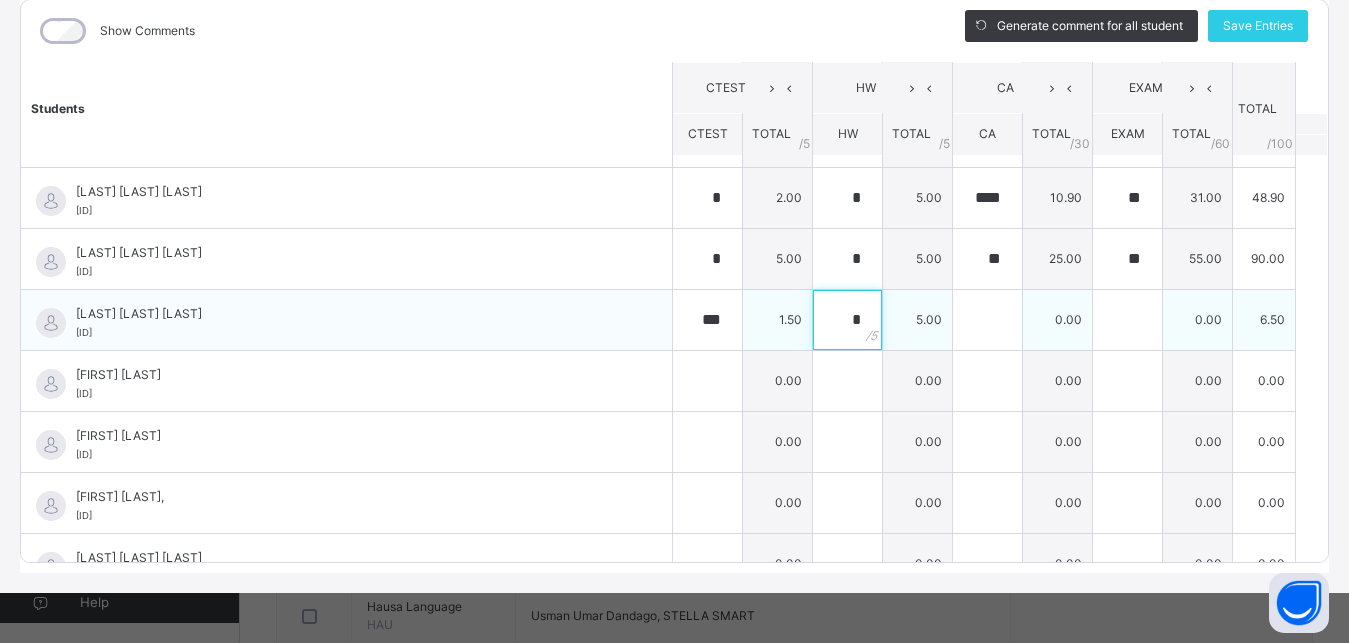 type on "*" 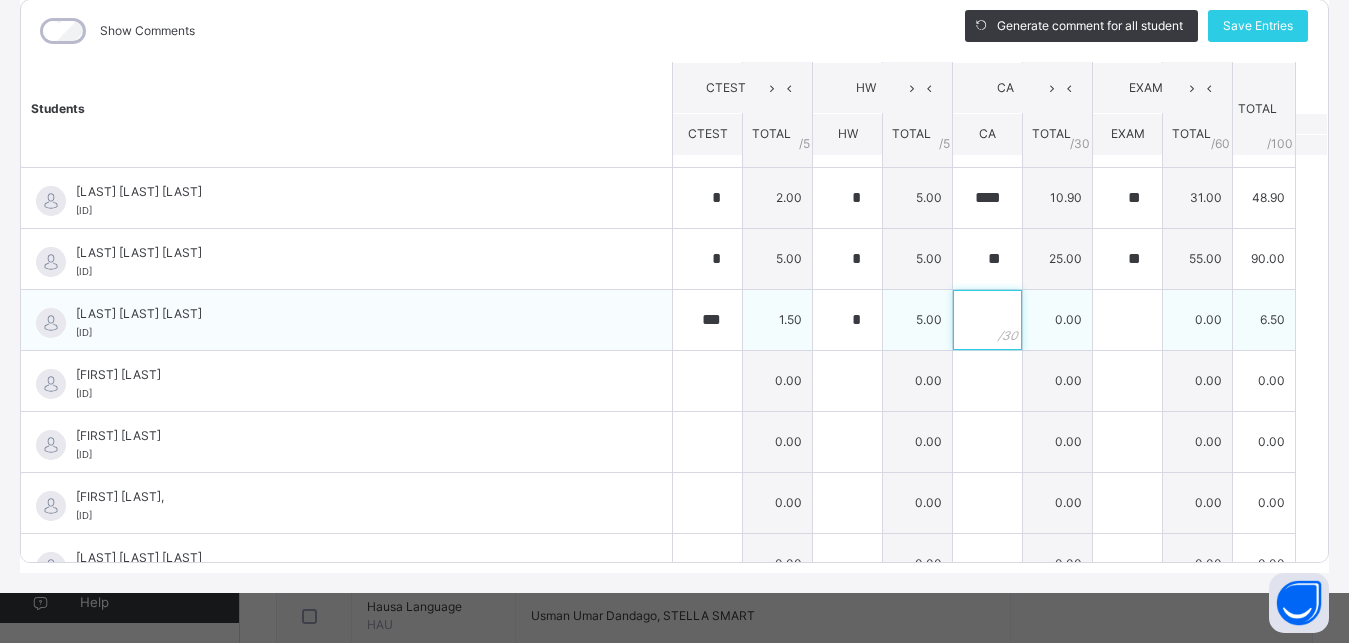 click at bounding box center [987, 320] 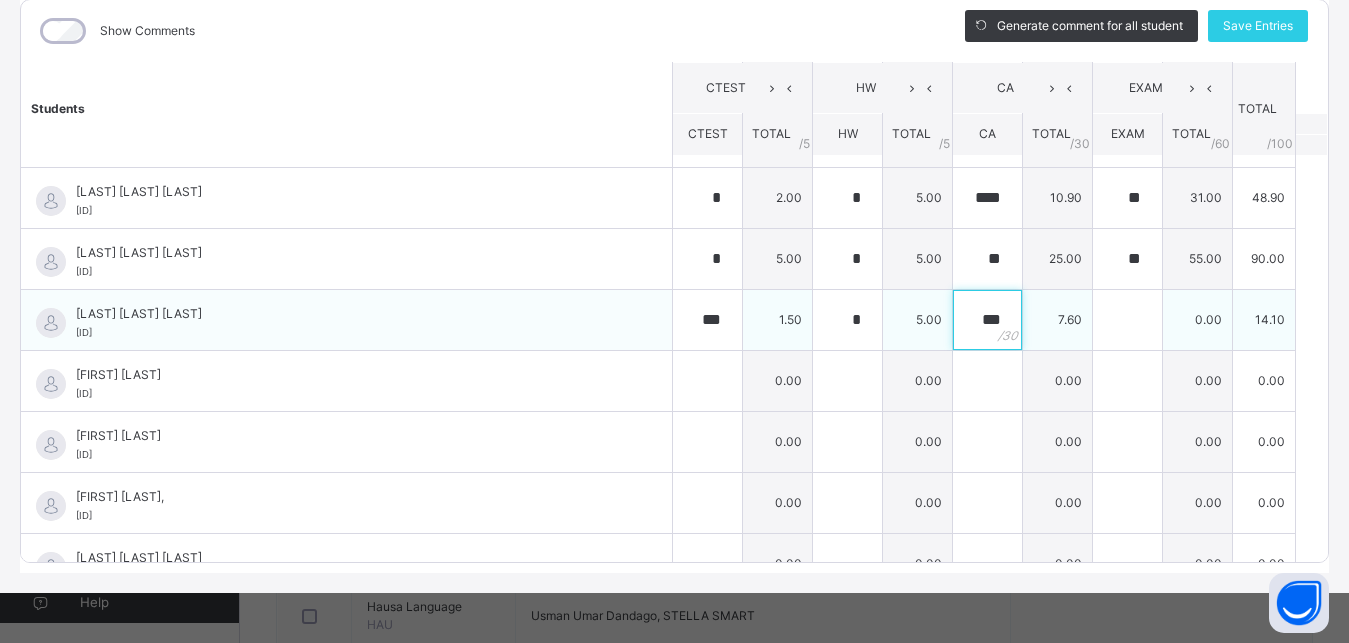 type on "***" 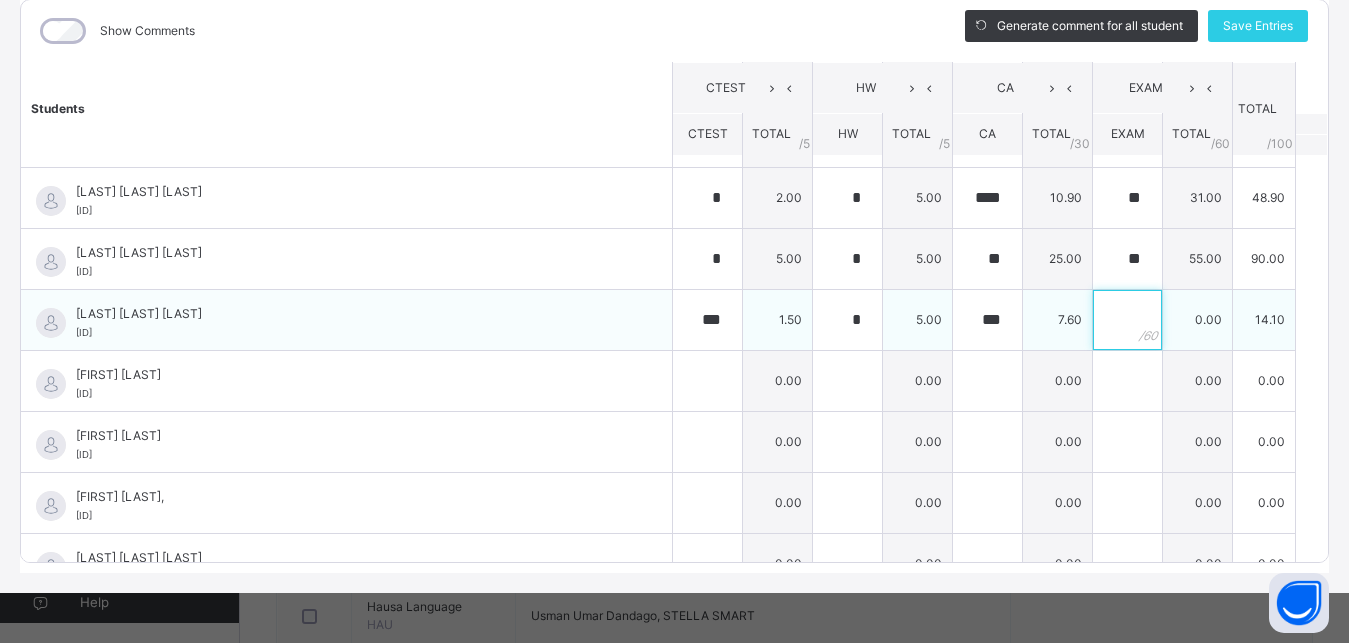 click at bounding box center (1127, 320) 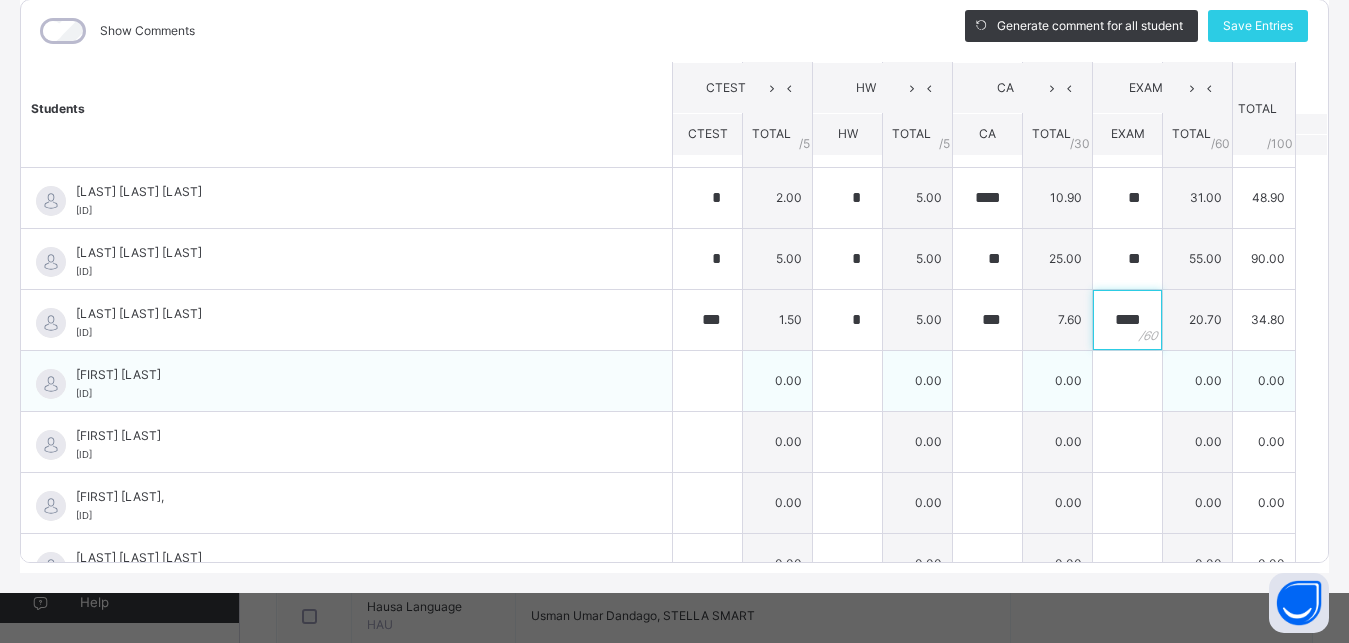 type on "****" 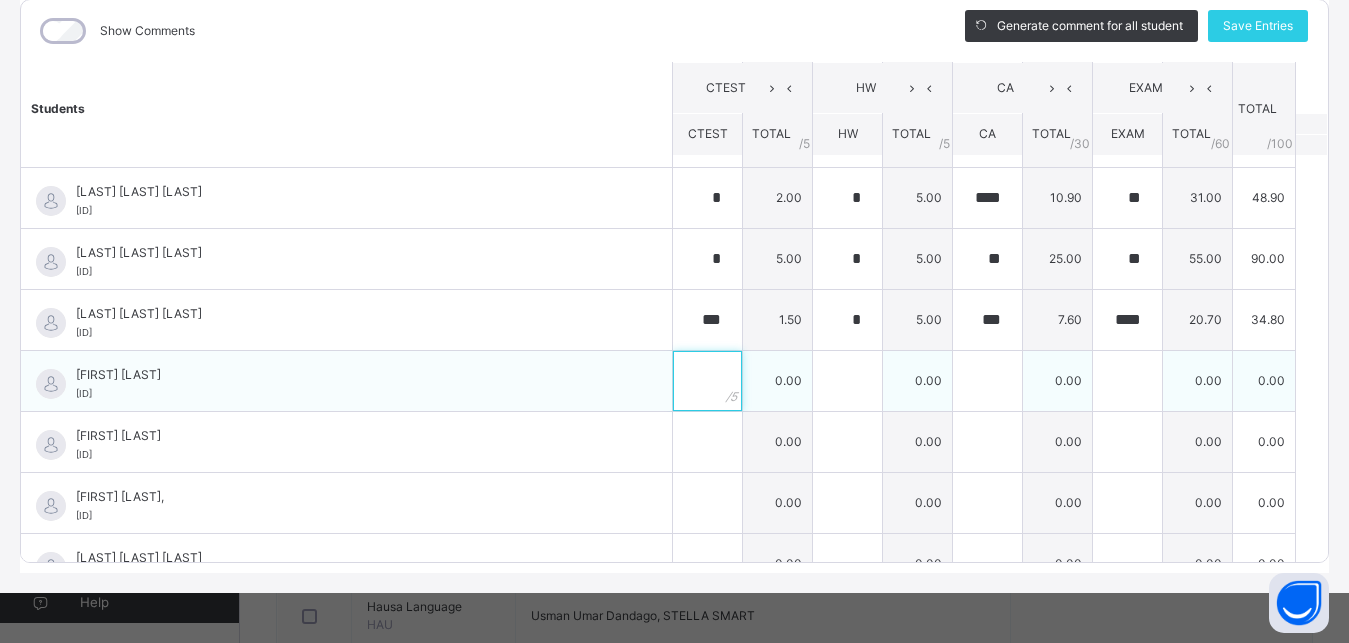 click at bounding box center [707, 381] 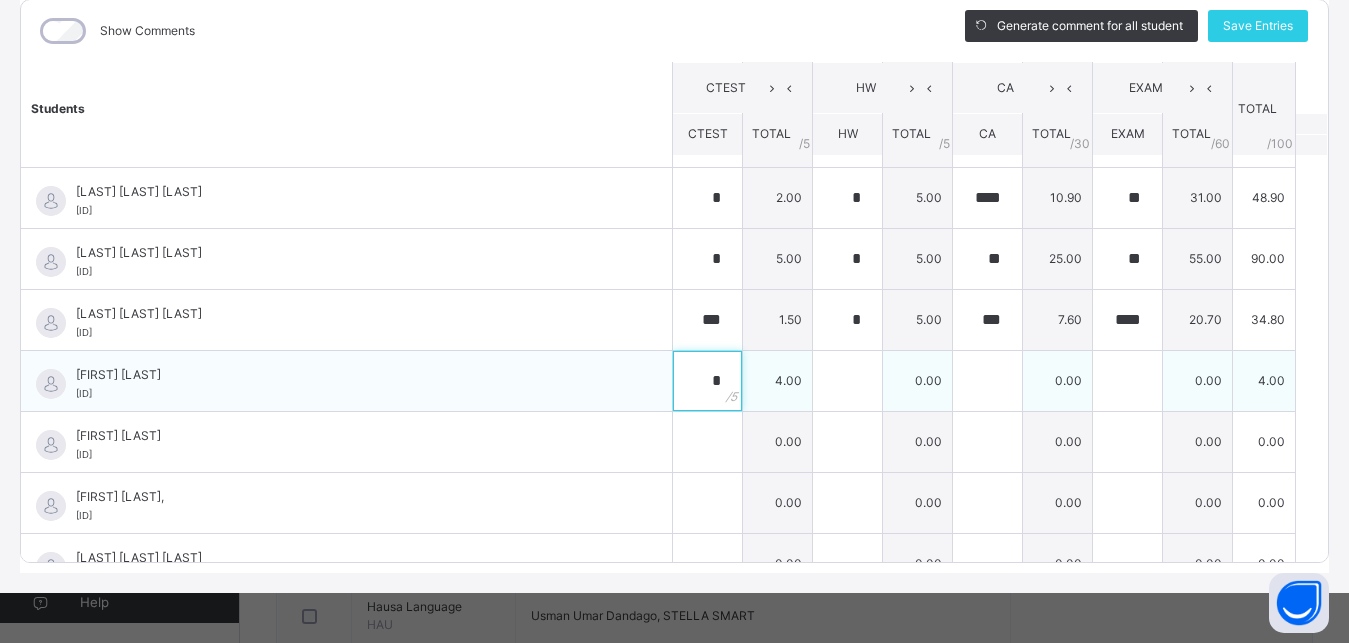 type on "*" 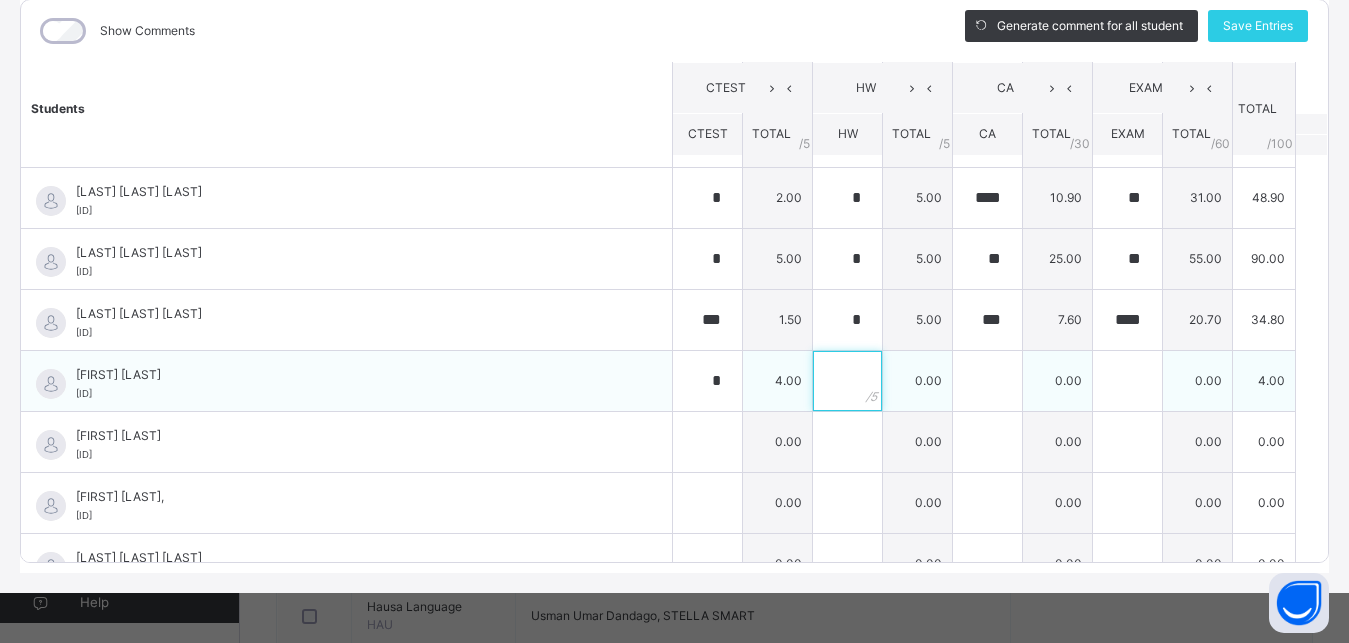 click at bounding box center [847, 381] 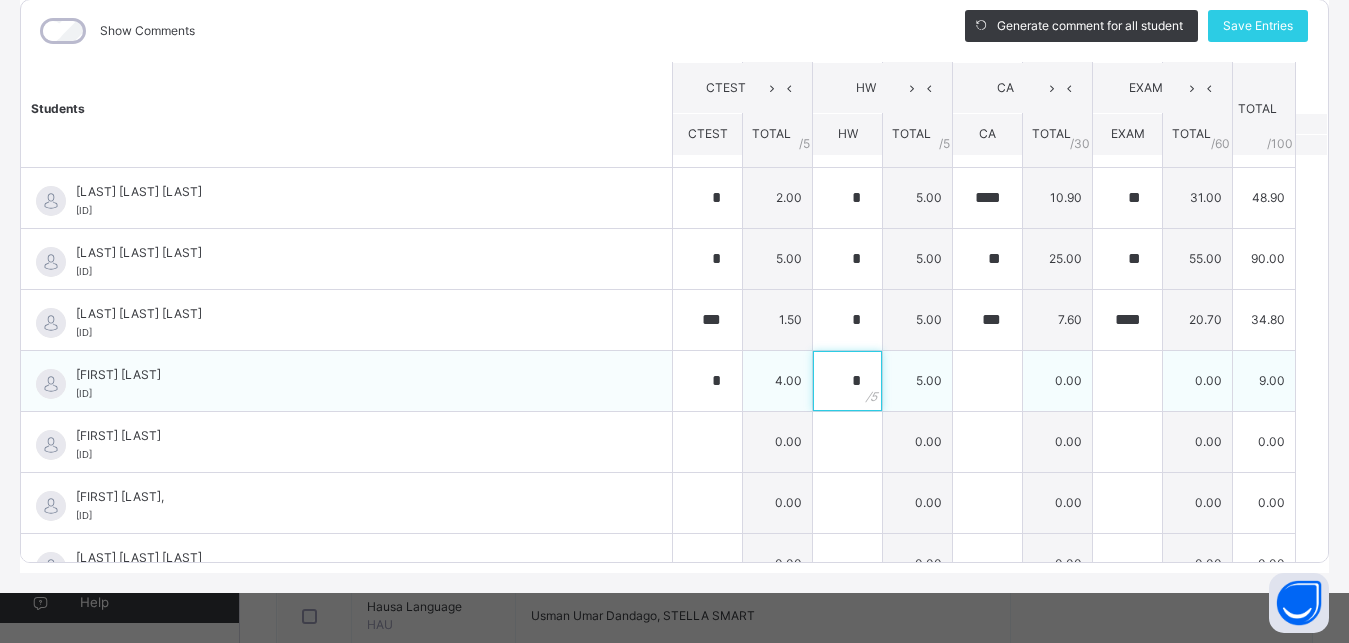 type on "*" 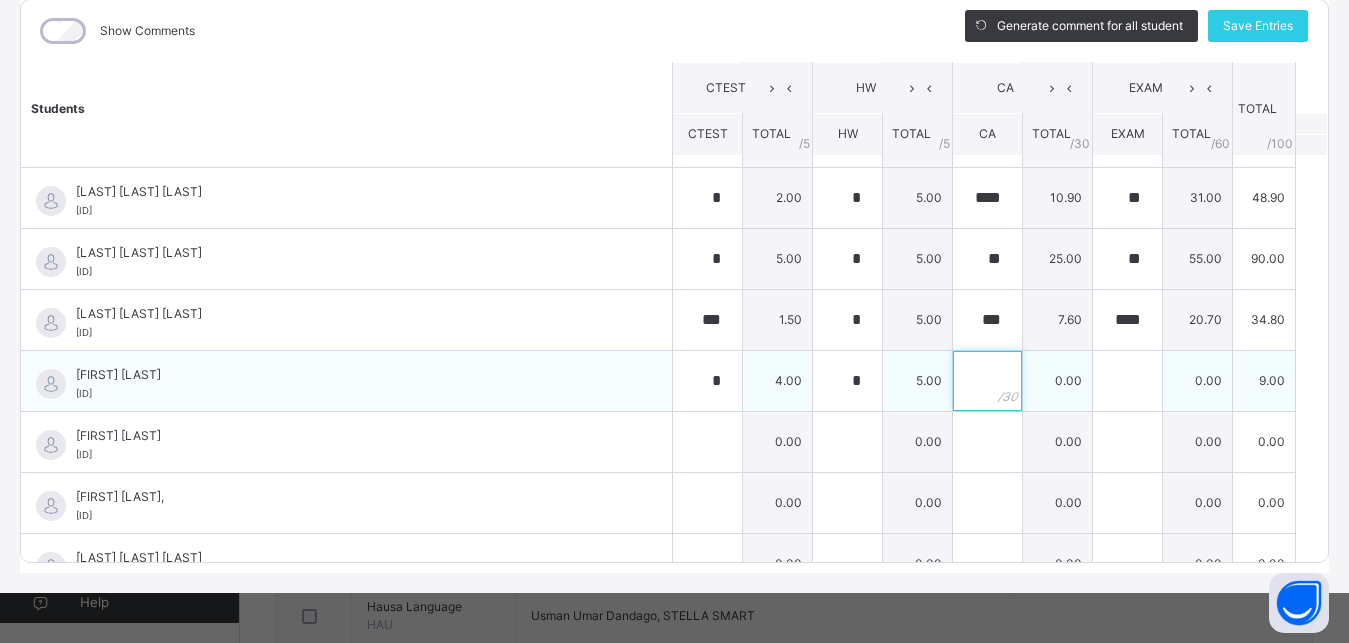click at bounding box center (987, 381) 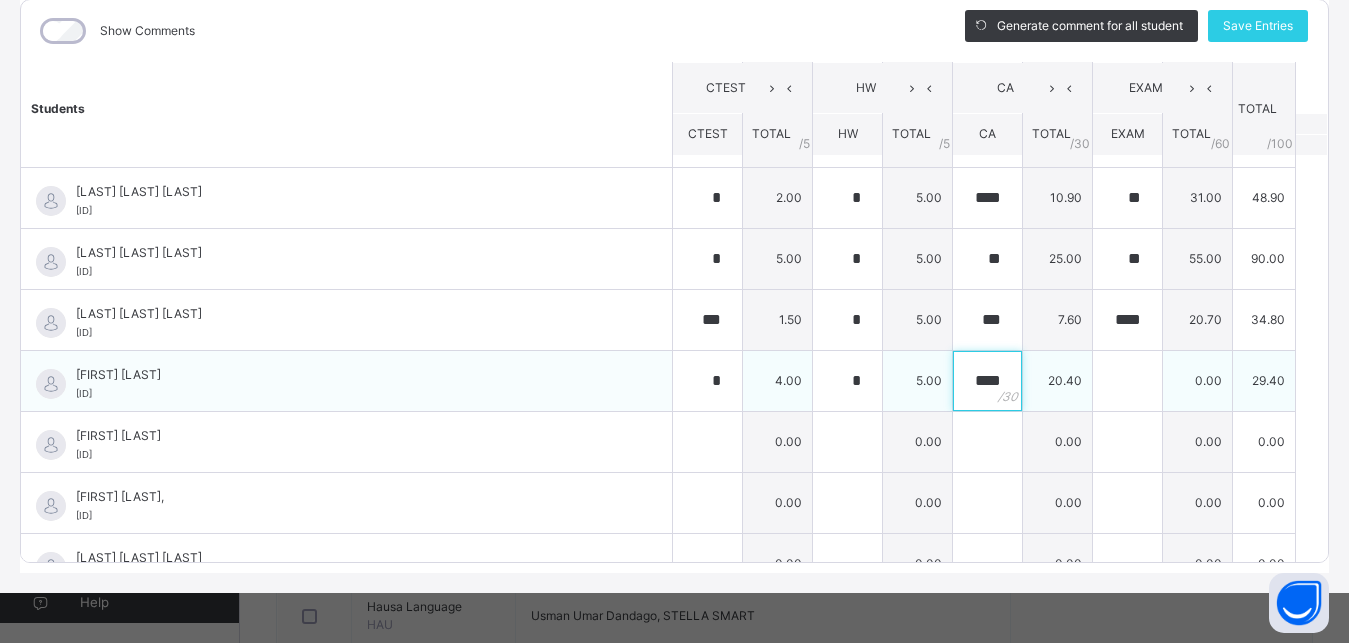 type on "****" 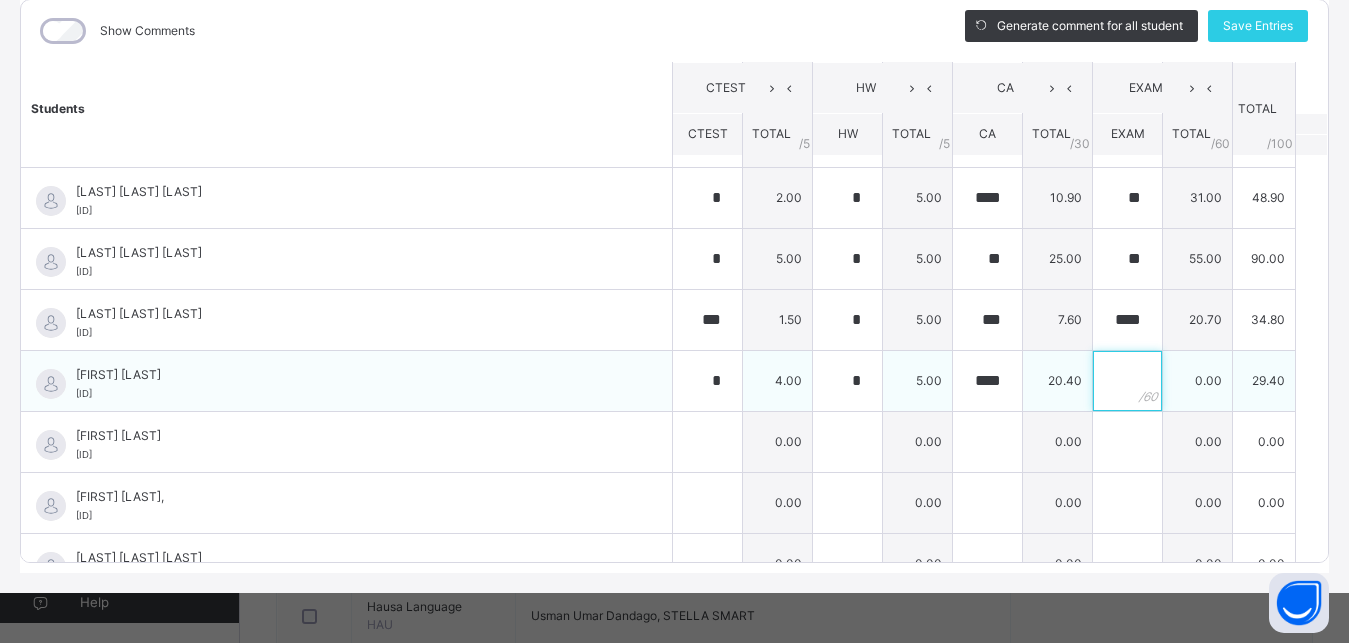 click at bounding box center (1127, 381) 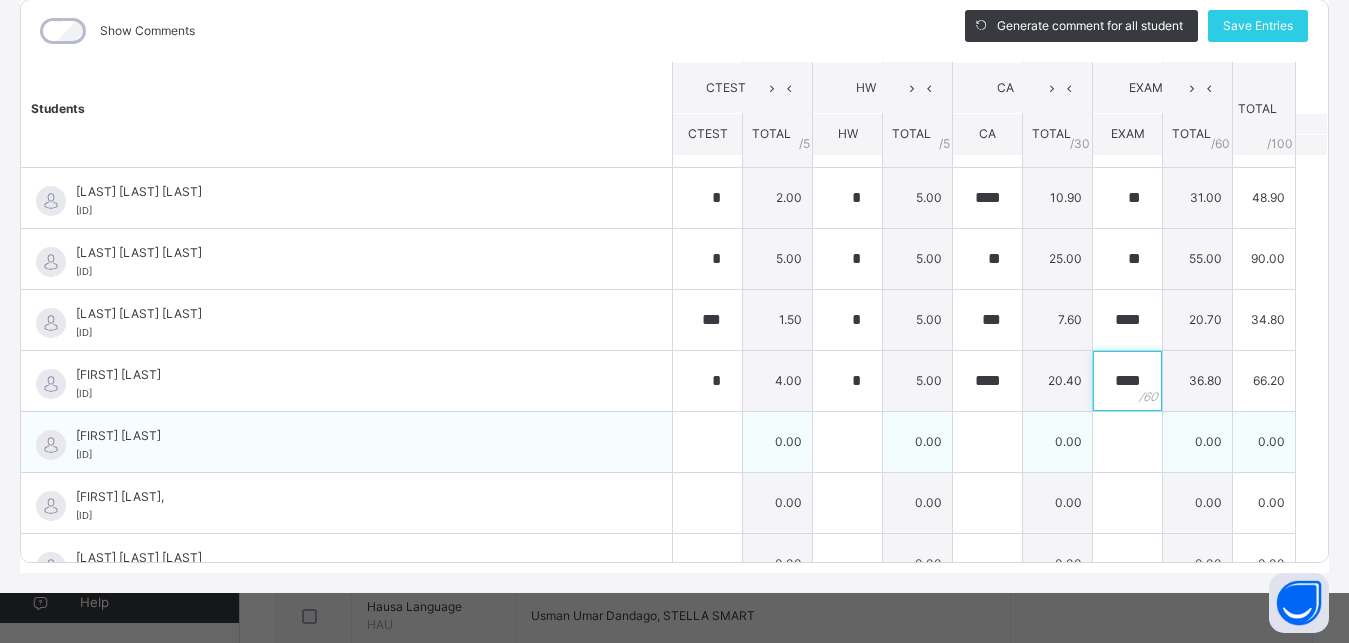 type on "****" 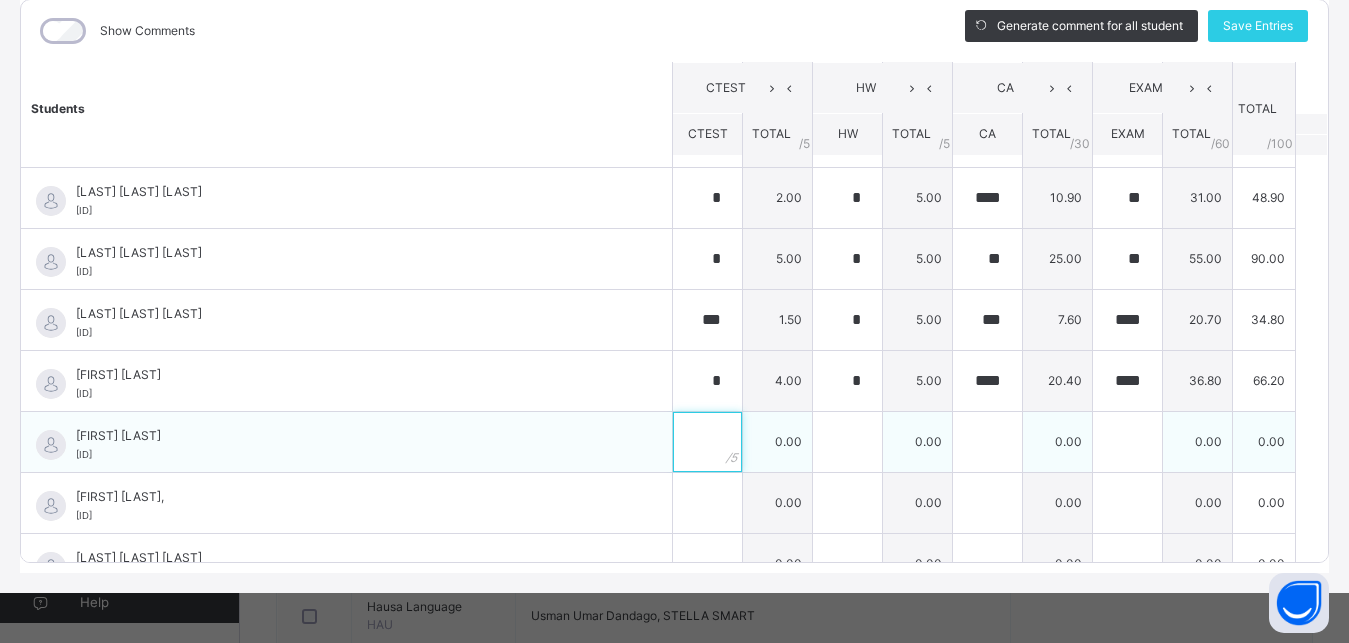 click at bounding box center (707, 442) 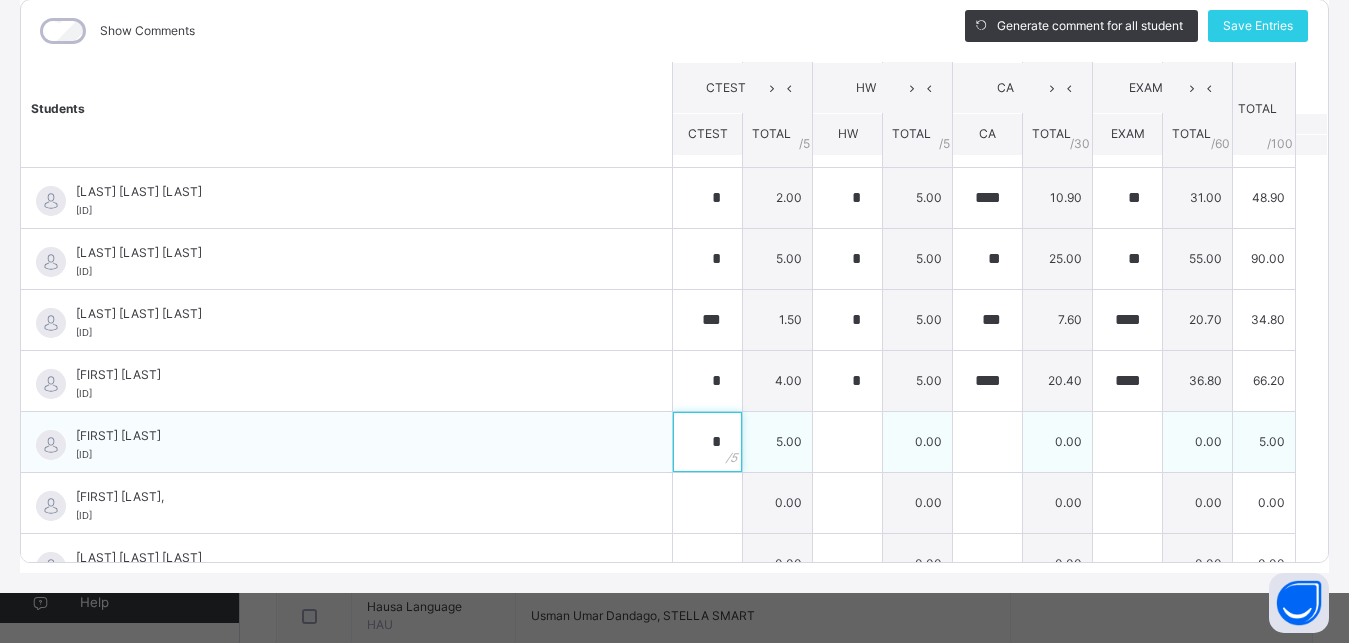 type on "*" 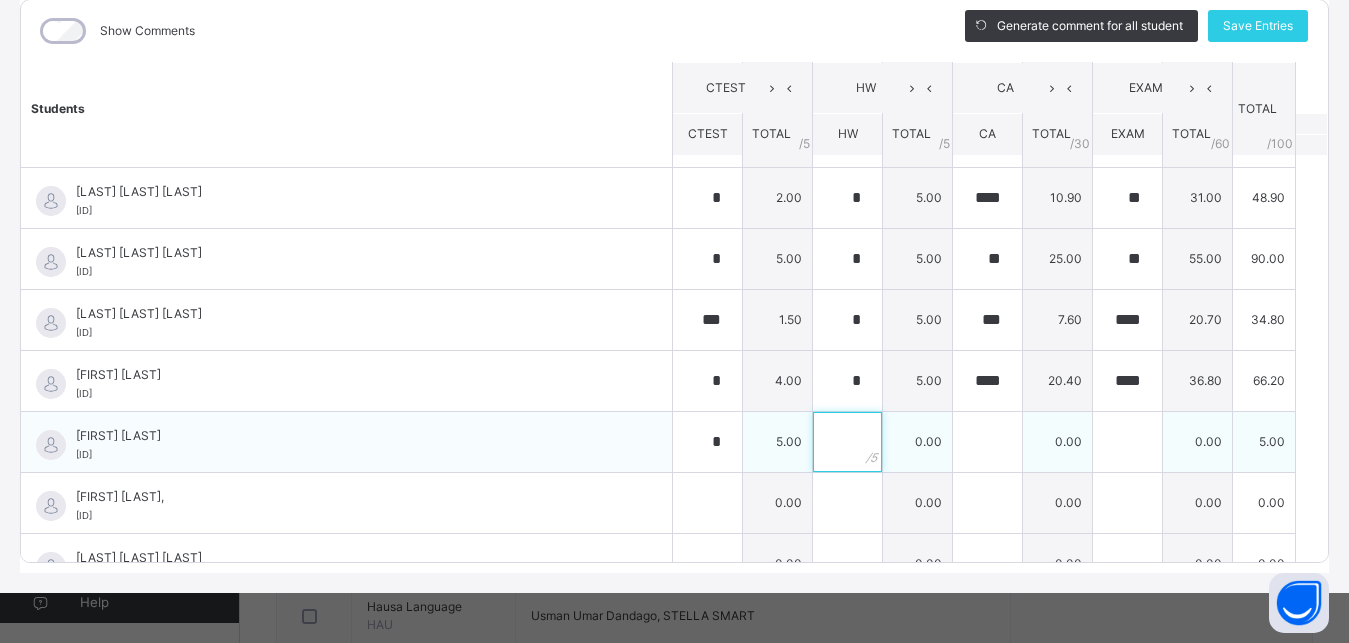 click at bounding box center (847, 442) 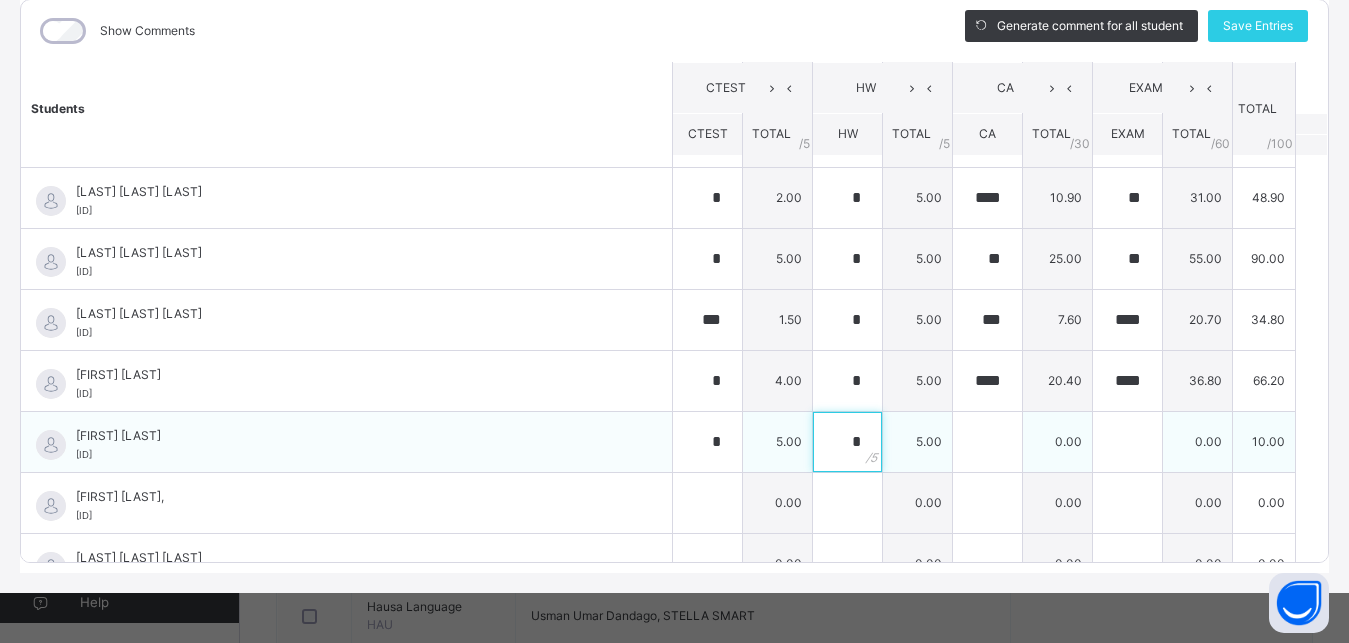 type on "*" 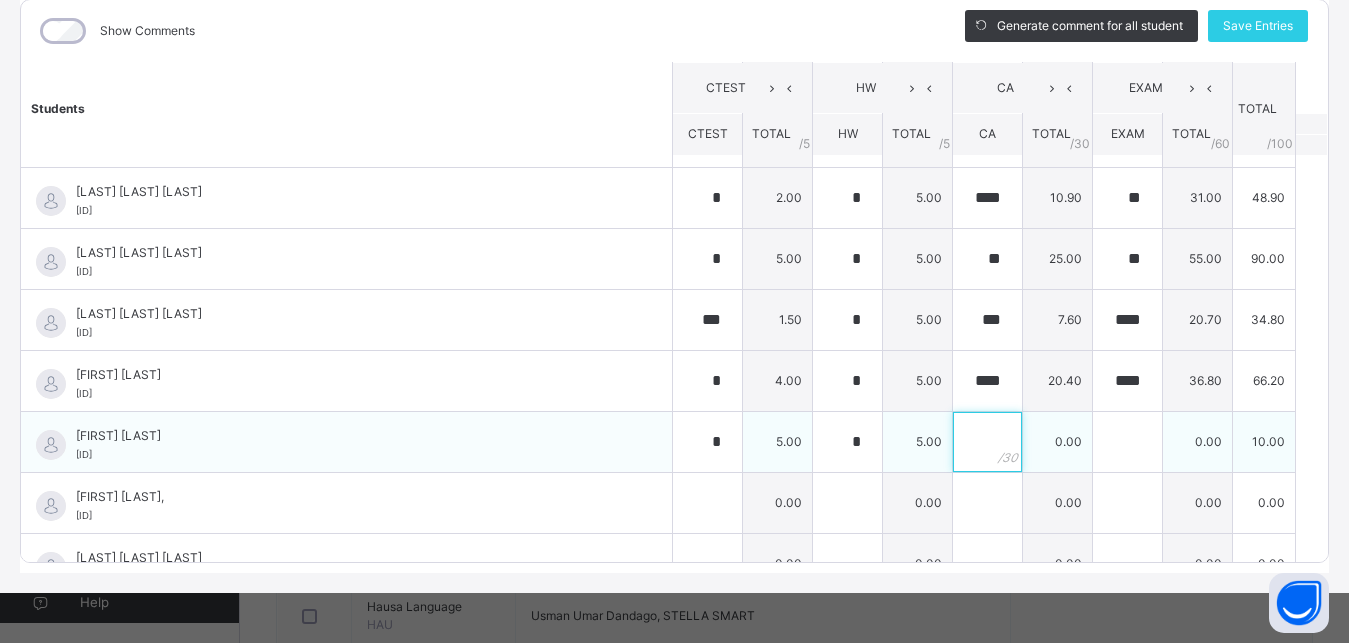 click at bounding box center (987, 442) 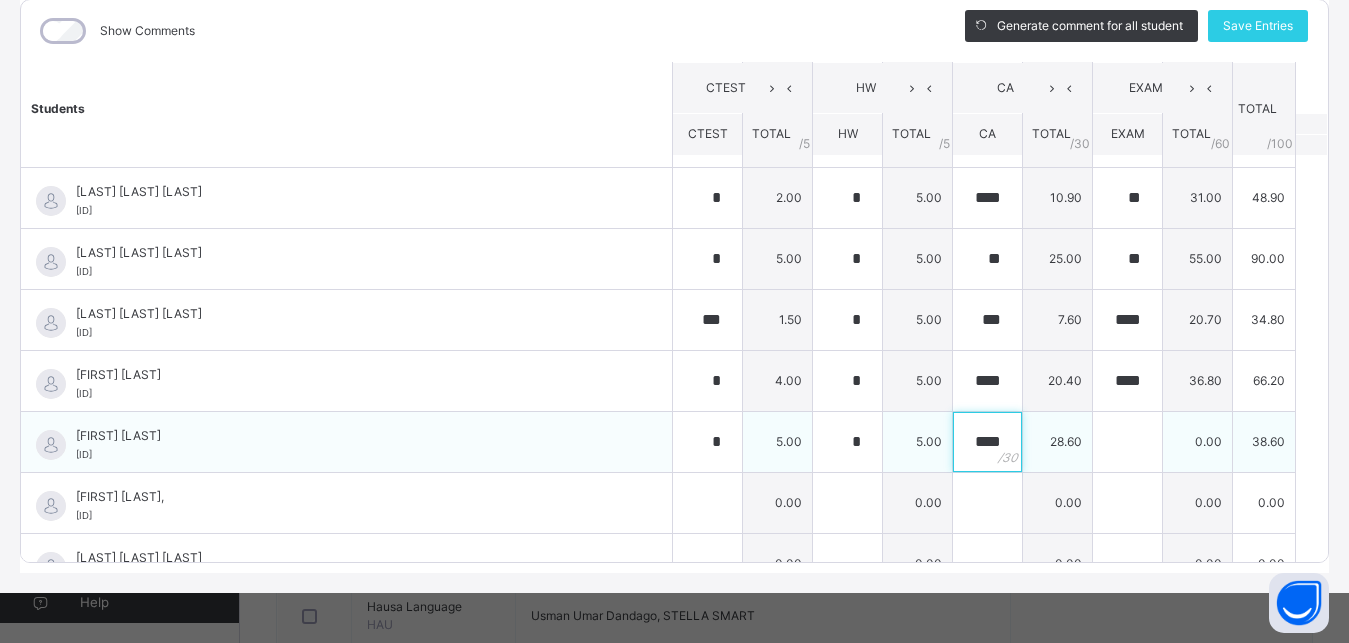 type on "****" 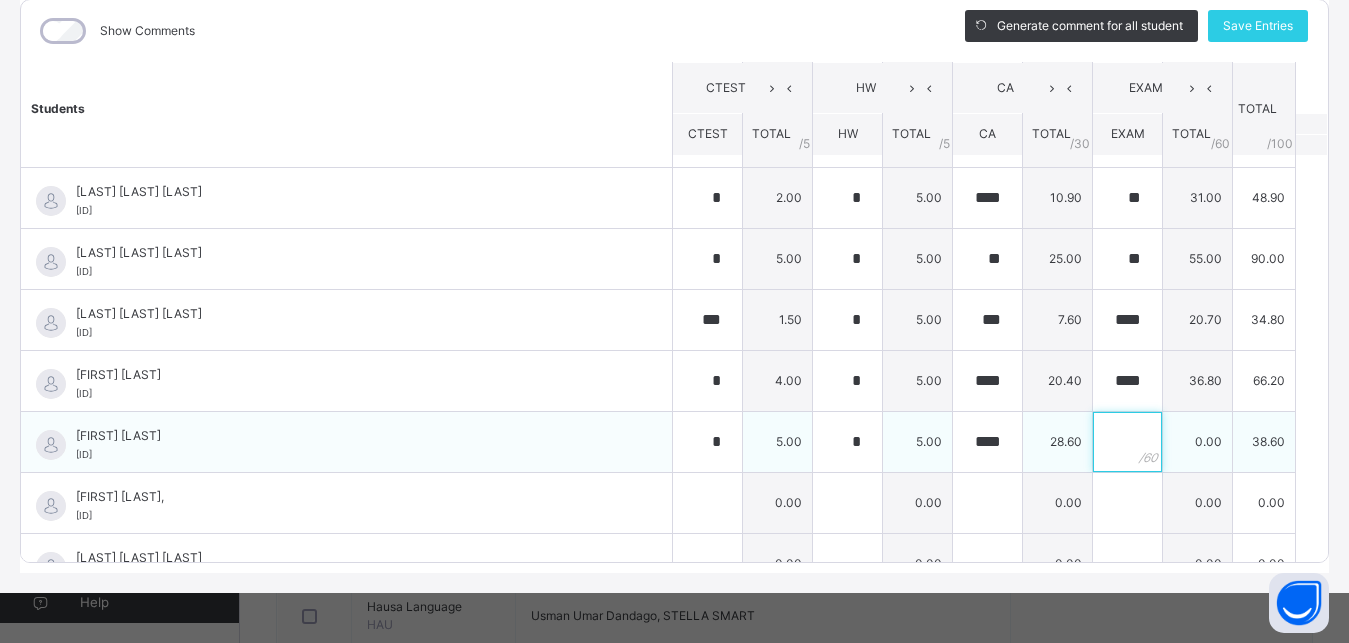 click at bounding box center [1127, 442] 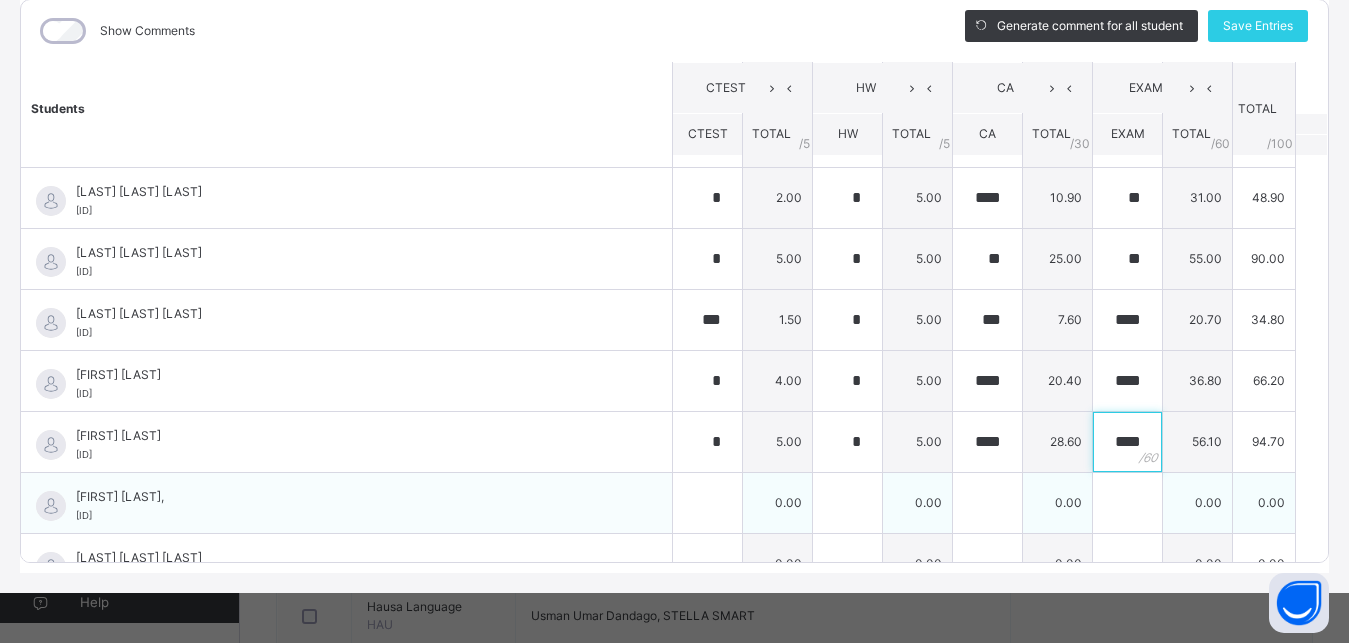 type on "****" 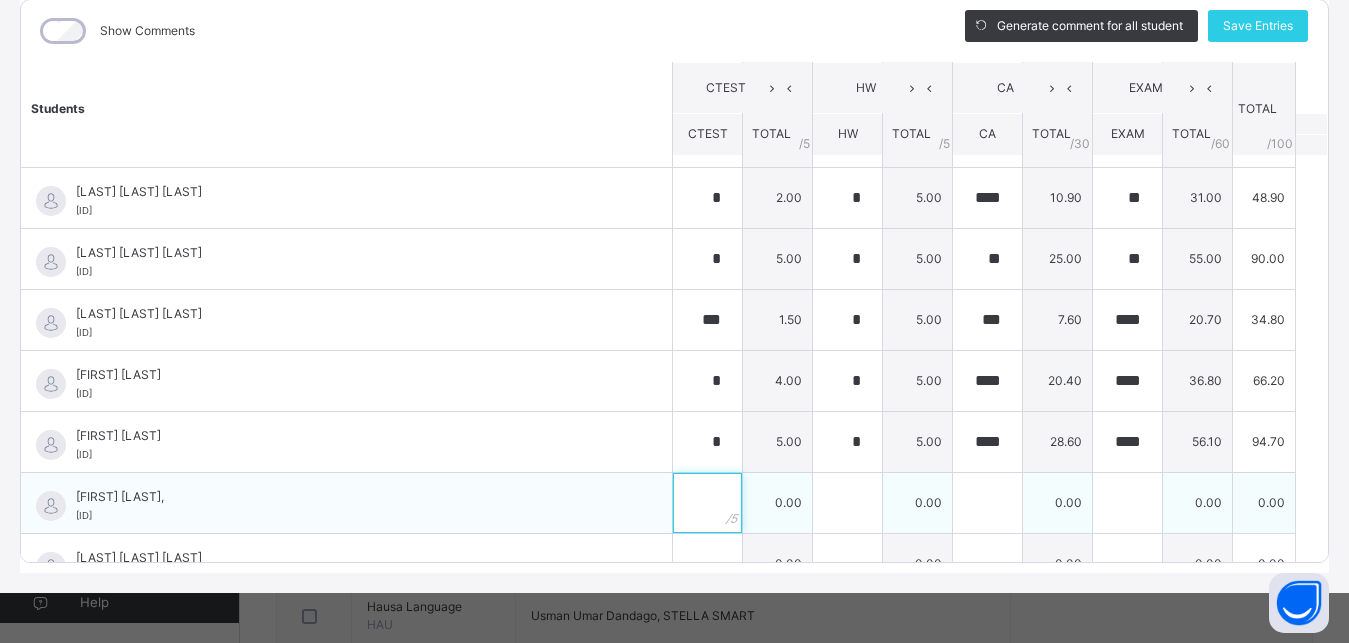 click at bounding box center [707, 503] 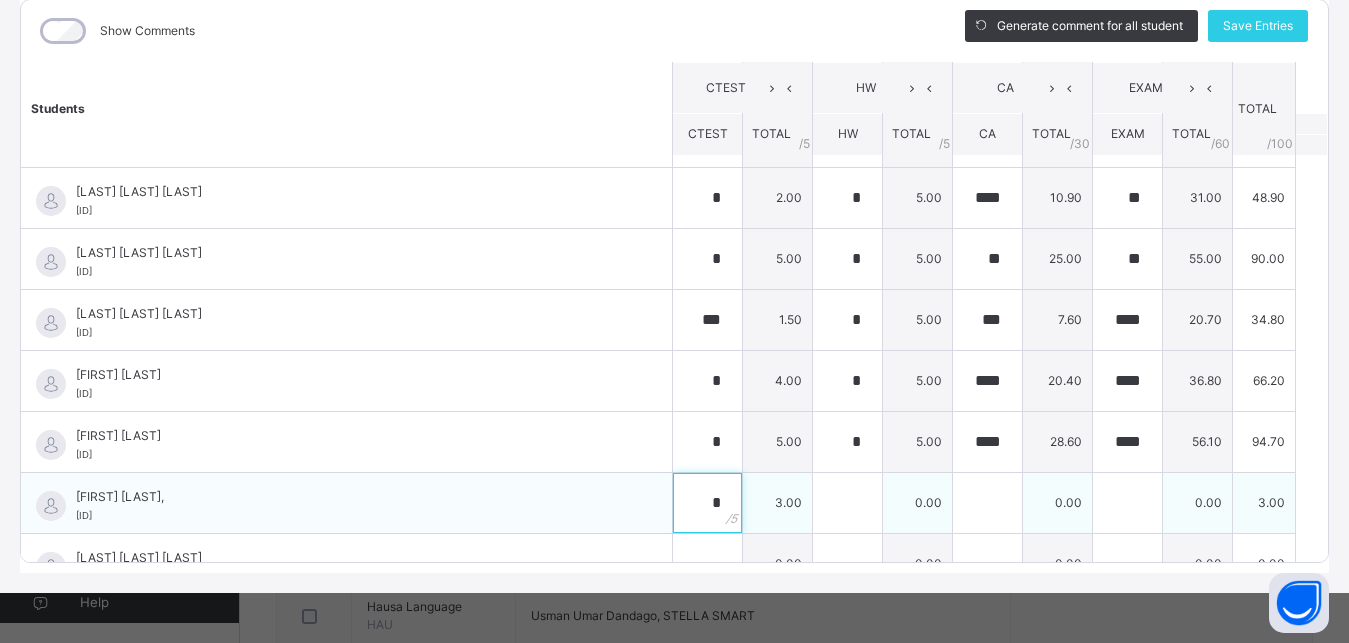 type on "*" 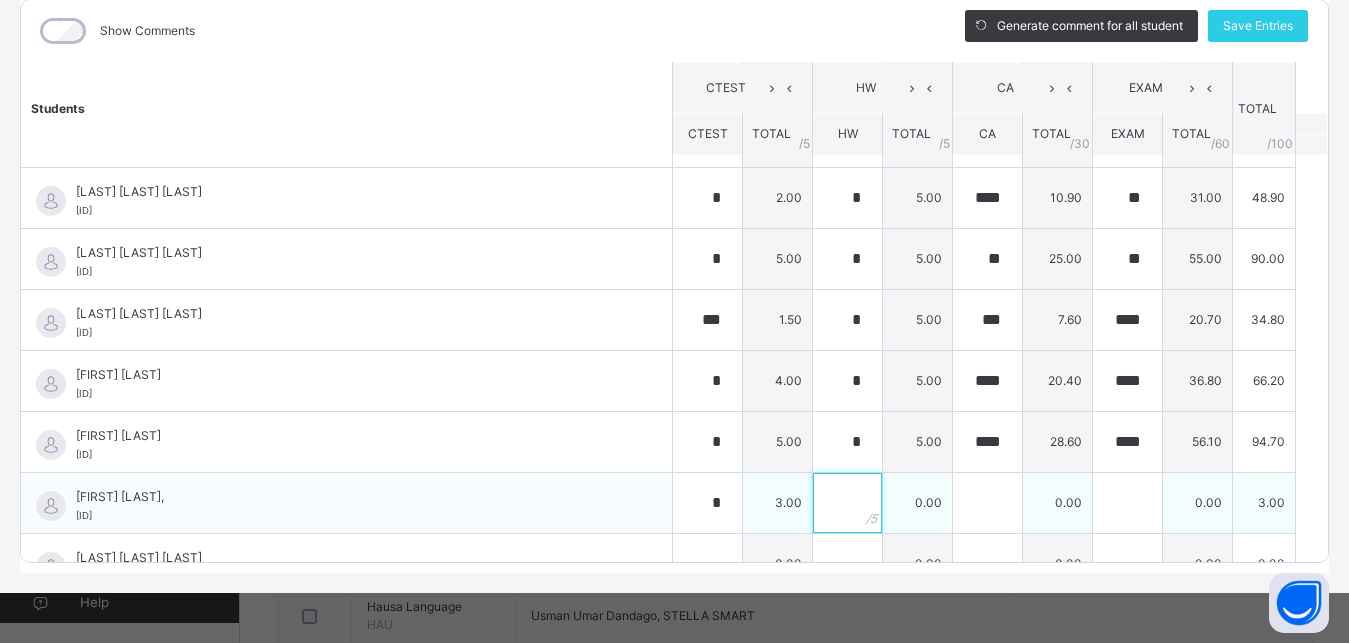 click at bounding box center (847, 503) 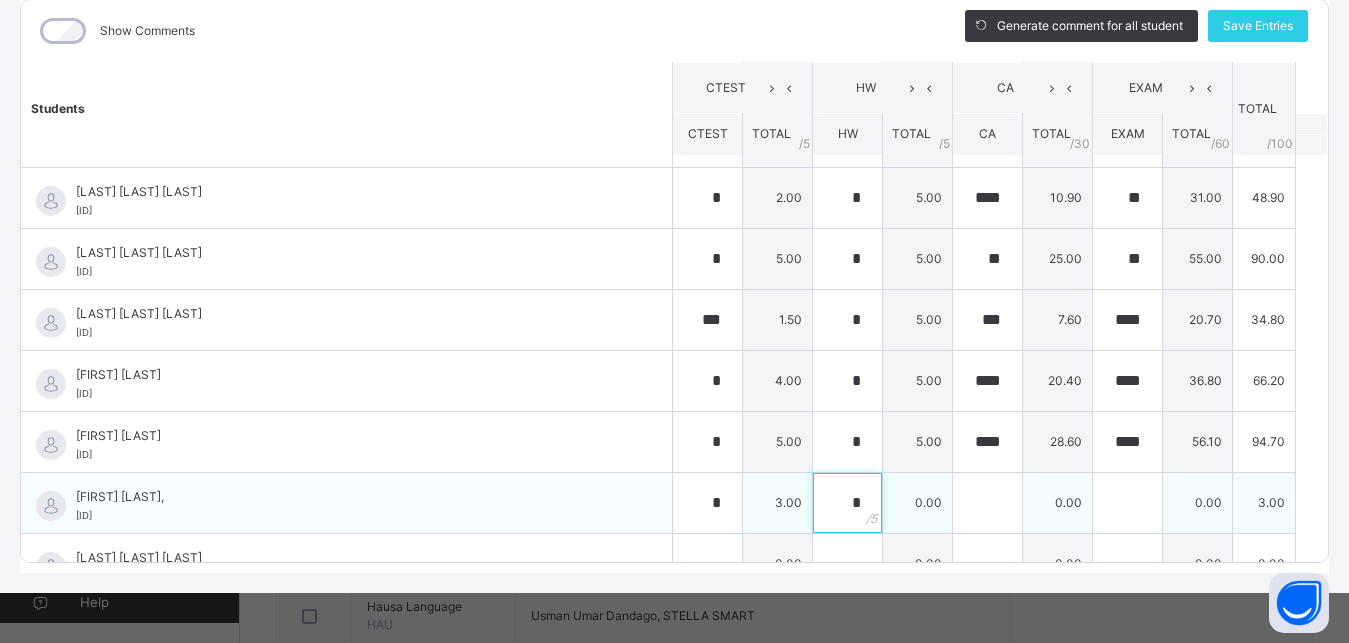 type on "*" 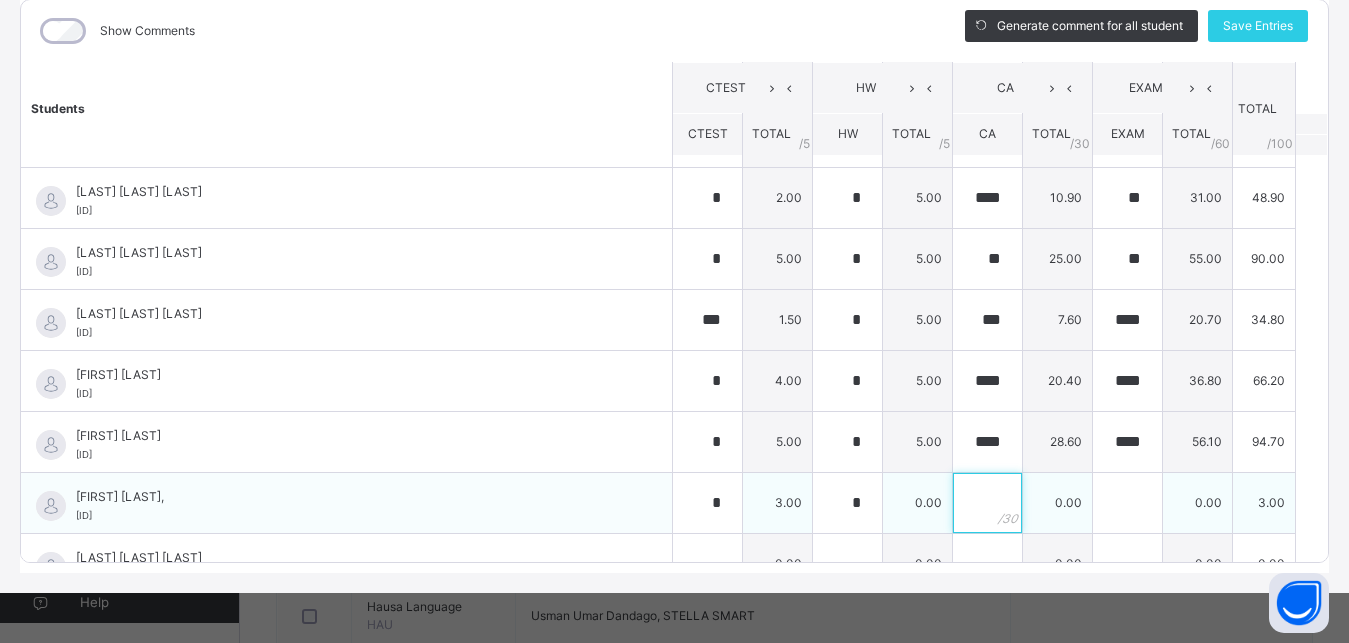 click at bounding box center (987, 503) 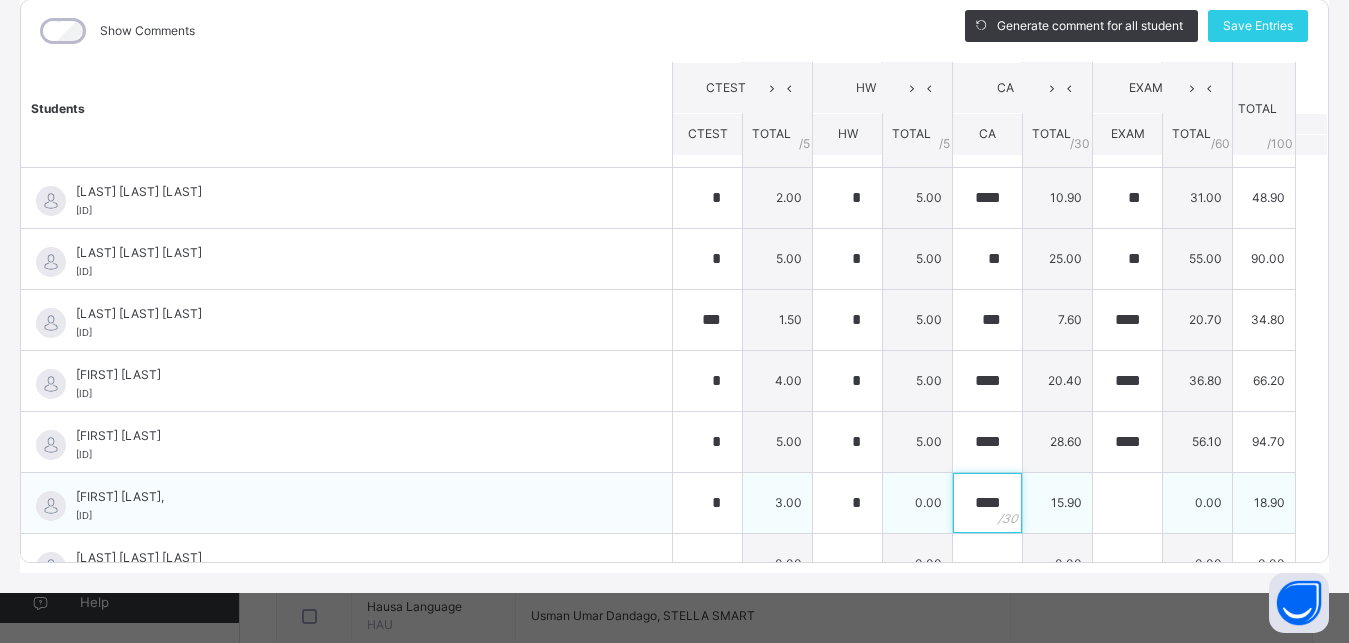 type on "****" 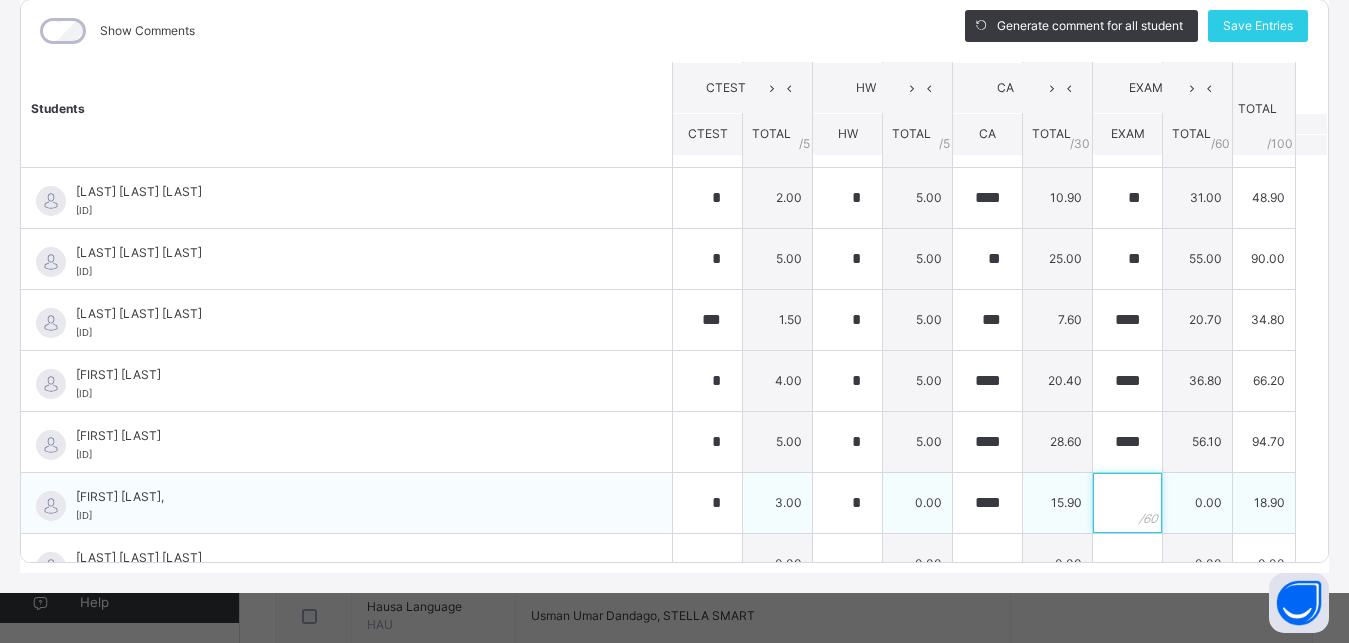 click at bounding box center [1127, 503] 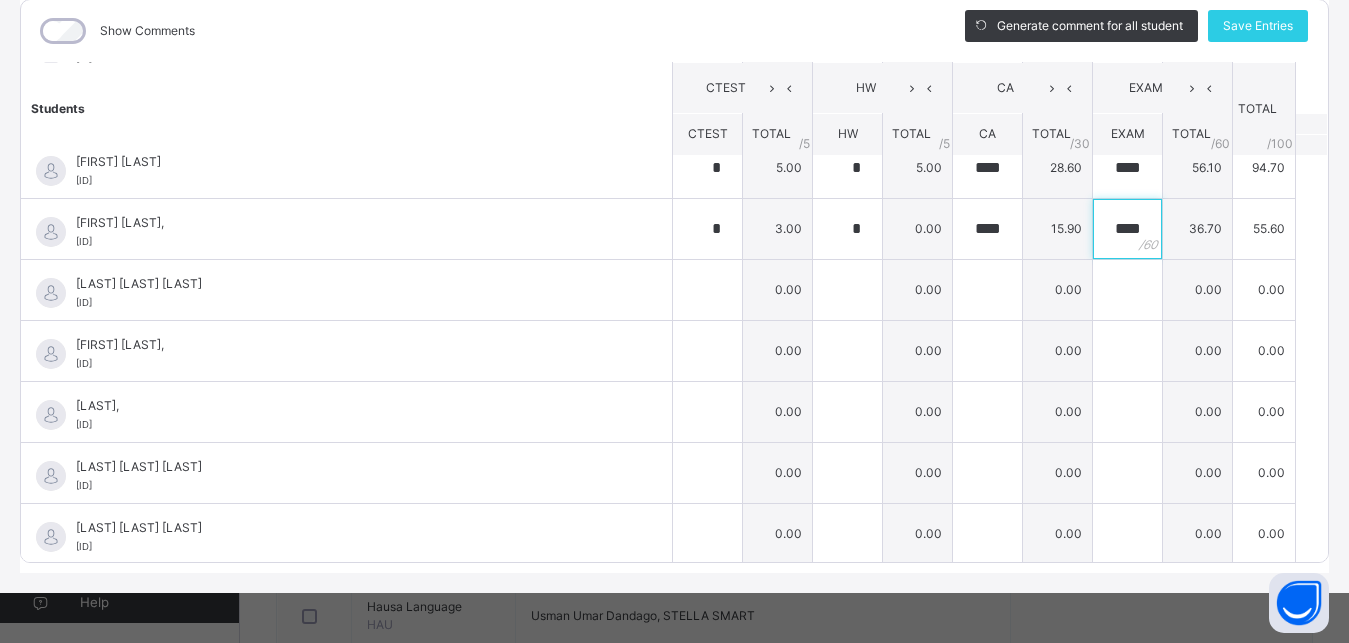 scroll, scrollTop: 1584, scrollLeft: 0, axis: vertical 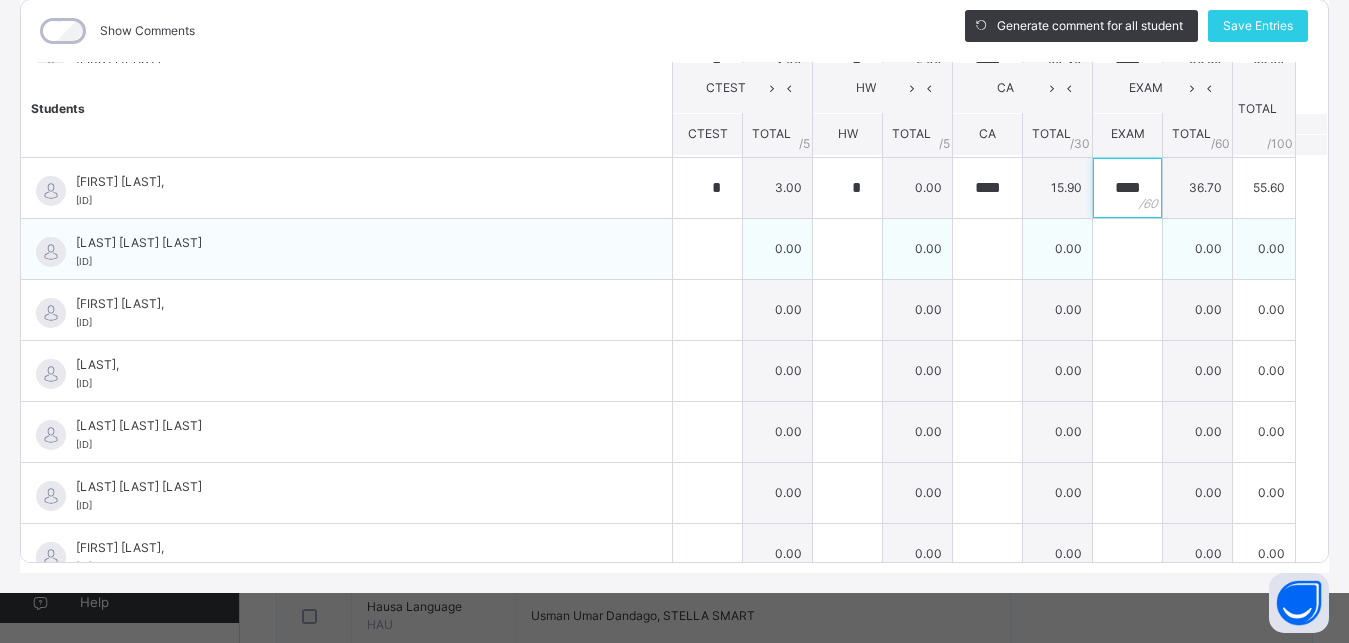 type on "****" 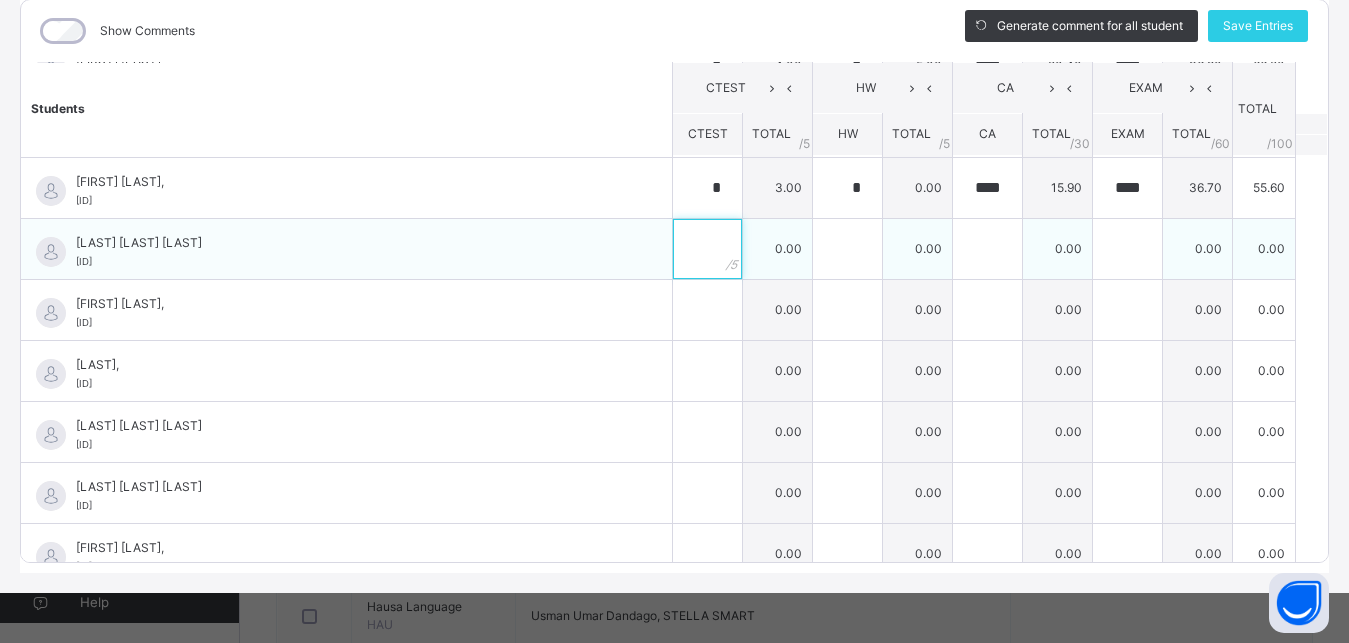 click at bounding box center [707, 249] 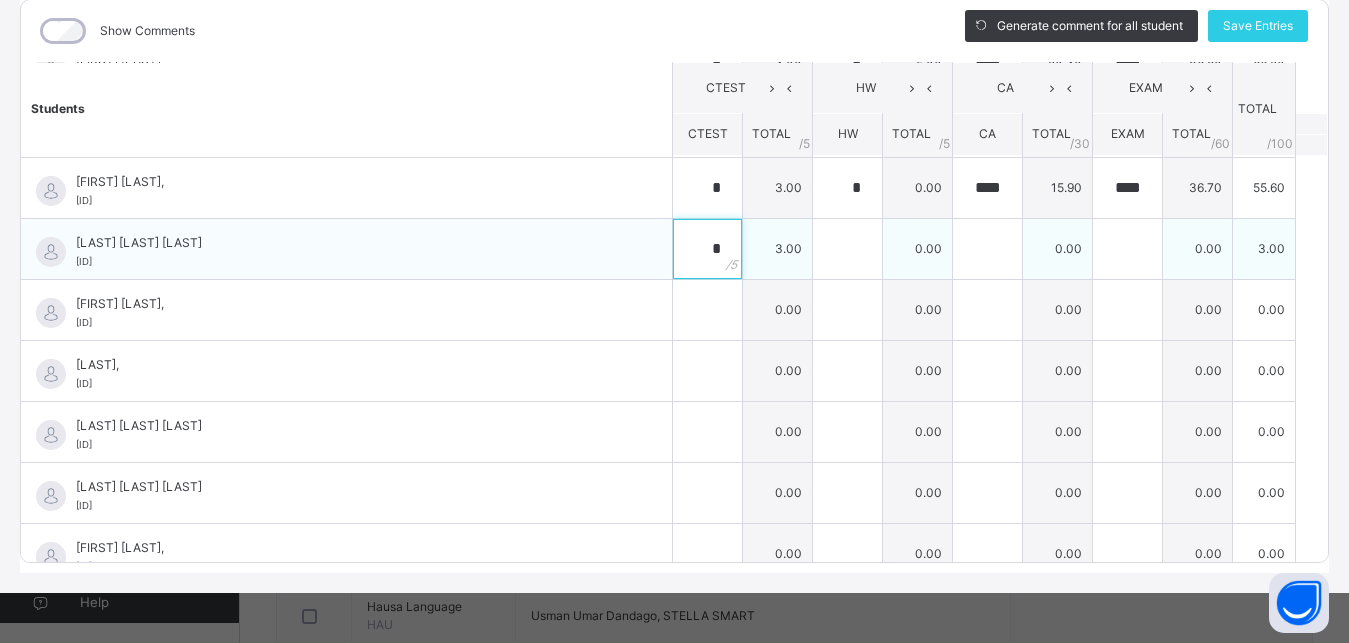 type on "*" 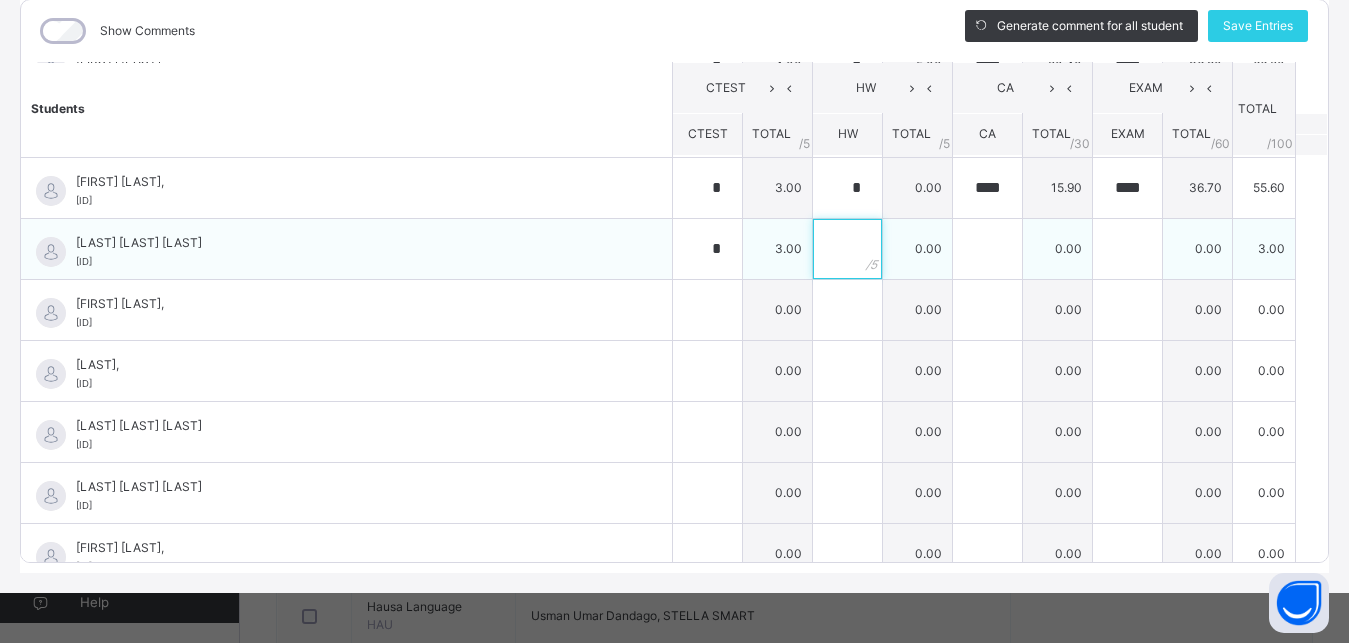 click at bounding box center [847, 249] 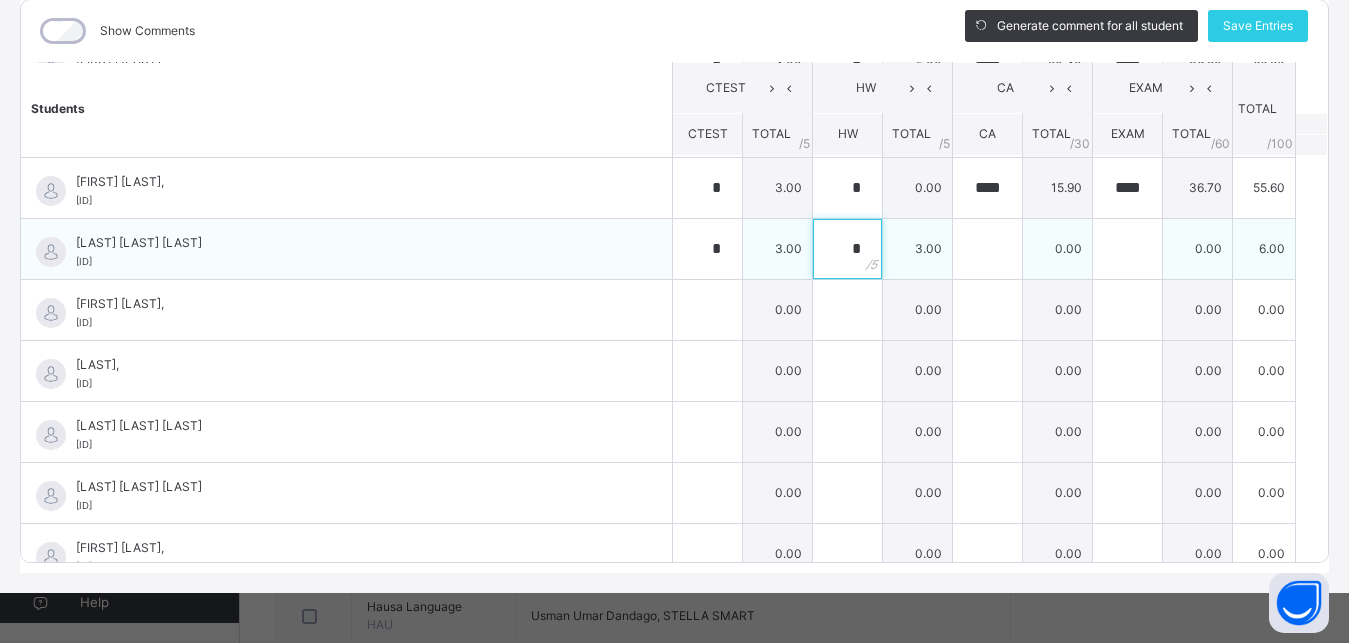 type on "*" 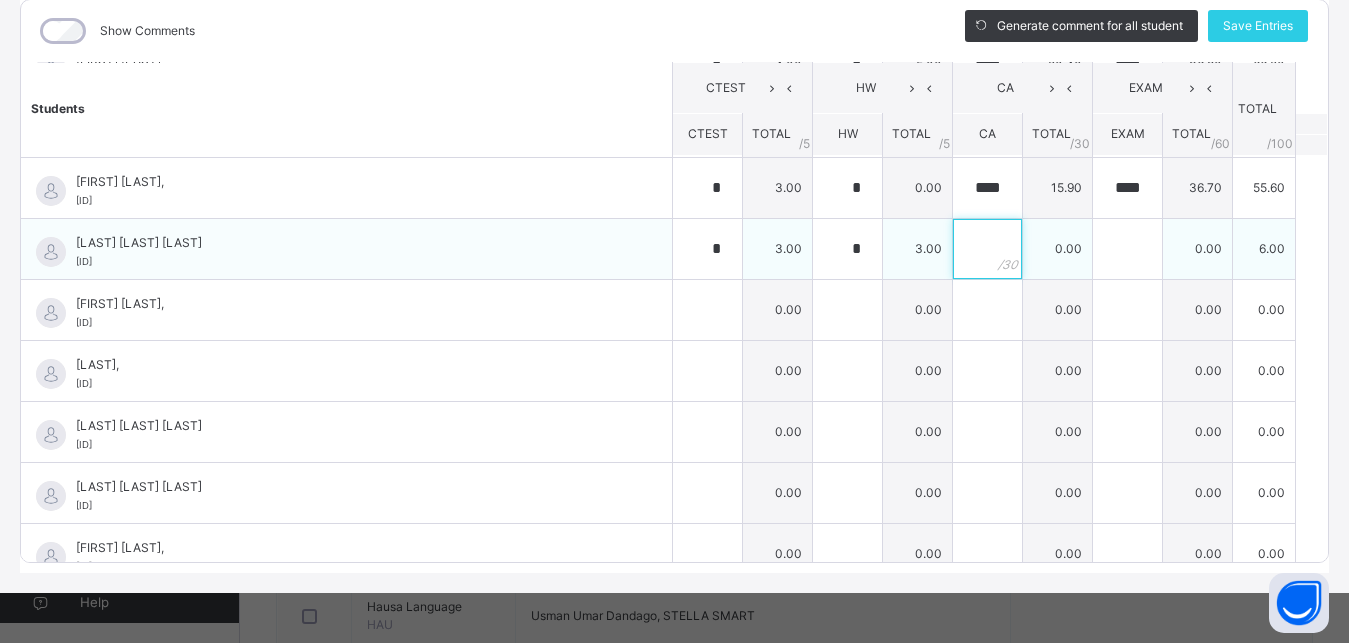 click at bounding box center [987, 249] 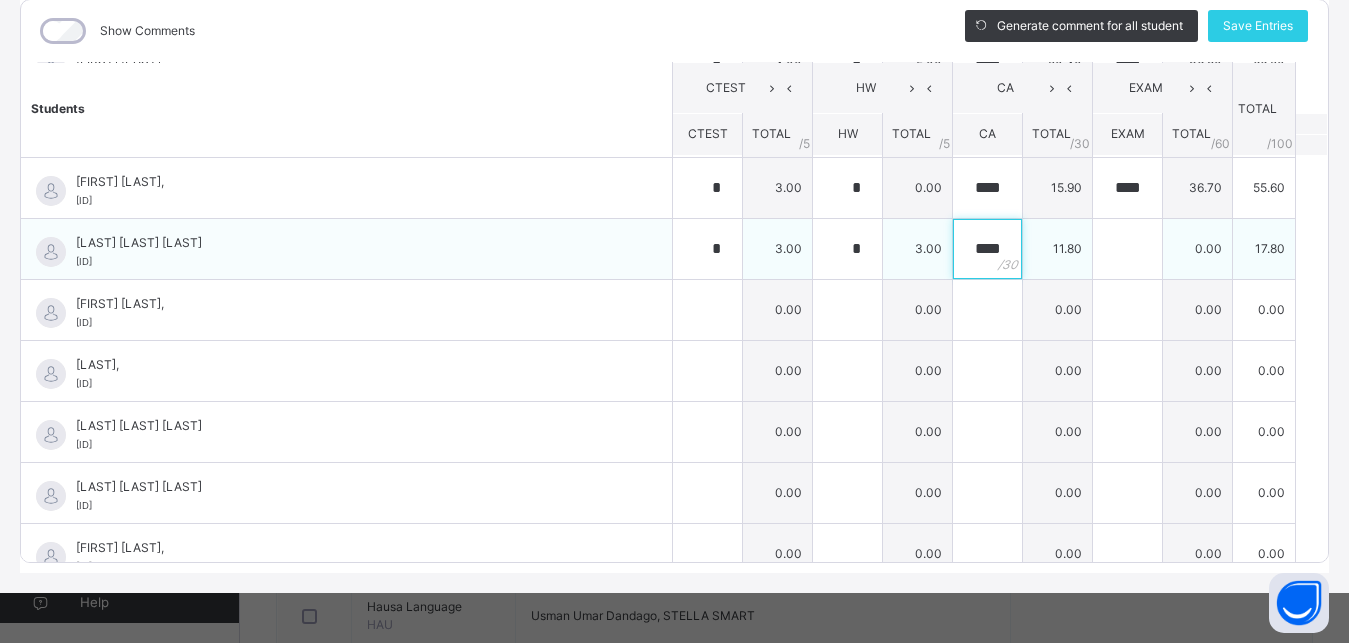 type on "****" 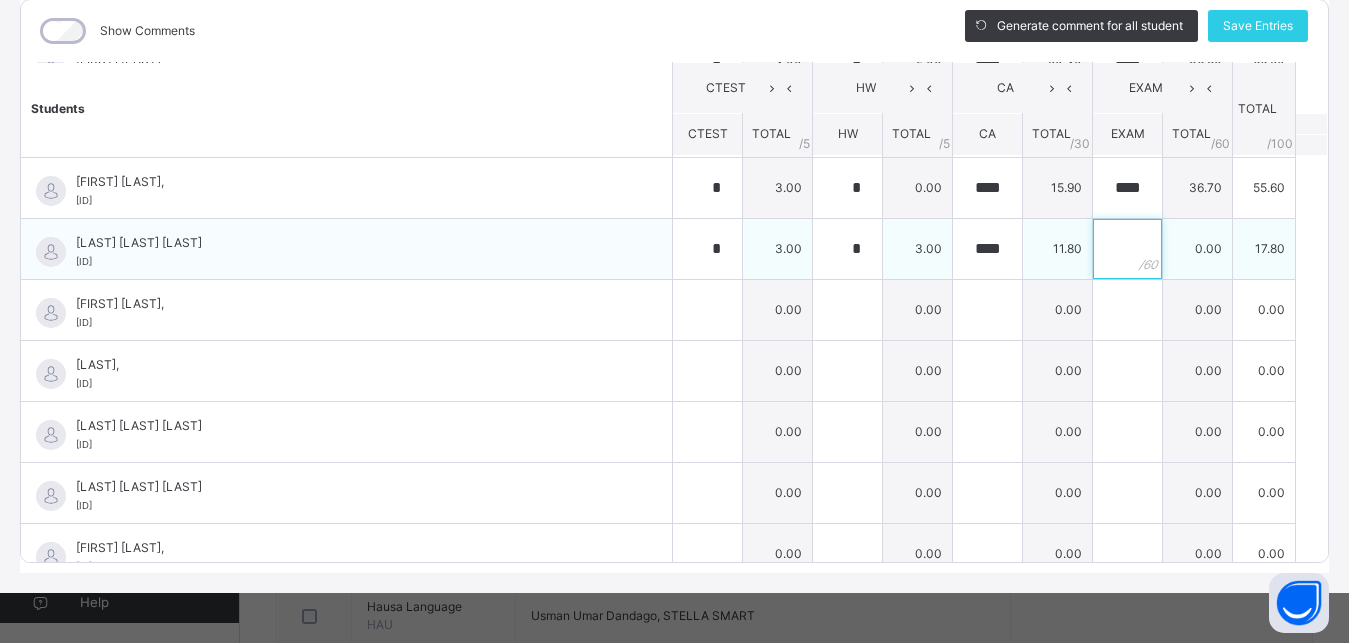 click at bounding box center [1127, 249] 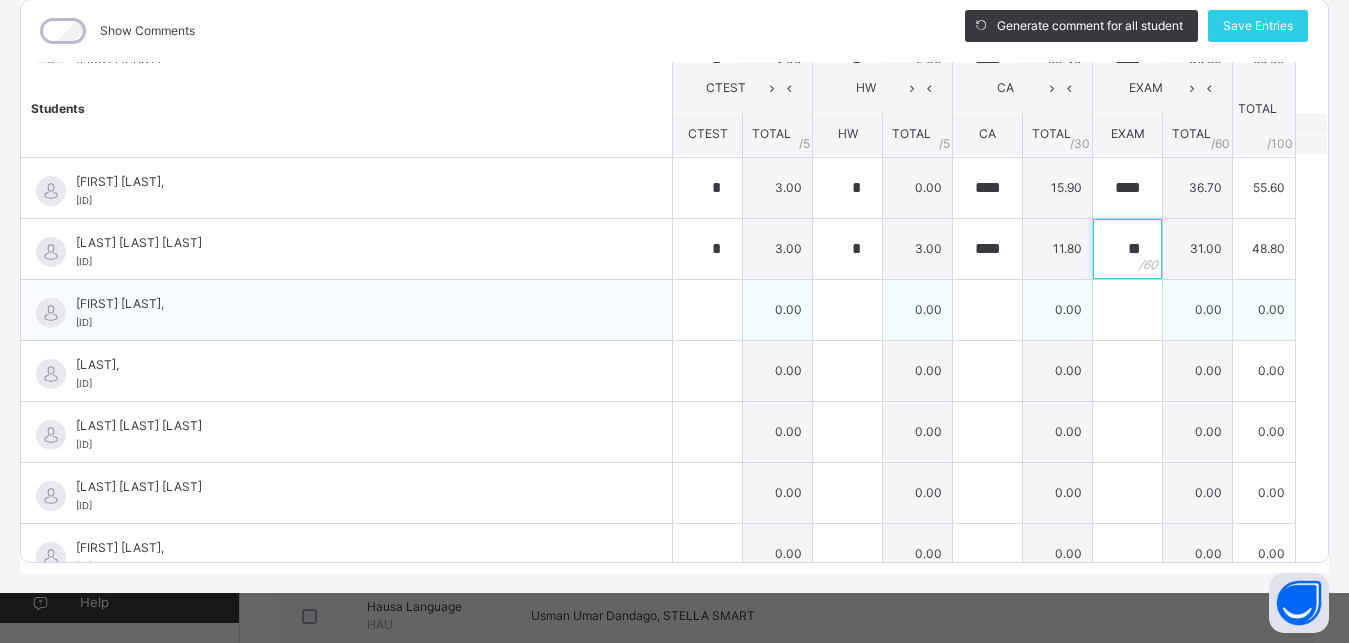 type on "**" 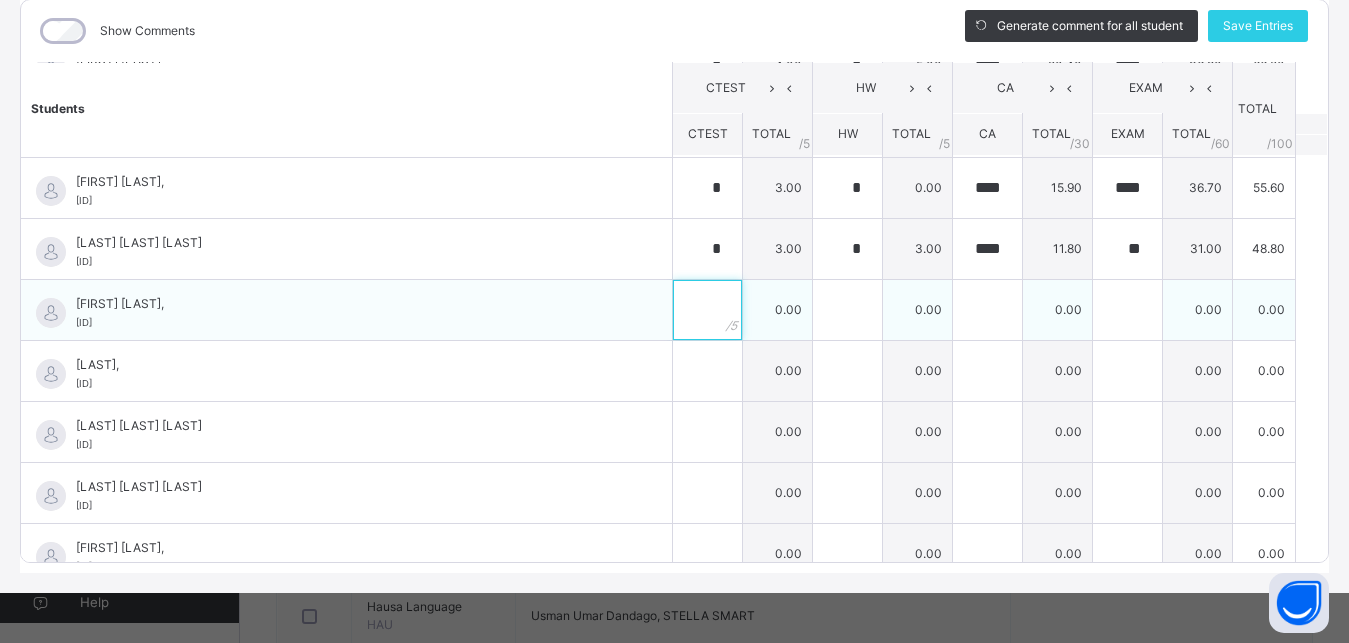 click at bounding box center [707, 310] 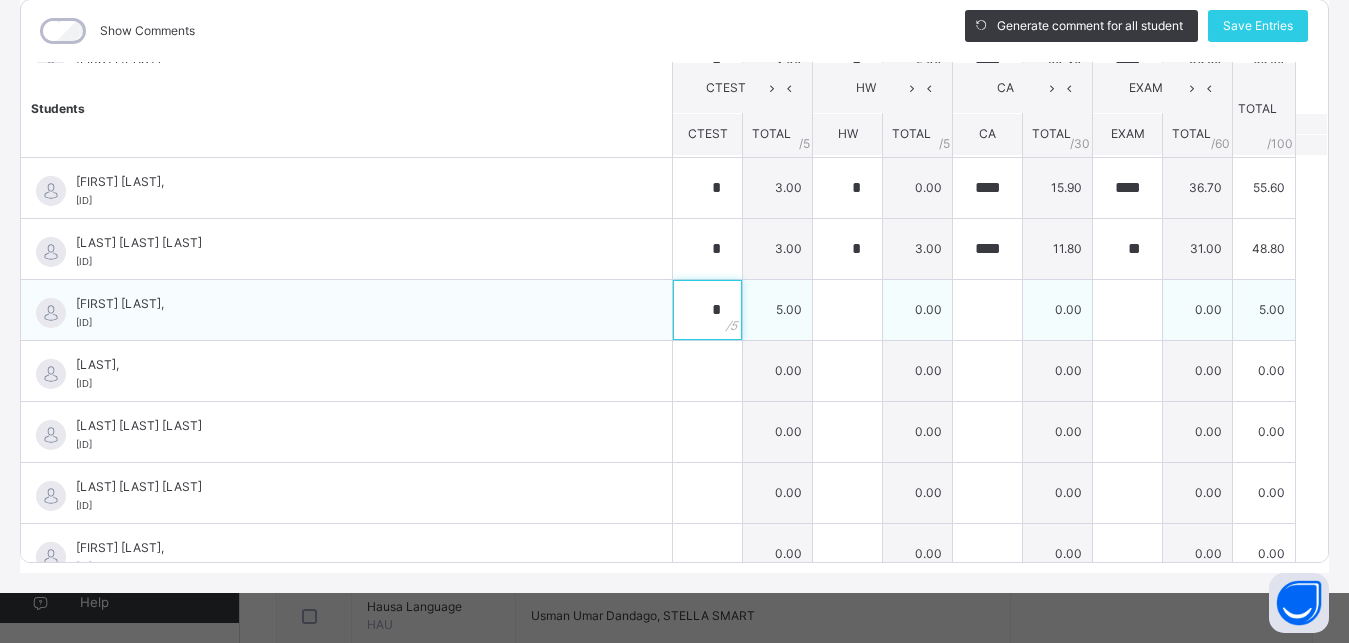 type on "*" 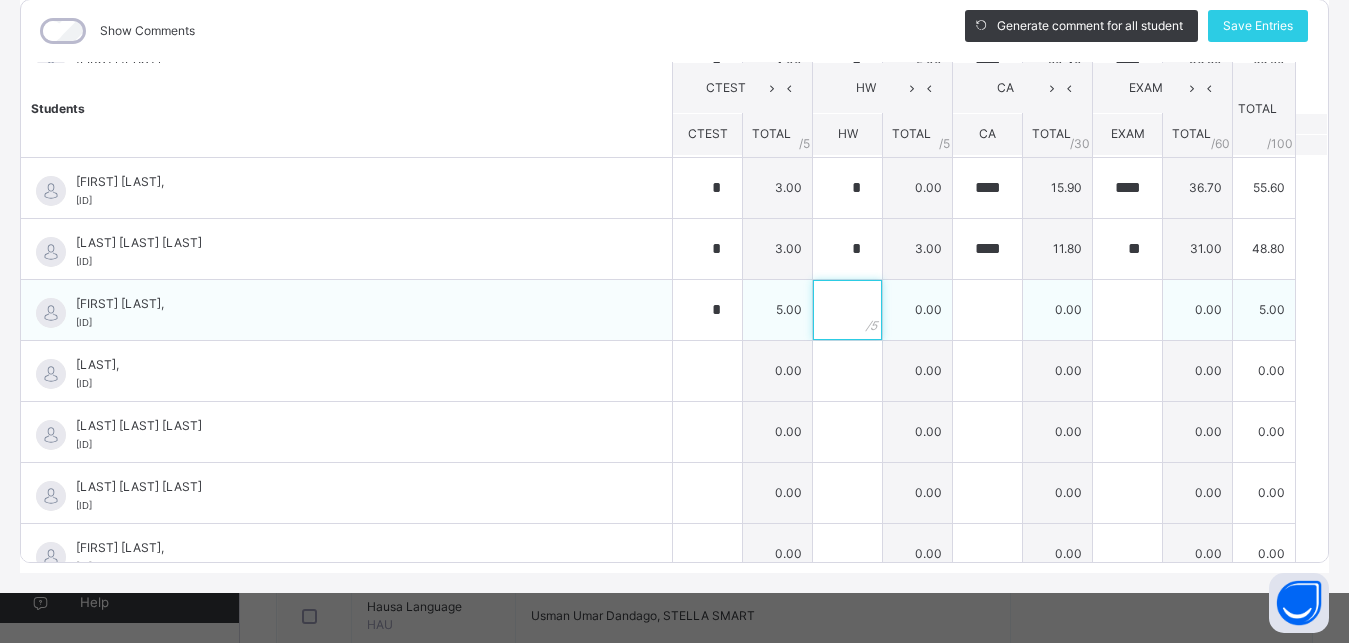 click at bounding box center (847, 310) 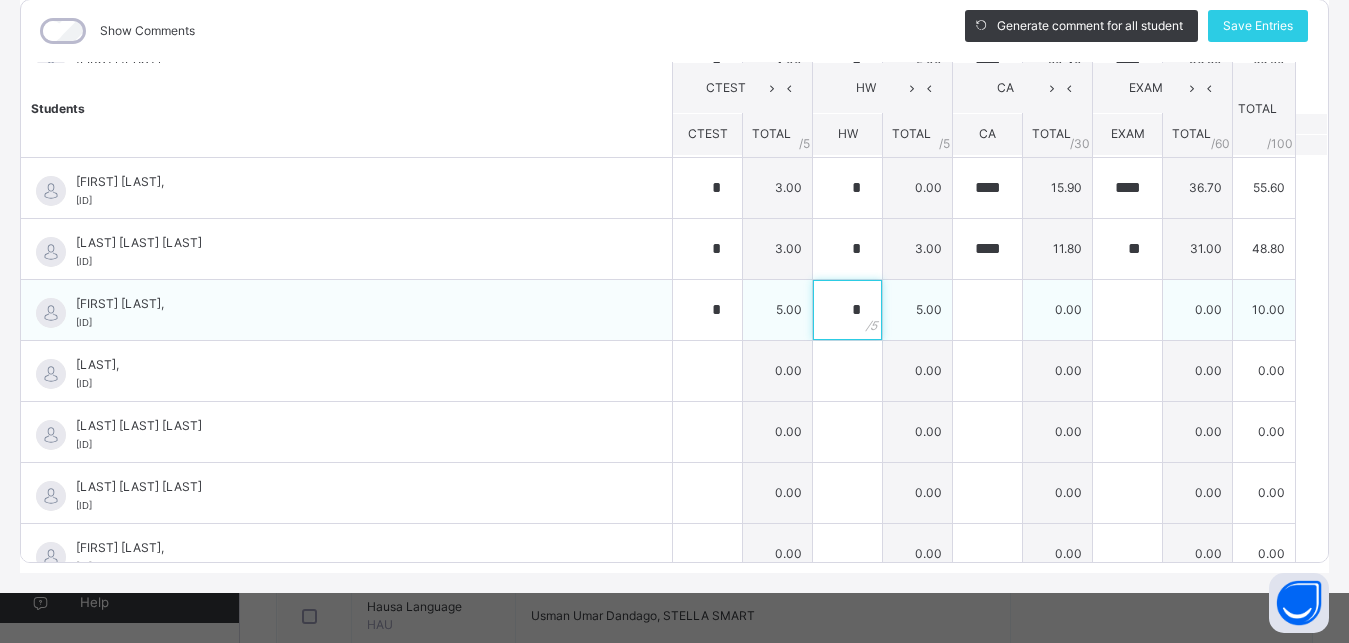 type on "*" 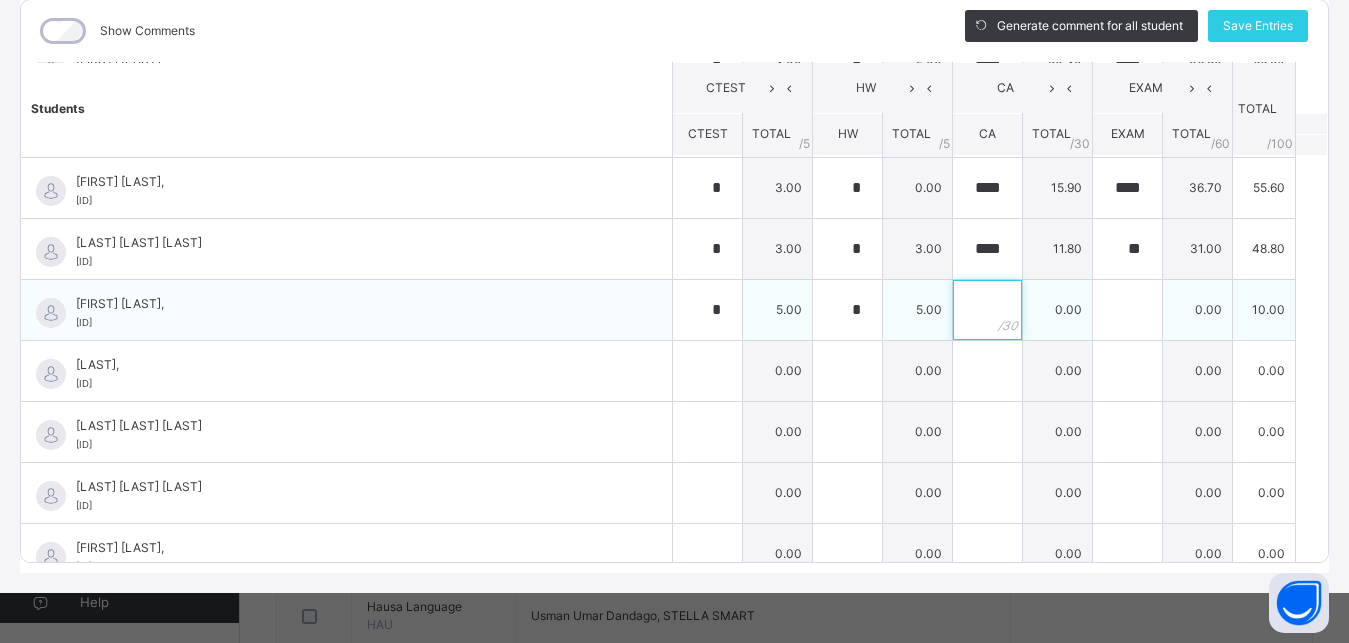 click at bounding box center [987, 310] 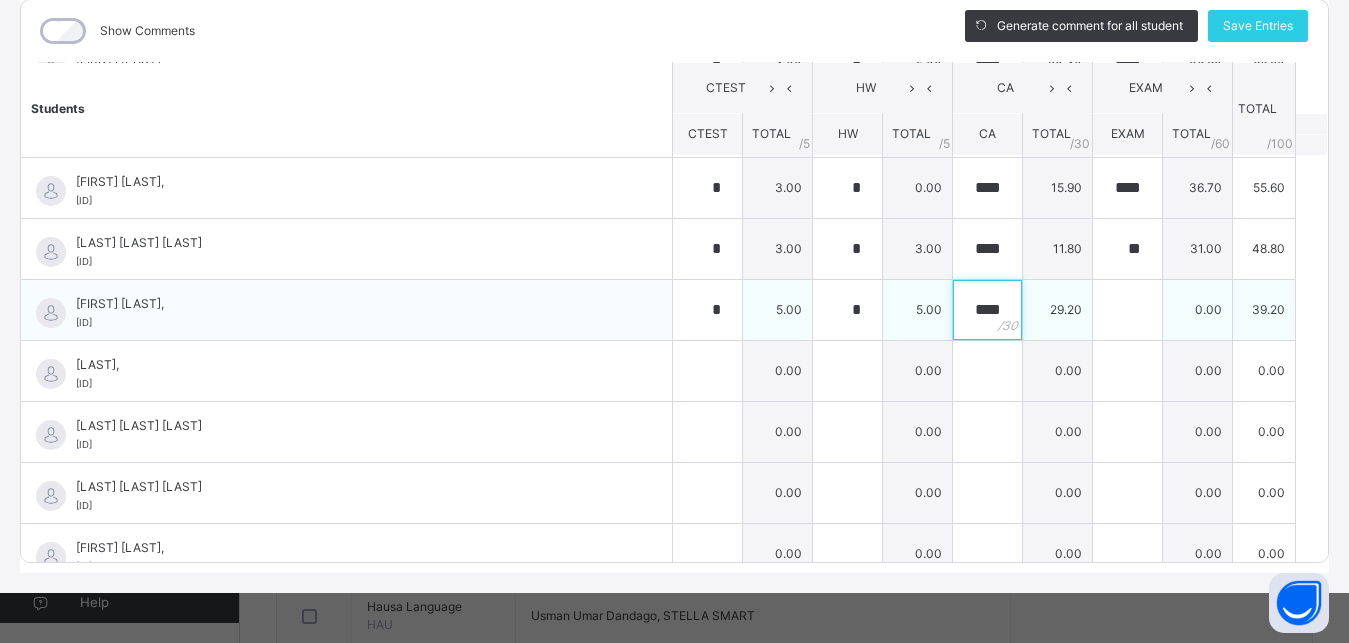 type on "****" 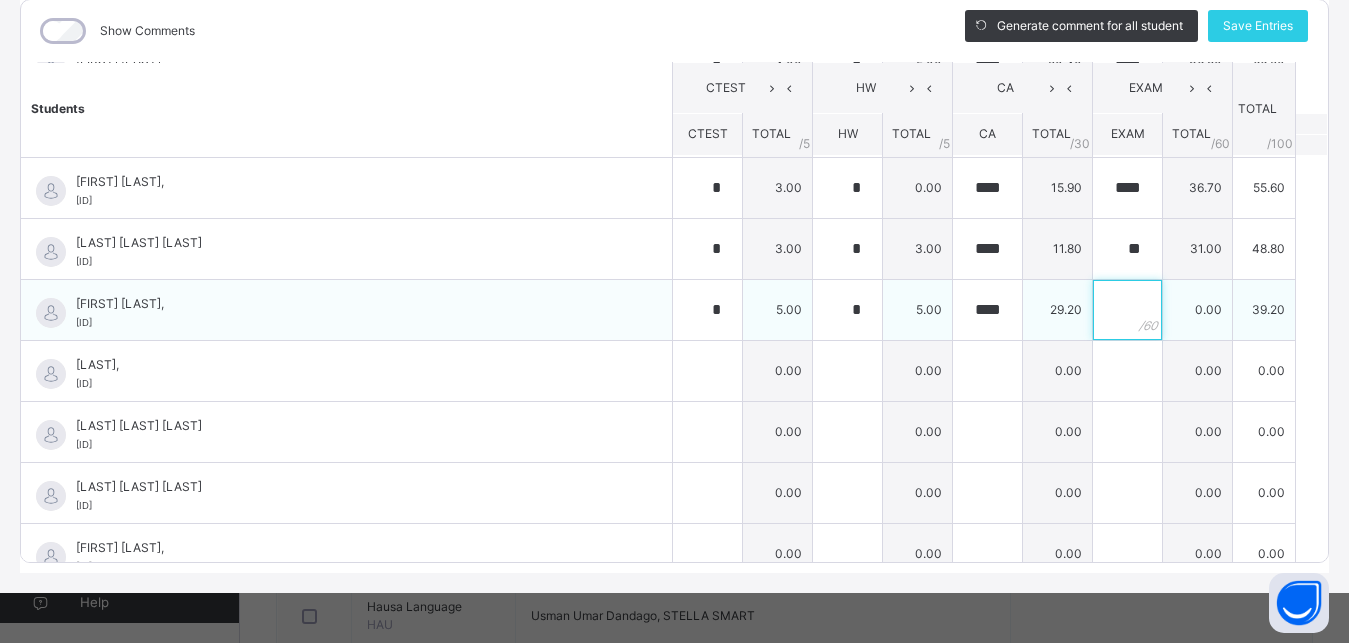 click at bounding box center (1127, 310) 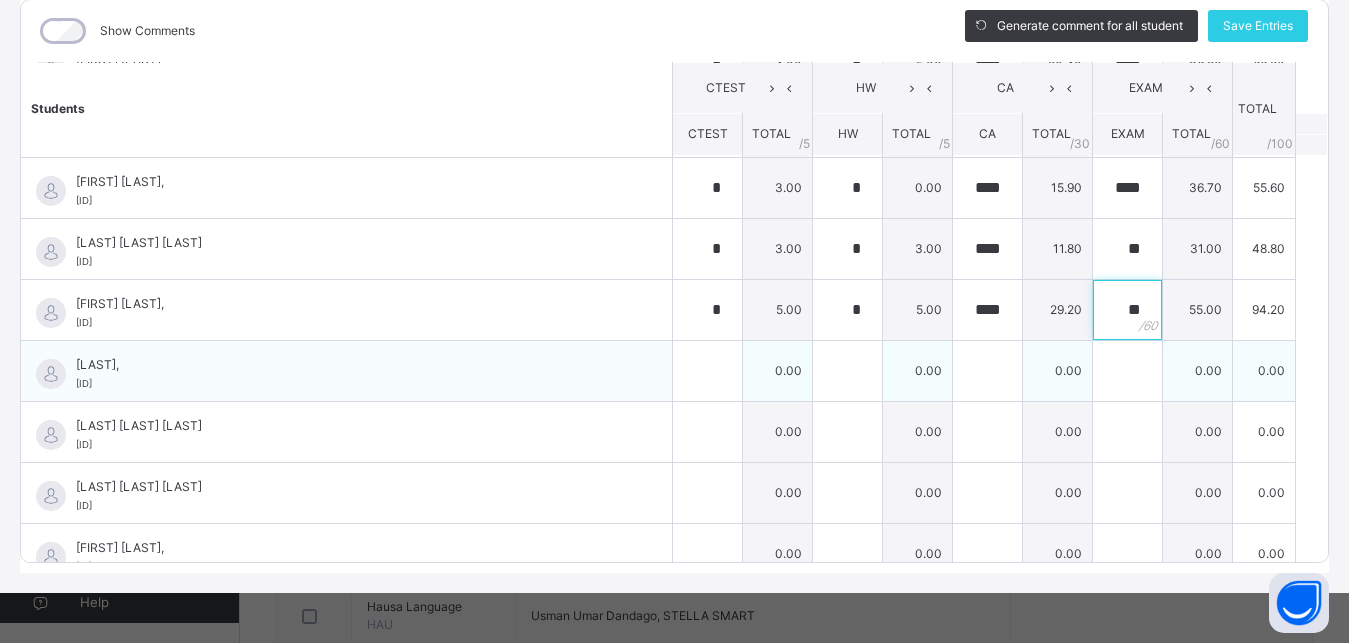 type on "**" 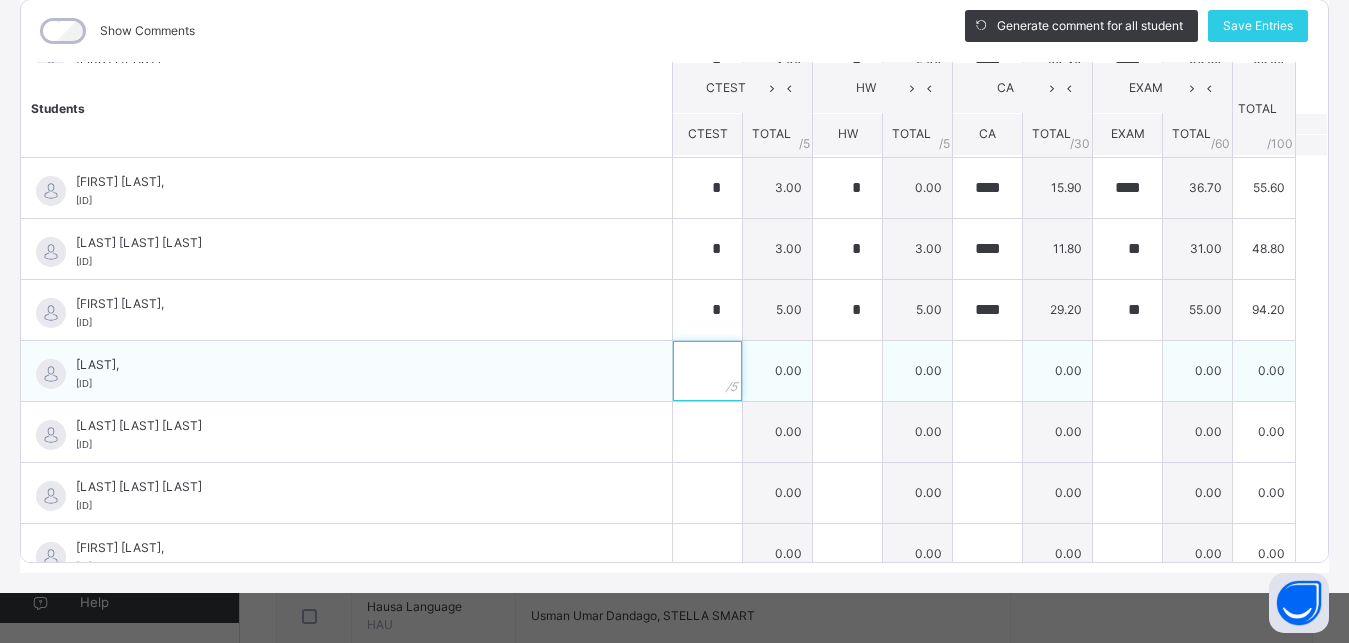 click at bounding box center (707, 371) 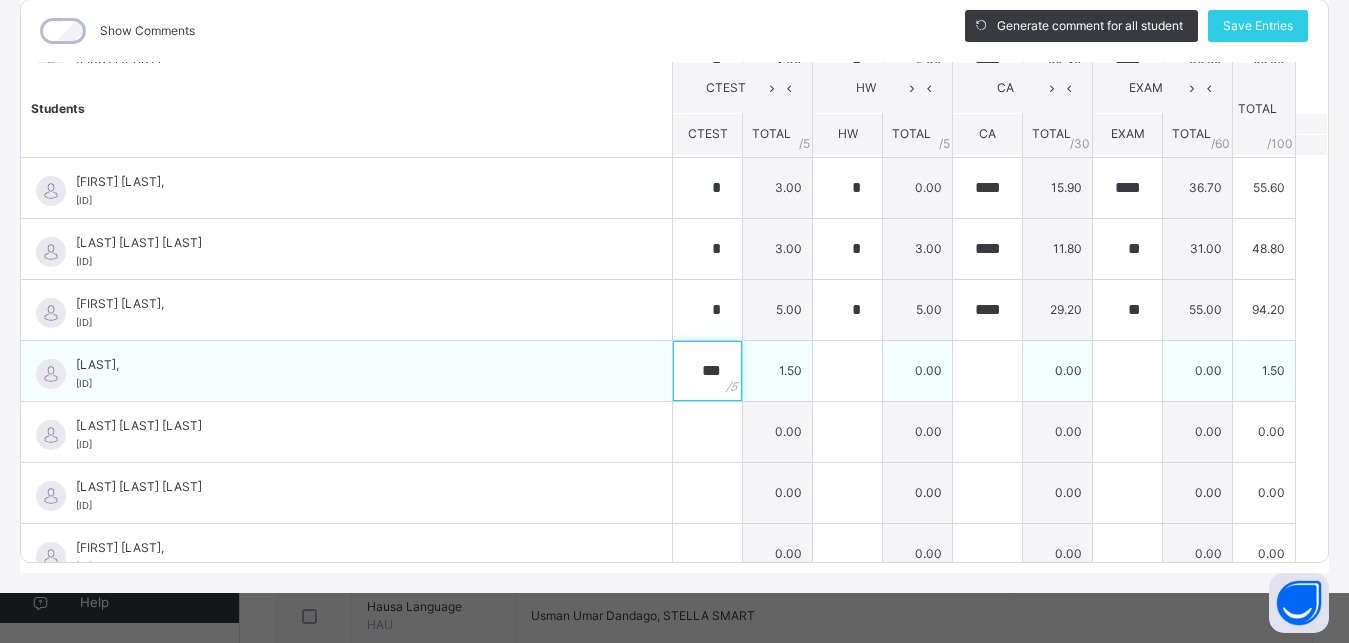 type on "***" 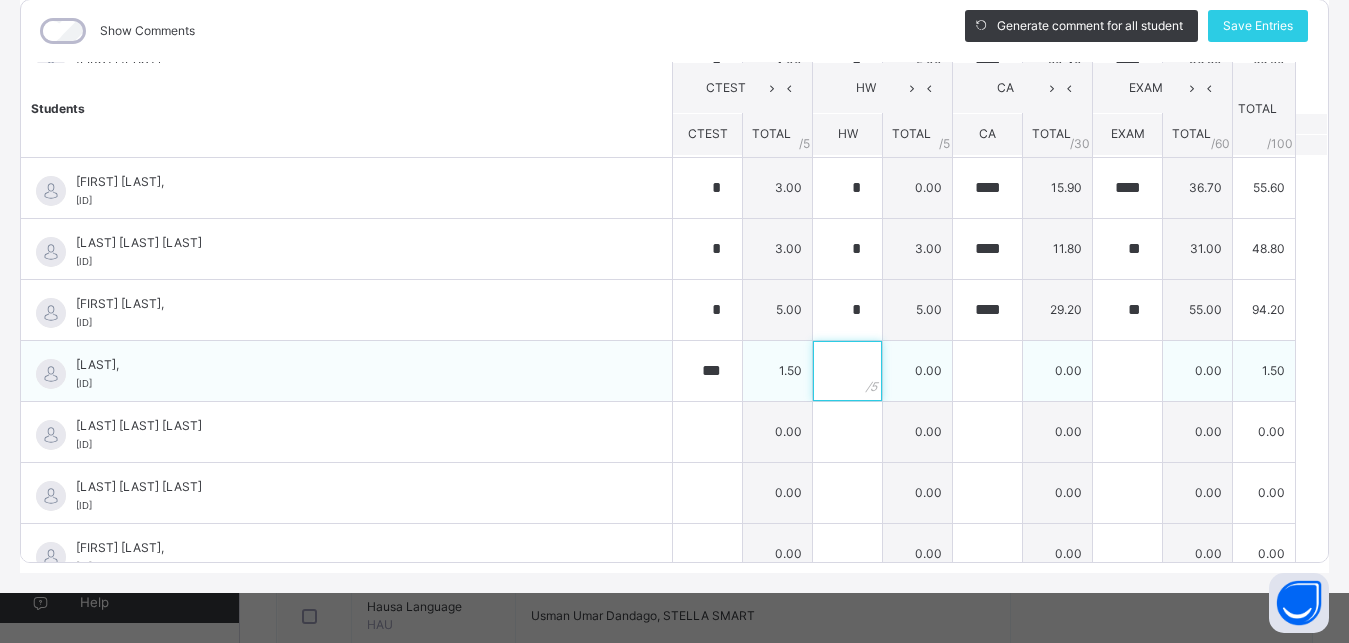 click at bounding box center (847, 371) 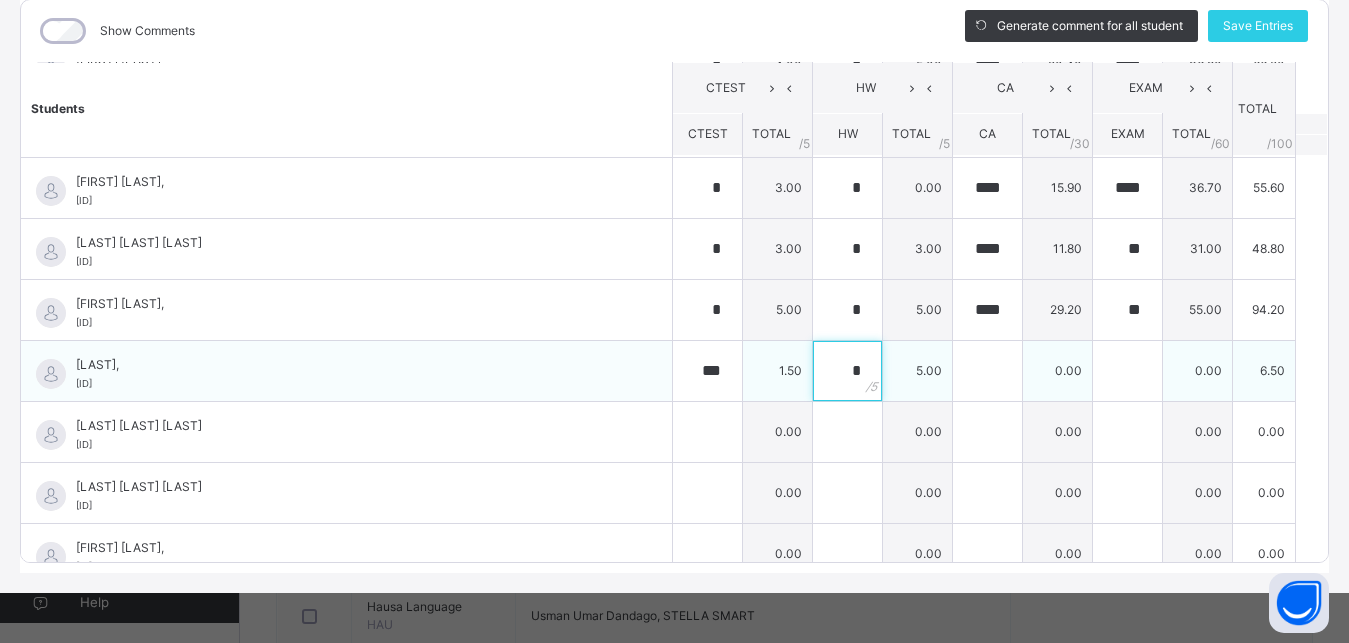 type on "*" 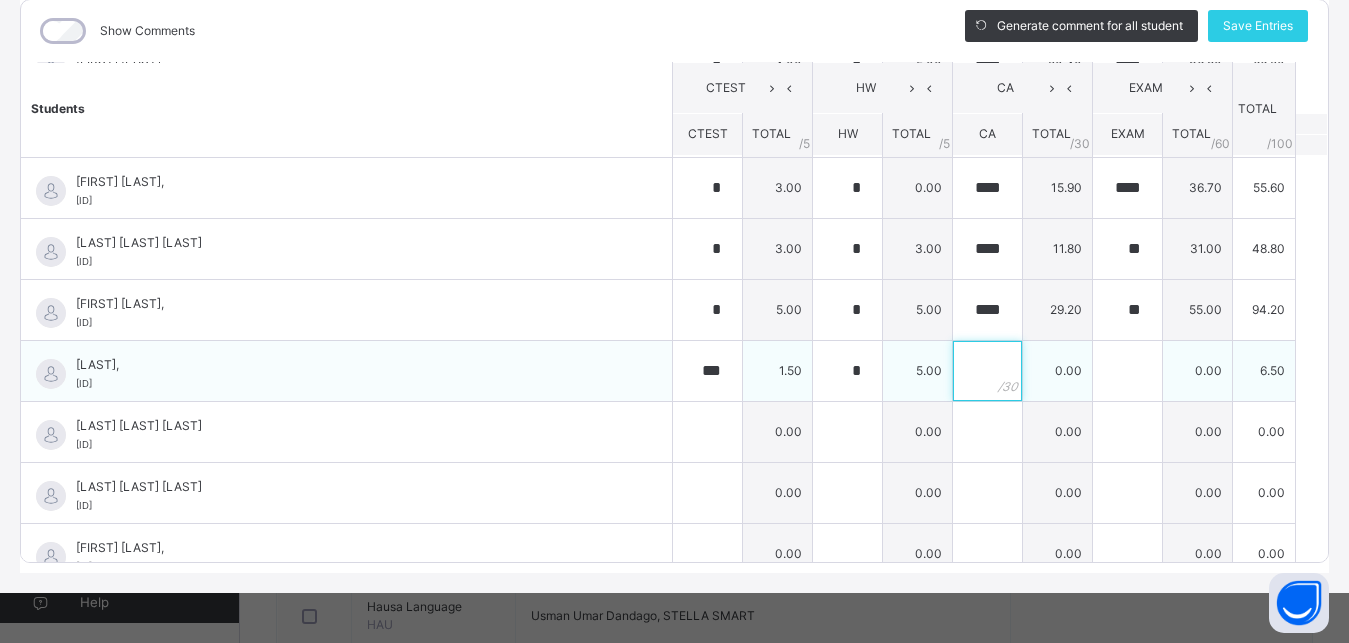 click at bounding box center (987, 371) 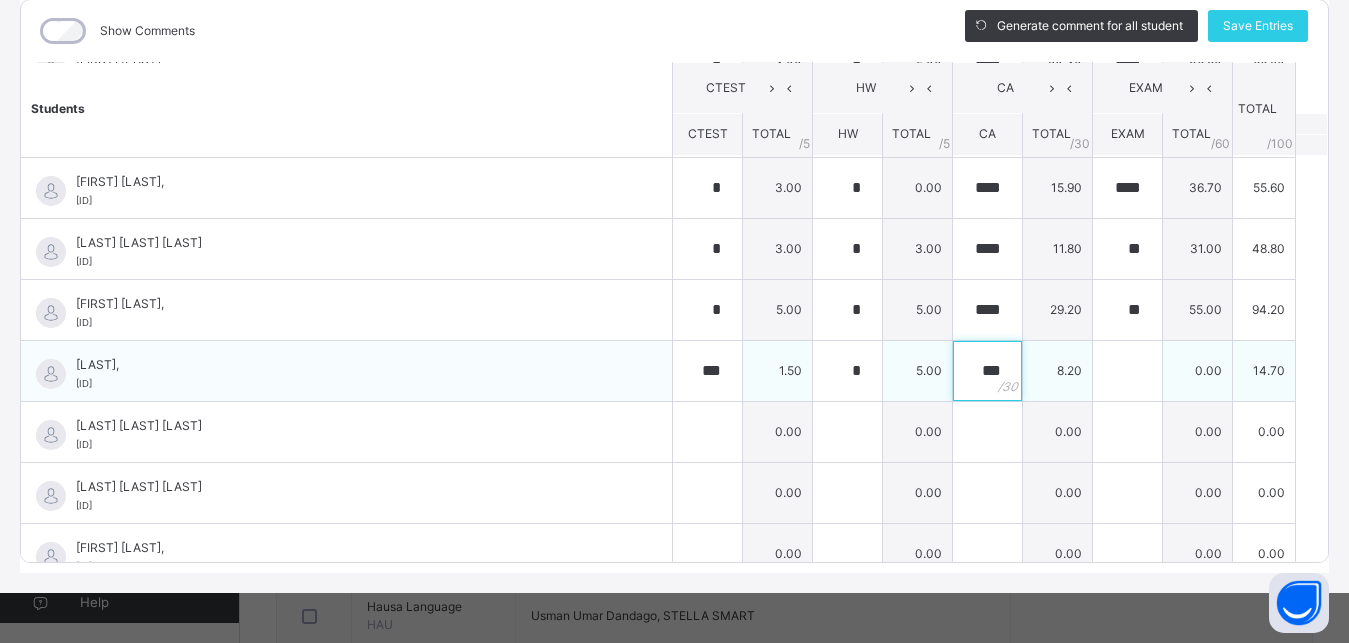 type on "***" 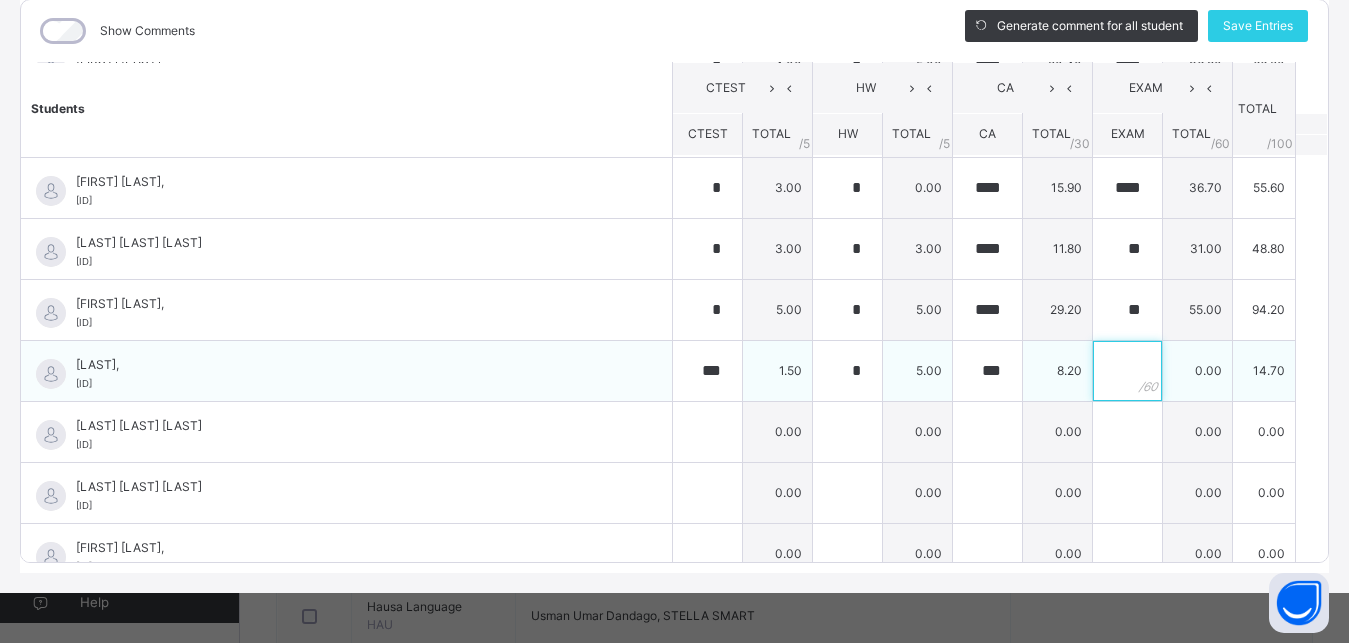 click at bounding box center [1127, 371] 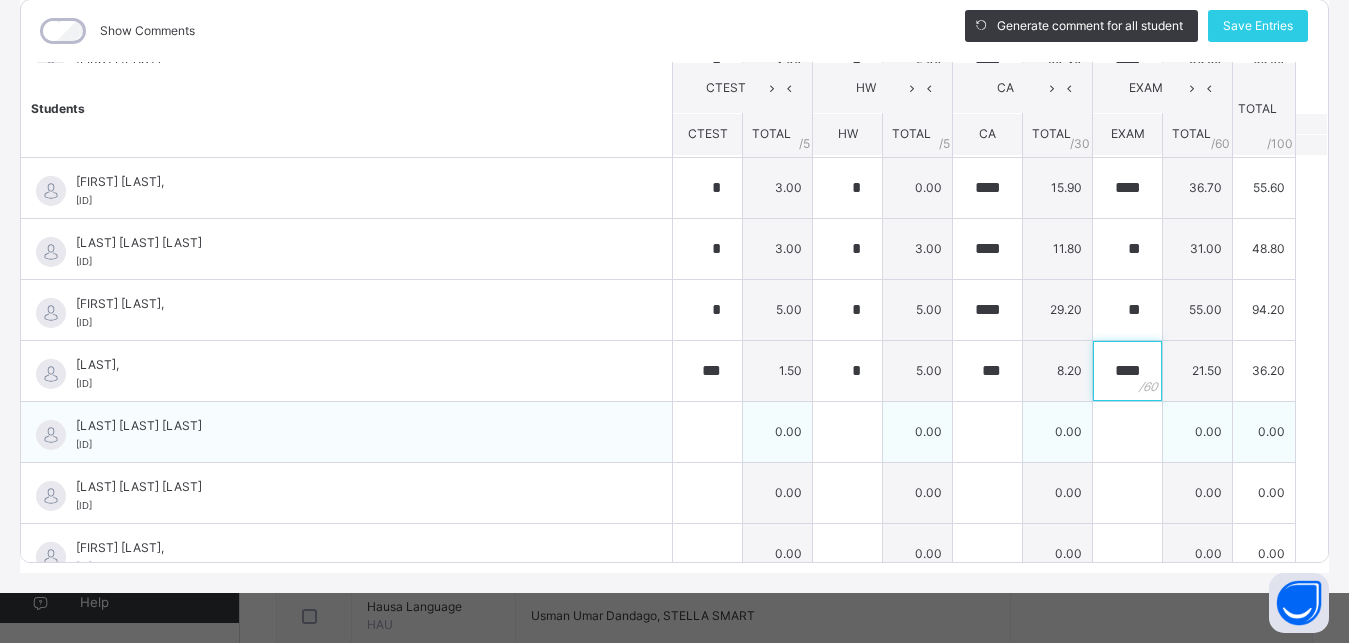 type on "****" 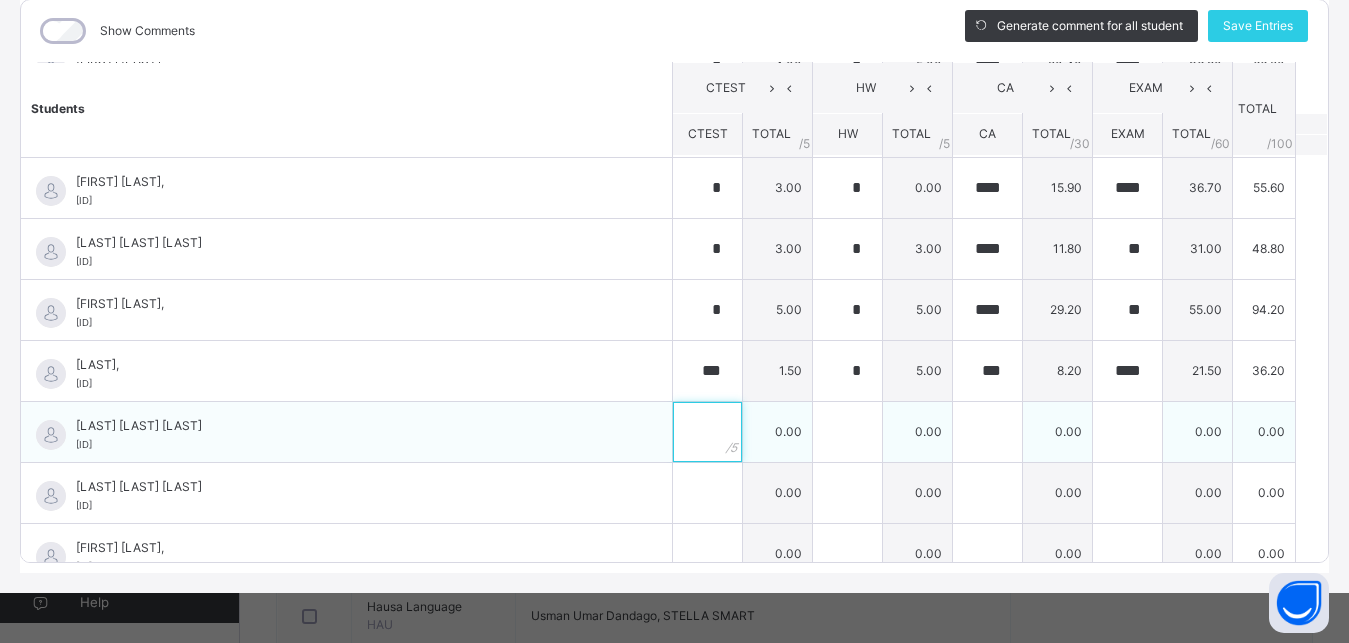 click at bounding box center [707, 432] 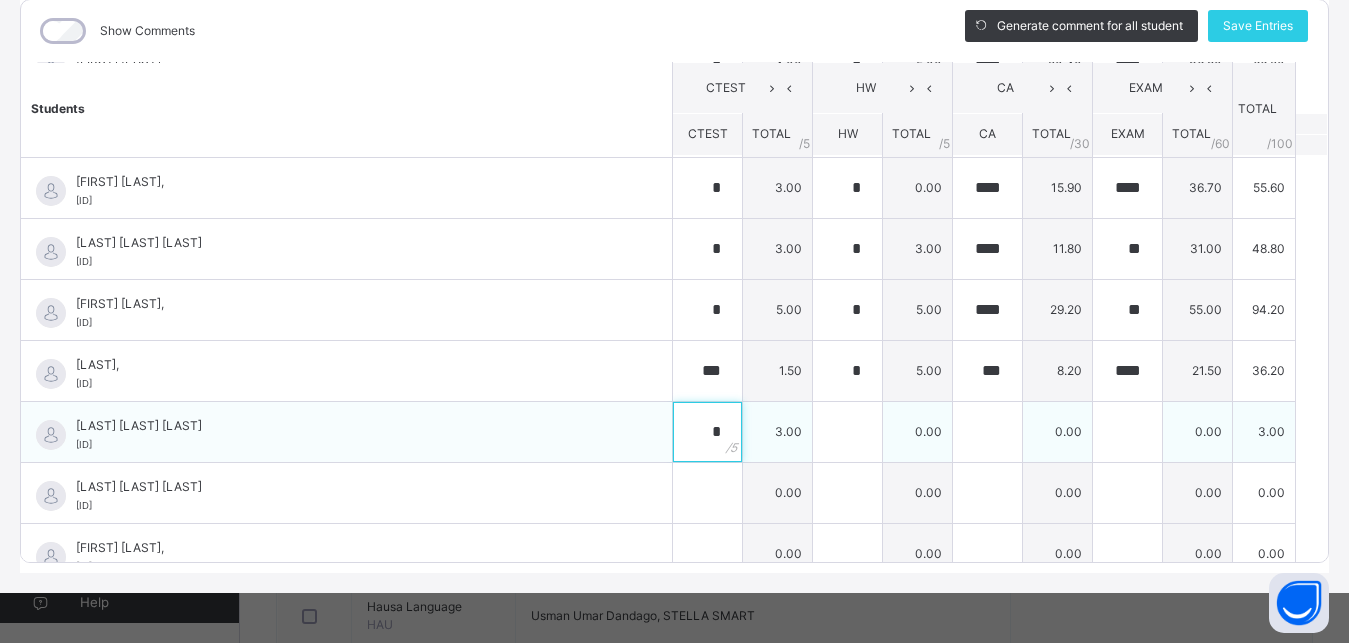 type on "*" 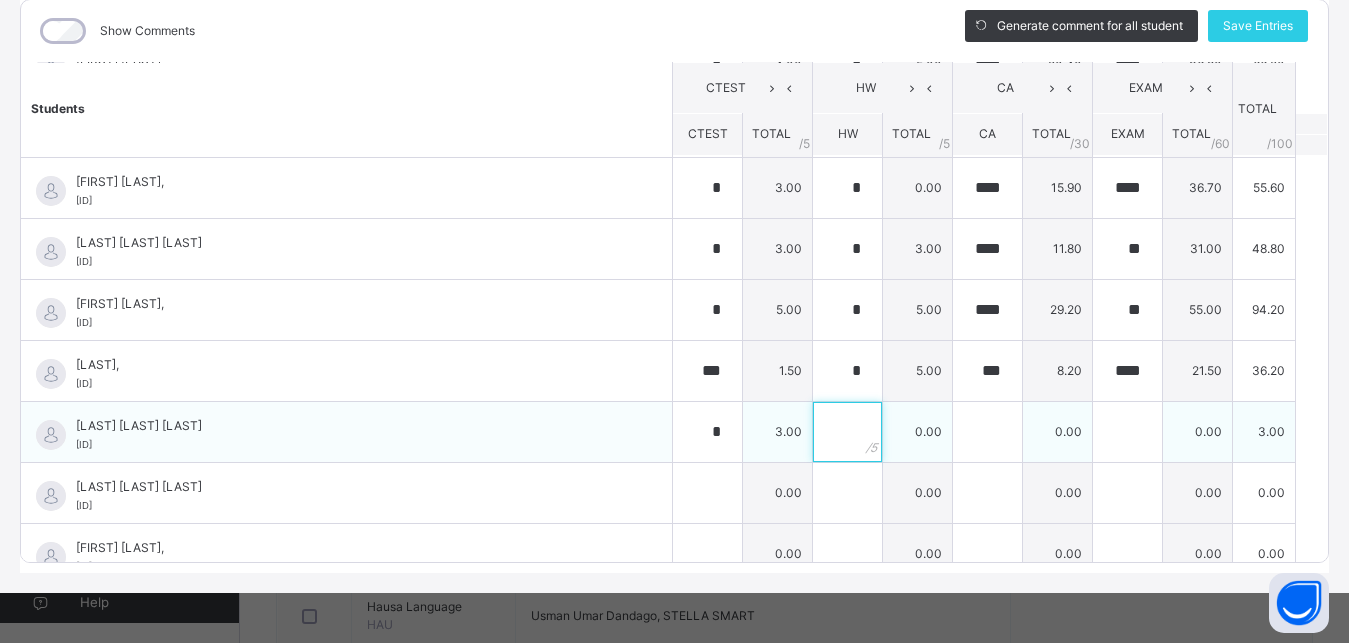 click at bounding box center (847, 432) 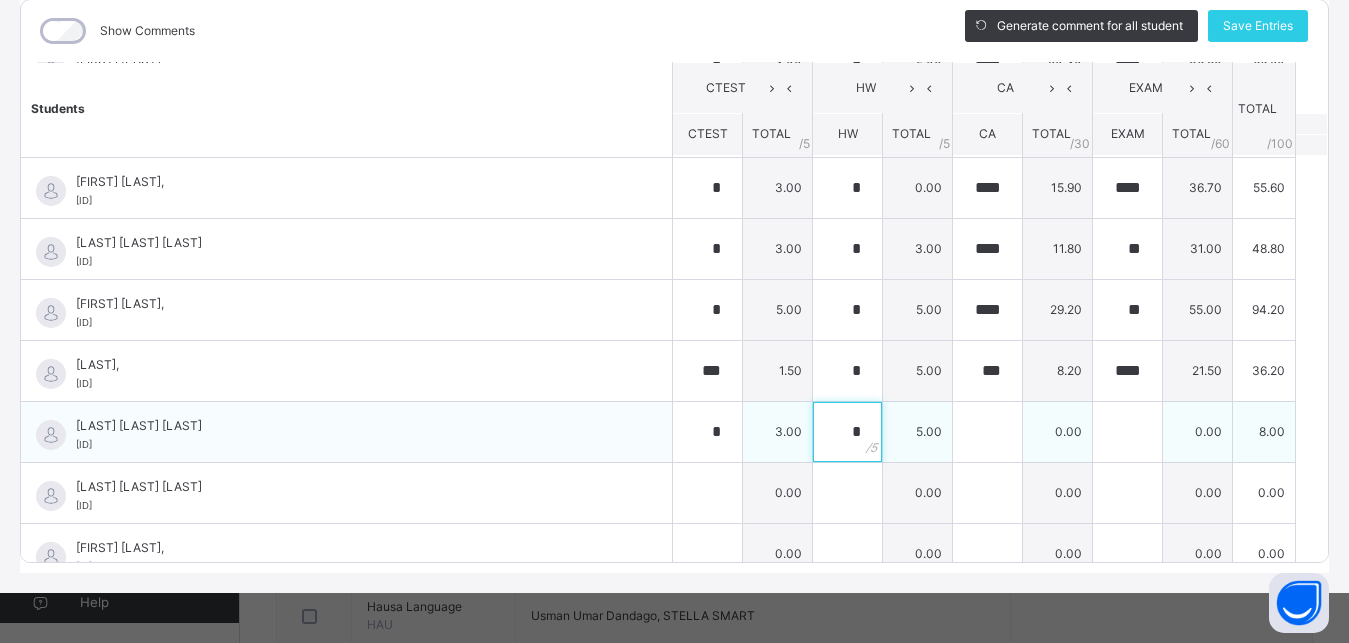 type on "*" 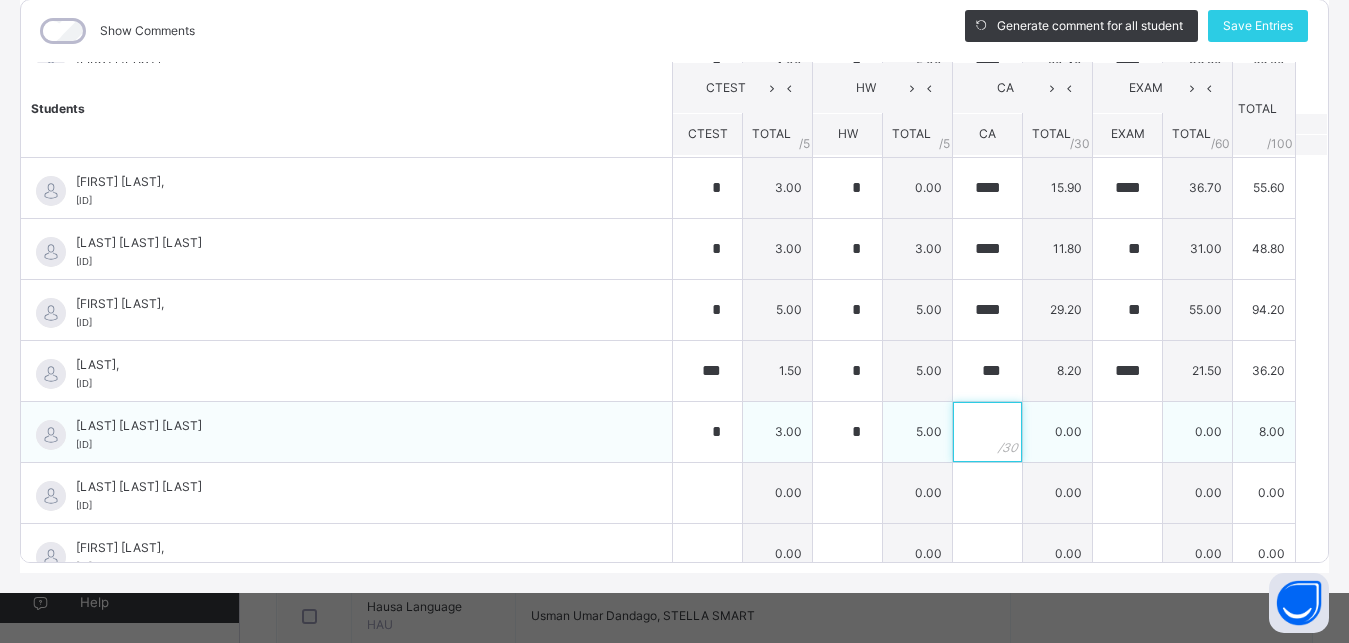 click at bounding box center [987, 432] 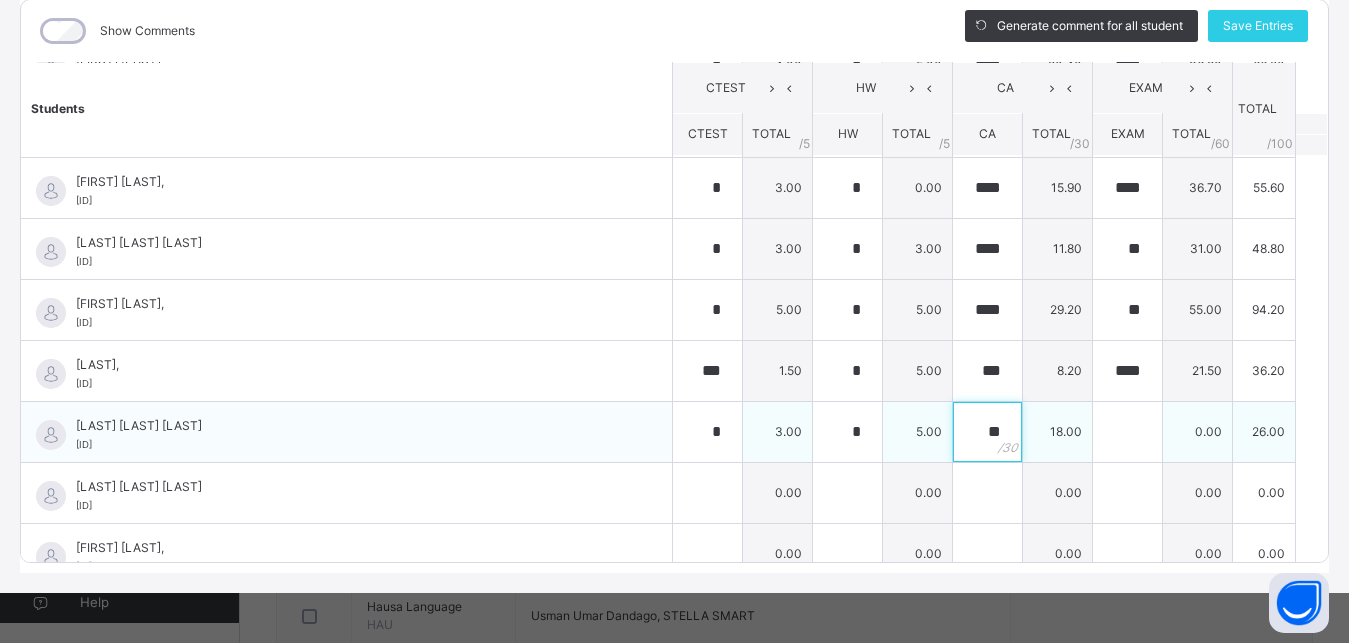 type on "**" 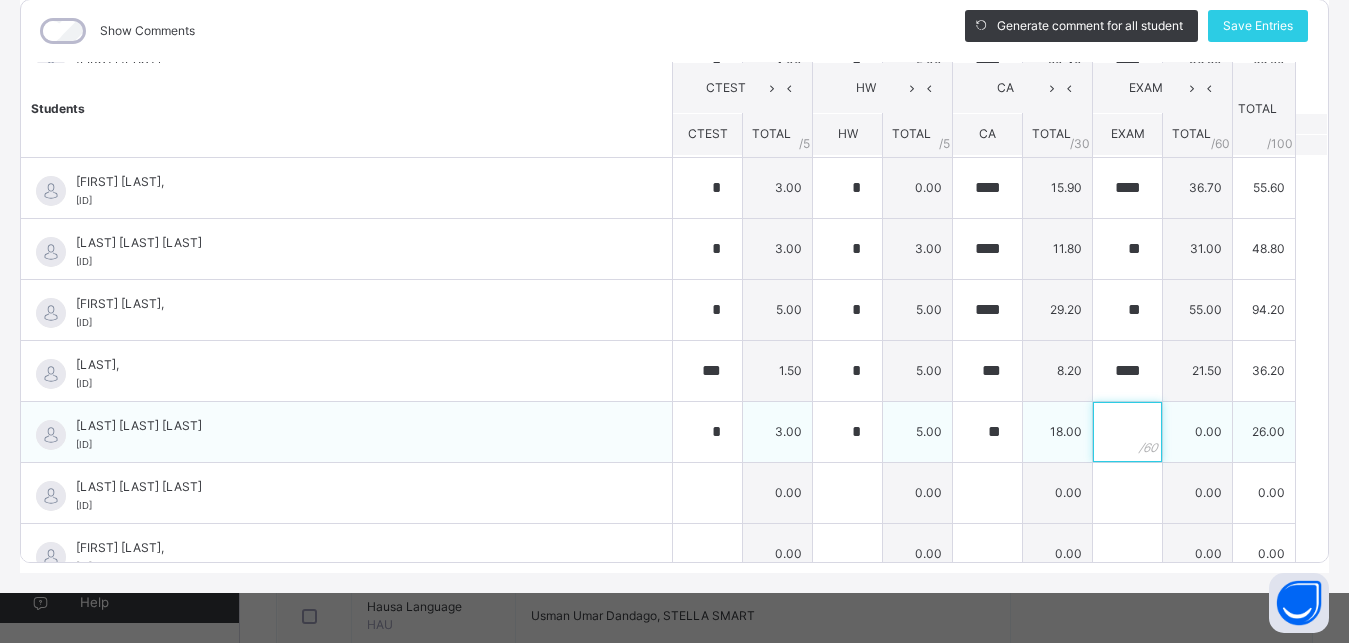 click at bounding box center (1127, 432) 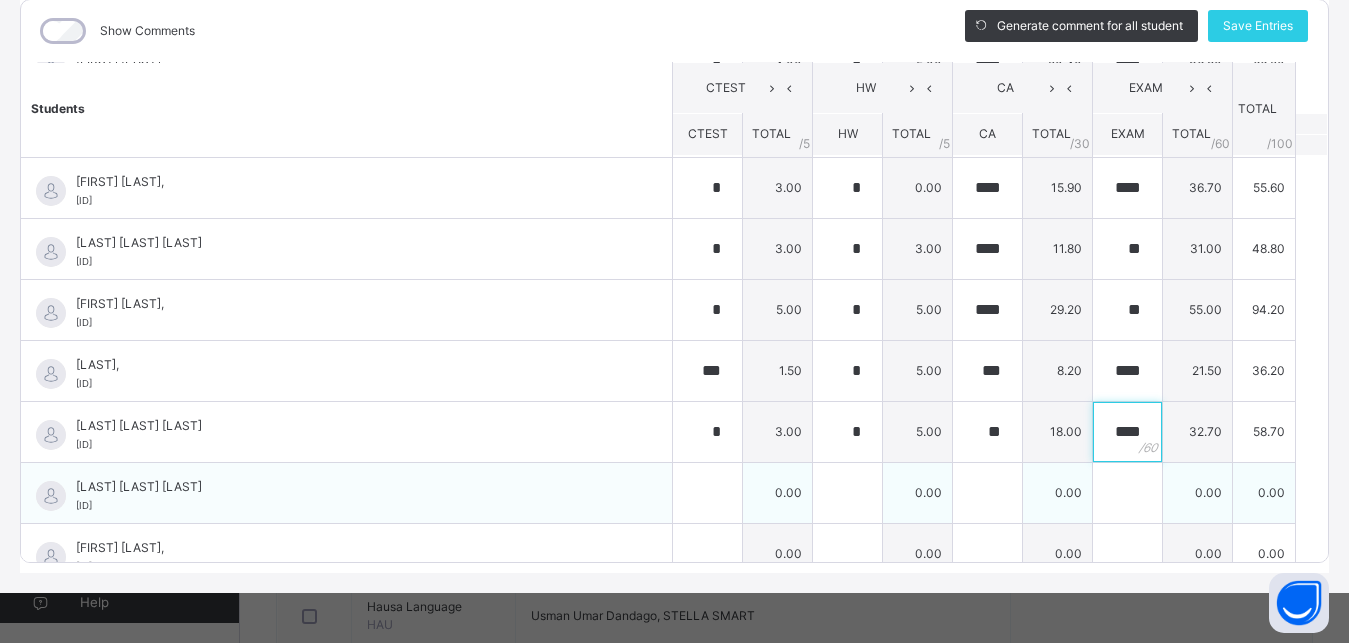 type on "****" 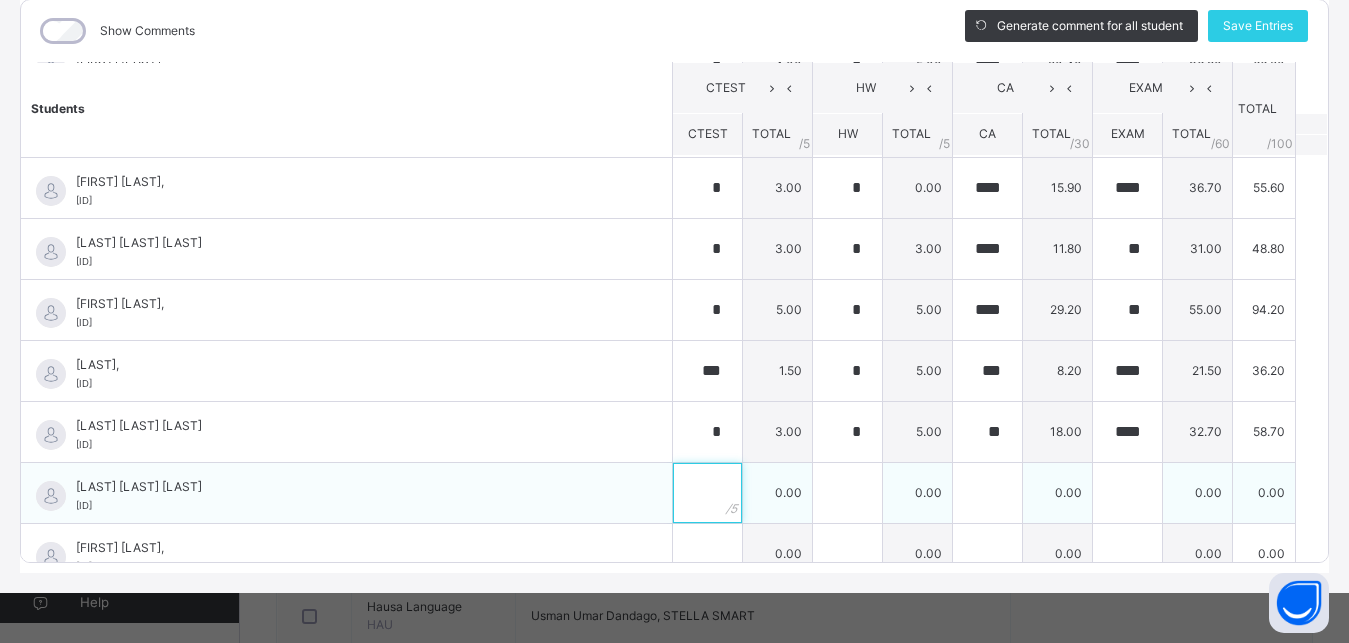 click at bounding box center [707, 493] 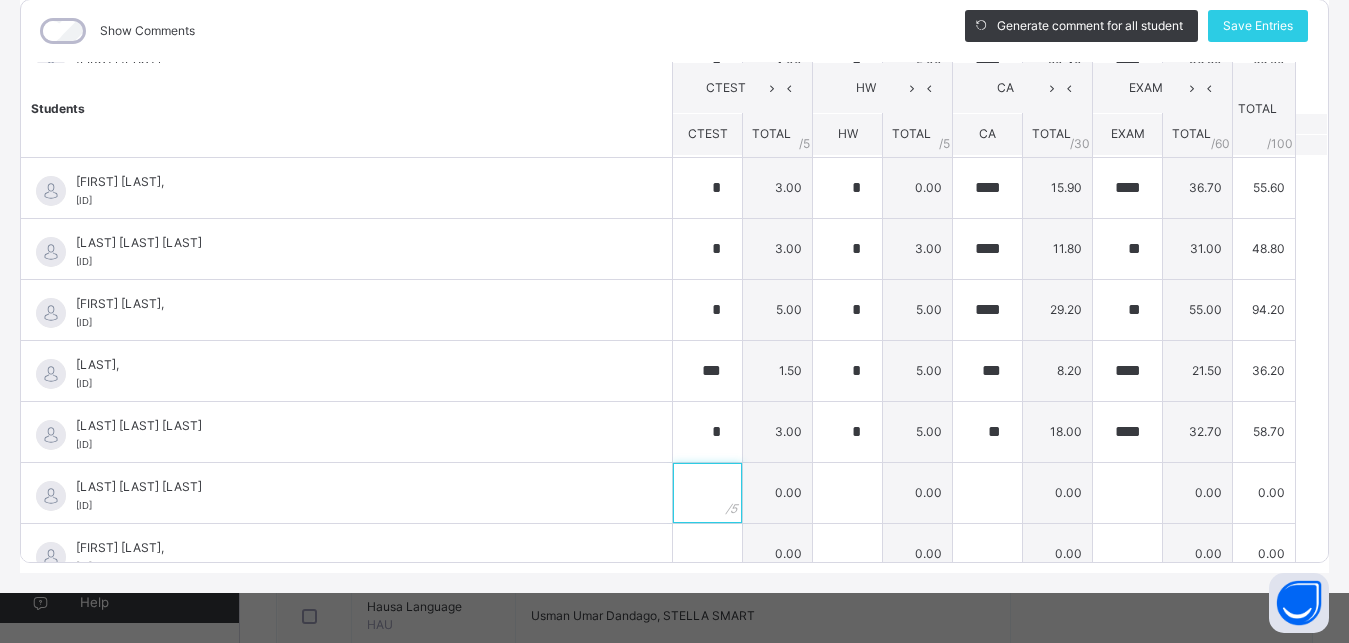 scroll, scrollTop: 1607, scrollLeft: 0, axis: vertical 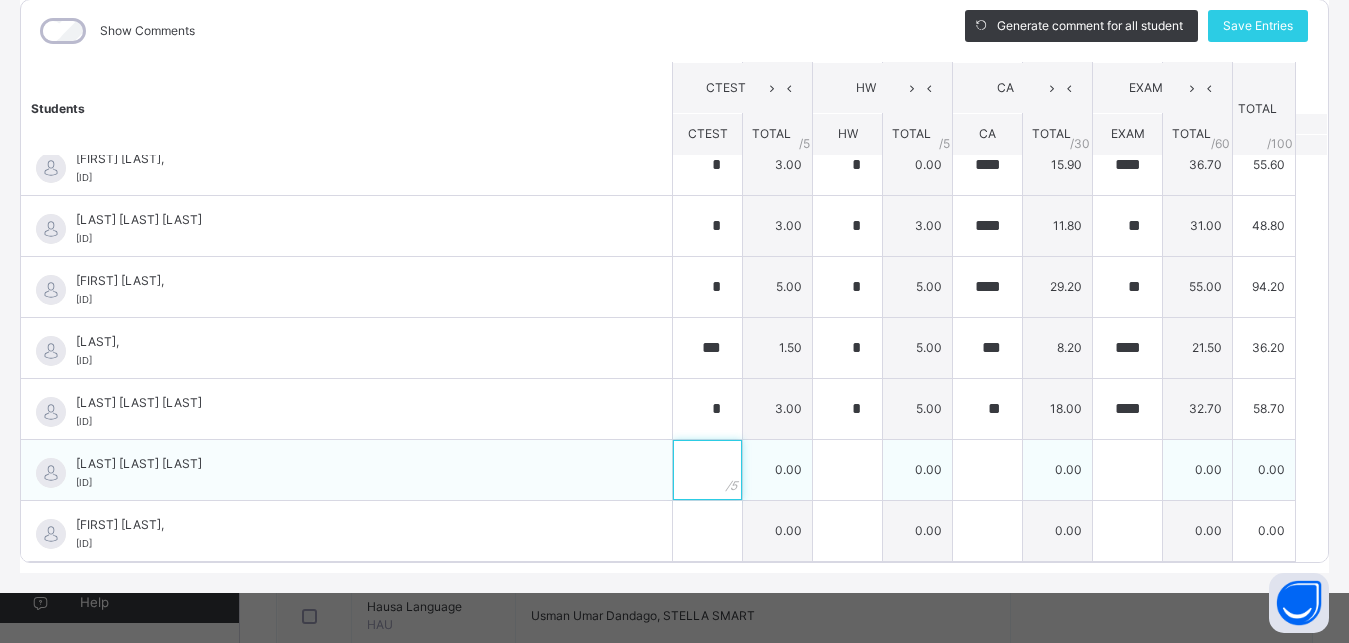 click at bounding box center (707, 470) 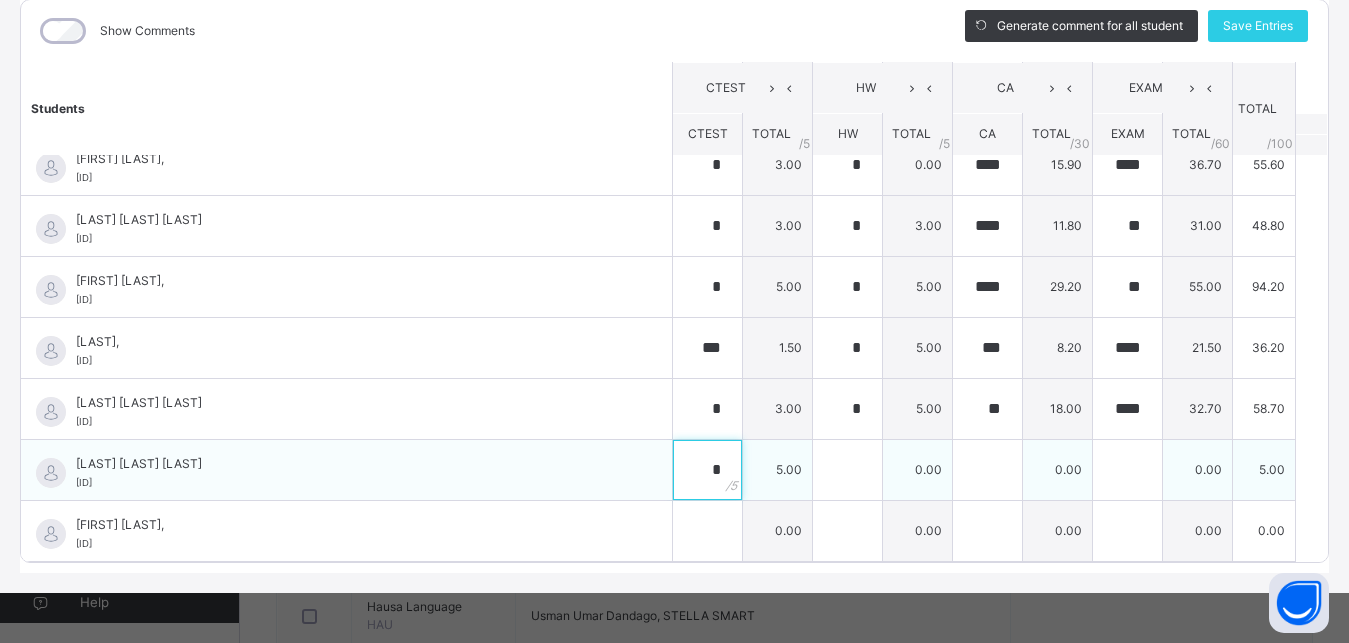 type on "*" 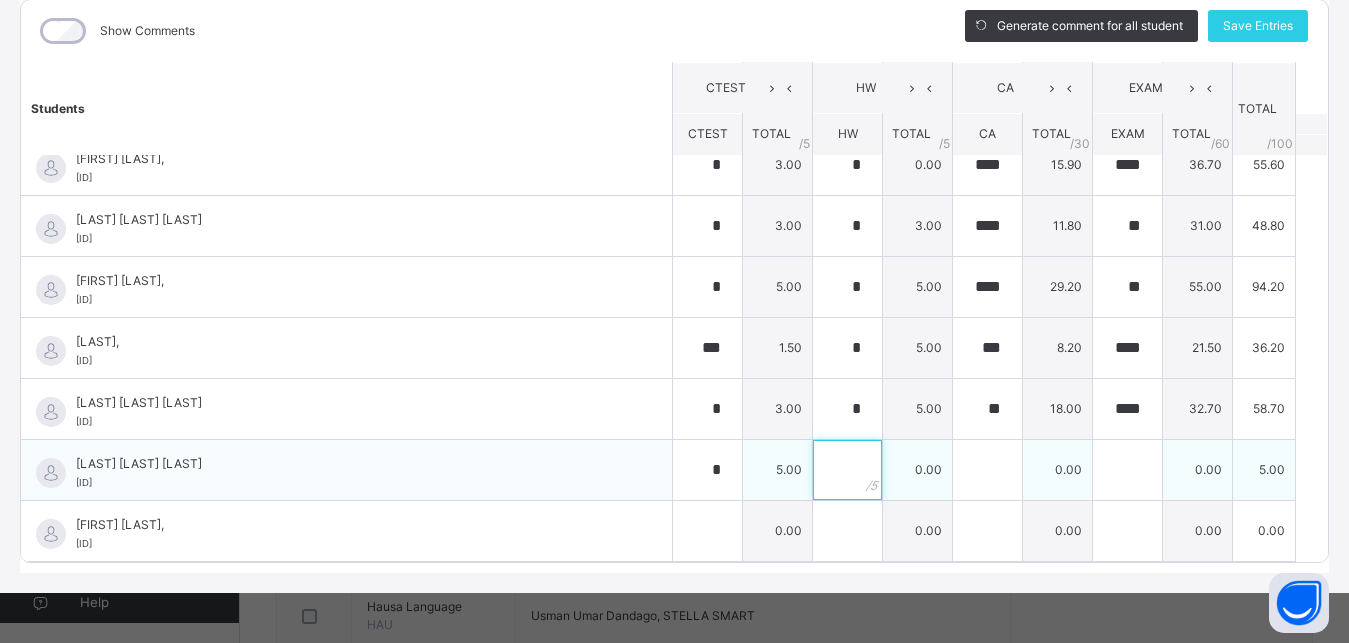 click at bounding box center (847, 470) 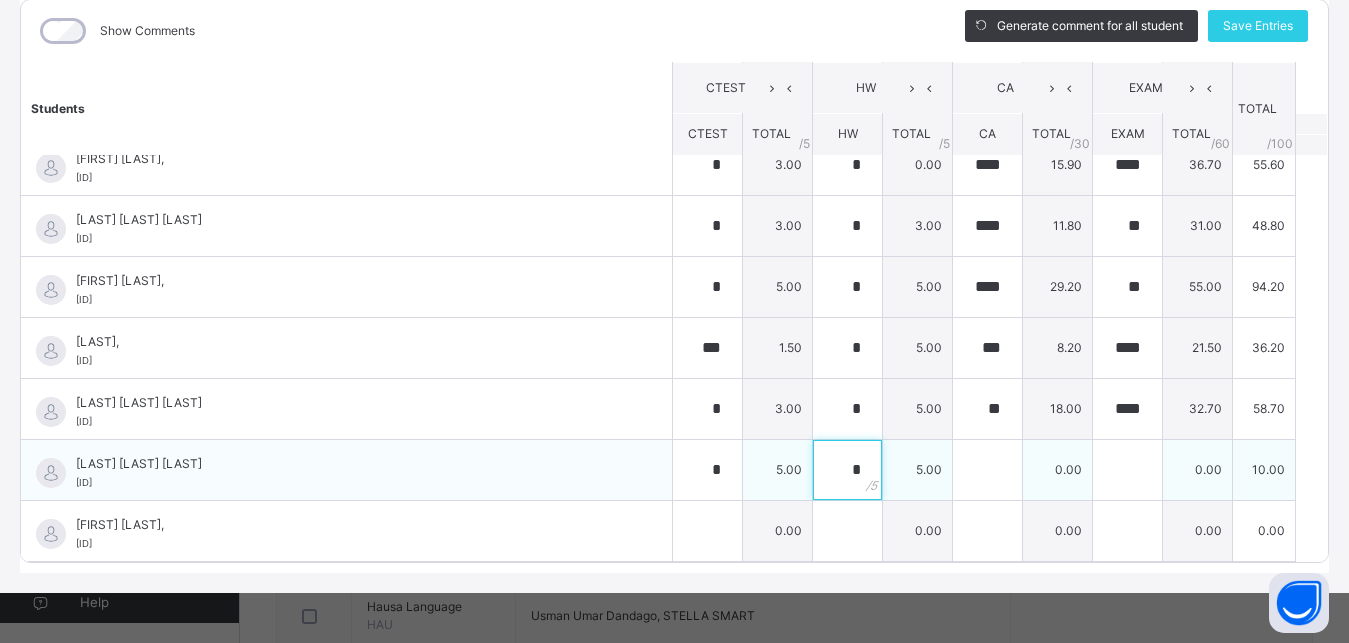 type on "*" 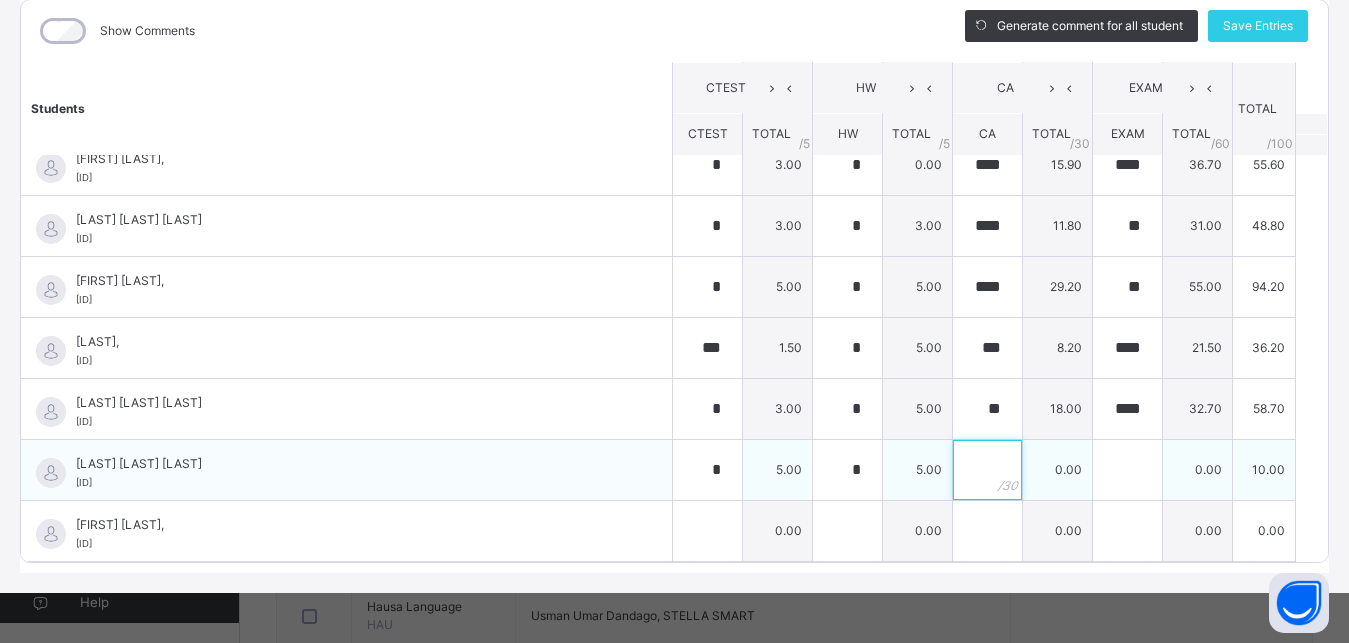 click at bounding box center [987, 470] 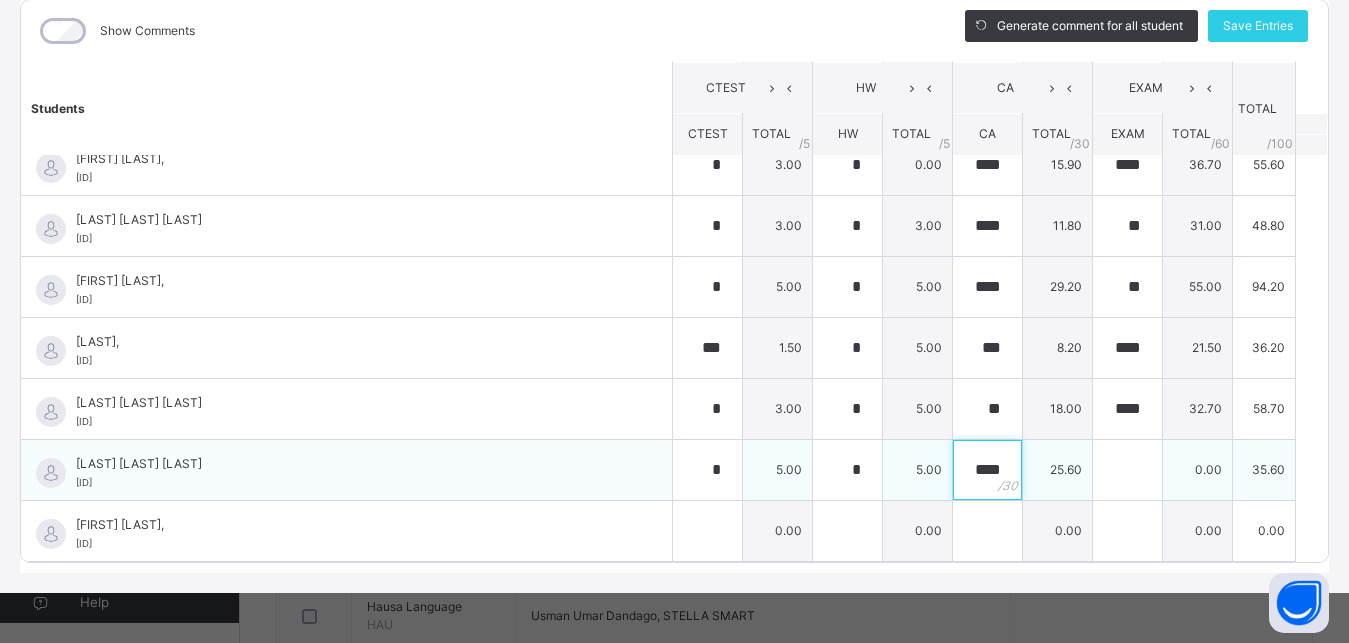 type on "****" 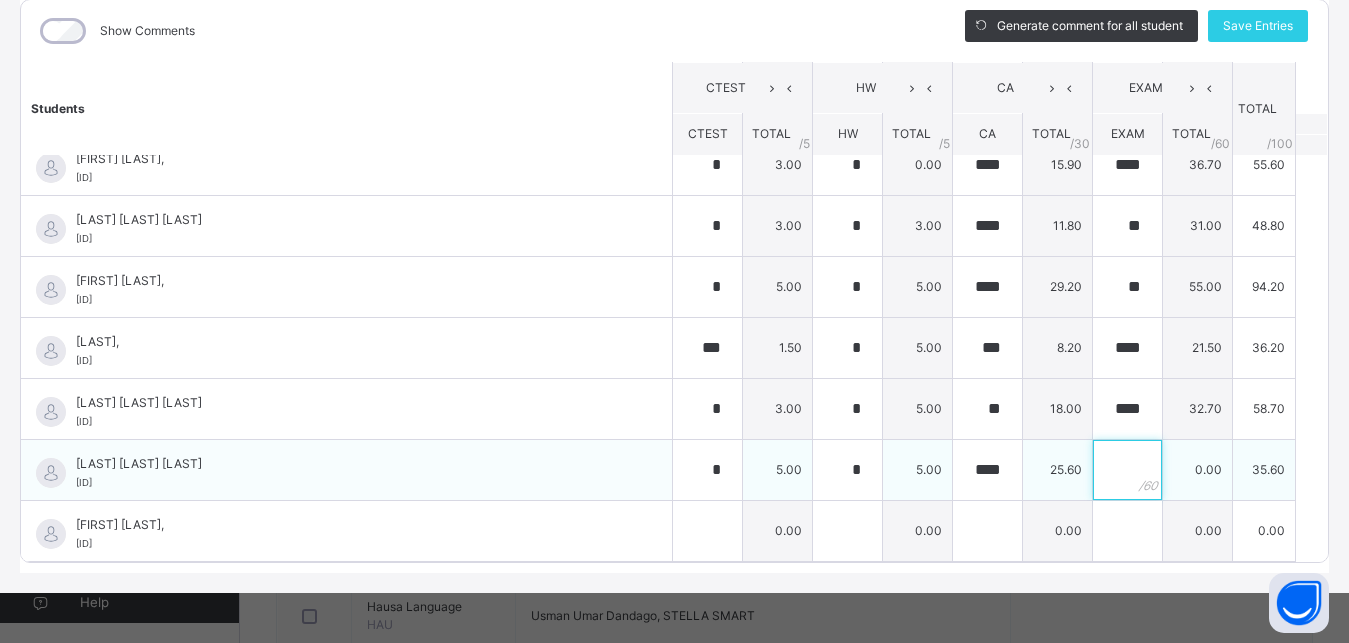 click at bounding box center (1127, 470) 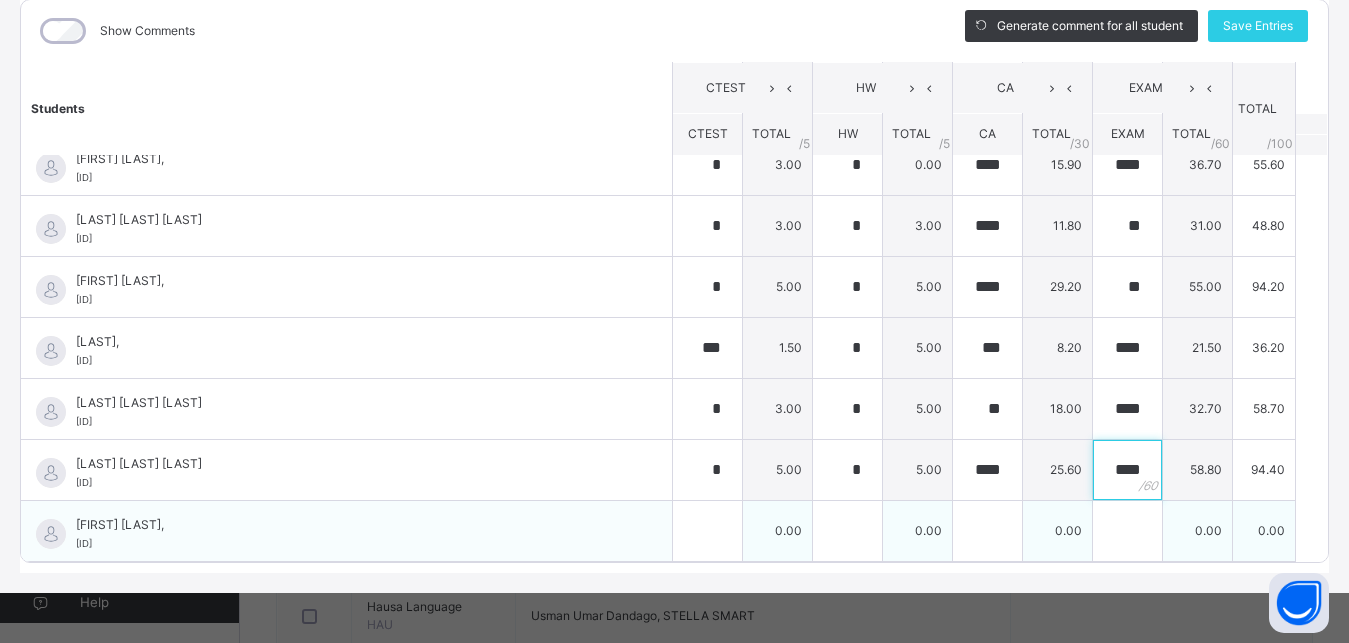 type on "****" 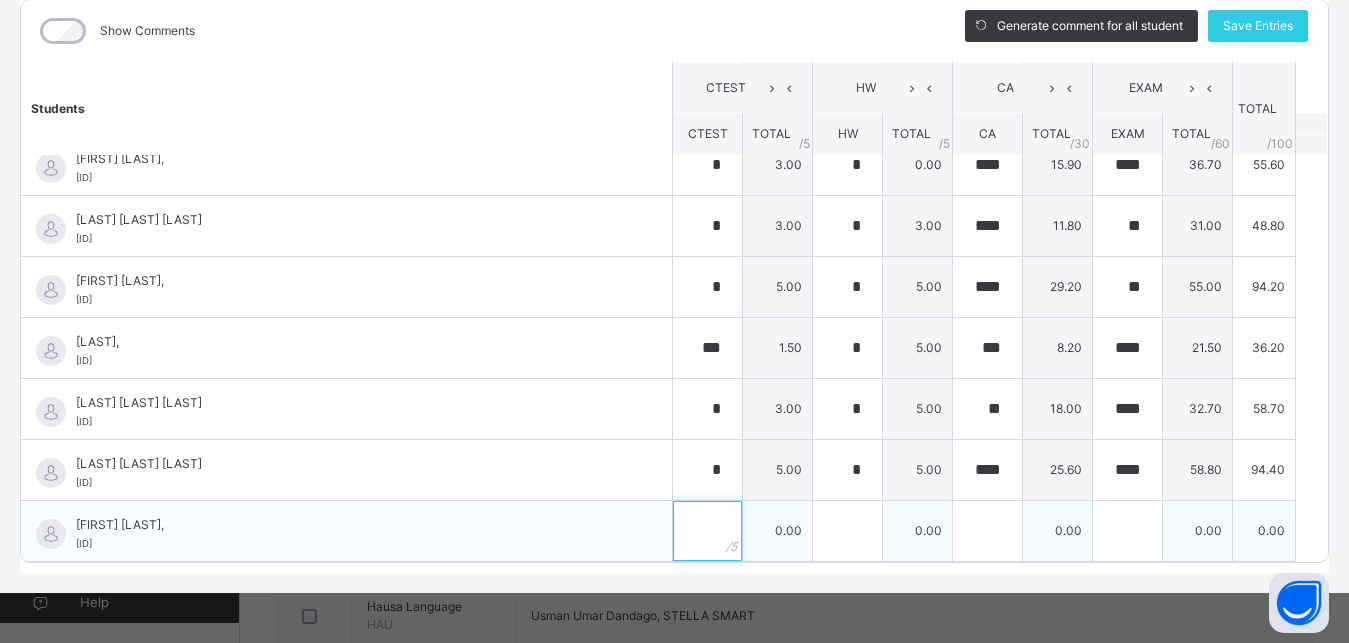 click at bounding box center [707, 531] 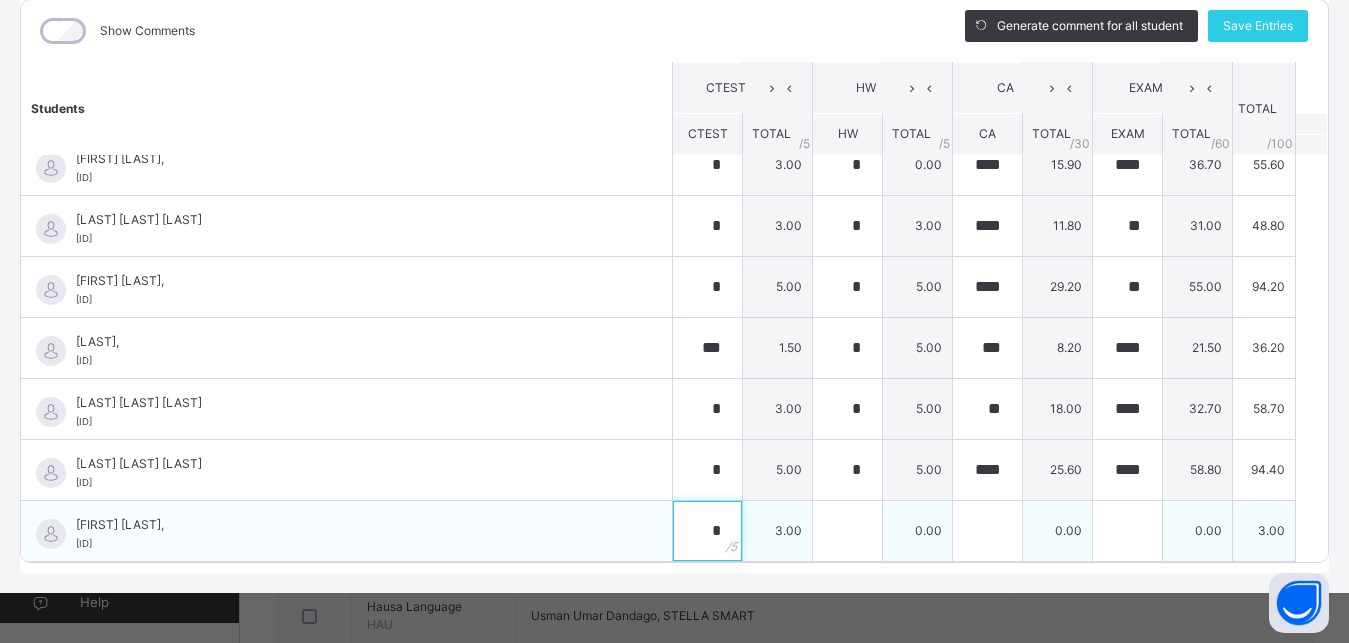 type on "*" 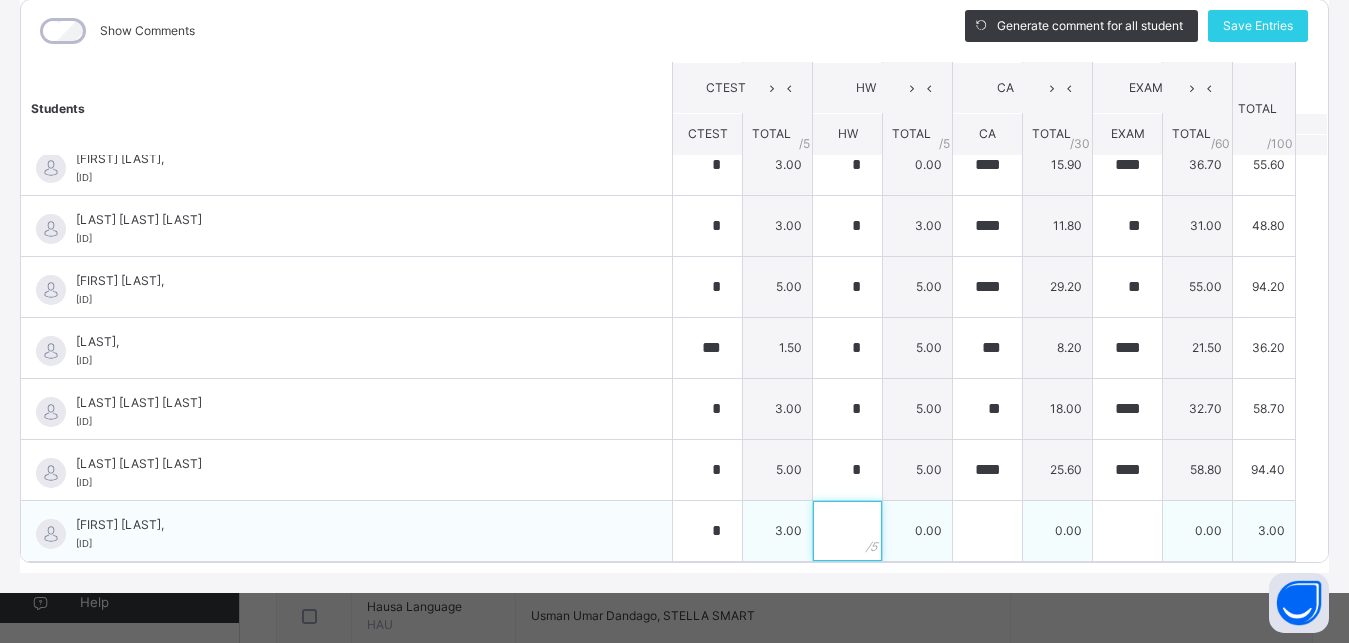 click at bounding box center (847, 531) 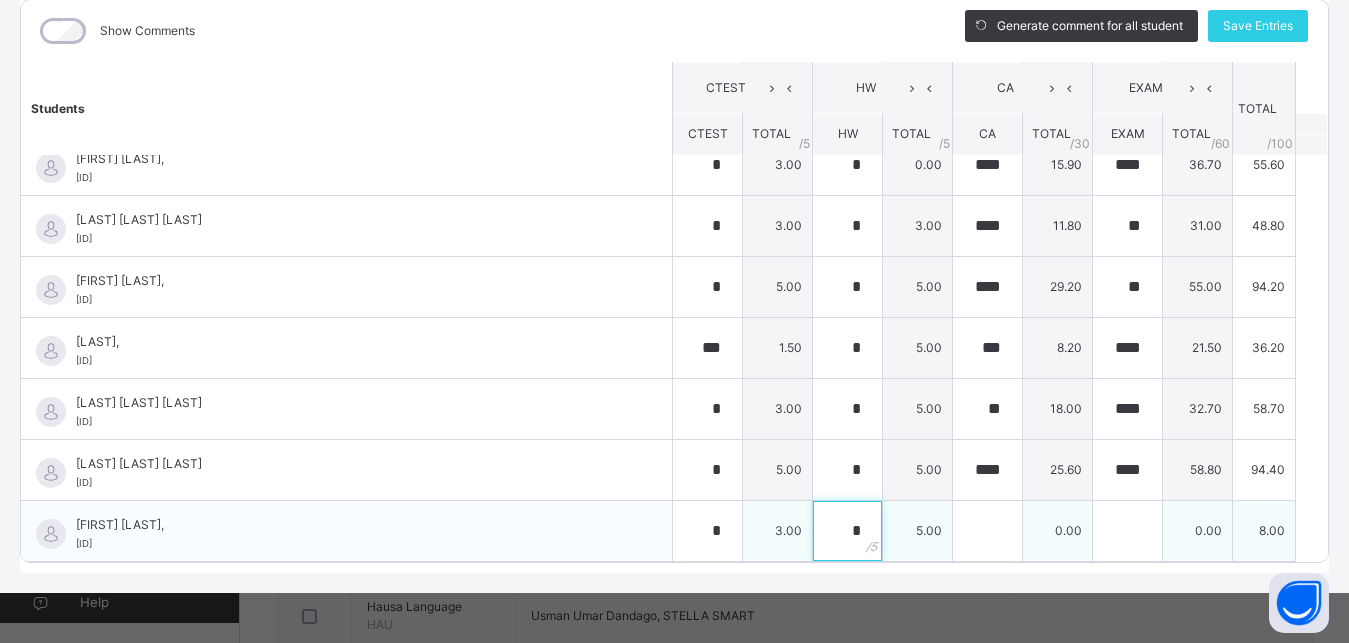 type on "*" 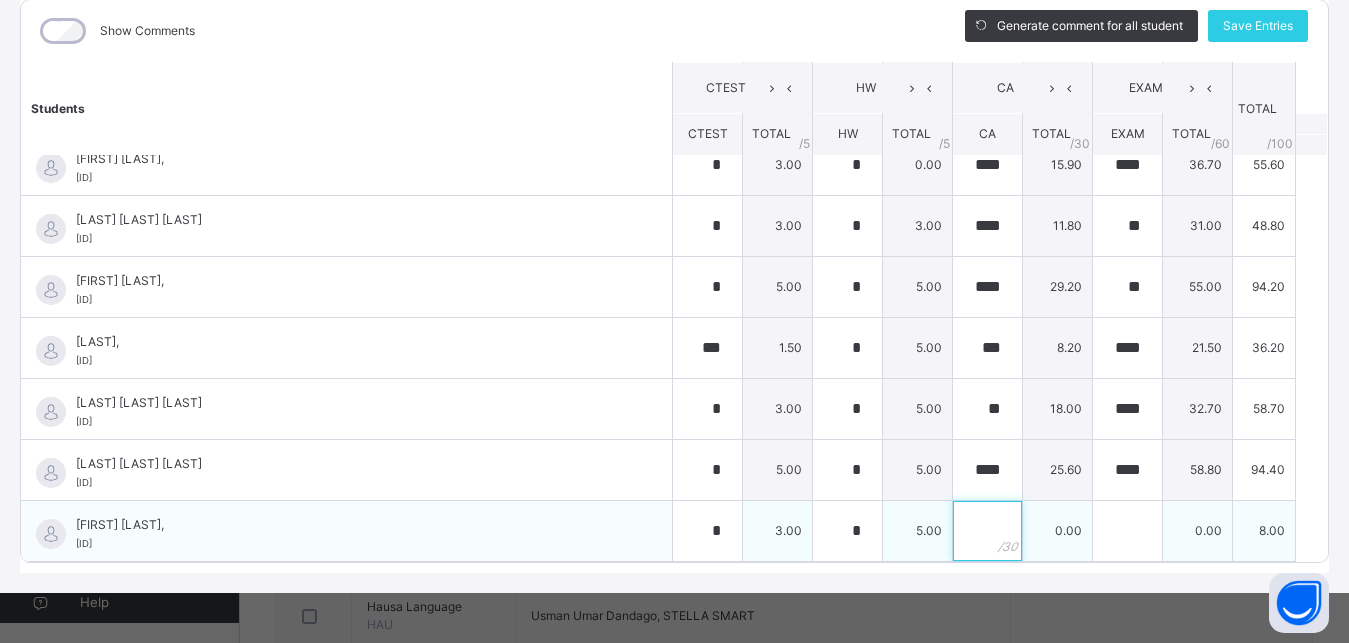 click at bounding box center (987, 531) 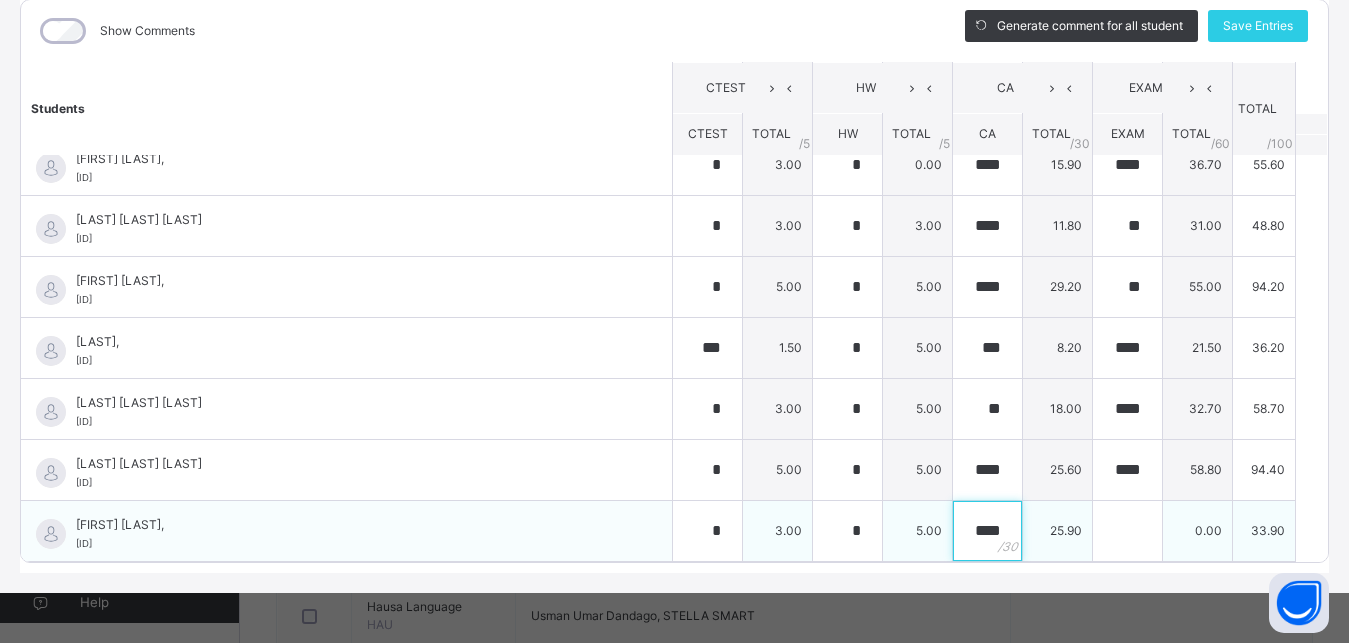 type on "****" 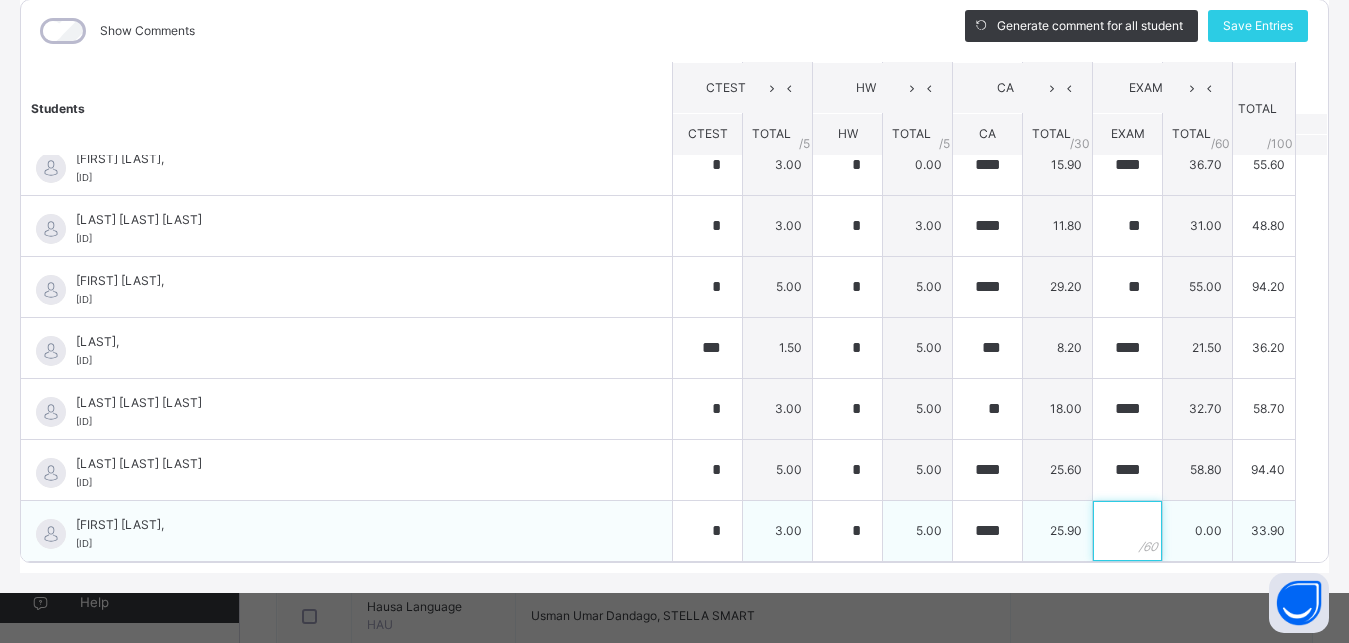 click at bounding box center [1127, 531] 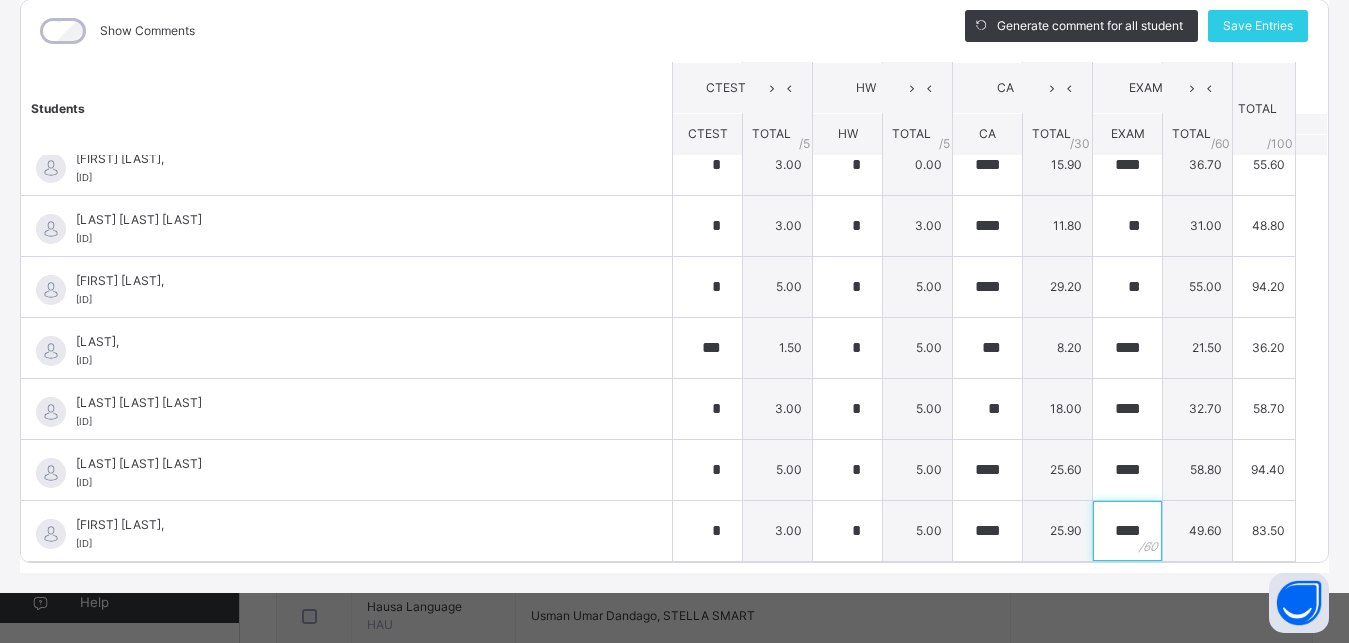 type on "****" 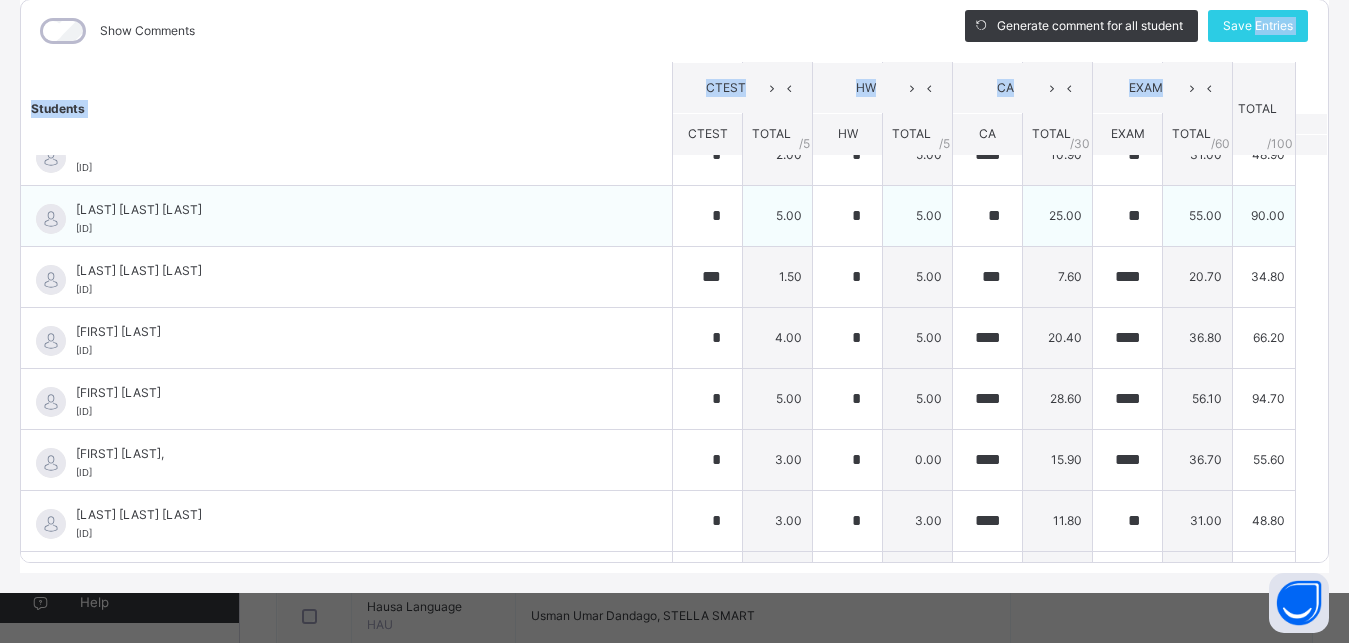drag, startPoint x: 1211, startPoint y: 154, endPoint x: 1240, endPoint y: 27, distance: 130.26895 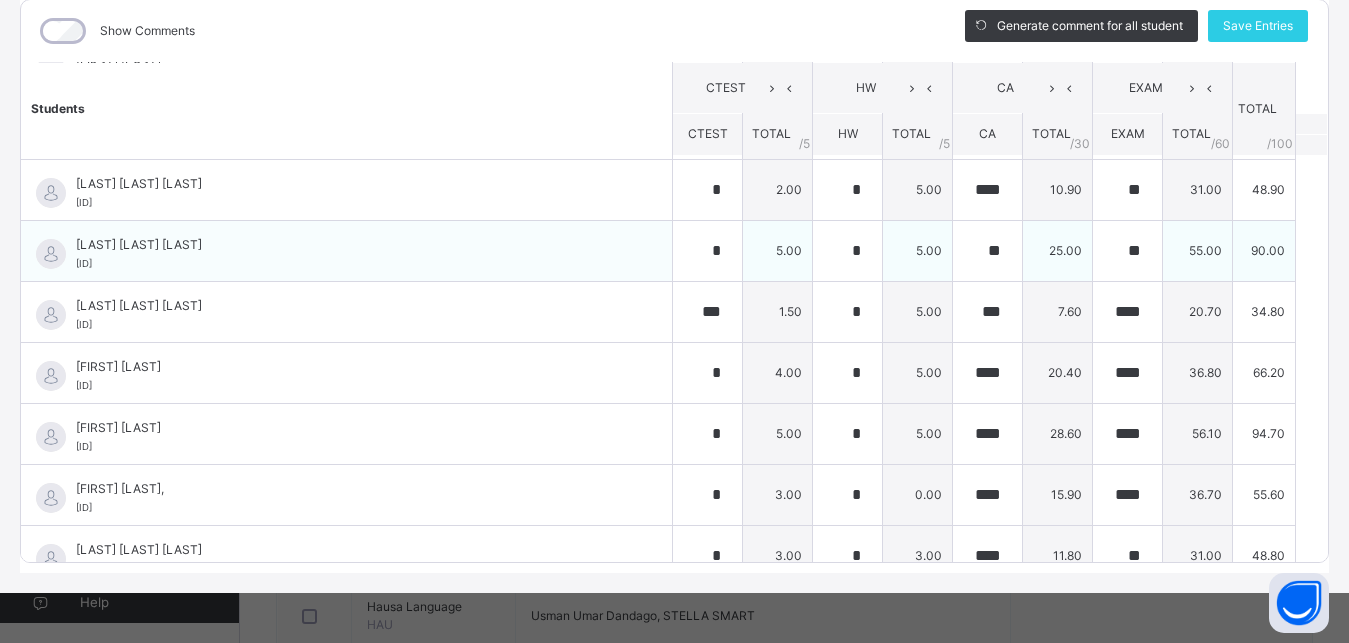 click on "Save Entries" at bounding box center (1258, 26) 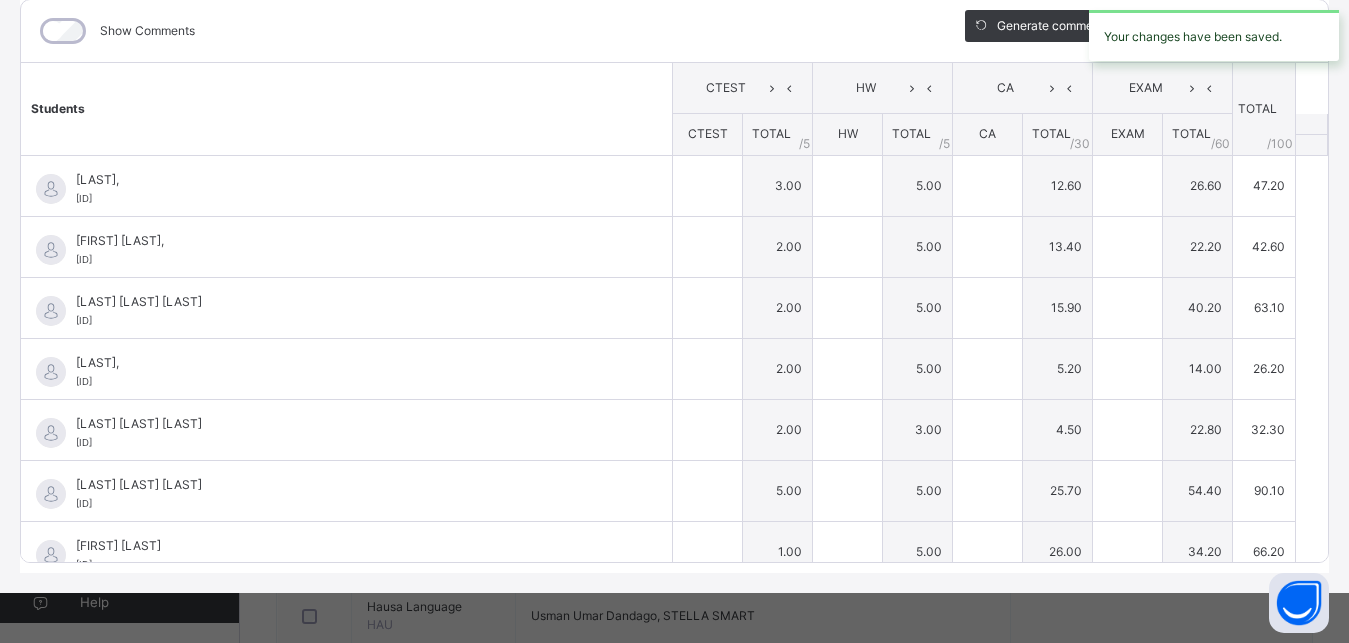 type on "*" 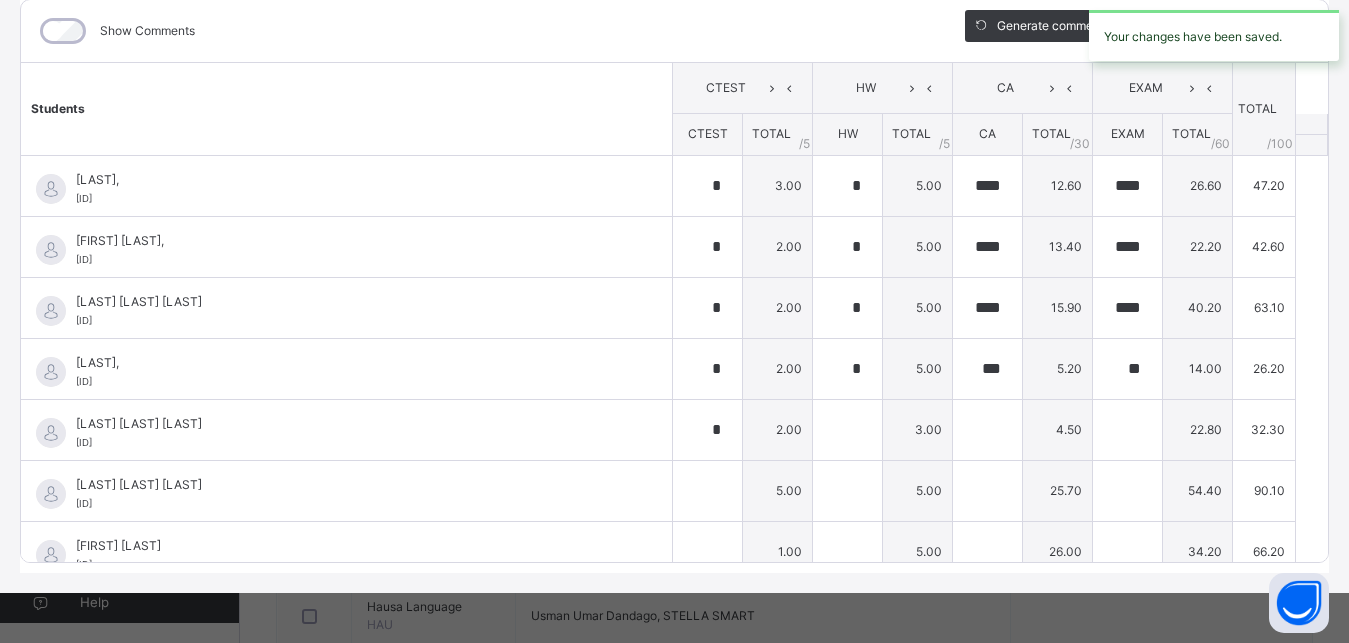 type on "*" 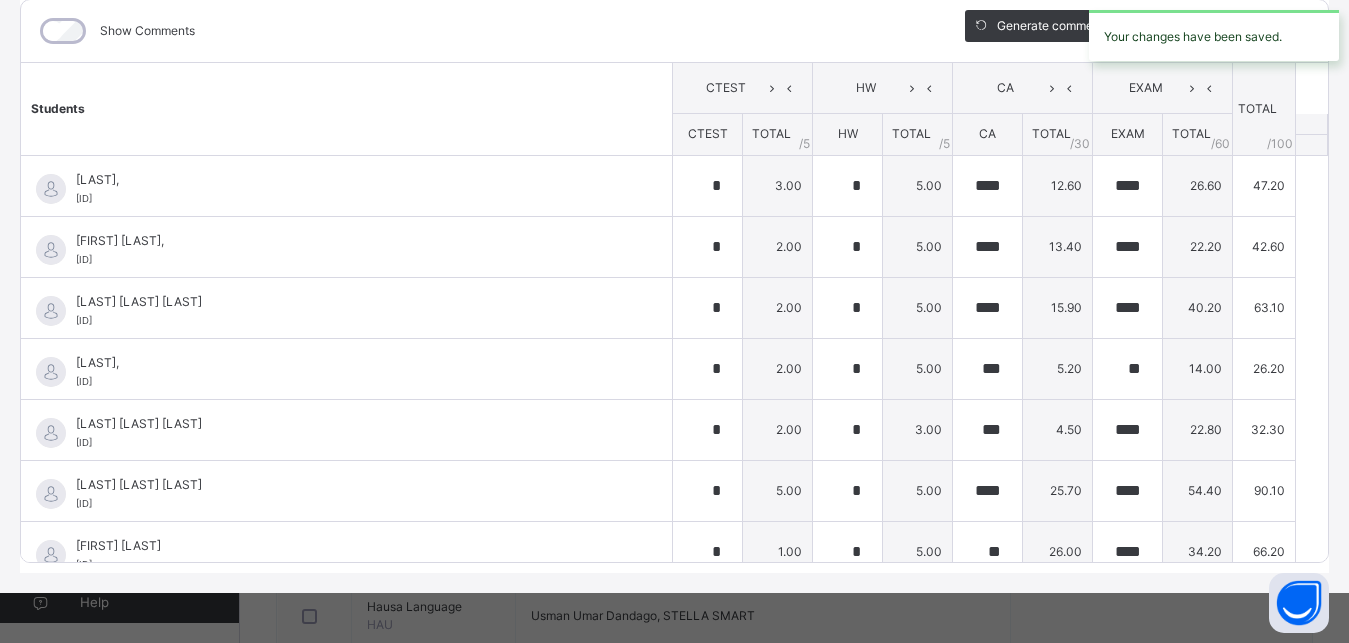 type on "*" 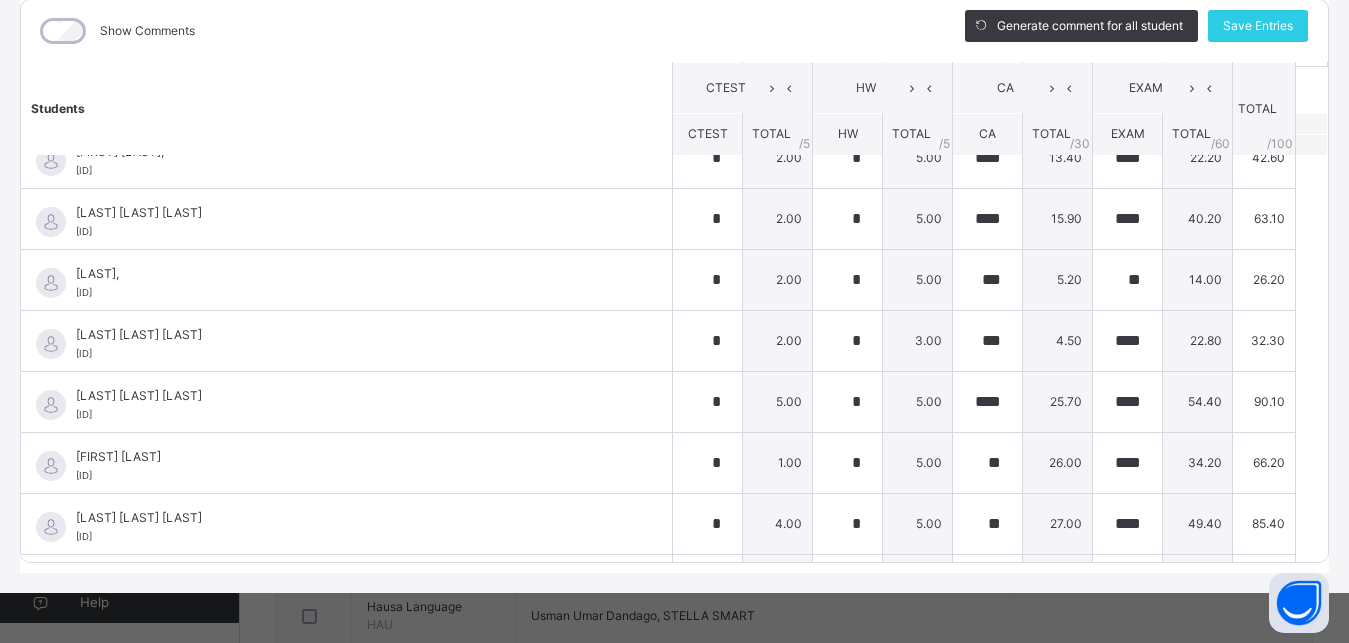 scroll, scrollTop: 90, scrollLeft: 0, axis: vertical 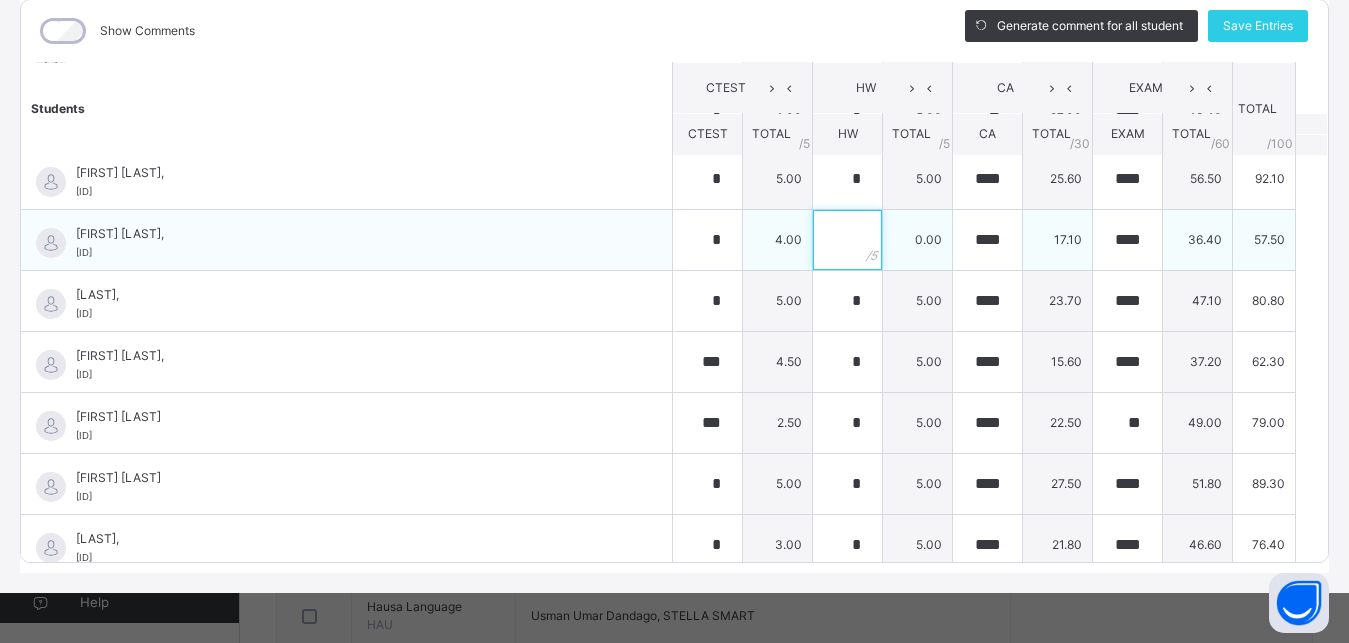 click at bounding box center (847, 240) 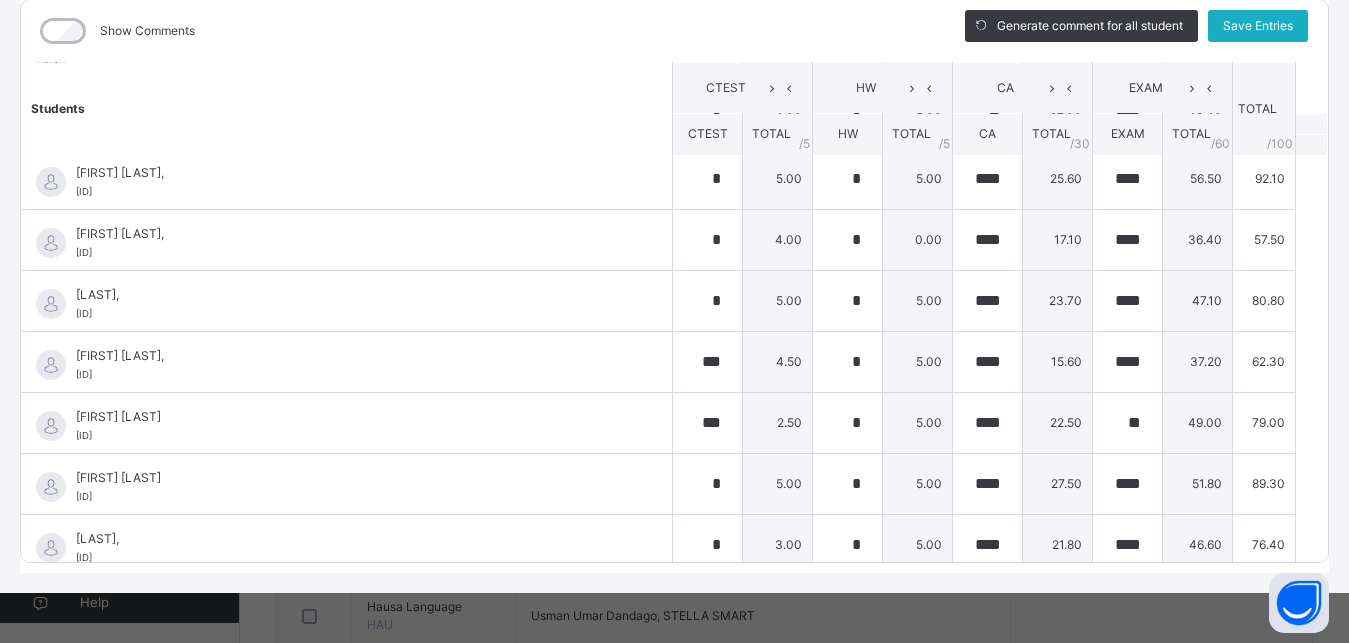 click on "Save Entries" at bounding box center (1258, 26) 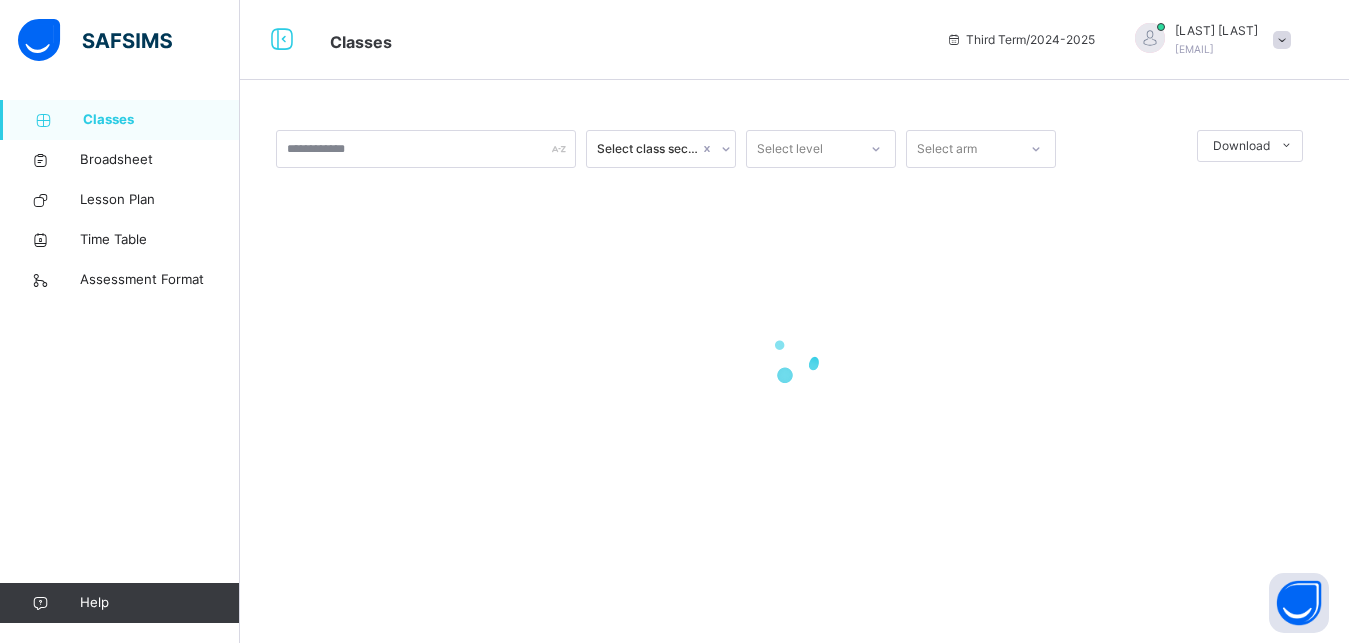 scroll, scrollTop: 0, scrollLeft: 0, axis: both 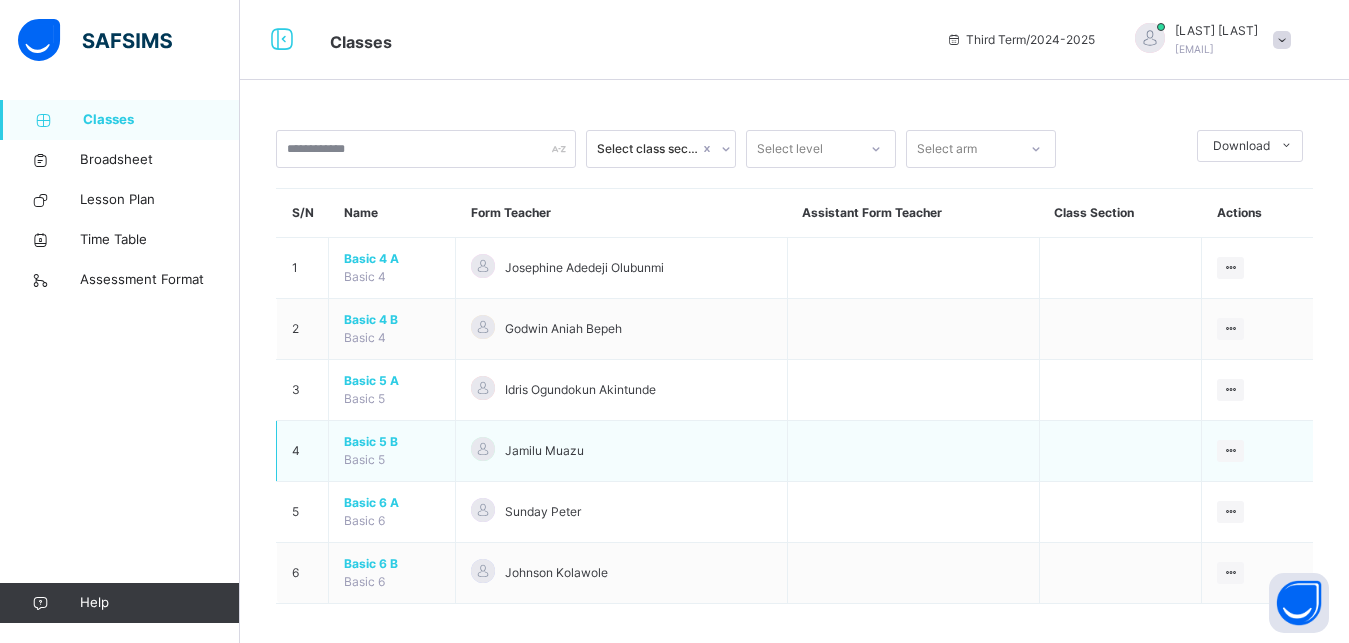 click on "Basic 5   B   Basic 5" at bounding box center [392, 451] 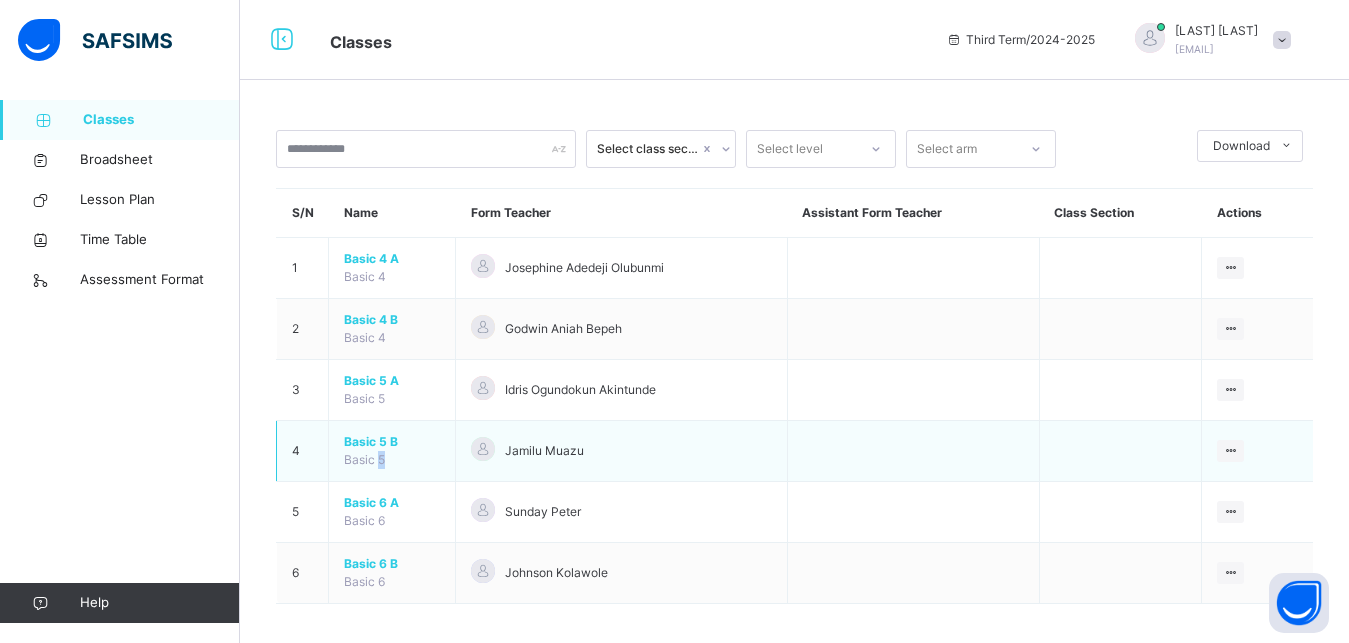 click on "Basic 5   B   Basic 5" at bounding box center [392, 451] 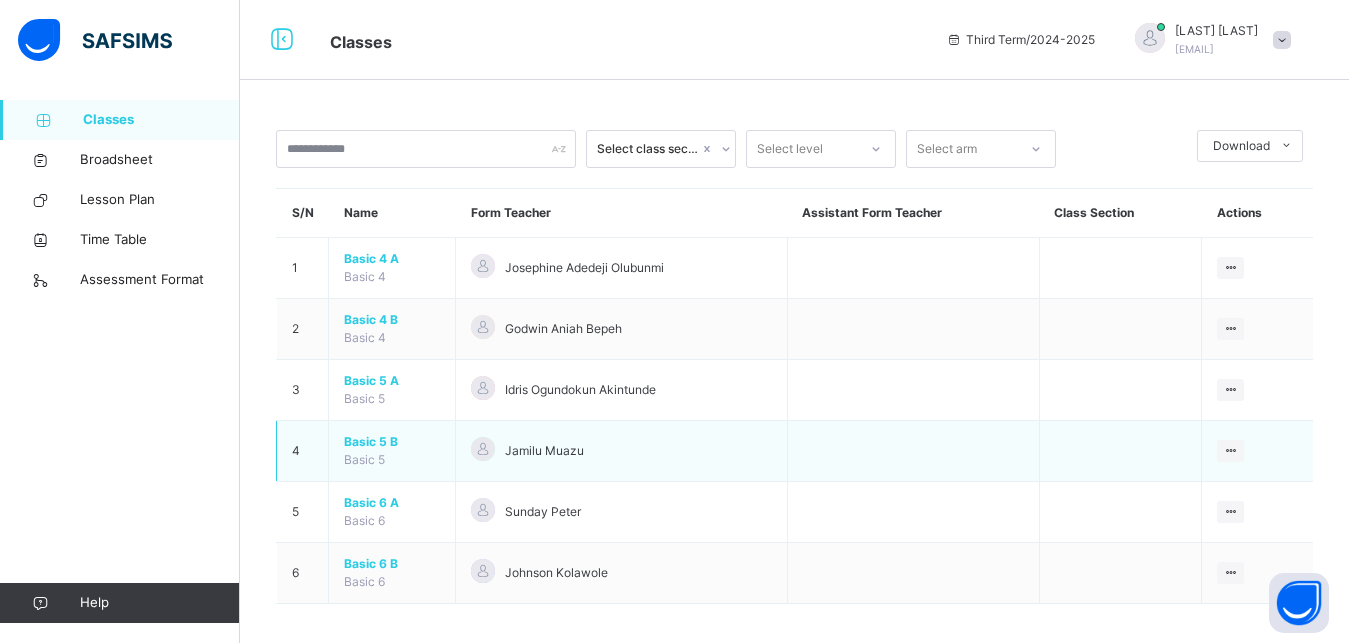 click on "Basic 5   B" at bounding box center (392, 442) 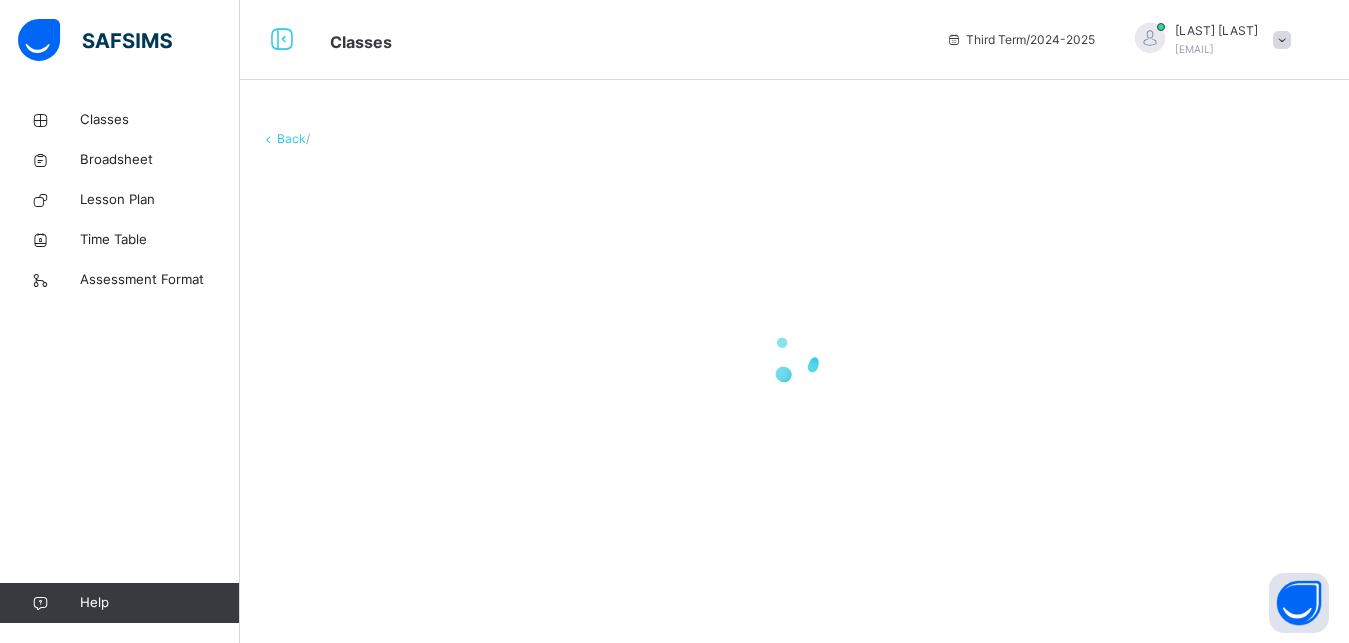 click at bounding box center [794, 358] 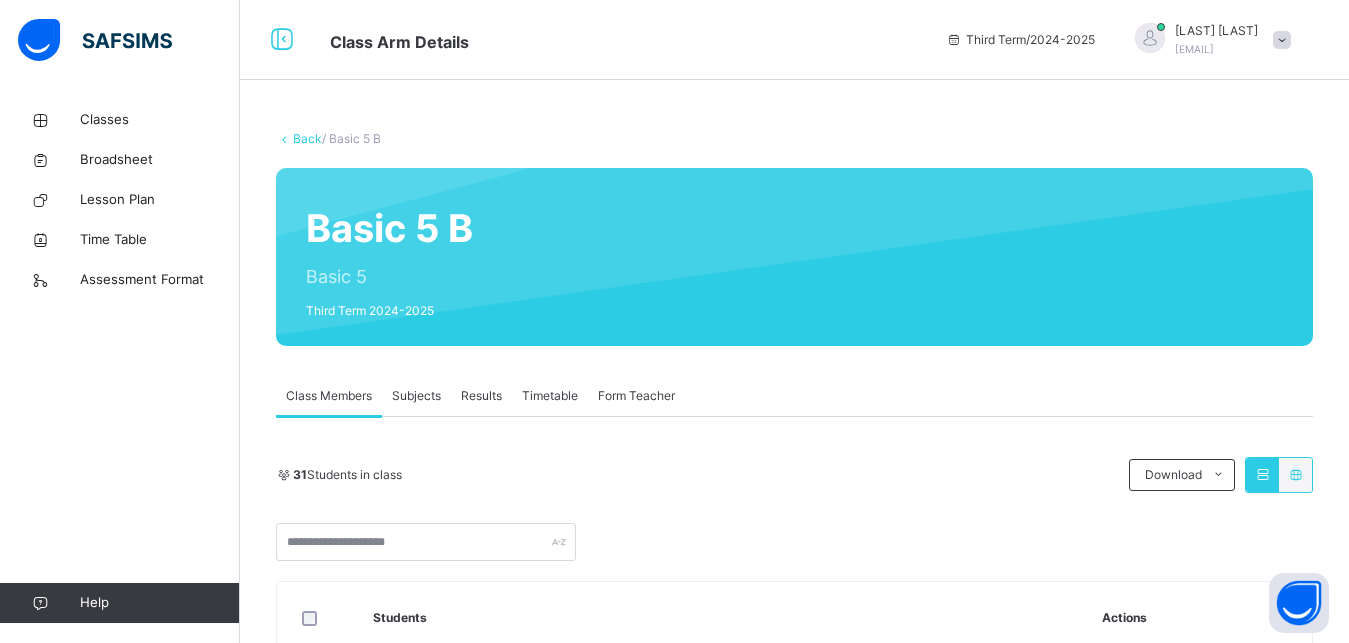 click on "Subjects" at bounding box center [416, 396] 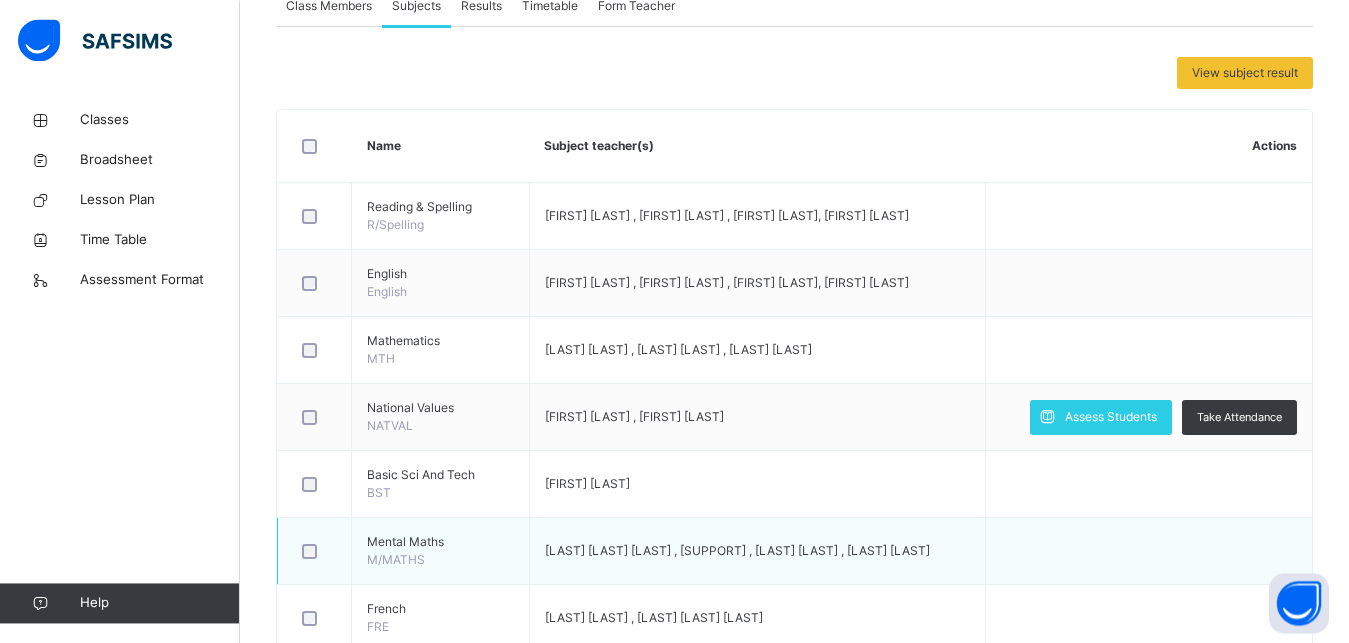 scroll, scrollTop: 408, scrollLeft: 0, axis: vertical 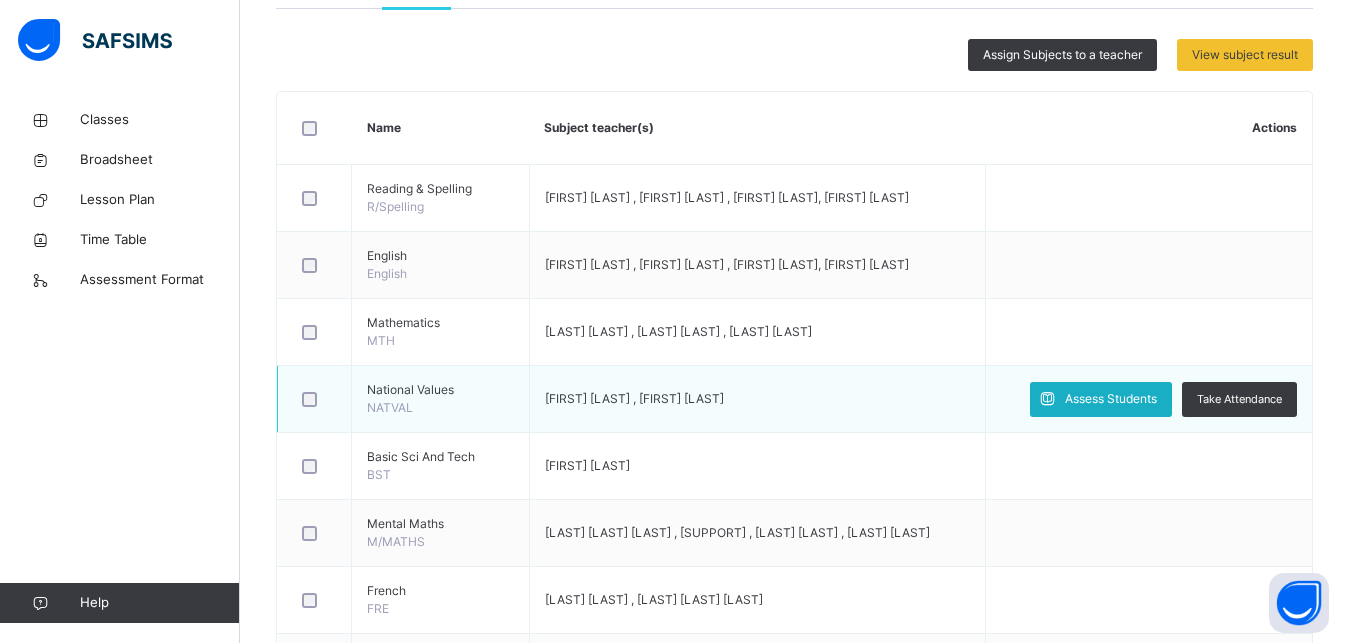 click on "Assess Students" at bounding box center [1111, 399] 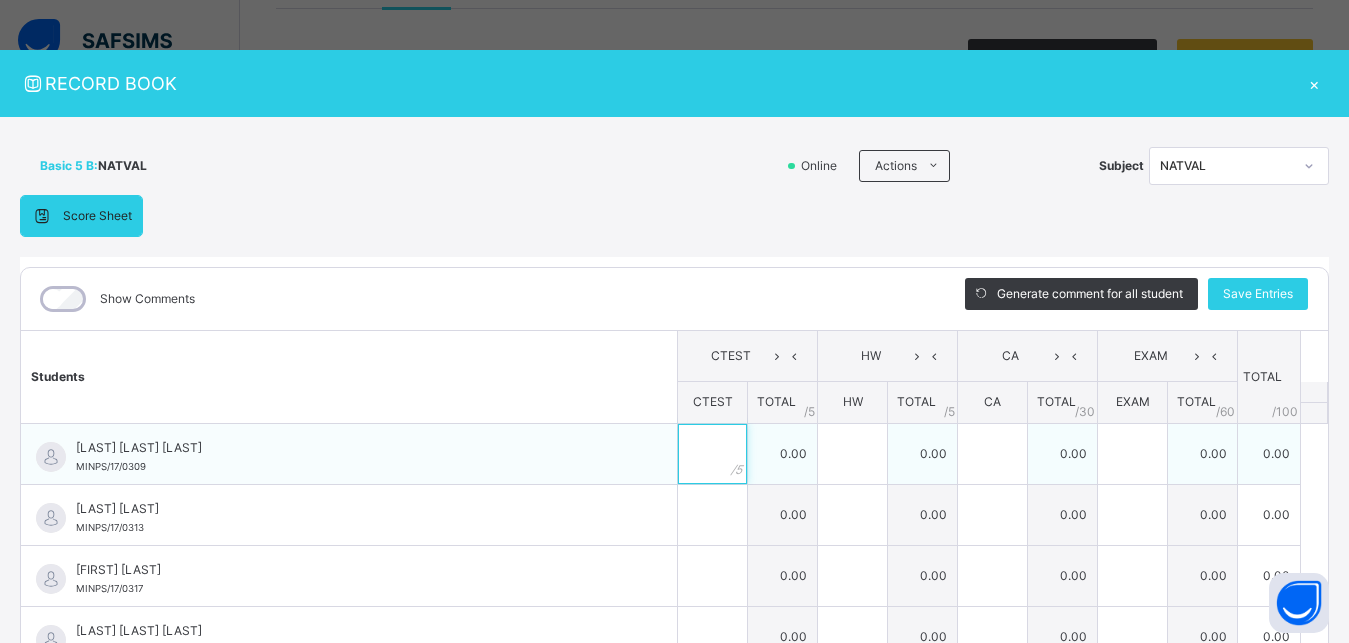 click at bounding box center [712, 454] 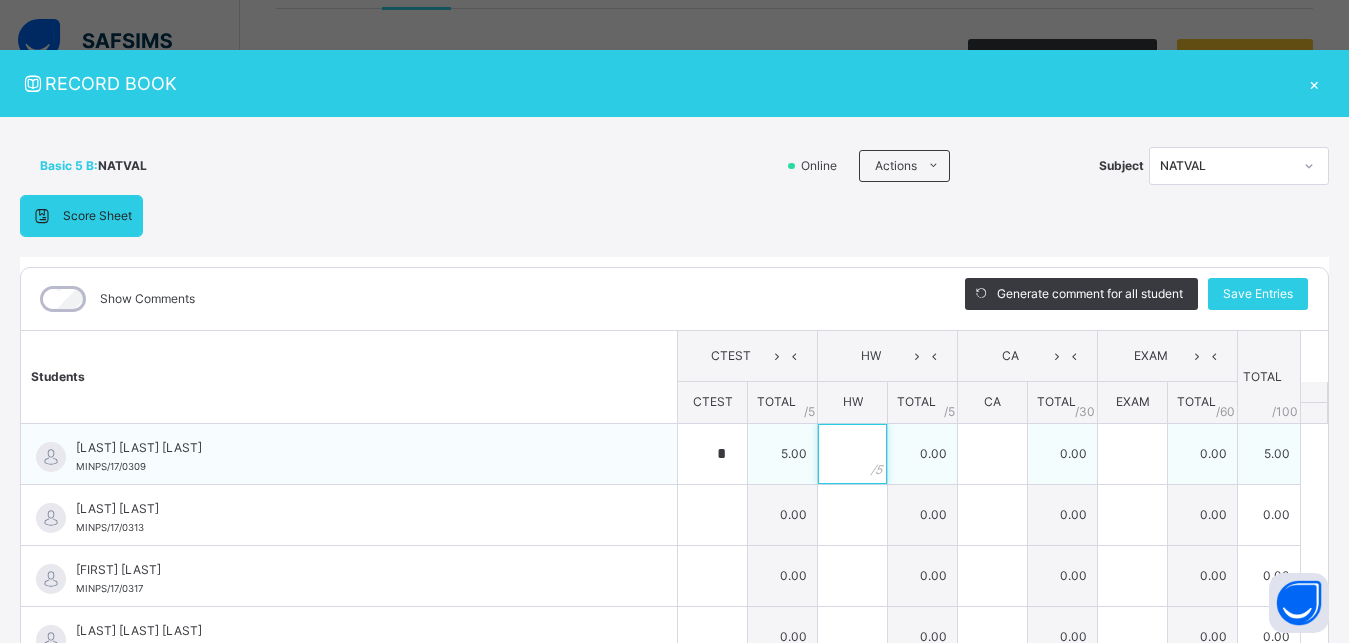 click at bounding box center [852, 454] 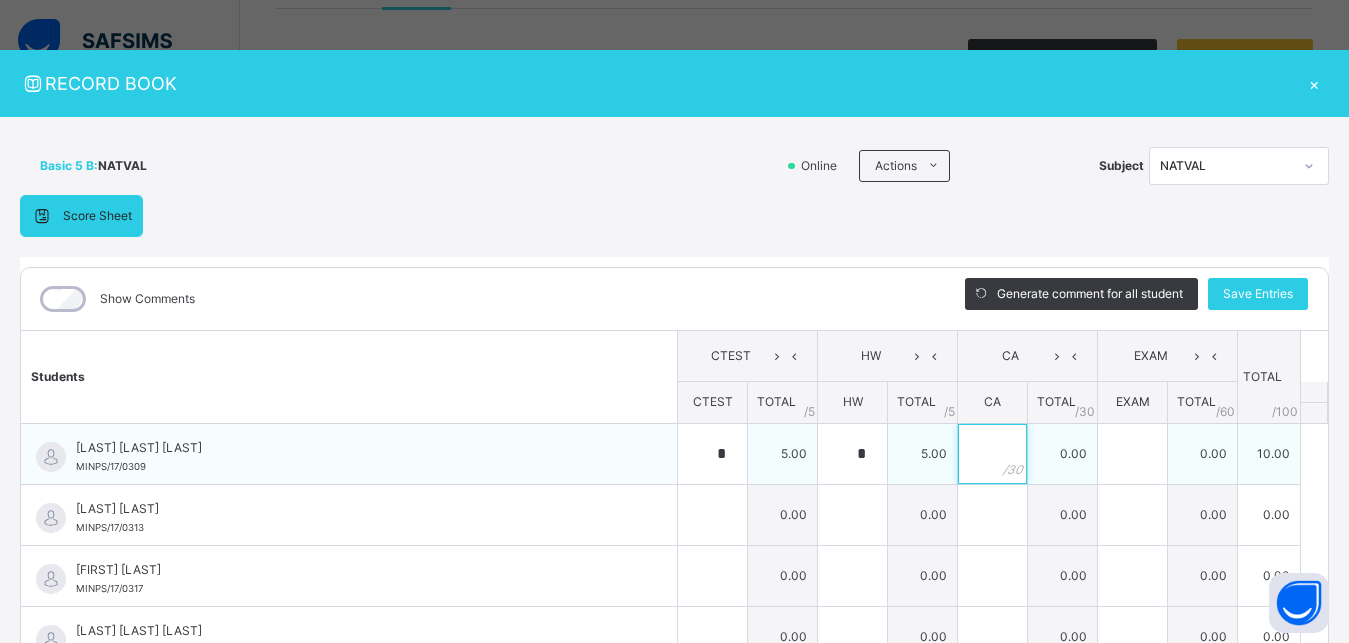 click at bounding box center [992, 454] 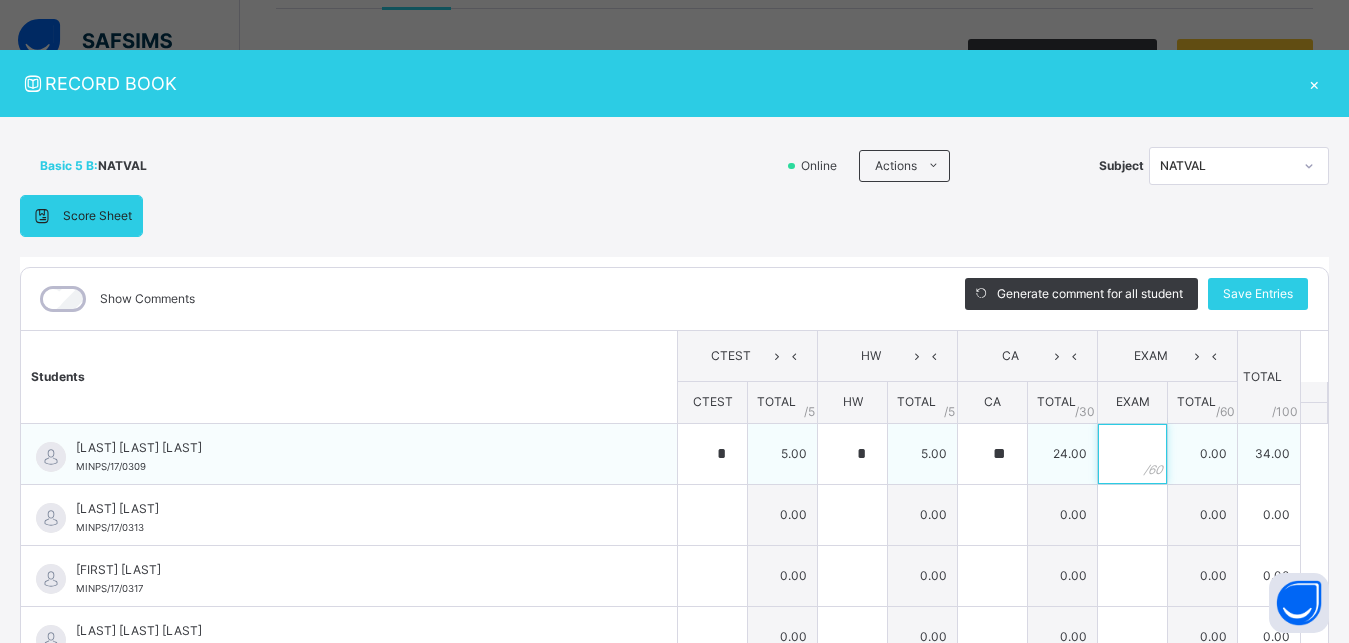 click at bounding box center (1132, 454) 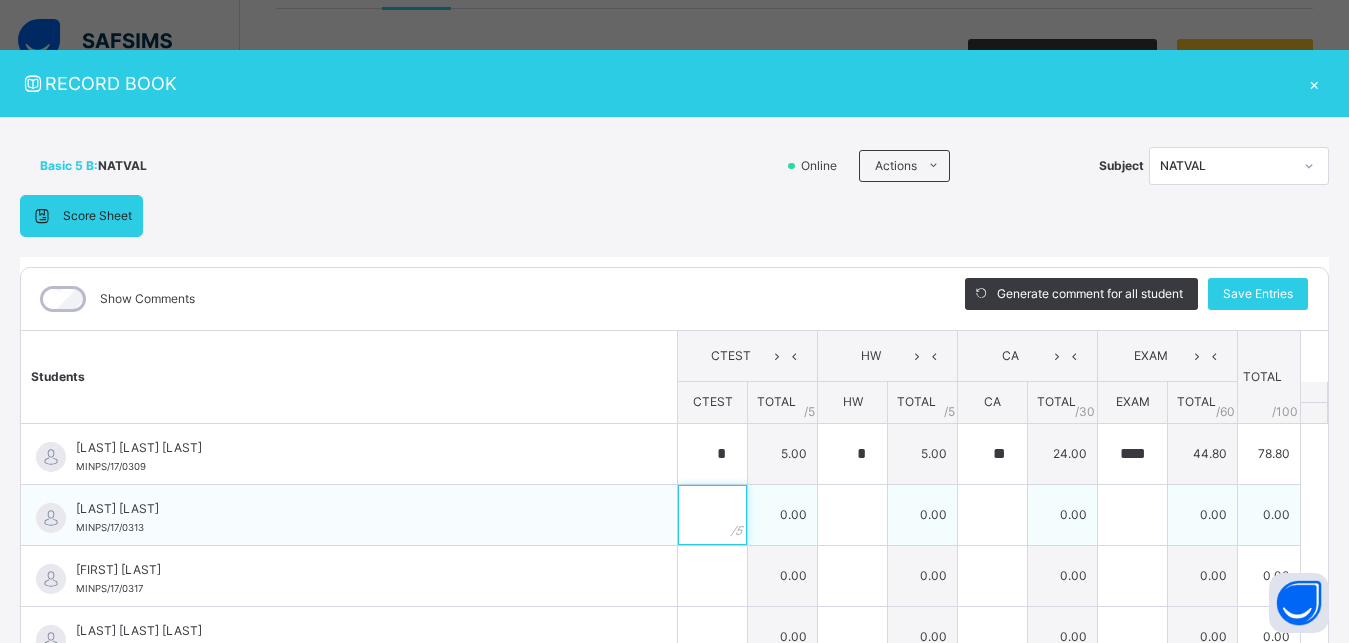click at bounding box center (712, 515) 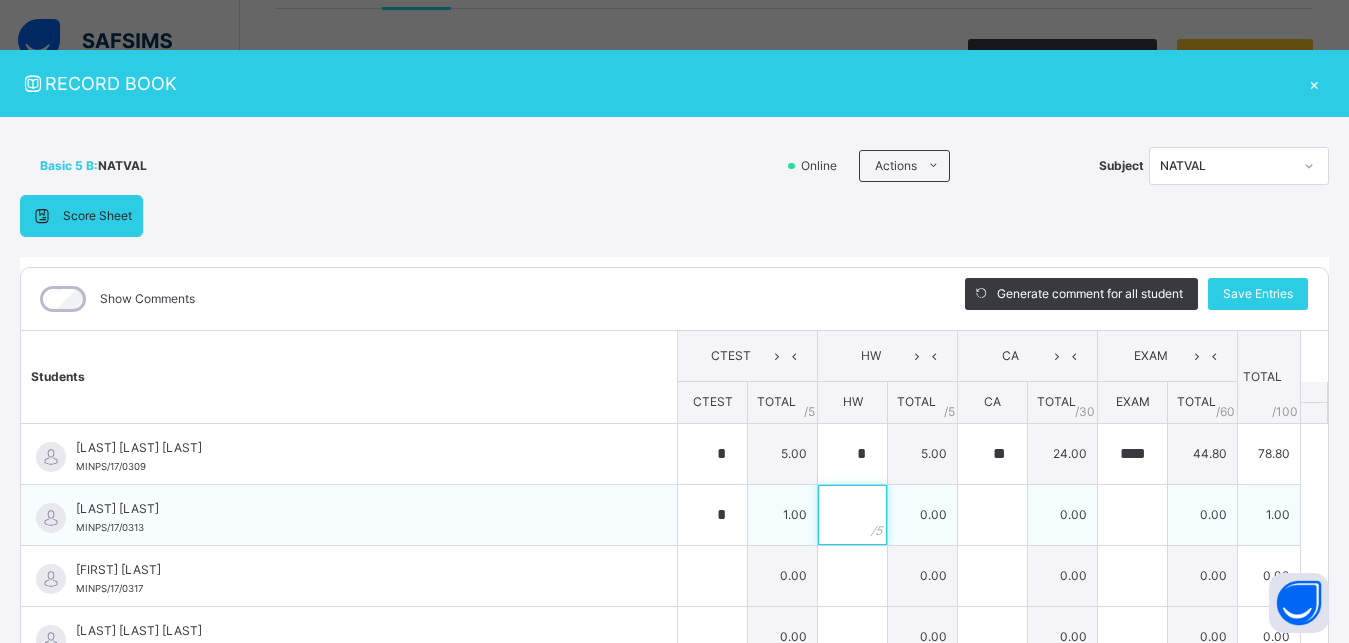 click at bounding box center [852, 515] 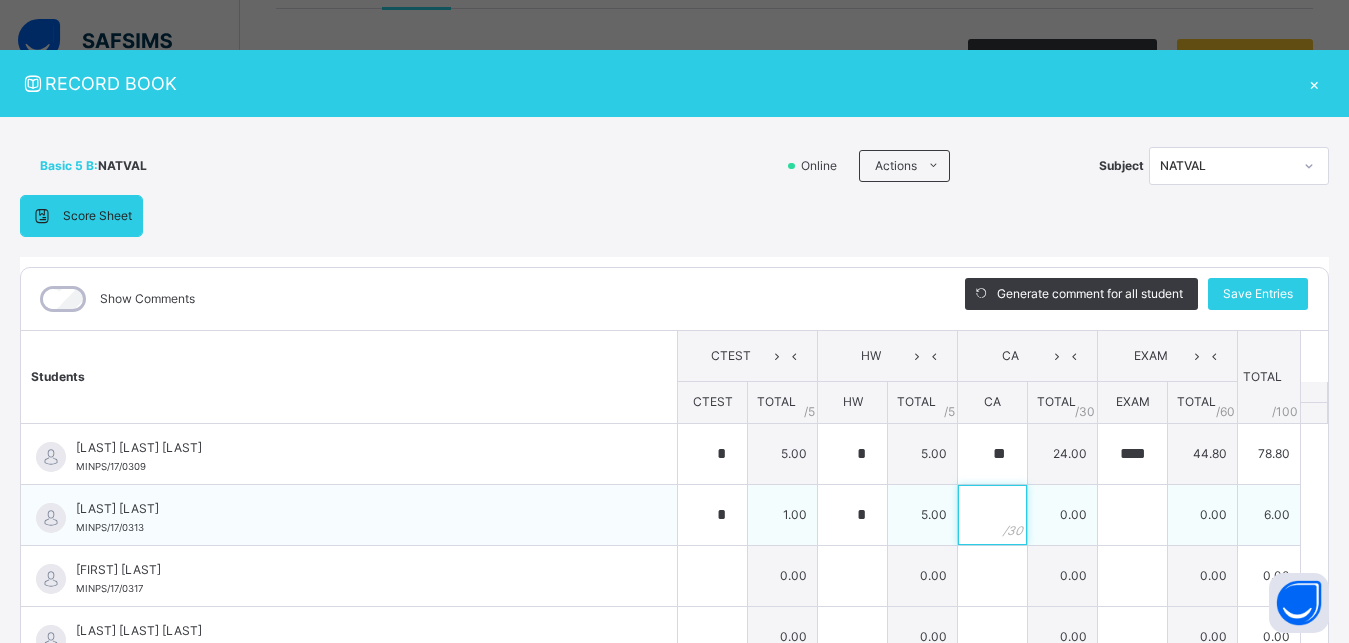 click at bounding box center [992, 515] 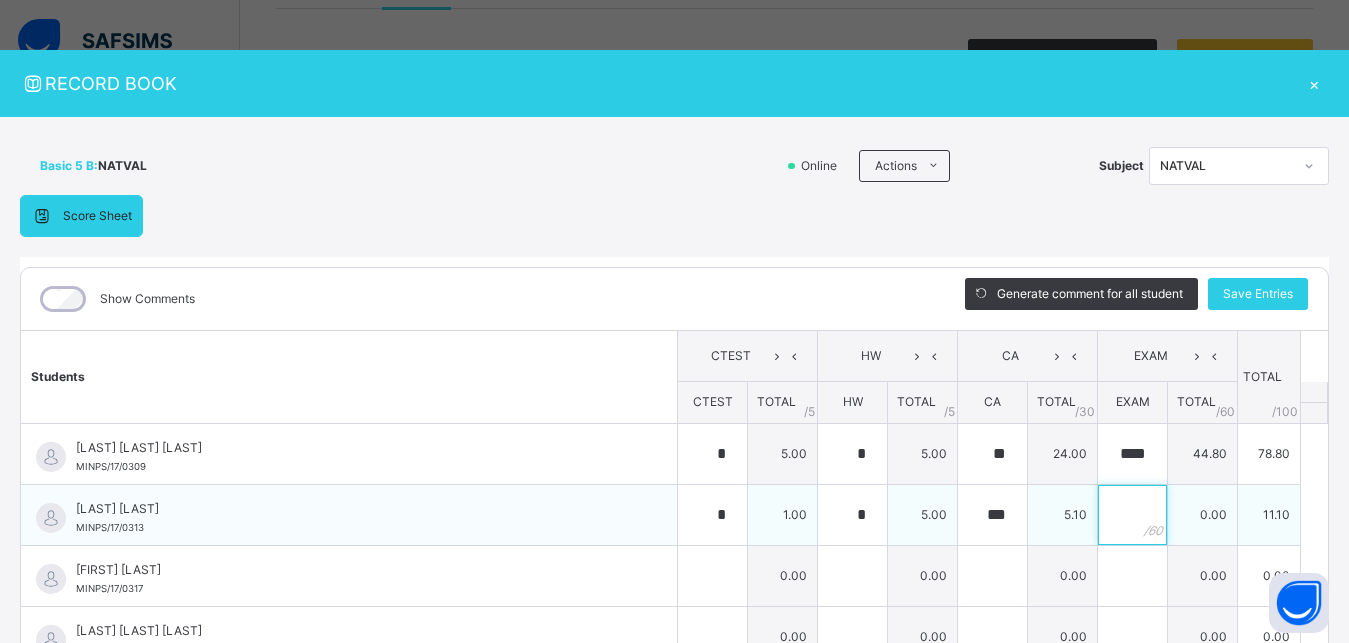 click at bounding box center [1132, 515] 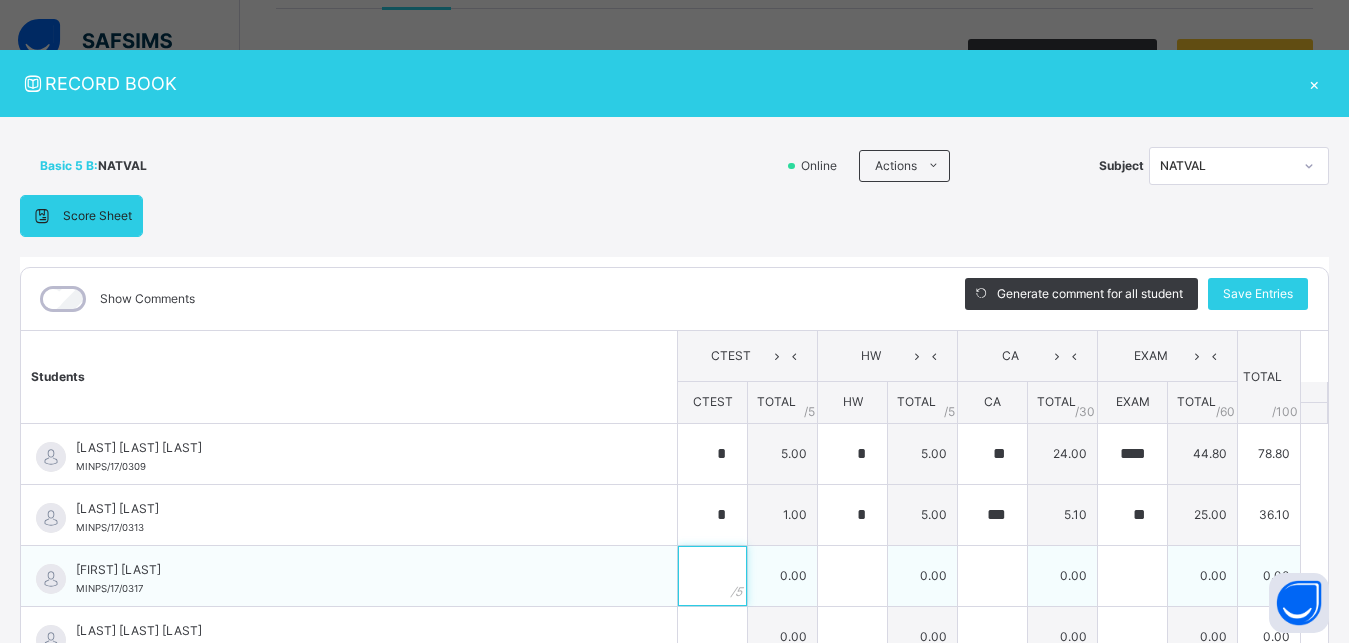 click at bounding box center [712, 576] 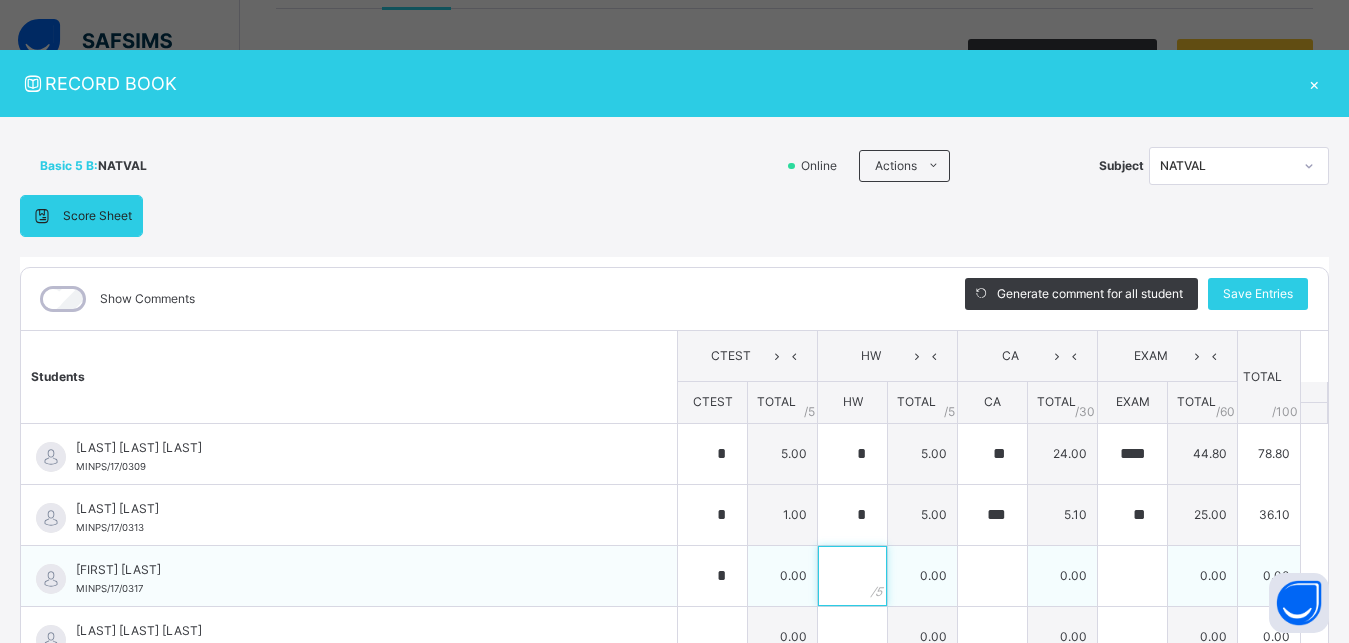click at bounding box center (852, 576) 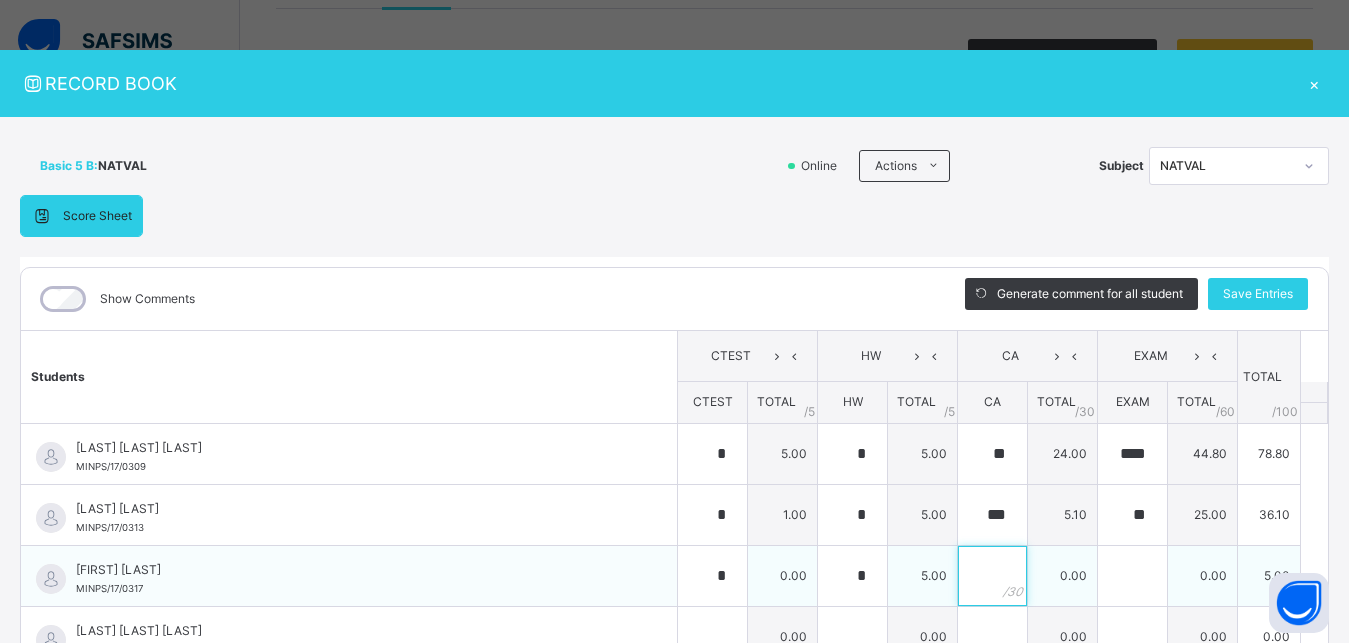 click at bounding box center [992, 576] 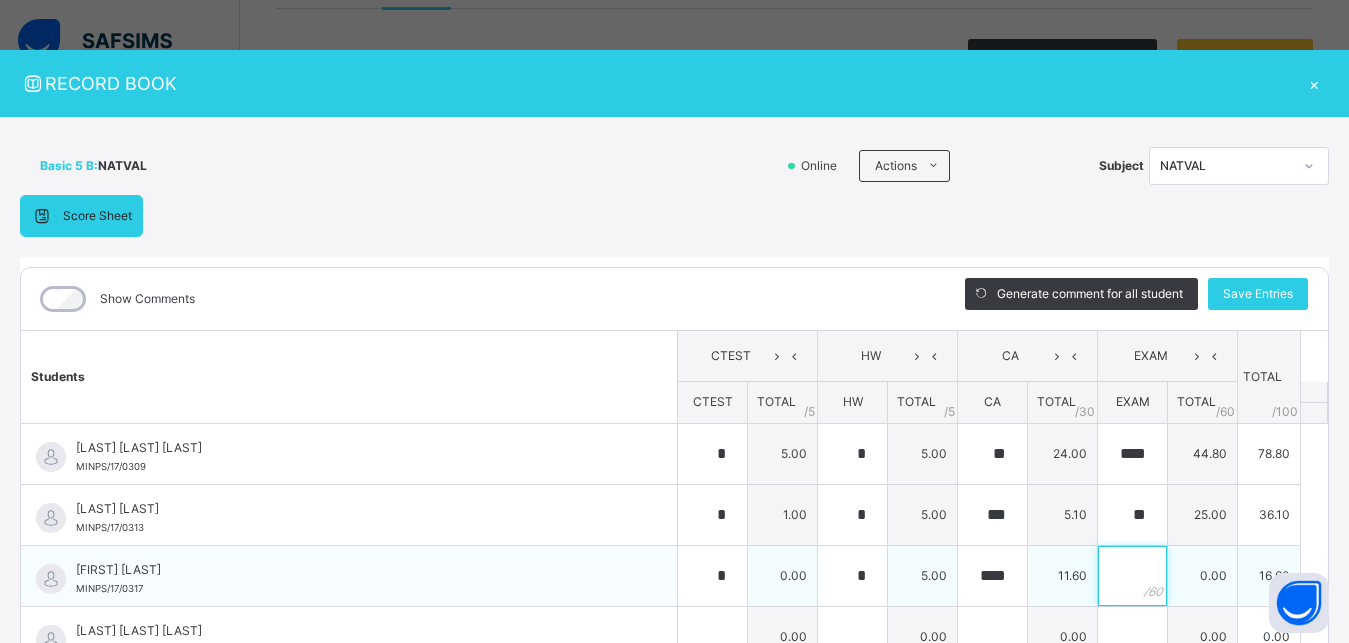 click at bounding box center [1132, 576] 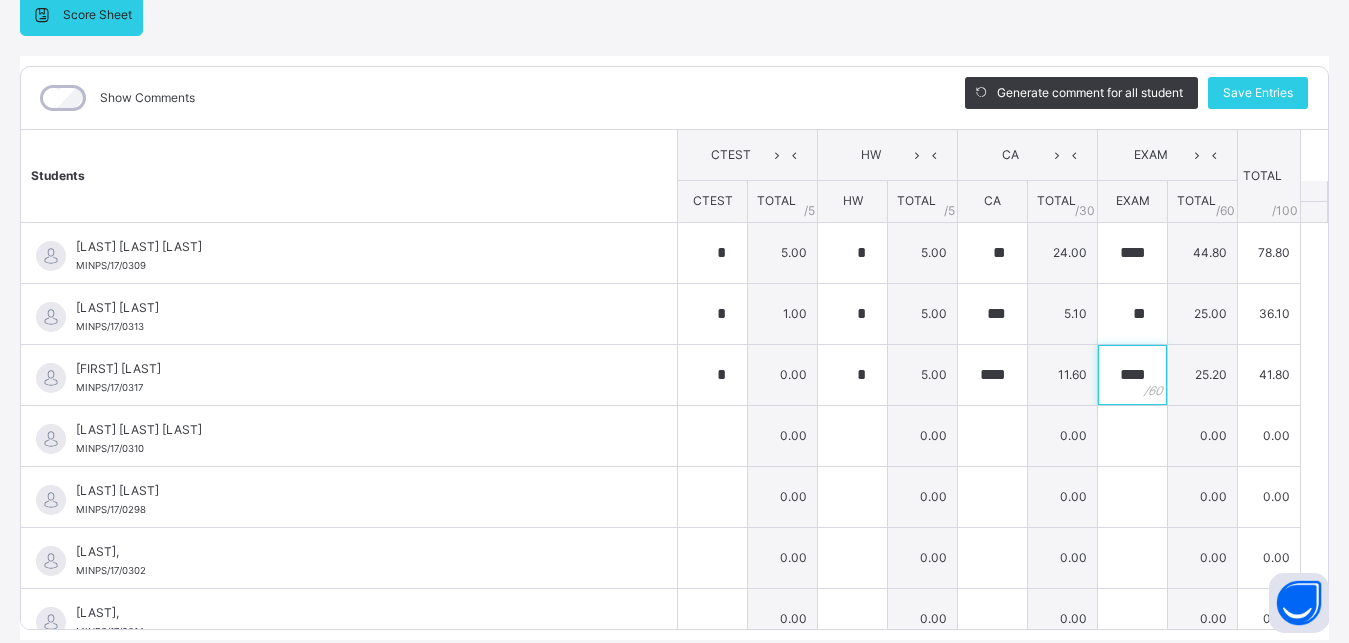 scroll, scrollTop: 225, scrollLeft: 0, axis: vertical 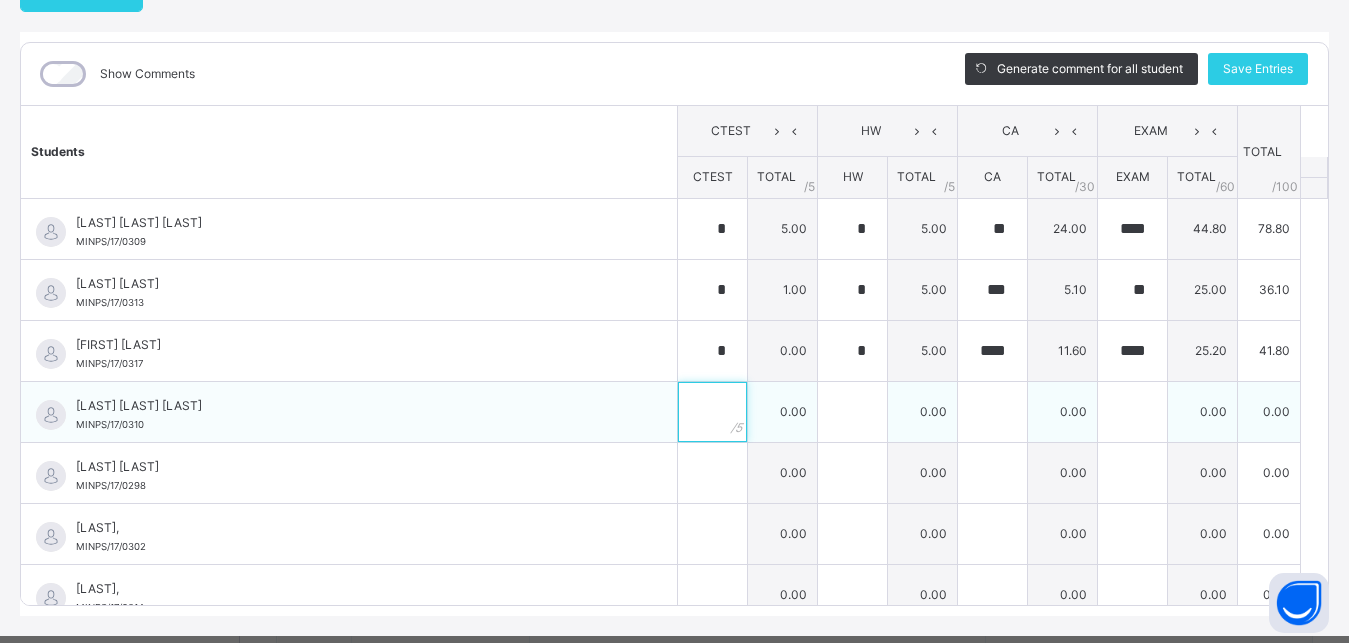 click at bounding box center [712, 412] 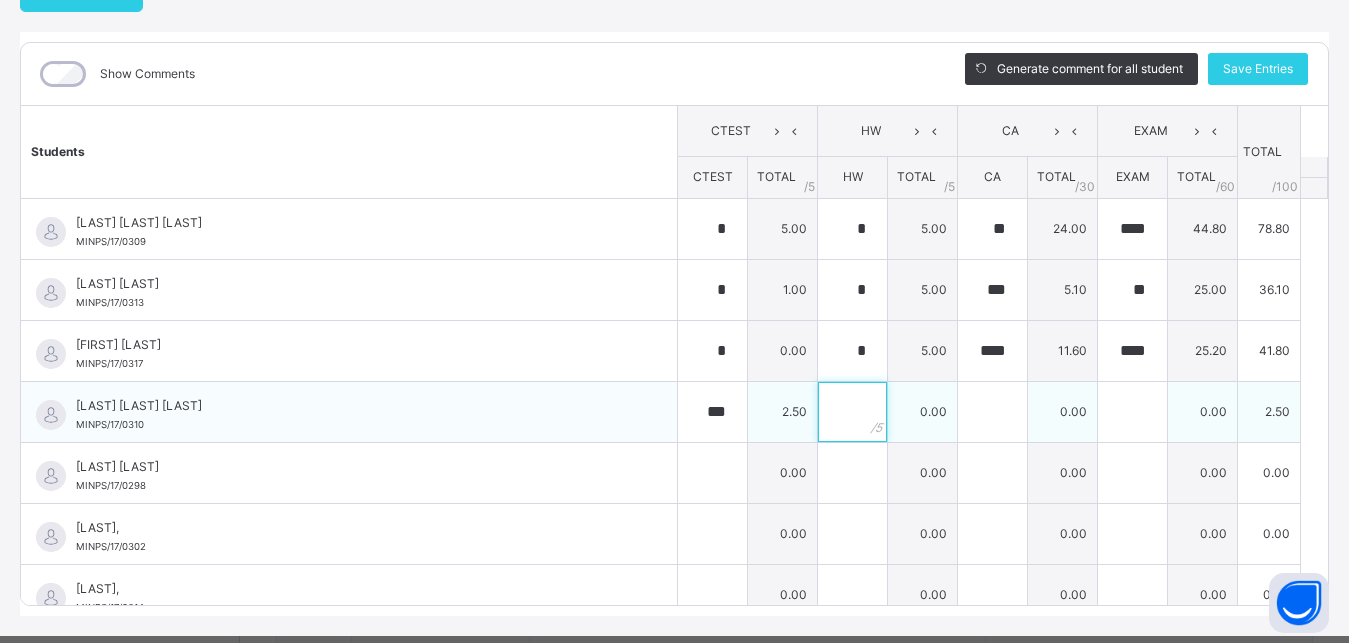click at bounding box center (852, 412) 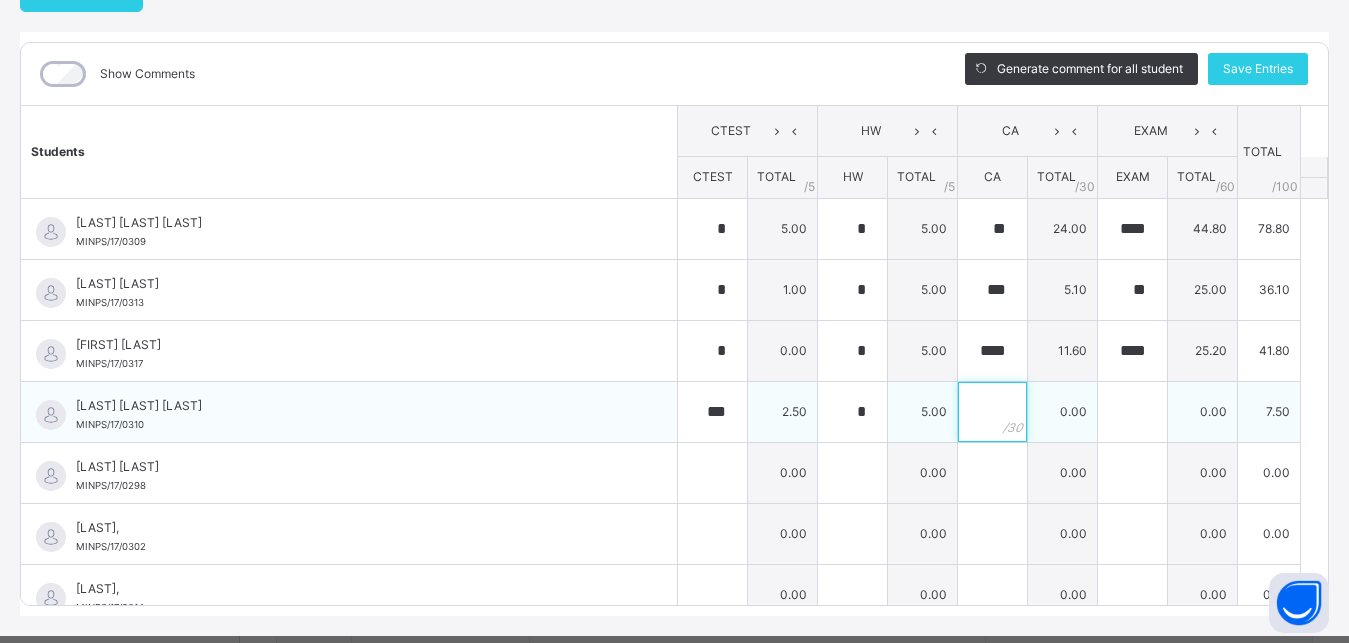 click at bounding box center [992, 412] 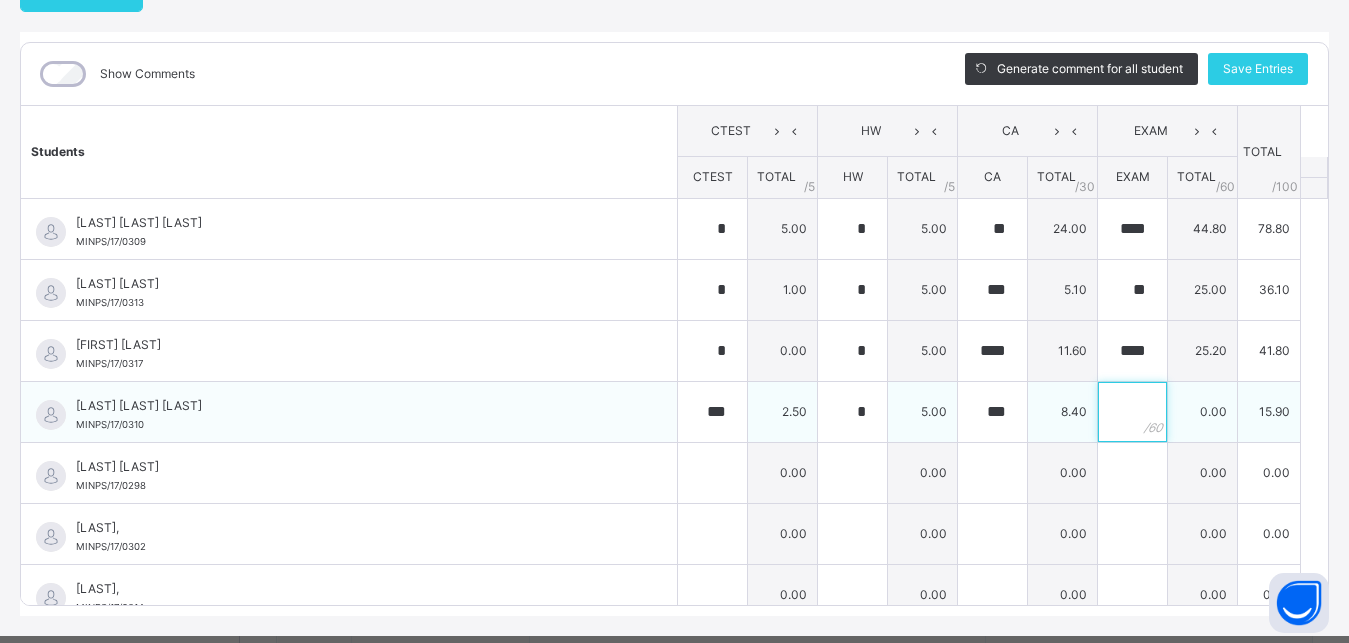 click at bounding box center (1132, 412) 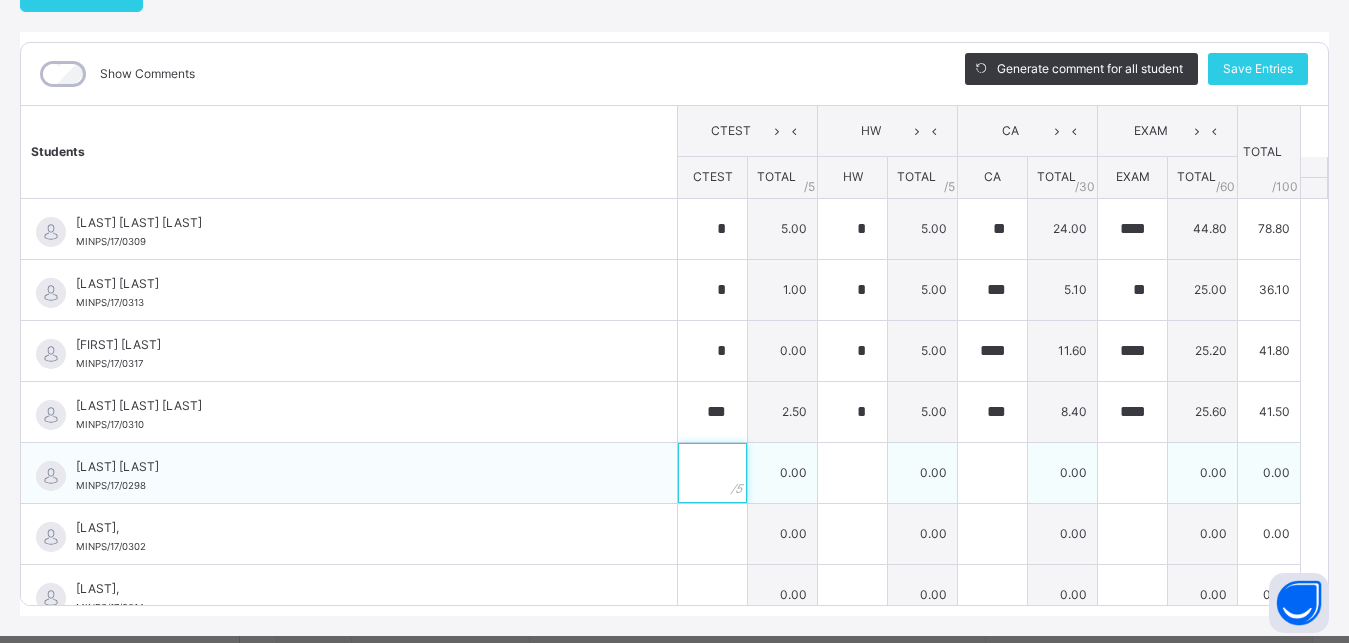 click at bounding box center (712, 473) 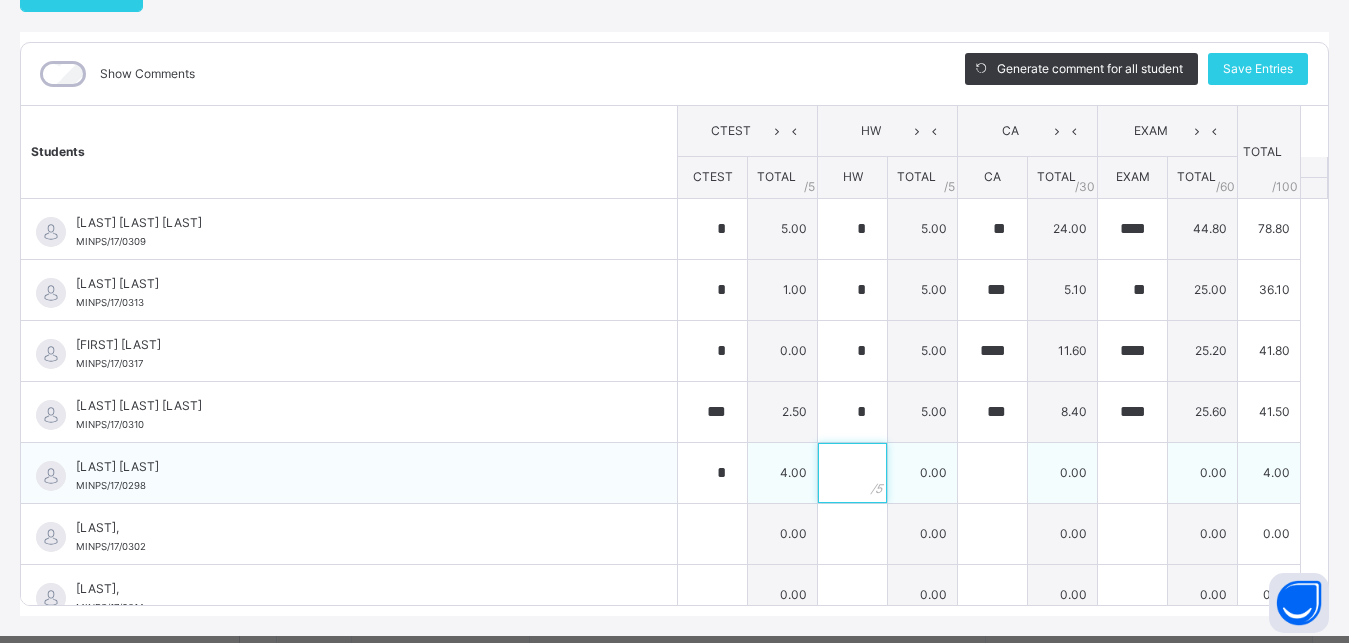 click at bounding box center (852, 473) 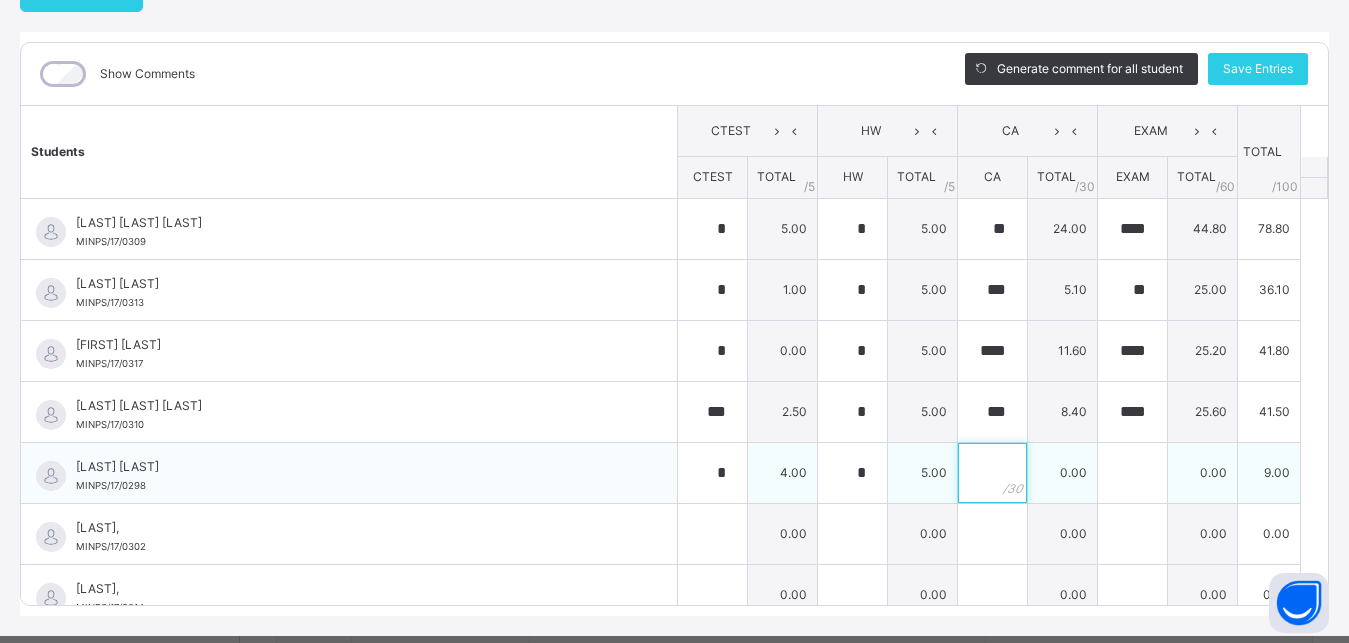 click at bounding box center (992, 473) 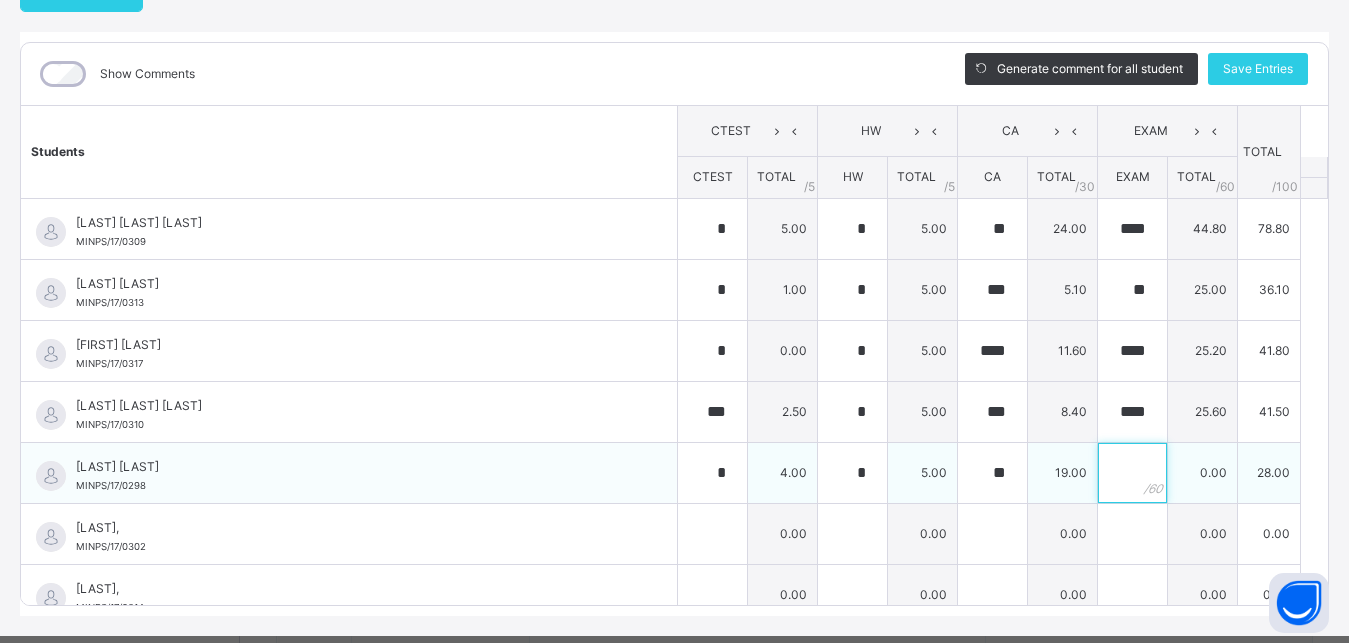 click at bounding box center (1132, 473) 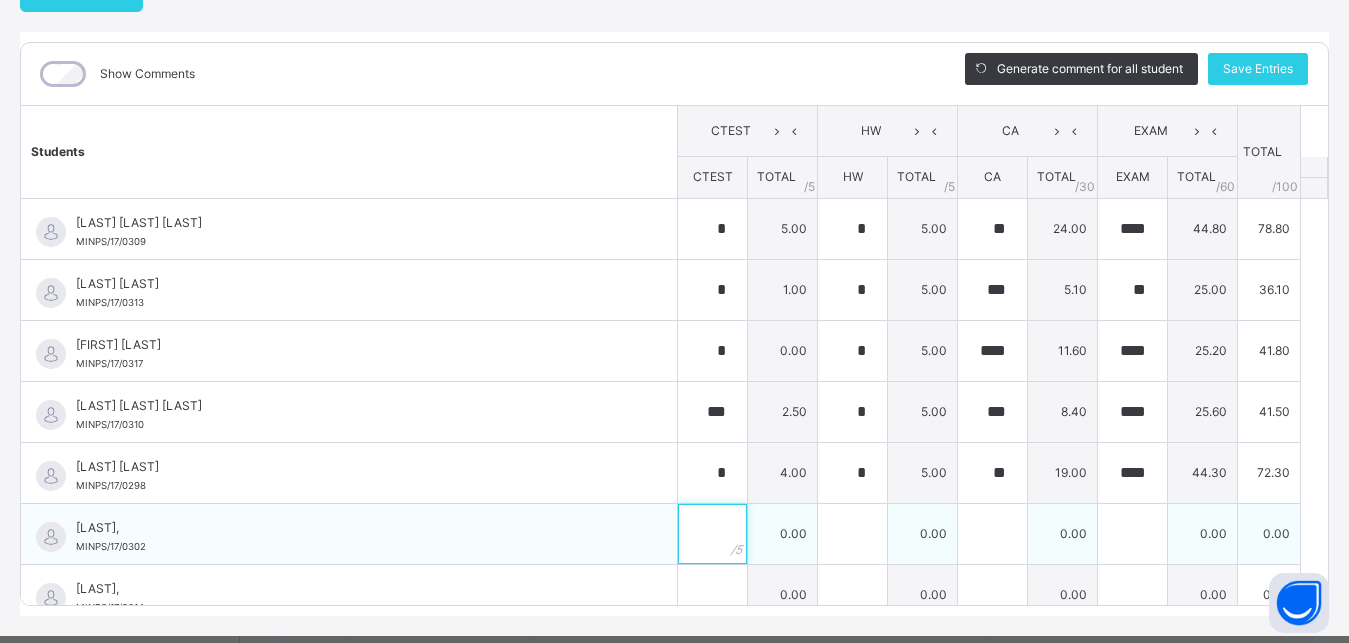 click at bounding box center (712, 534) 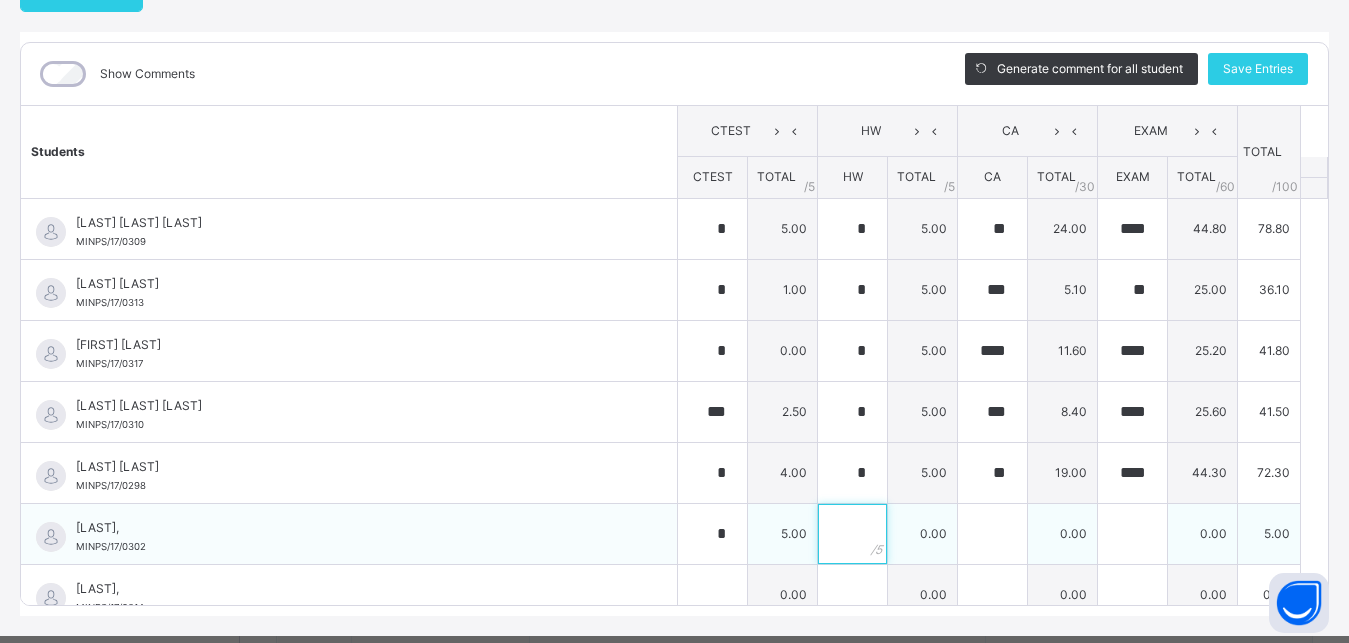 click at bounding box center [852, 534] 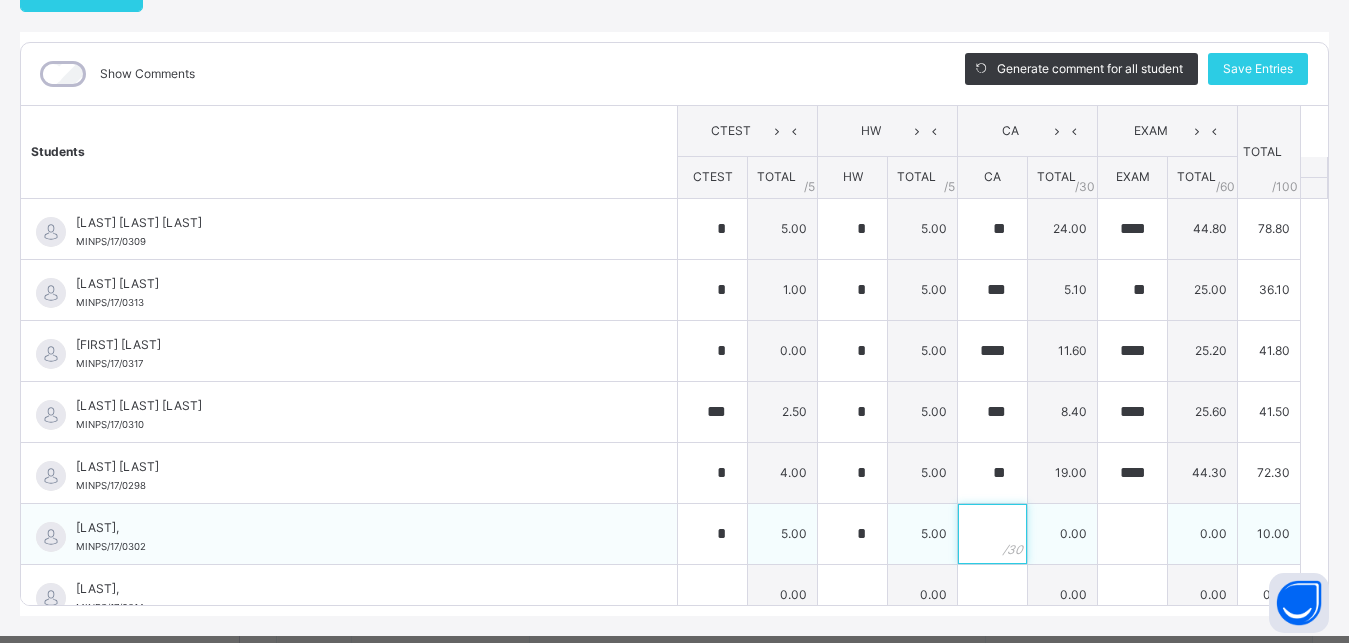 click at bounding box center (992, 534) 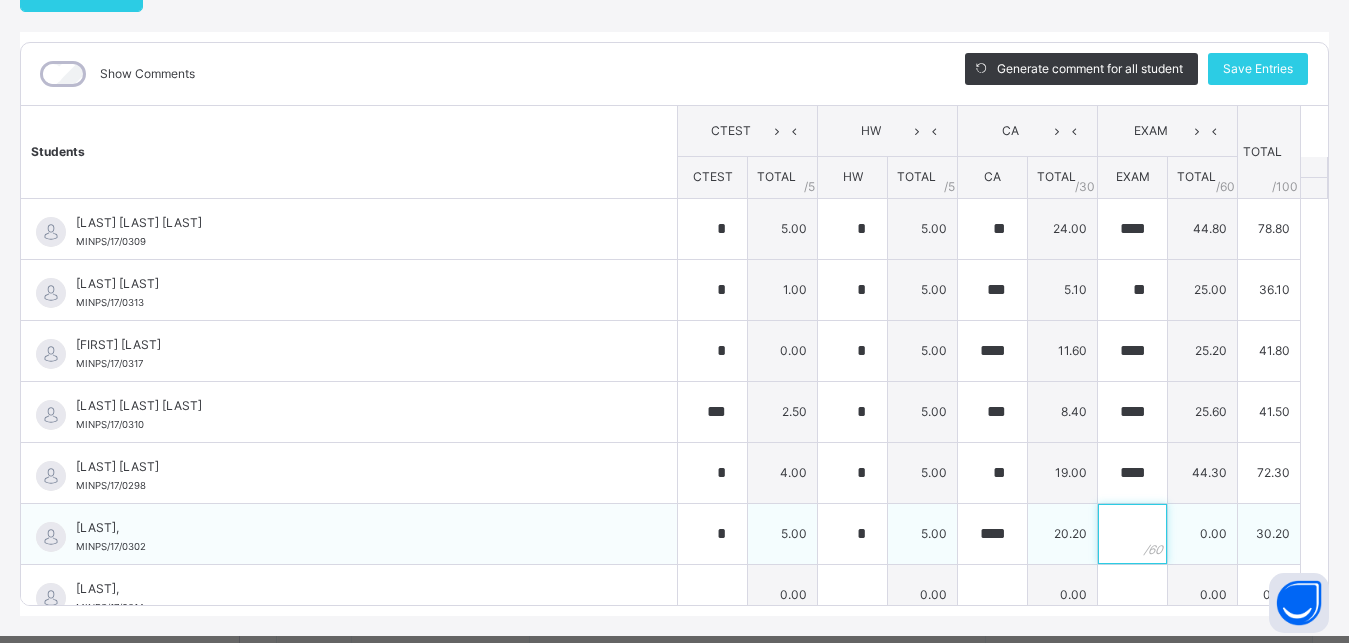 click at bounding box center (1132, 534) 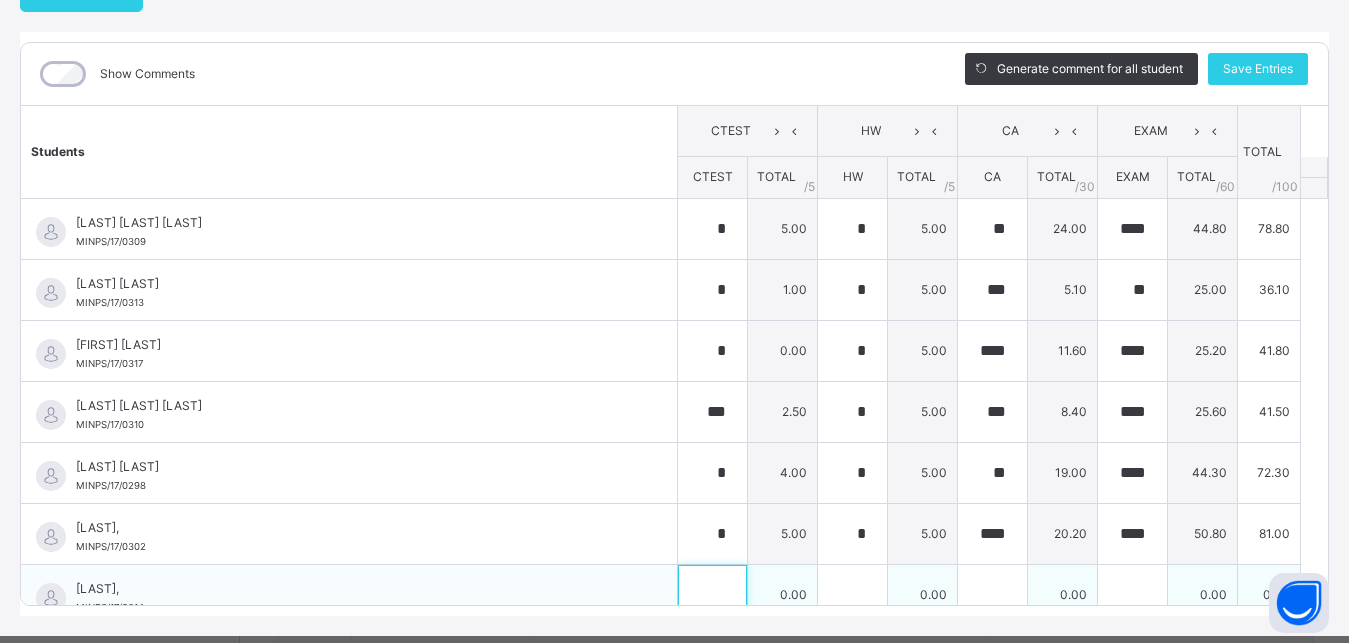 click at bounding box center (712, 595) 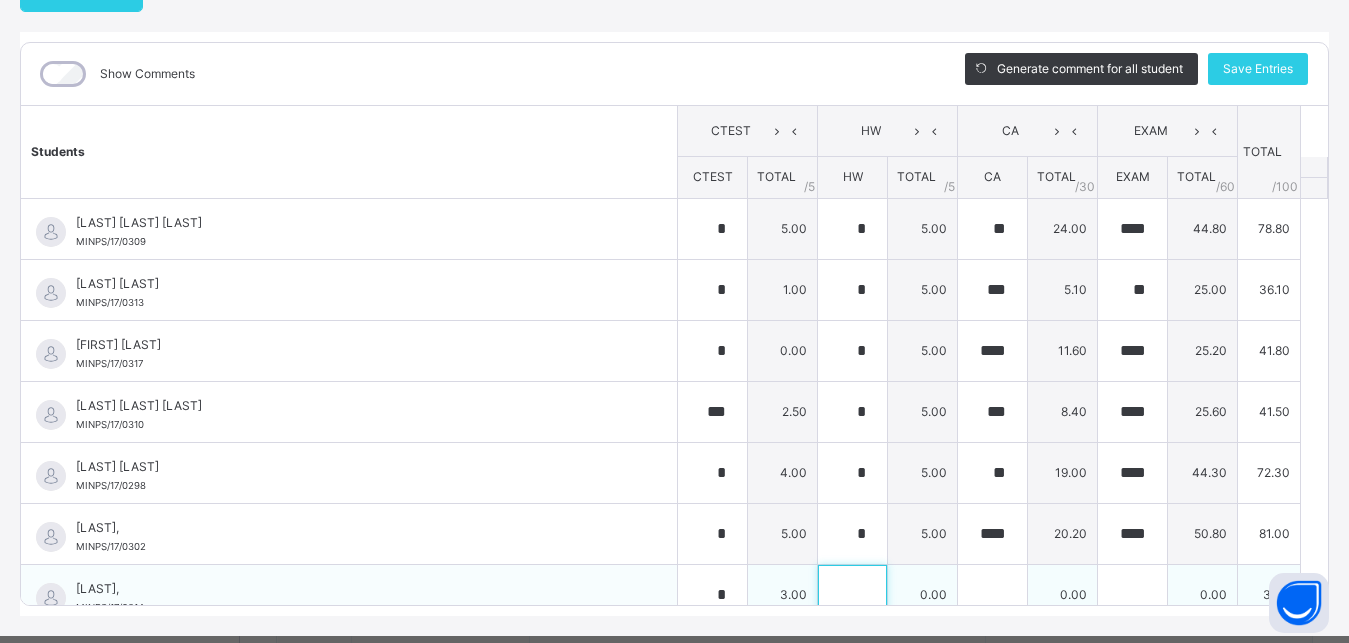 click at bounding box center [852, 595] 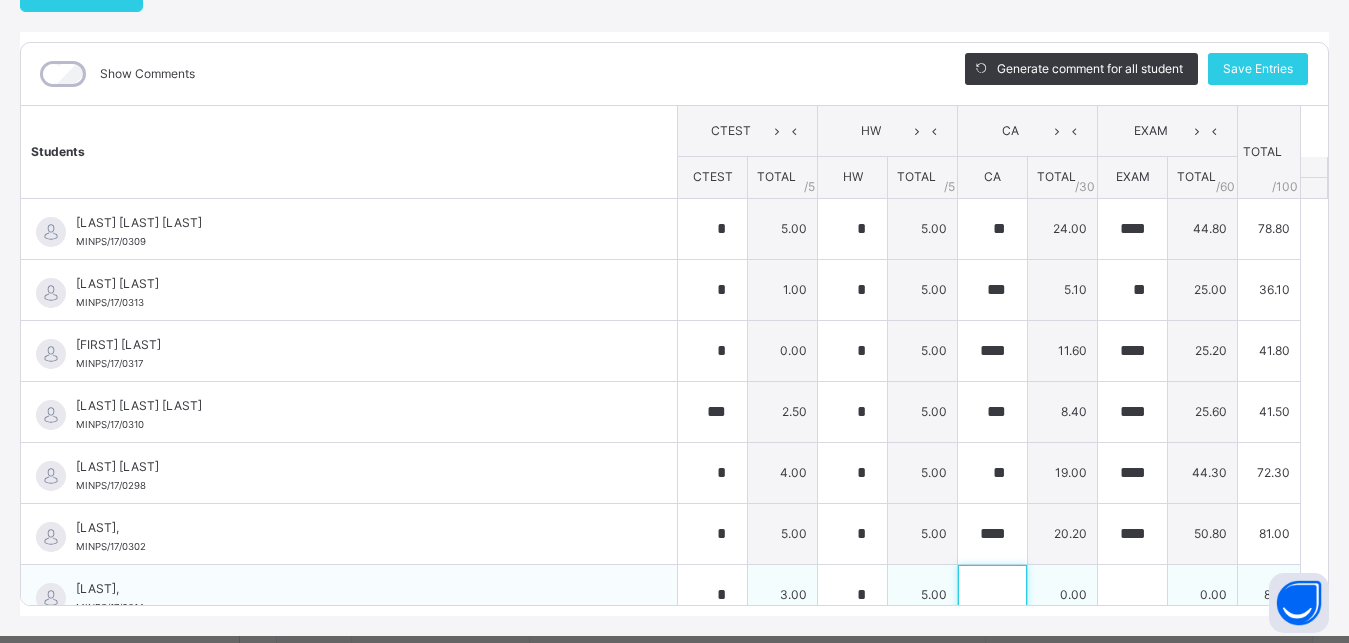 click at bounding box center [992, 595] 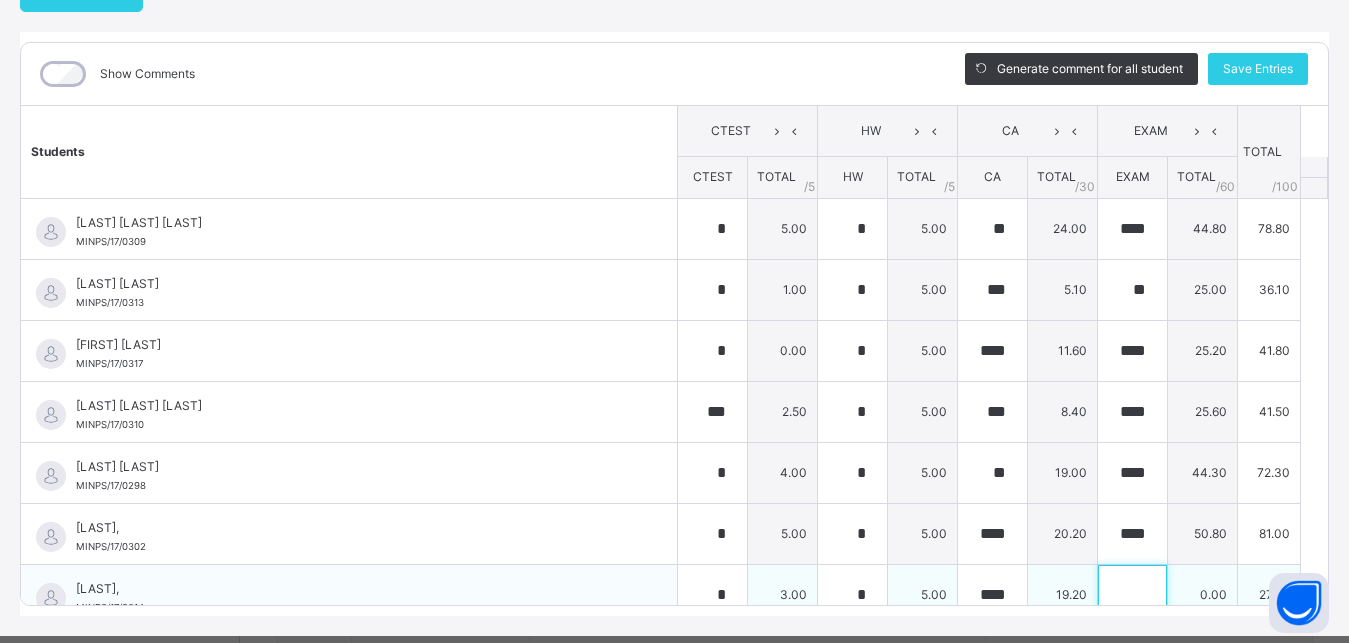 click at bounding box center [1132, 595] 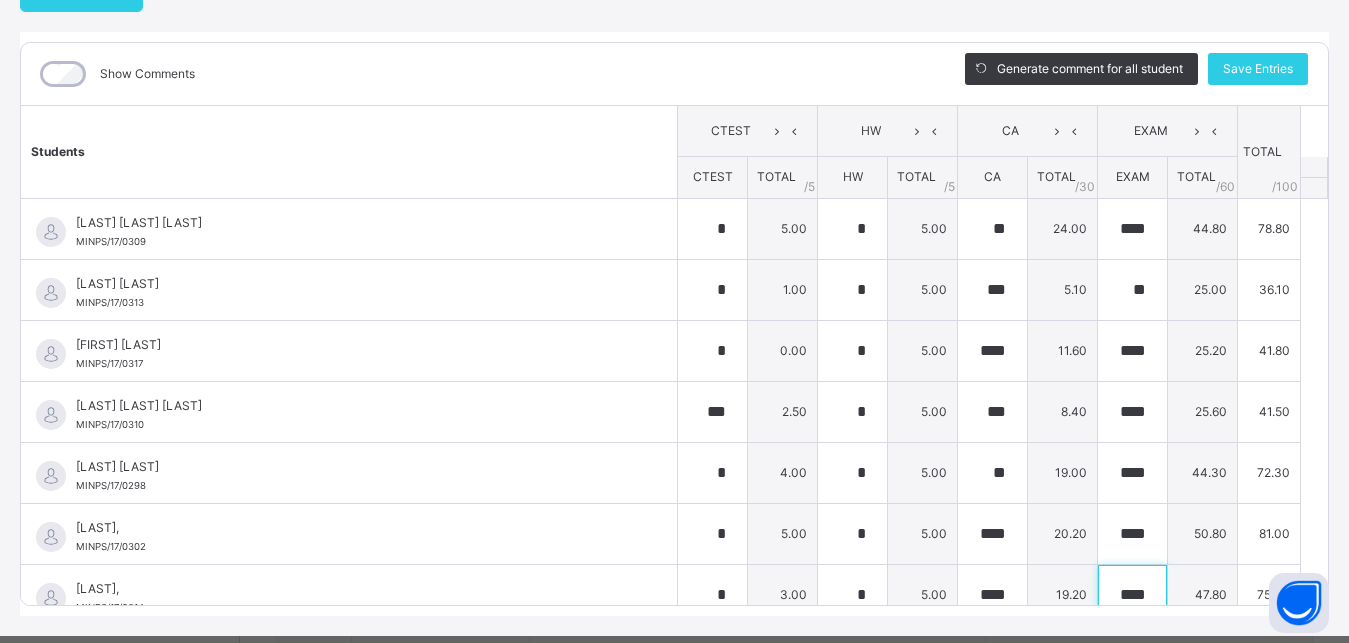 scroll, scrollTop: 268, scrollLeft: 0, axis: vertical 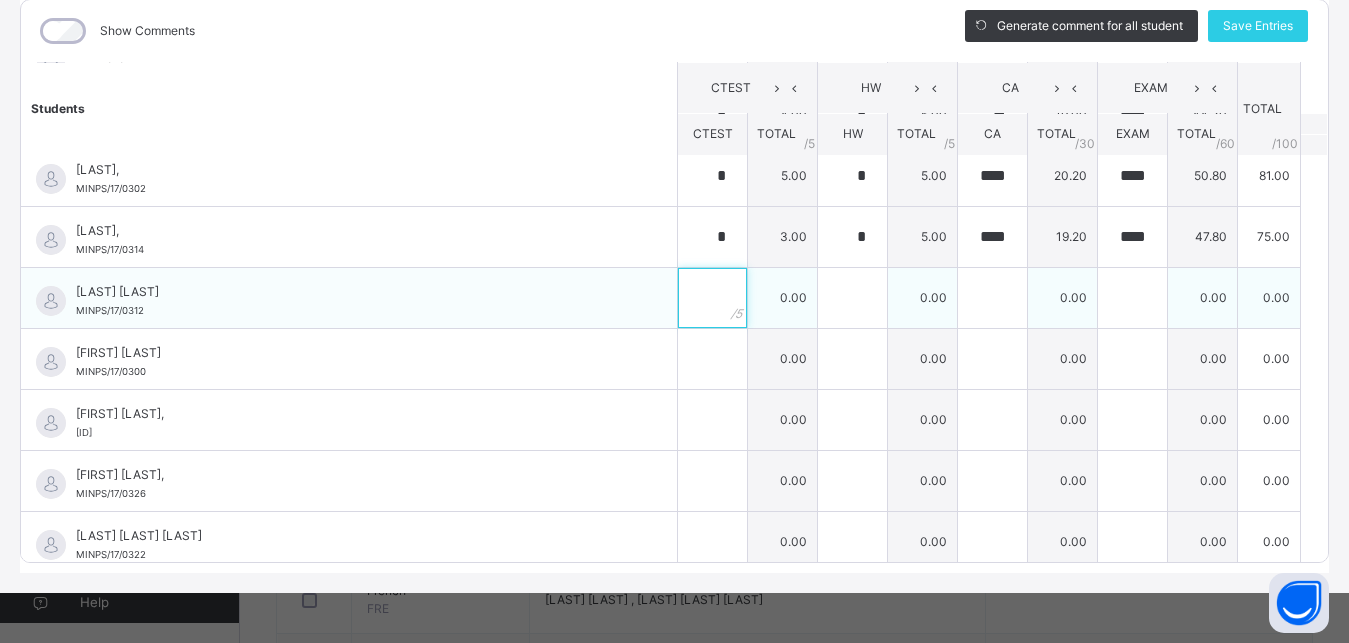 click at bounding box center (712, 298) 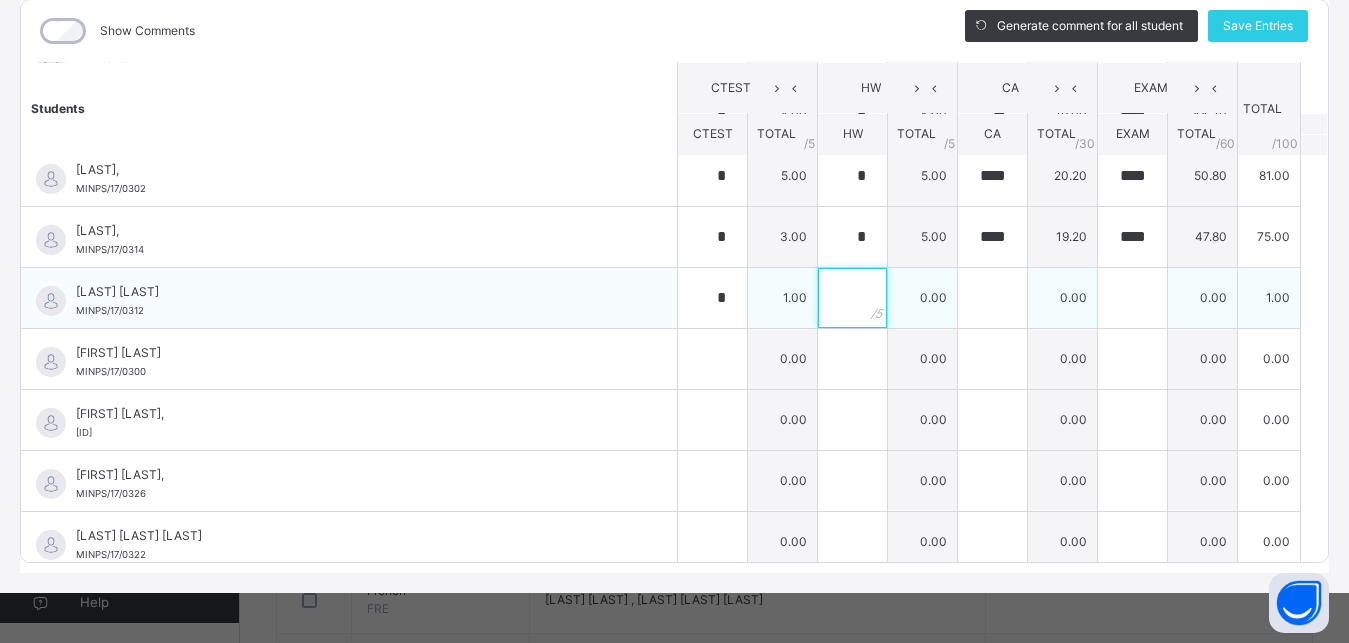 click at bounding box center [852, 298] 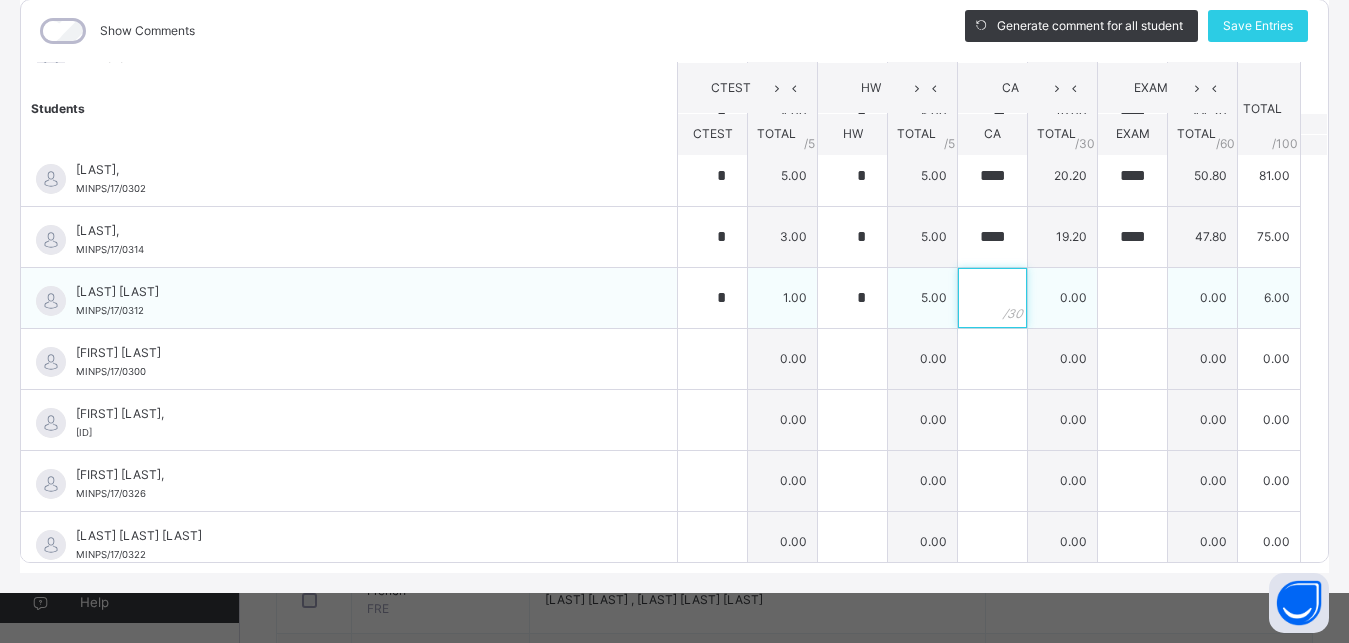 click at bounding box center [992, 298] 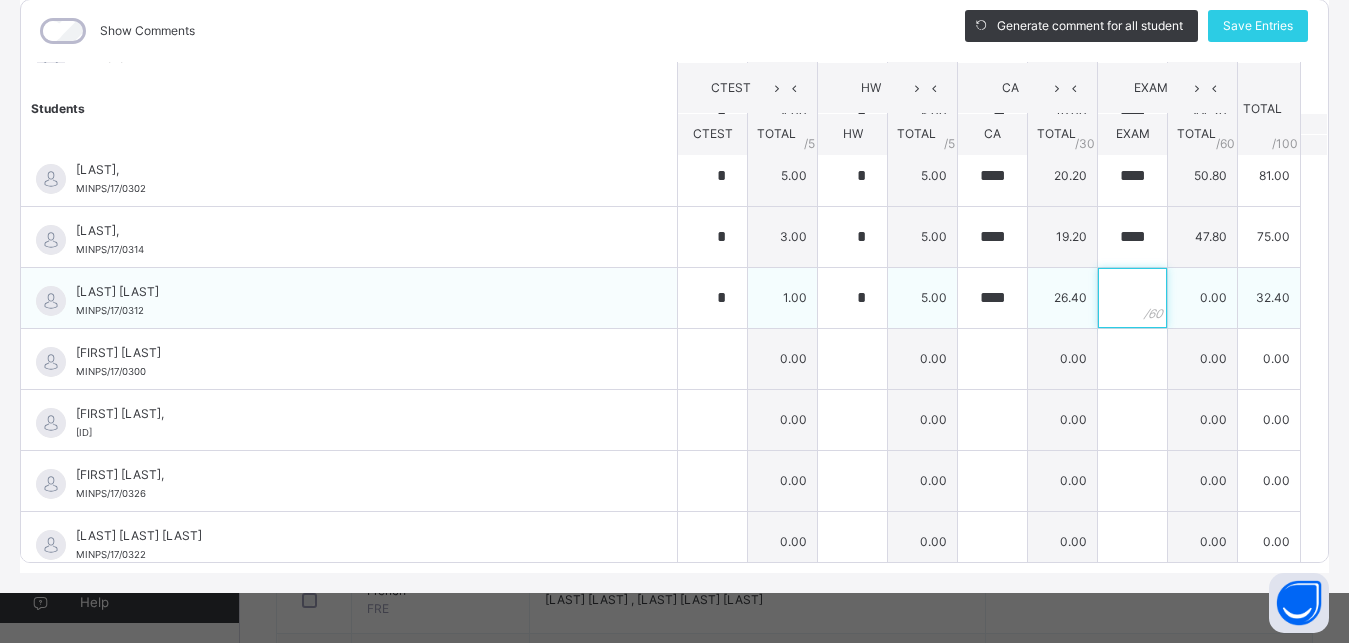 click at bounding box center (1132, 298) 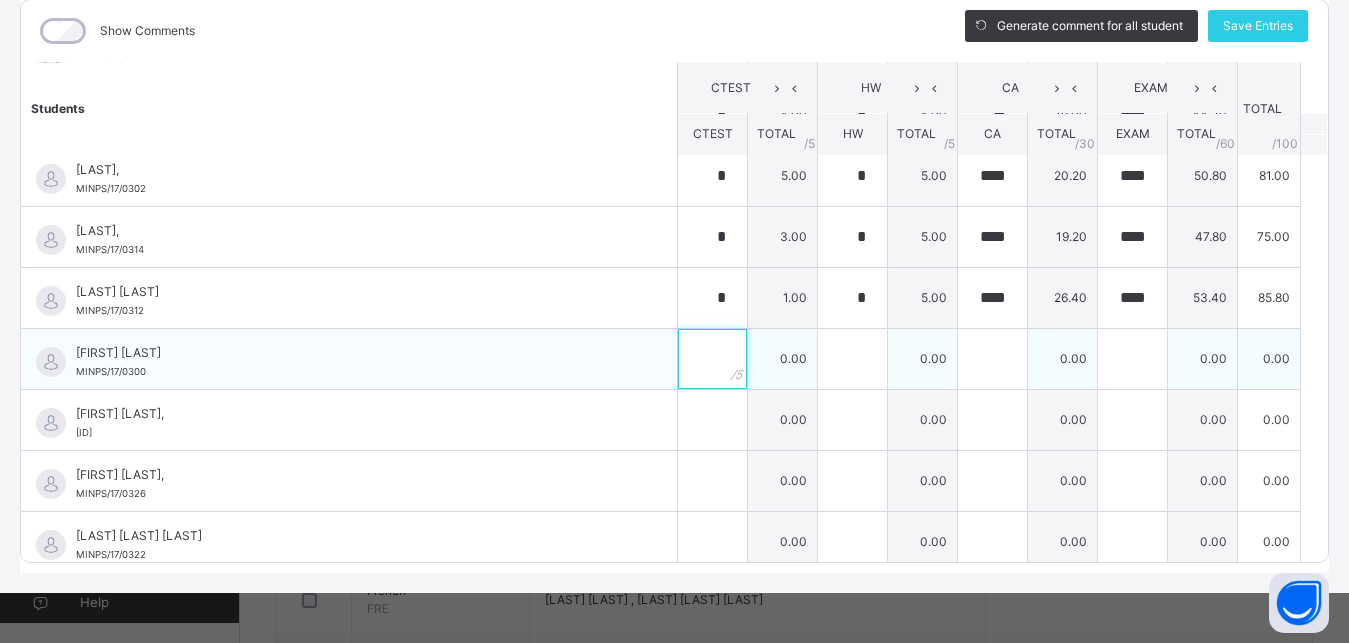 click at bounding box center (712, 359) 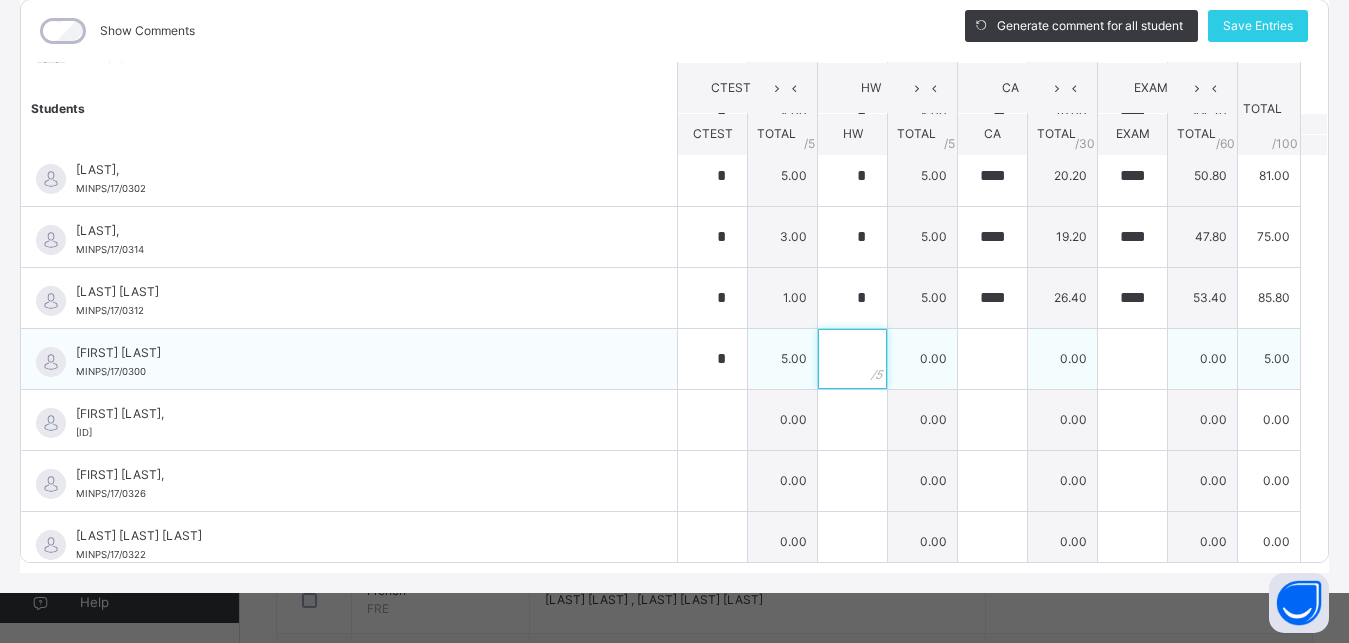 click at bounding box center [852, 359] 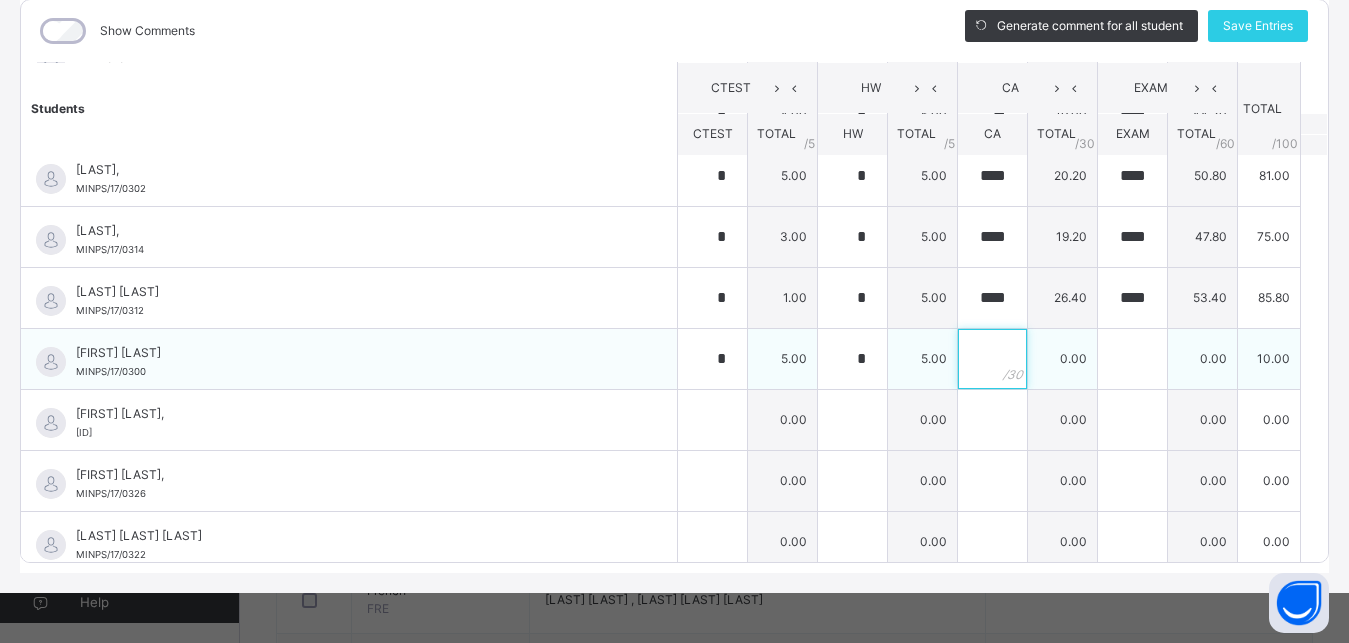 click at bounding box center [992, 359] 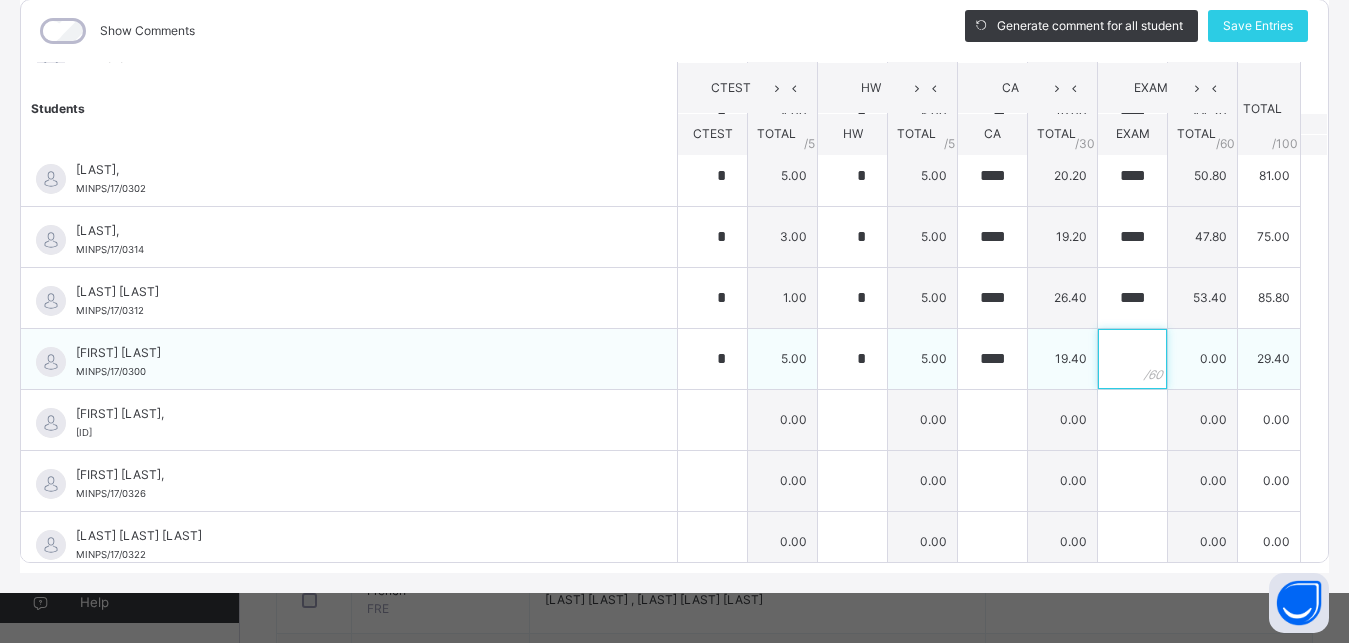 click at bounding box center (1132, 359) 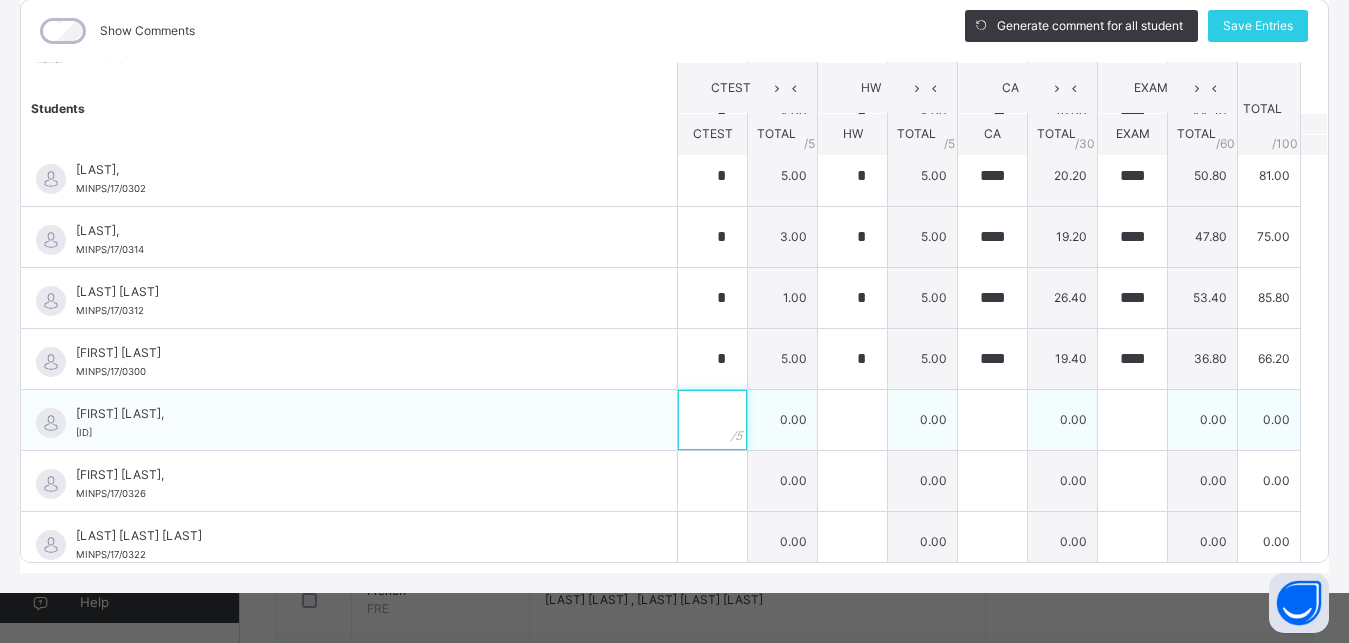 click at bounding box center [712, 420] 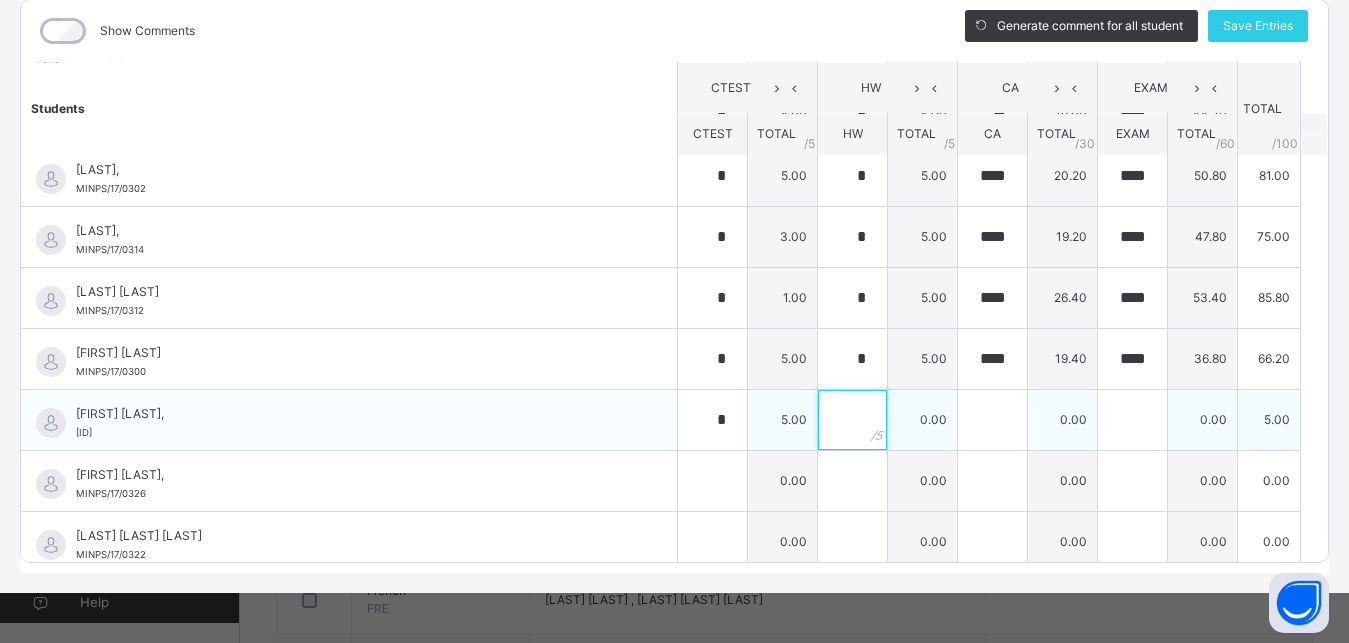 click at bounding box center [852, 420] 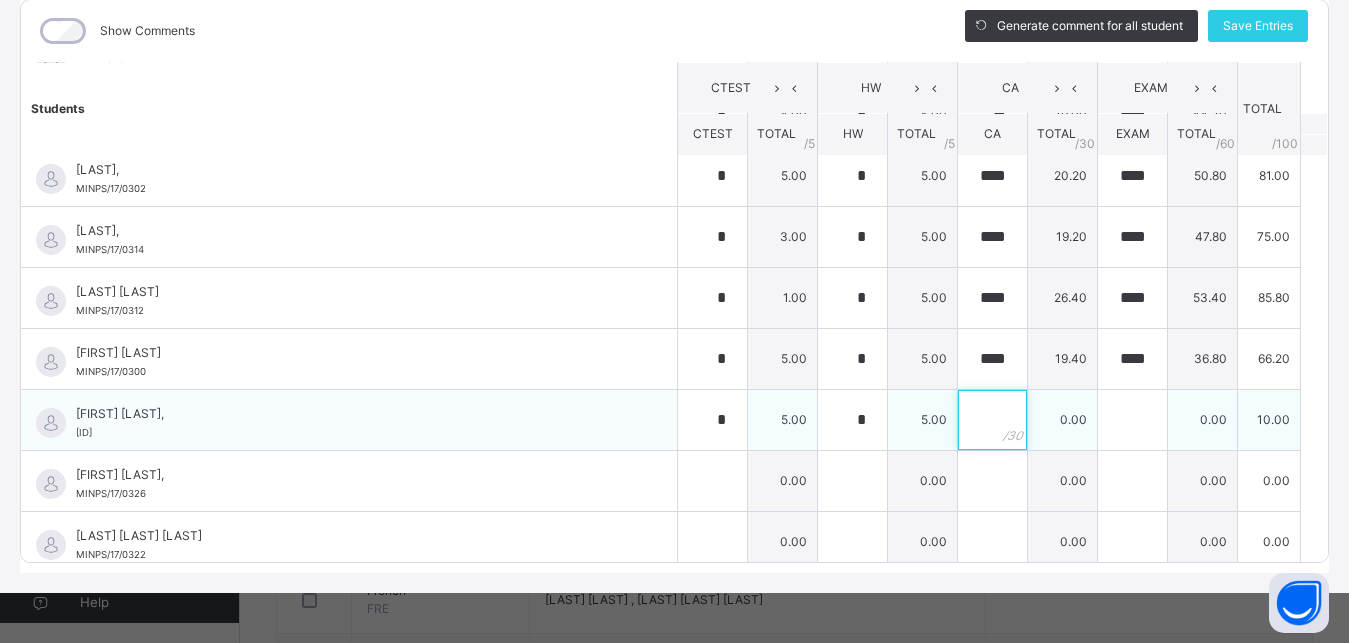 click at bounding box center (992, 420) 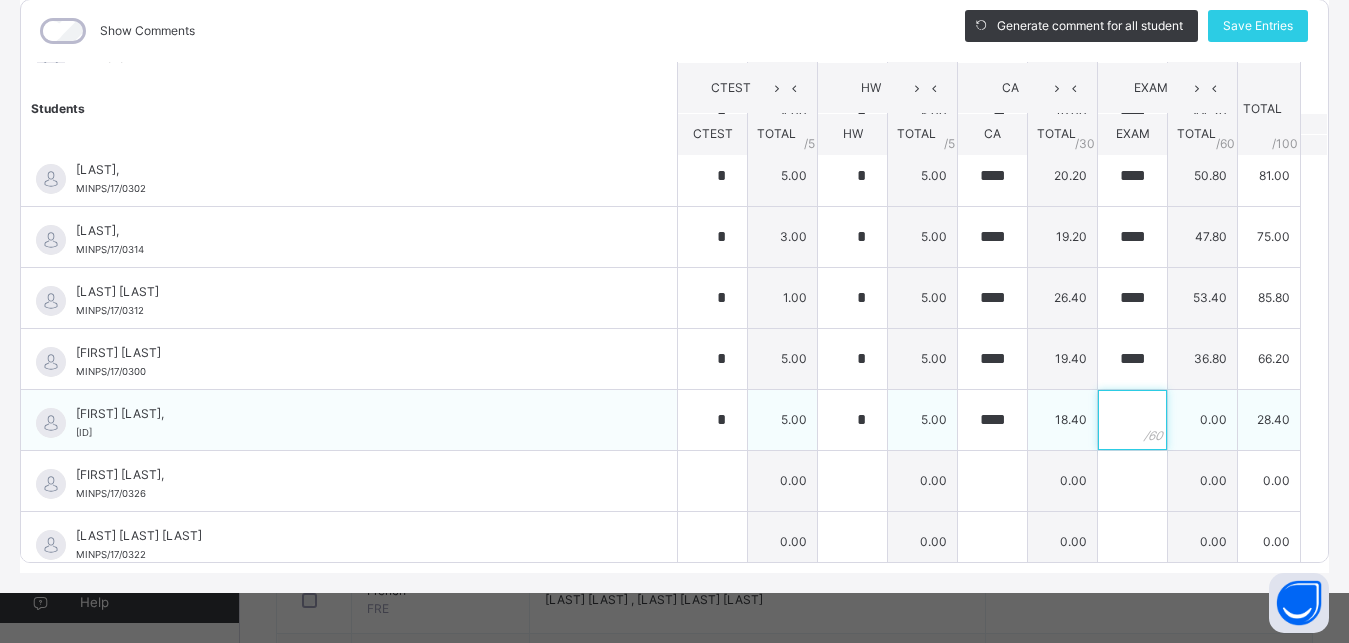 click at bounding box center [1132, 420] 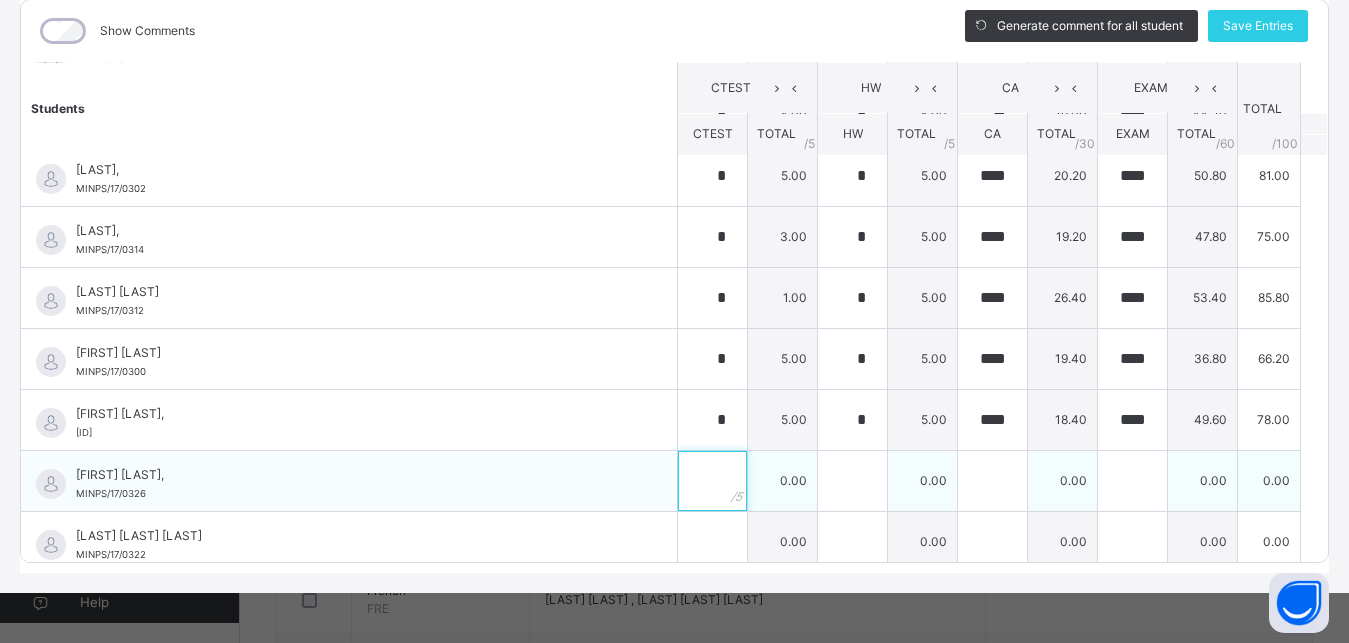 click at bounding box center (712, 481) 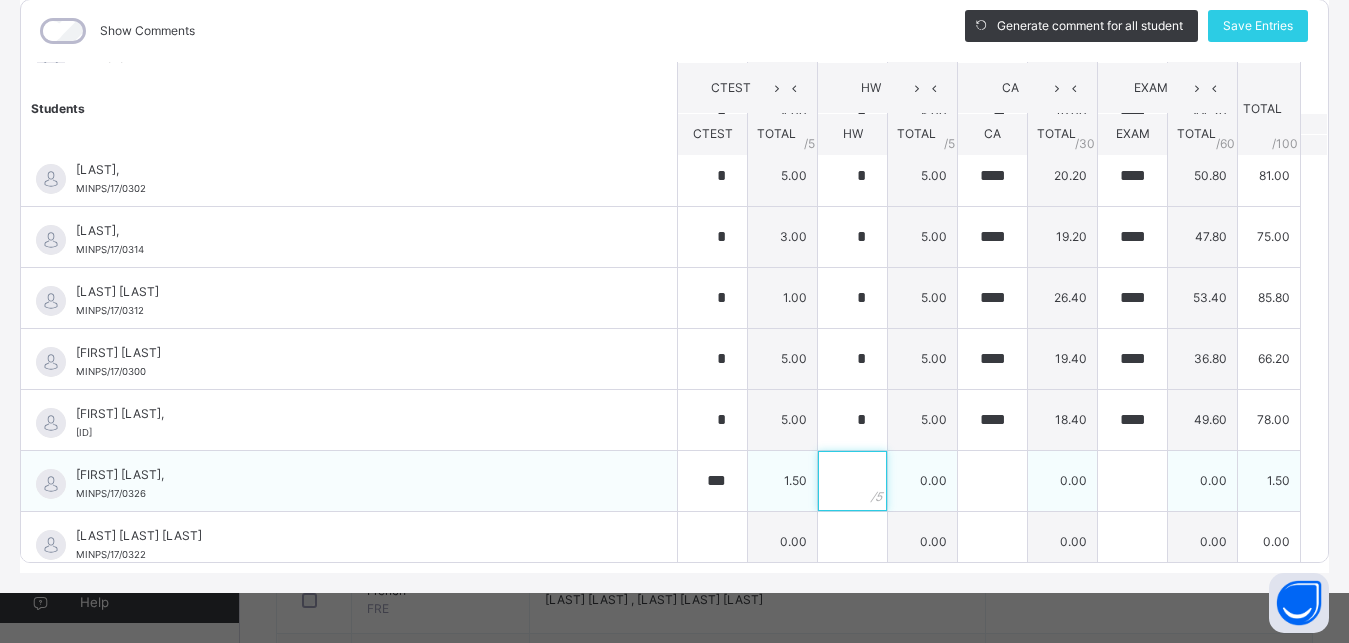 click at bounding box center (852, 481) 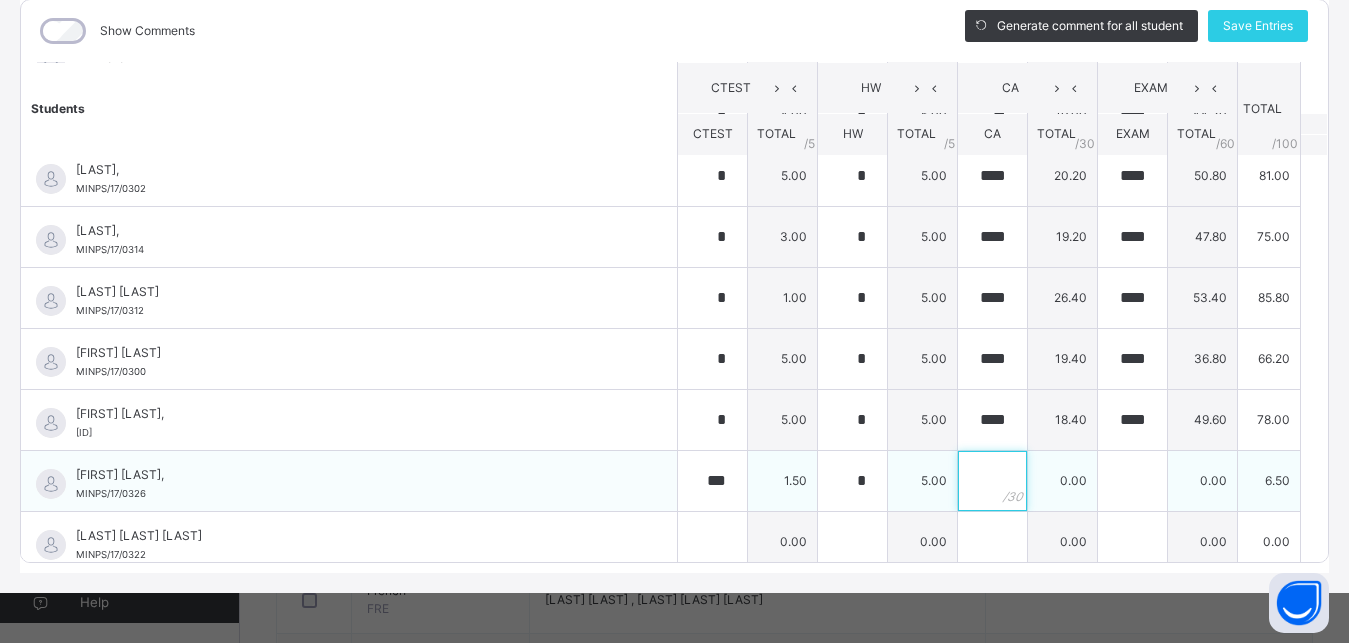 click at bounding box center (992, 481) 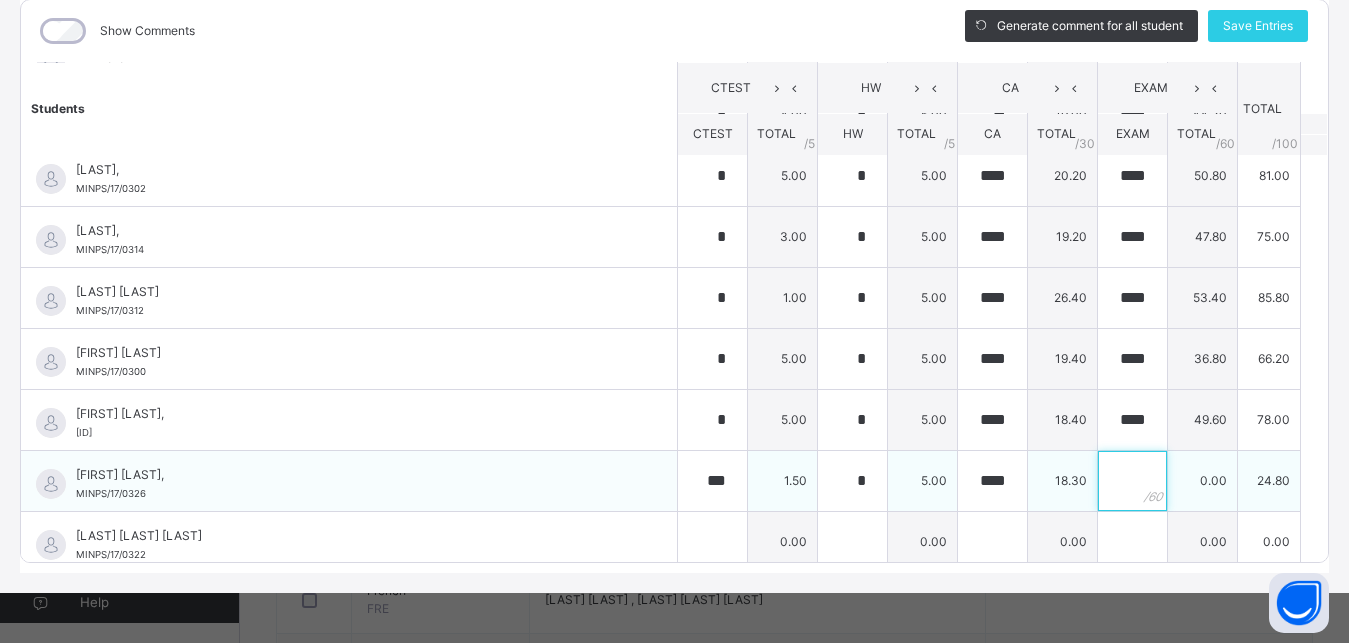 click at bounding box center (1132, 481) 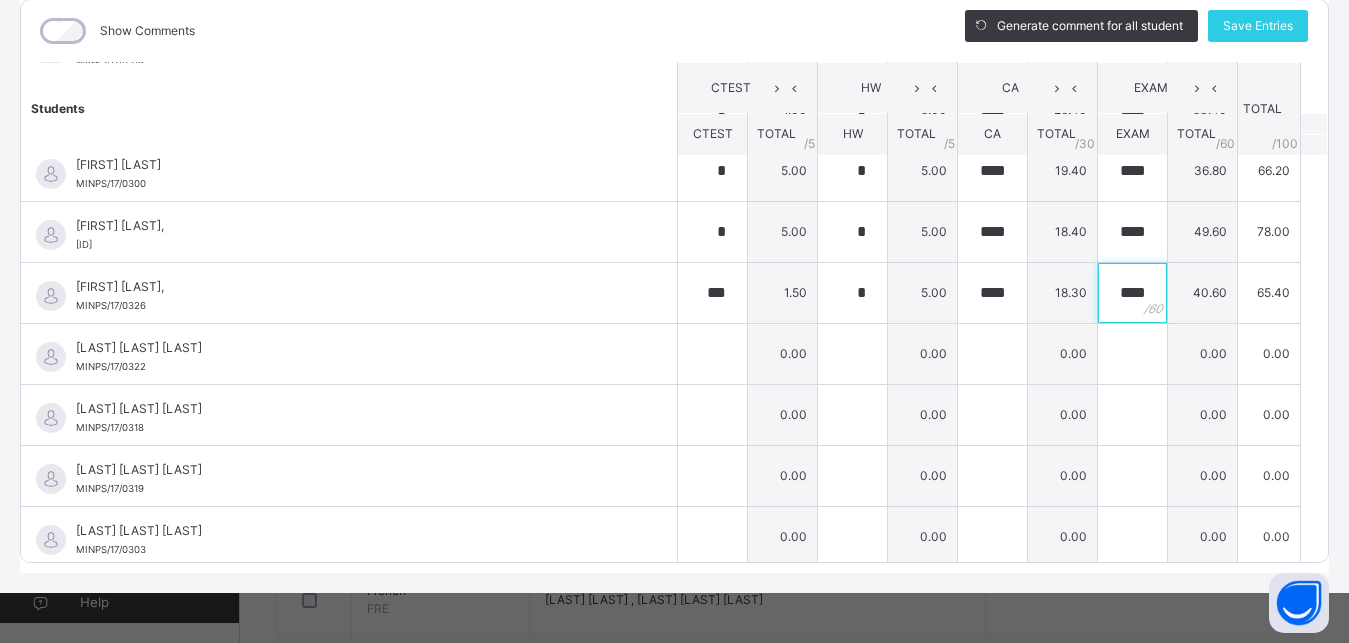 scroll, scrollTop: 540, scrollLeft: 0, axis: vertical 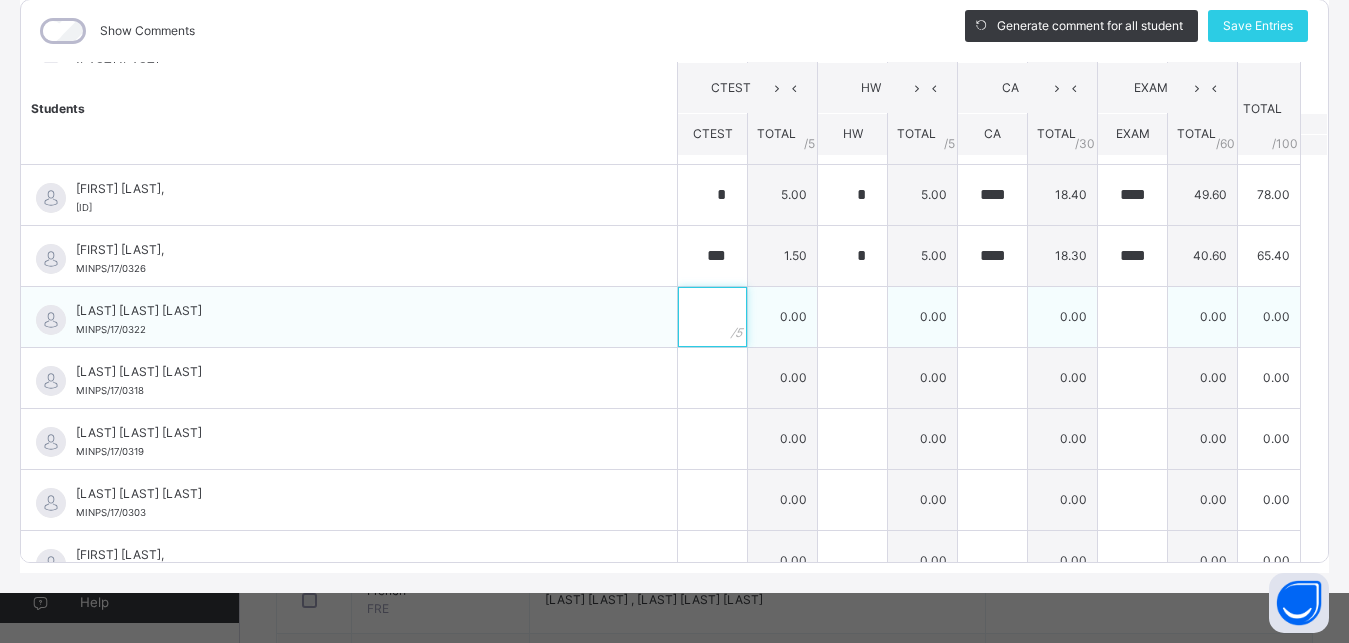 click at bounding box center (712, 317) 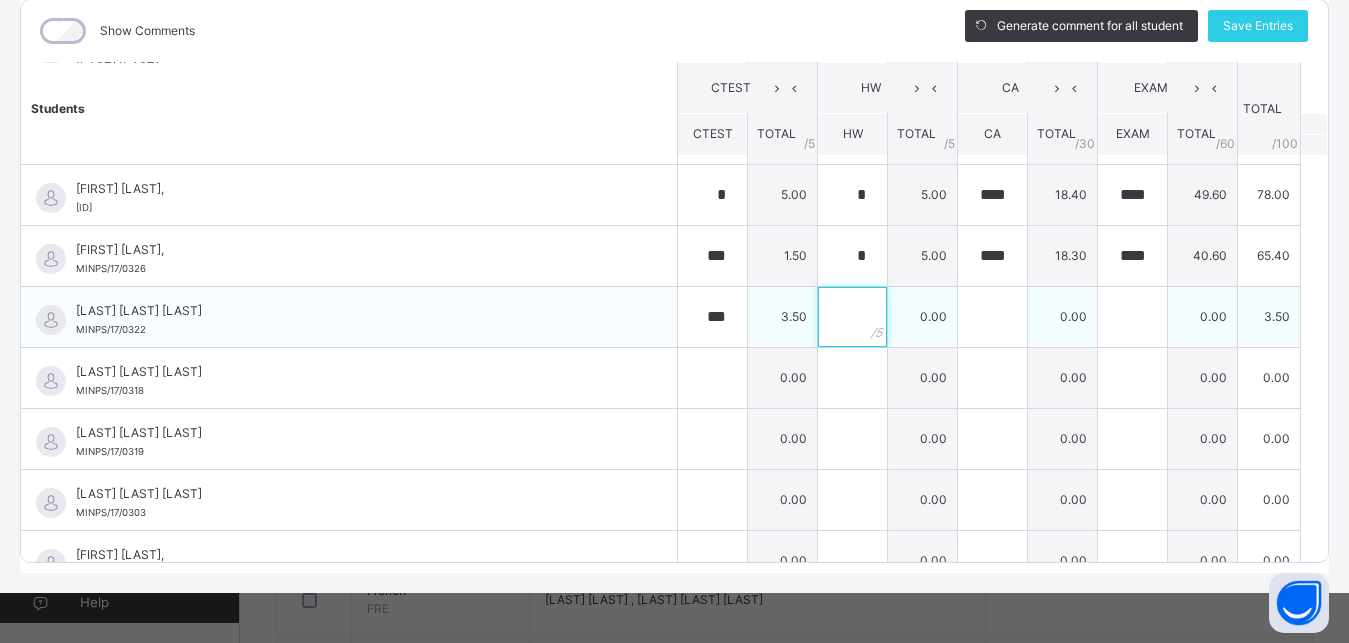 click at bounding box center (852, 317) 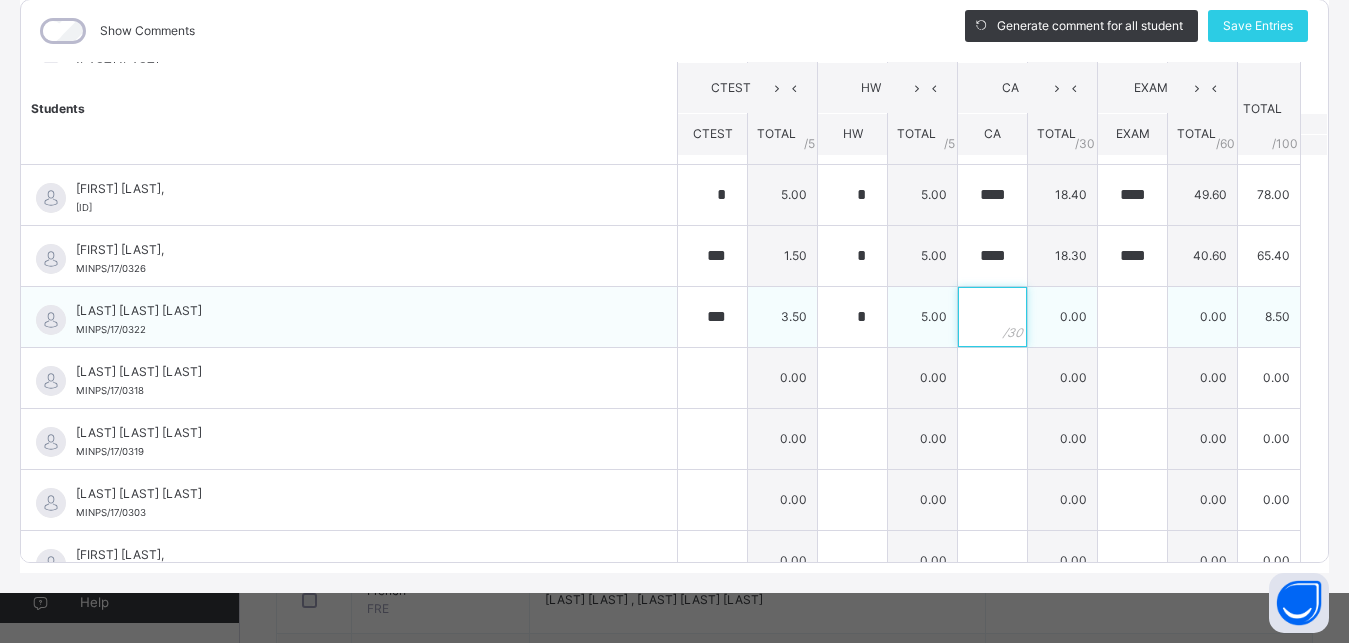 click at bounding box center (992, 317) 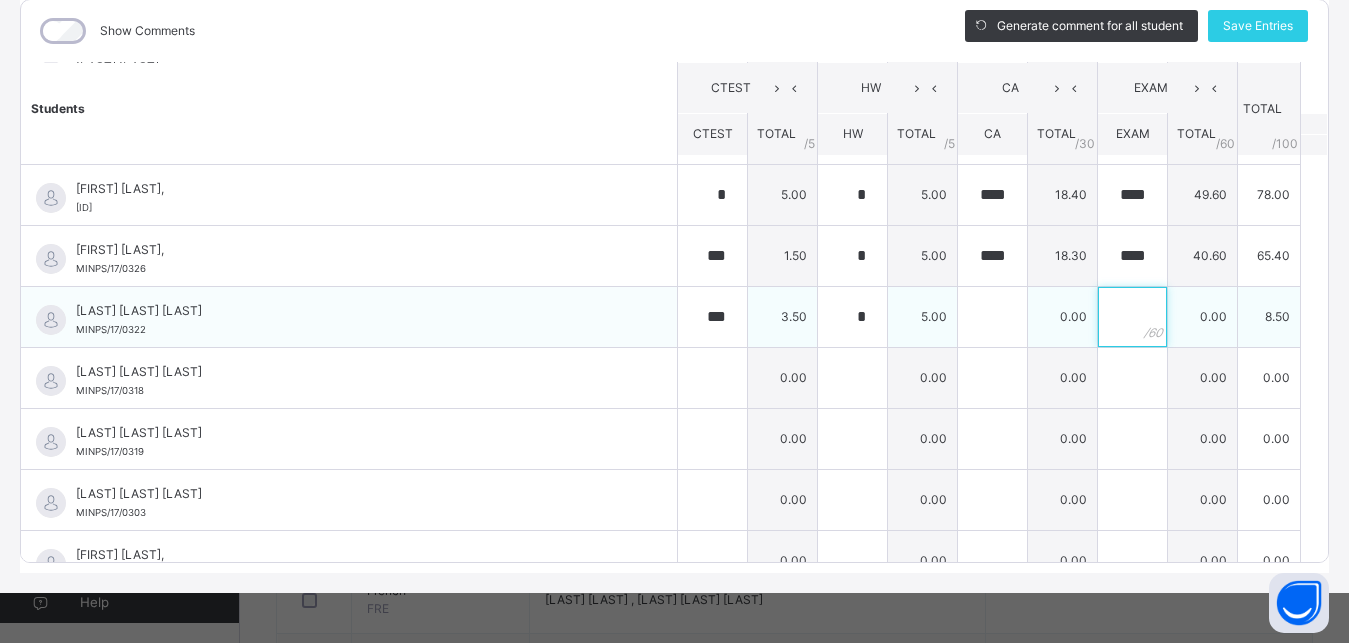 click at bounding box center (1132, 317) 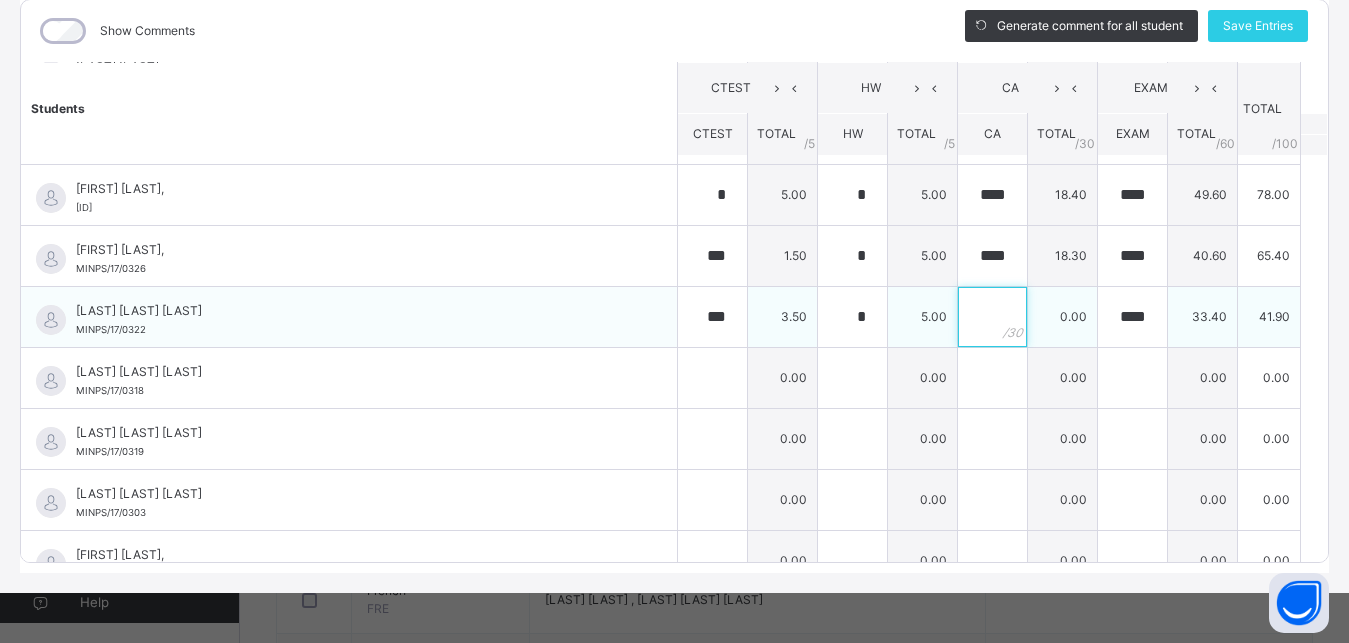 click at bounding box center [992, 317] 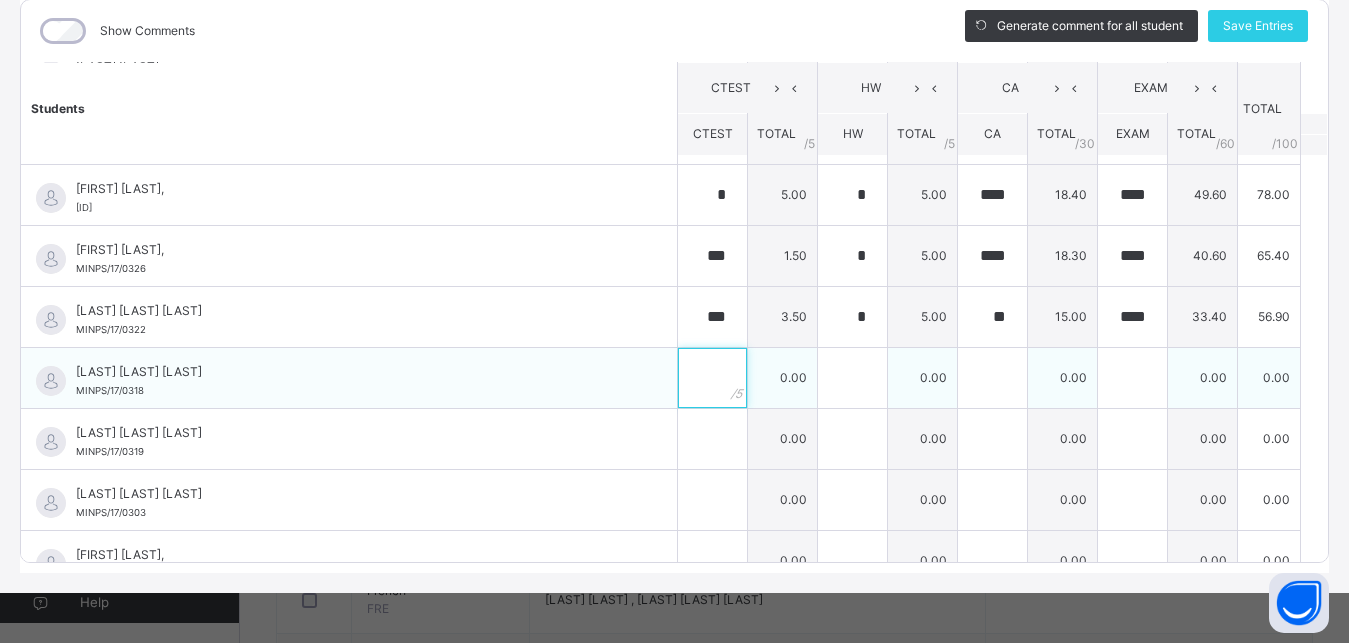 click at bounding box center (712, 378) 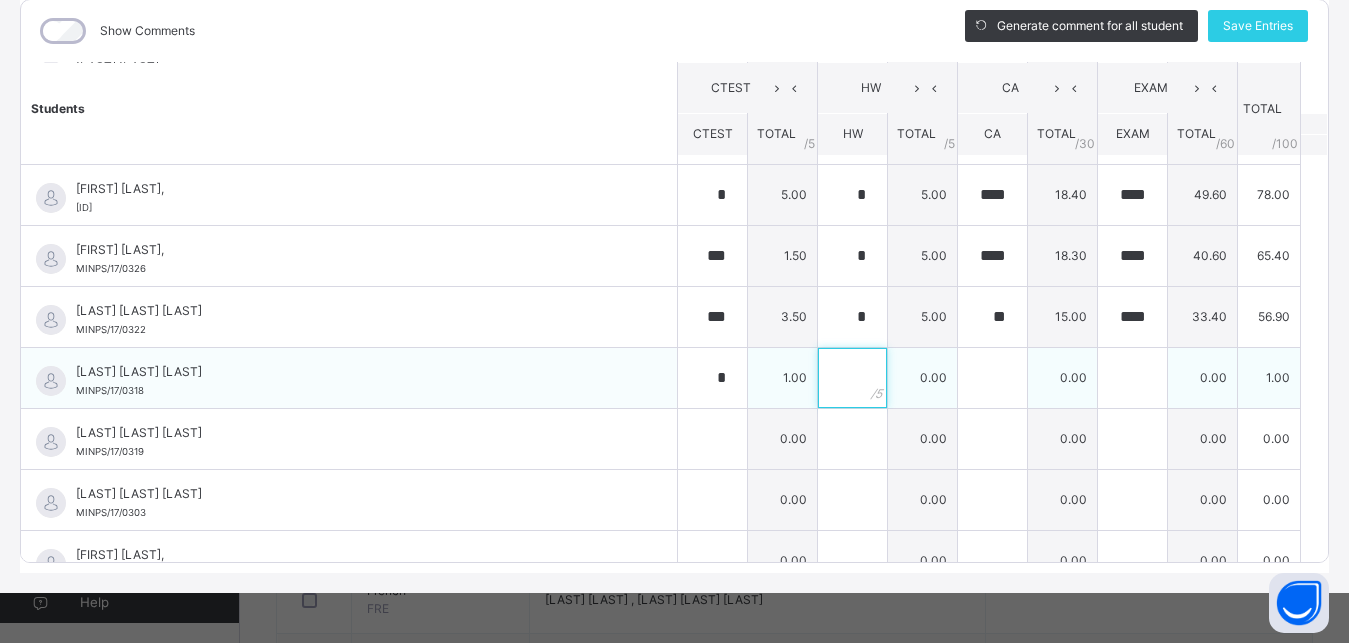 click at bounding box center [852, 378] 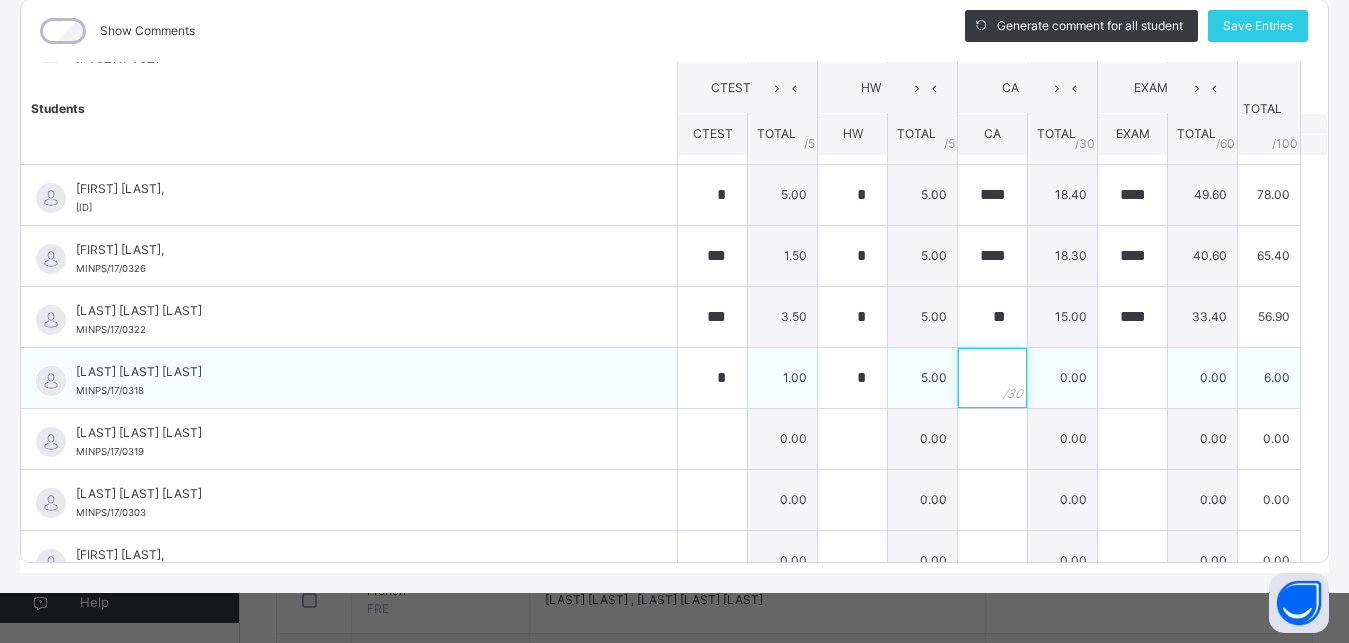 click at bounding box center (992, 378) 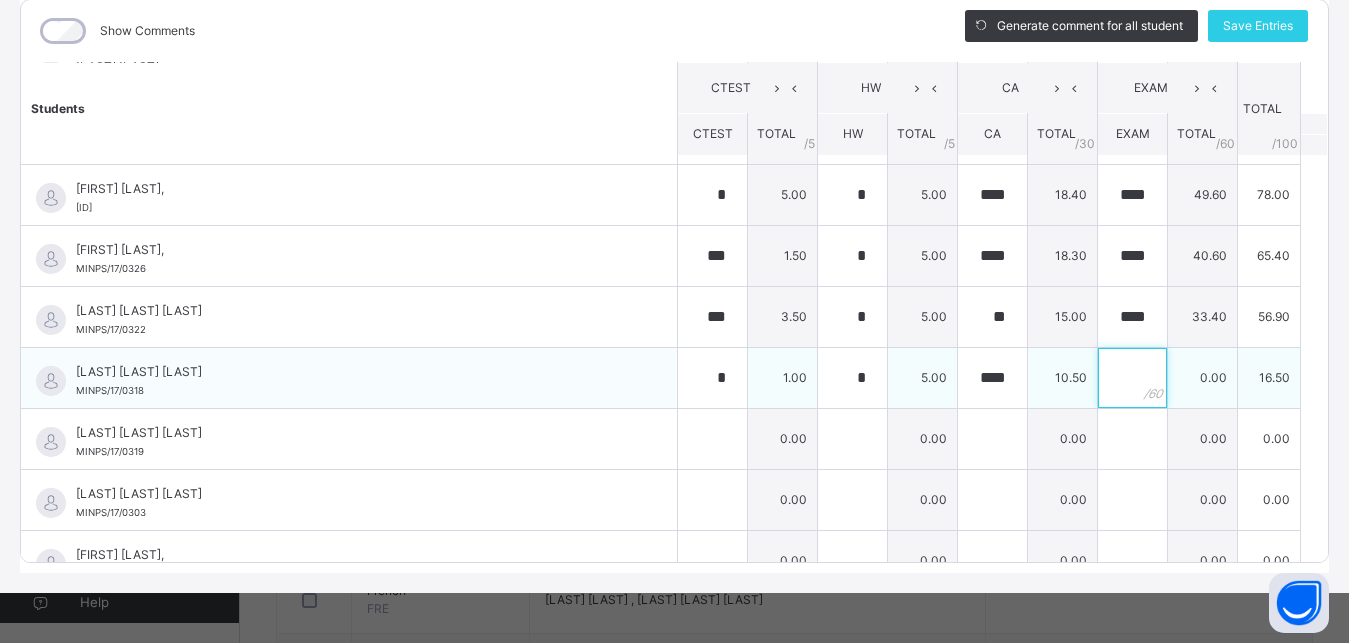 click at bounding box center (1132, 378) 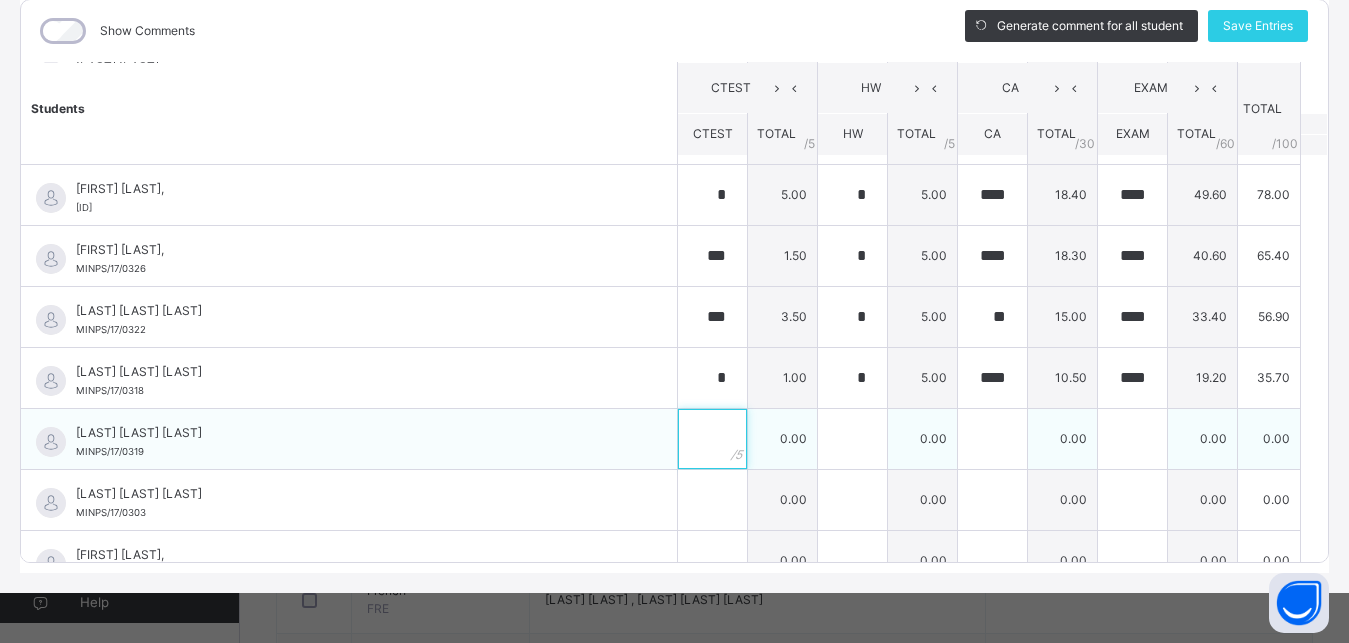 click at bounding box center [712, 439] 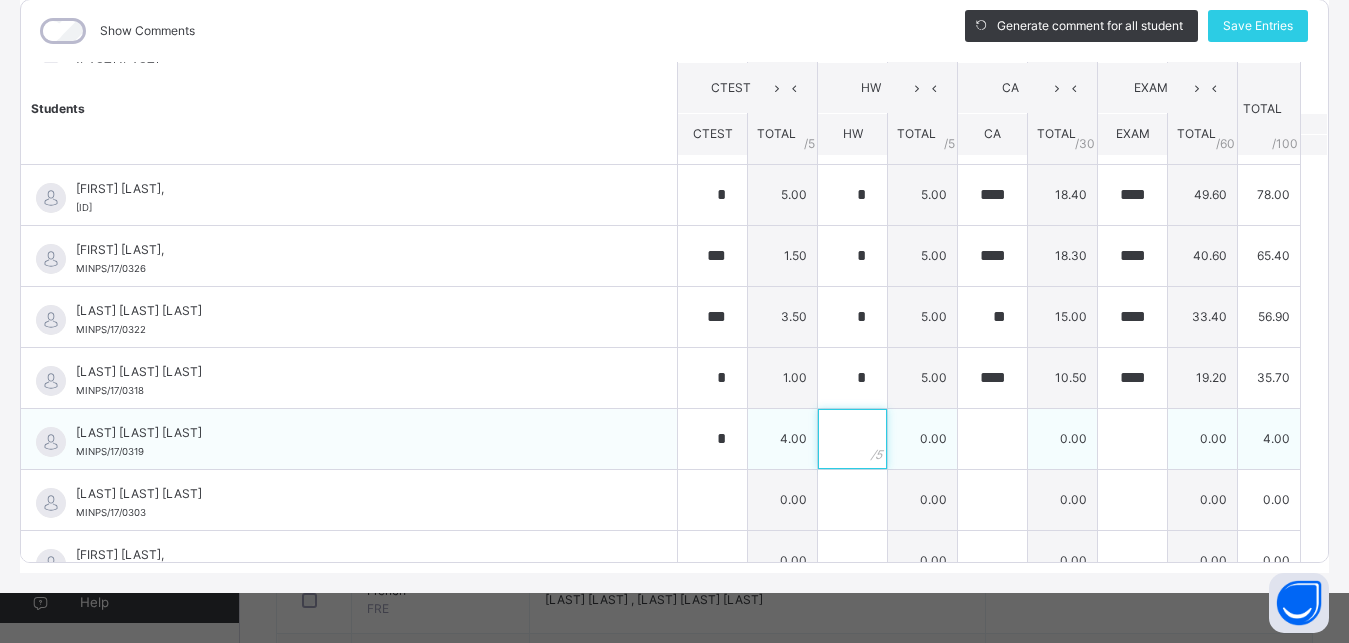 click at bounding box center (852, 439) 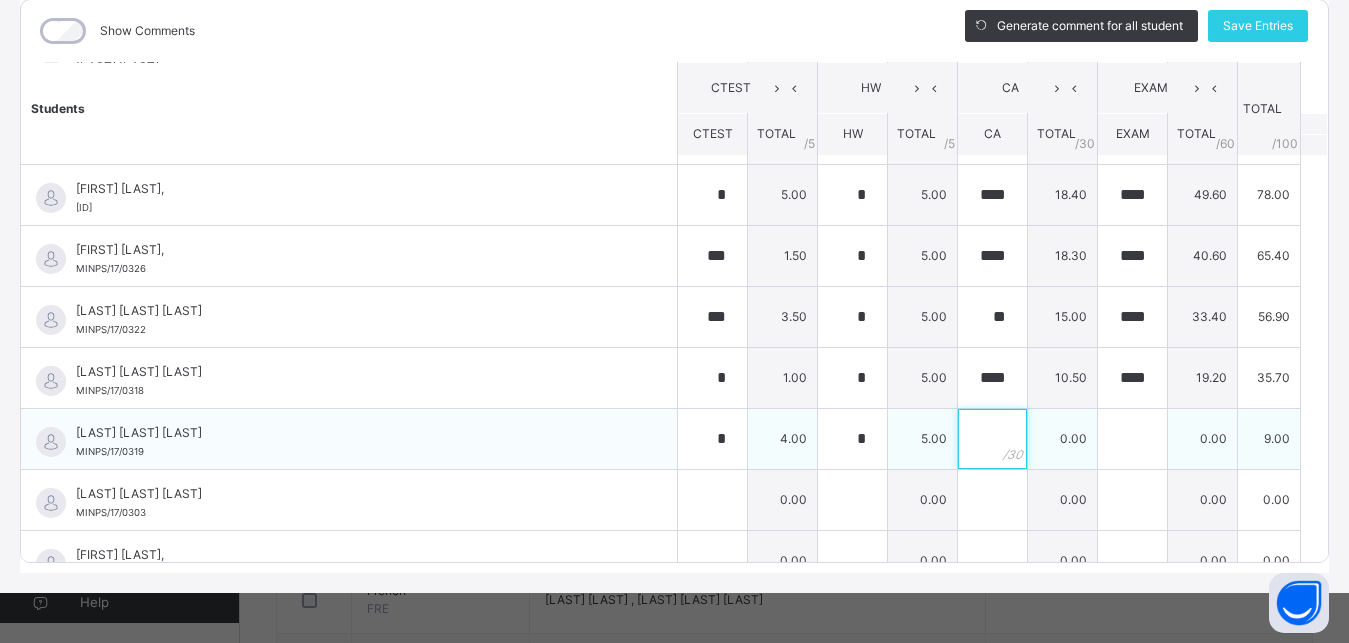 click at bounding box center (992, 439) 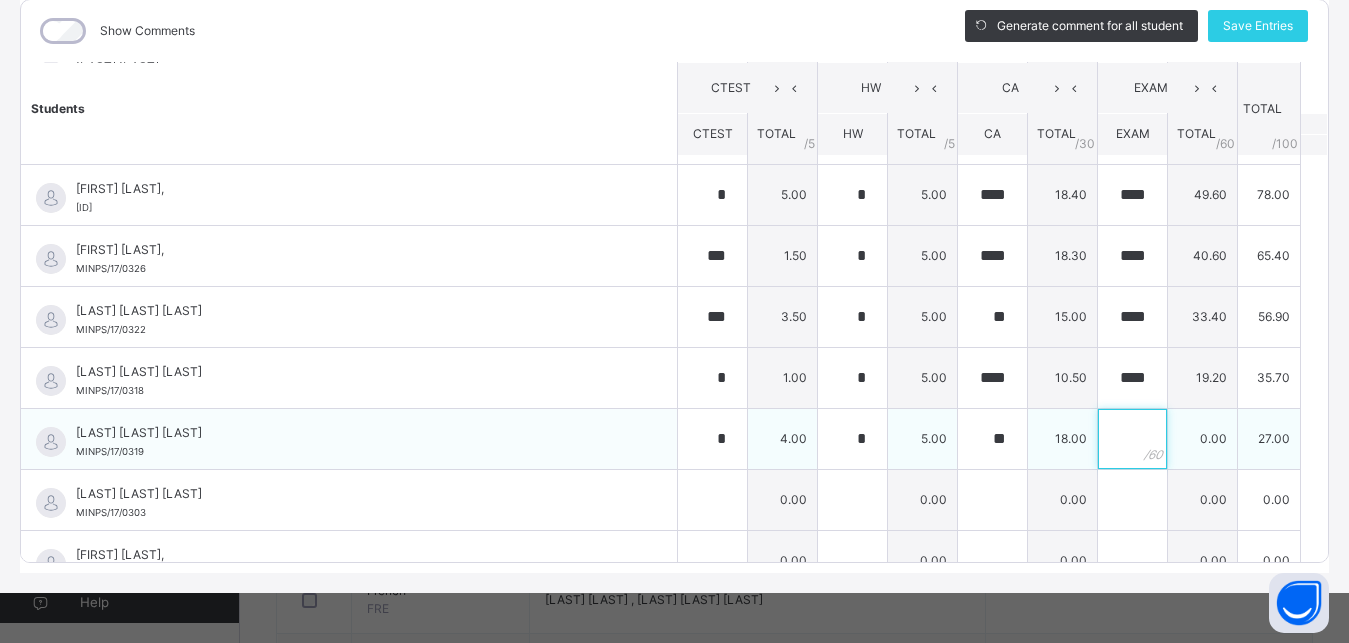 click at bounding box center [1132, 439] 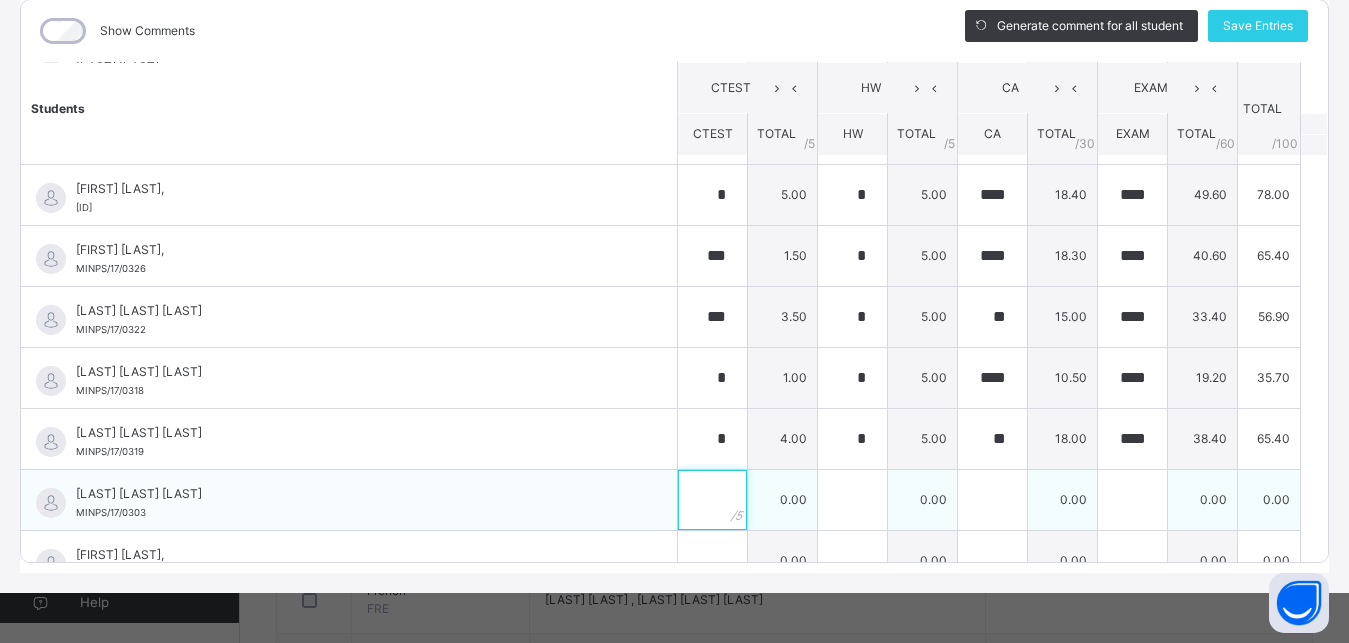 click at bounding box center [712, 500] 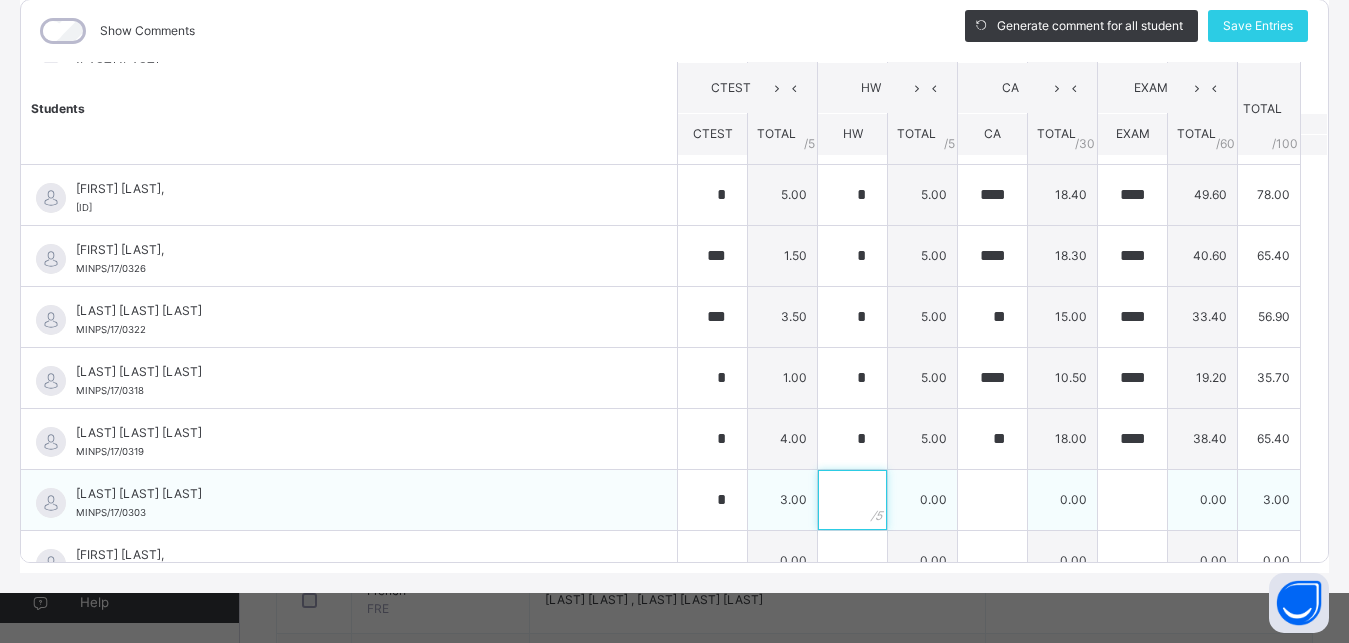 click at bounding box center (852, 500) 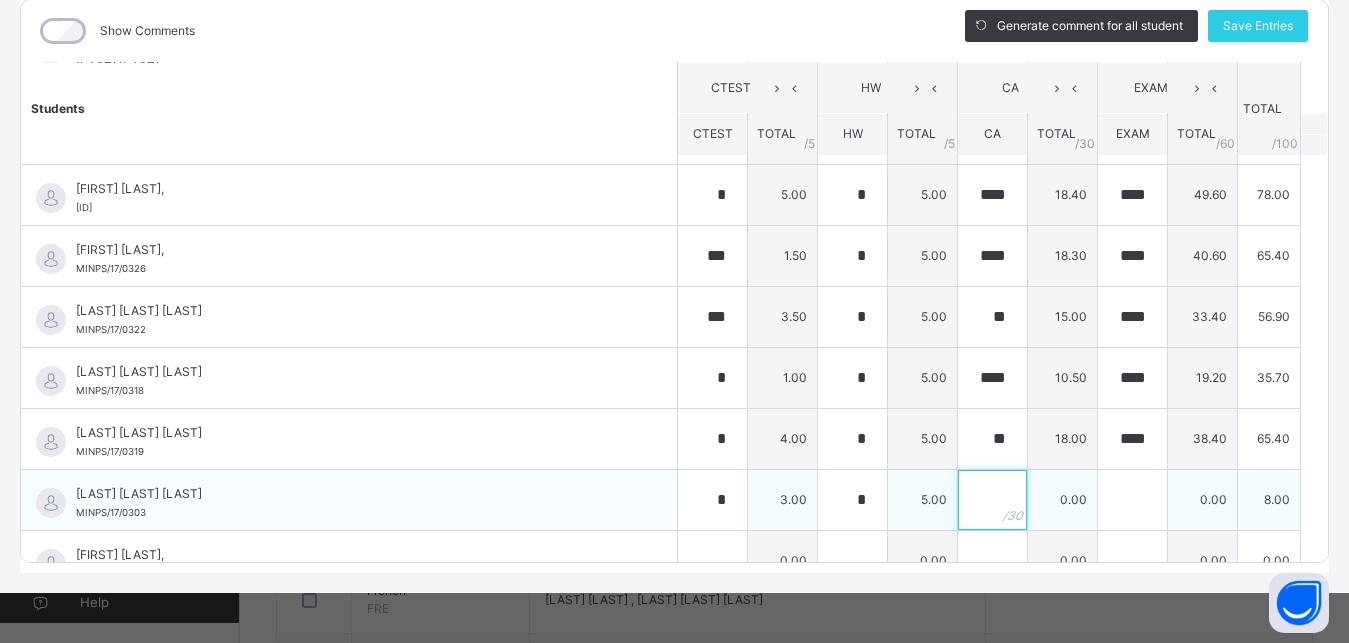click at bounding box center [992, 500] 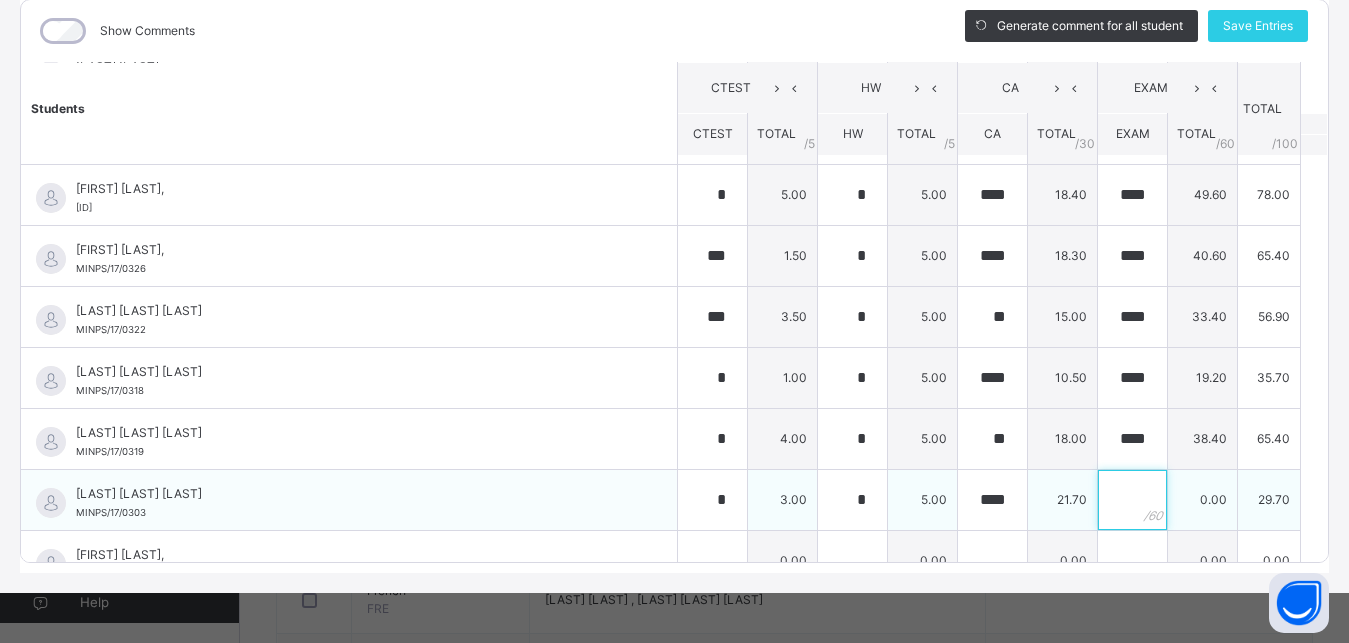 click at bounding box center (1132, 500) 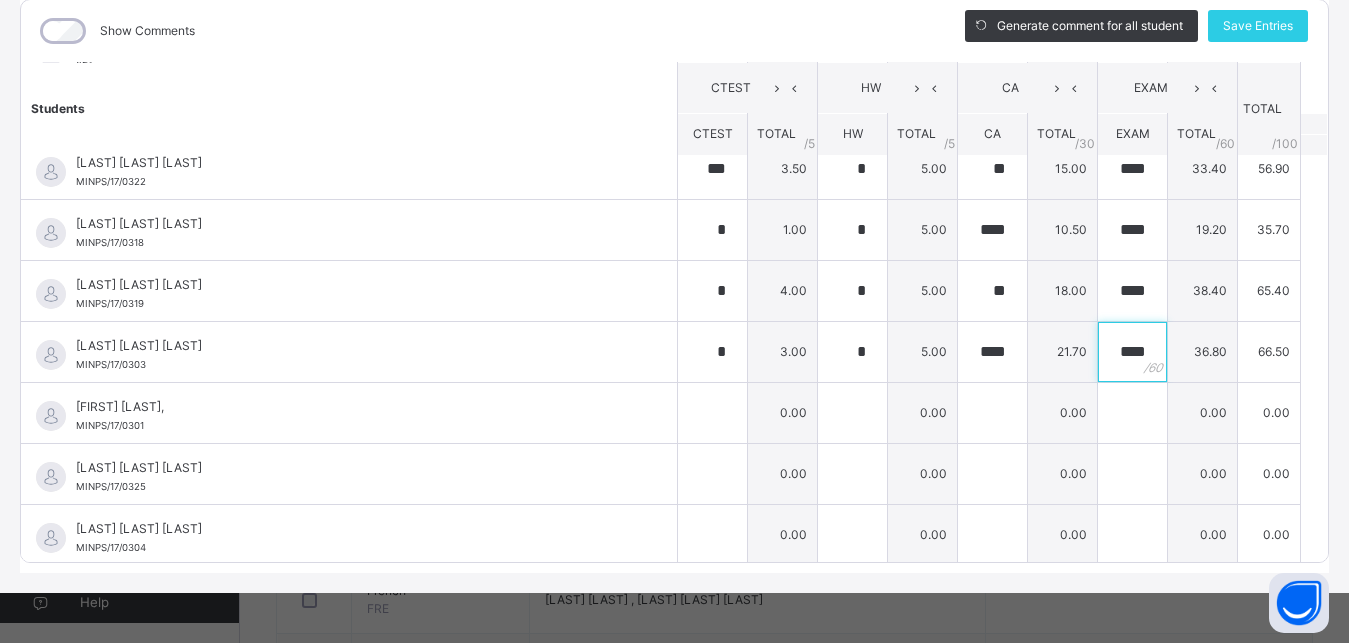 scroll, scrollTop: 720, scrollLeft: 0, axis: vertical 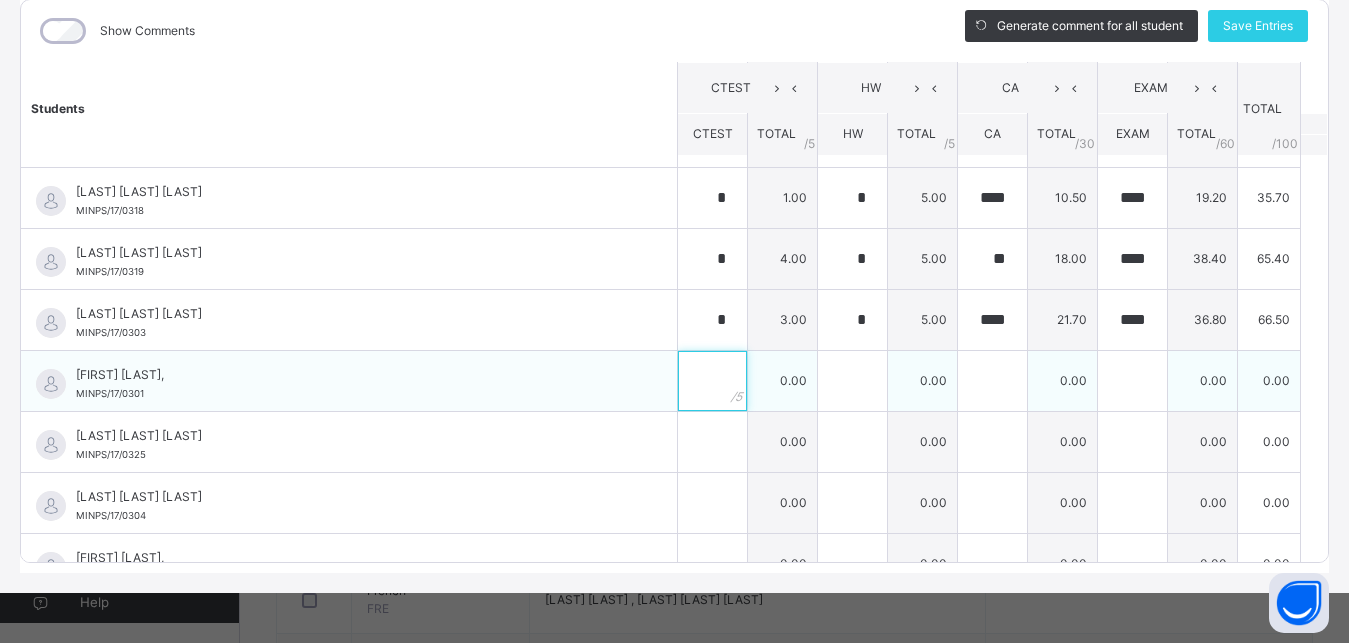 click at bounding box center (712, 381) 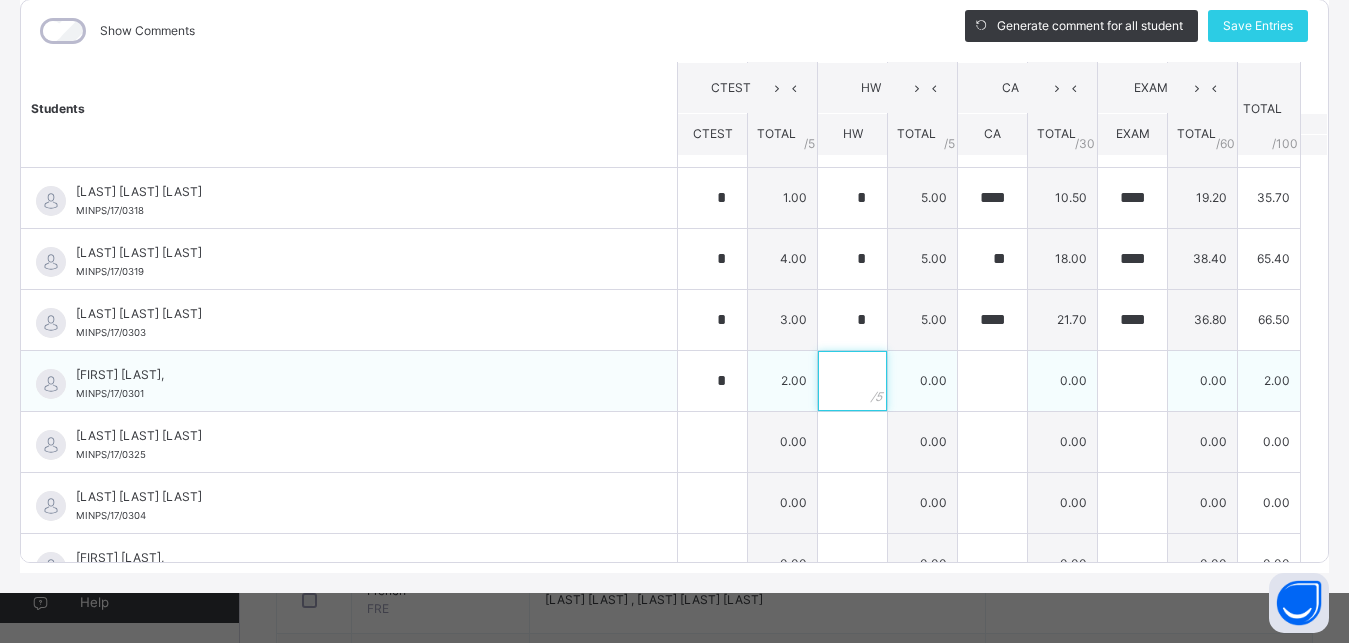 click at bounding box center [852, 381] 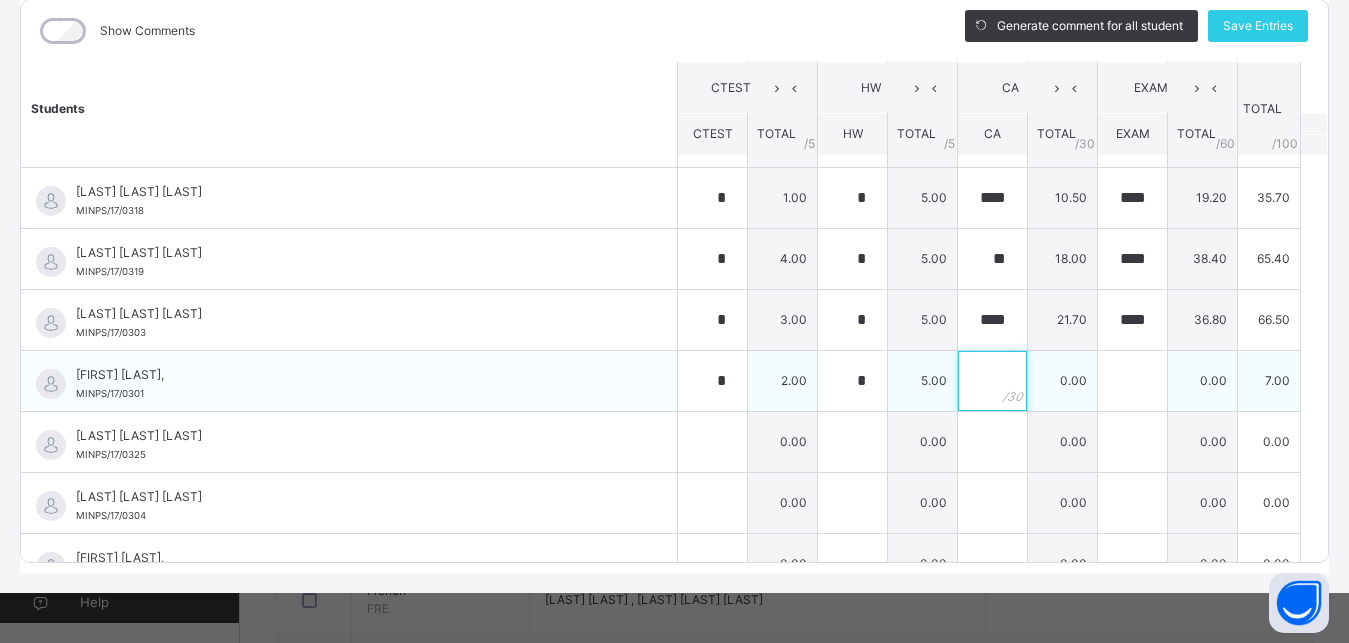 click at bounding box center [992, 381] 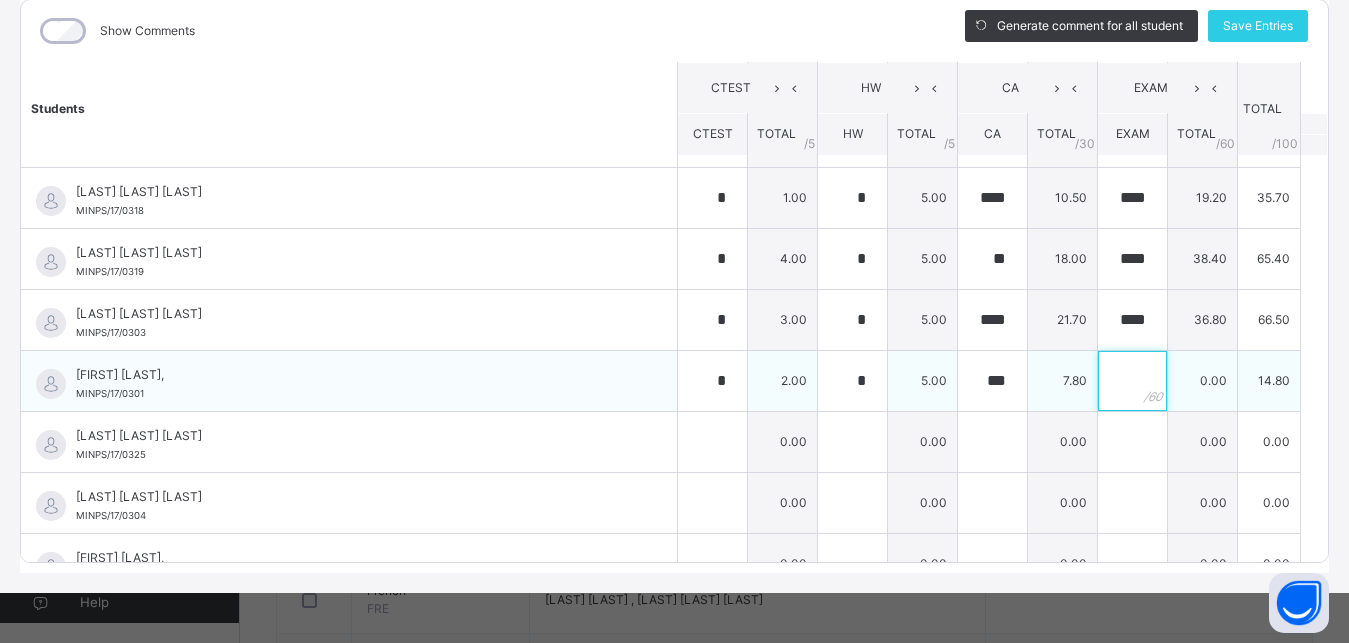 click at bounding box center (1132, 381) 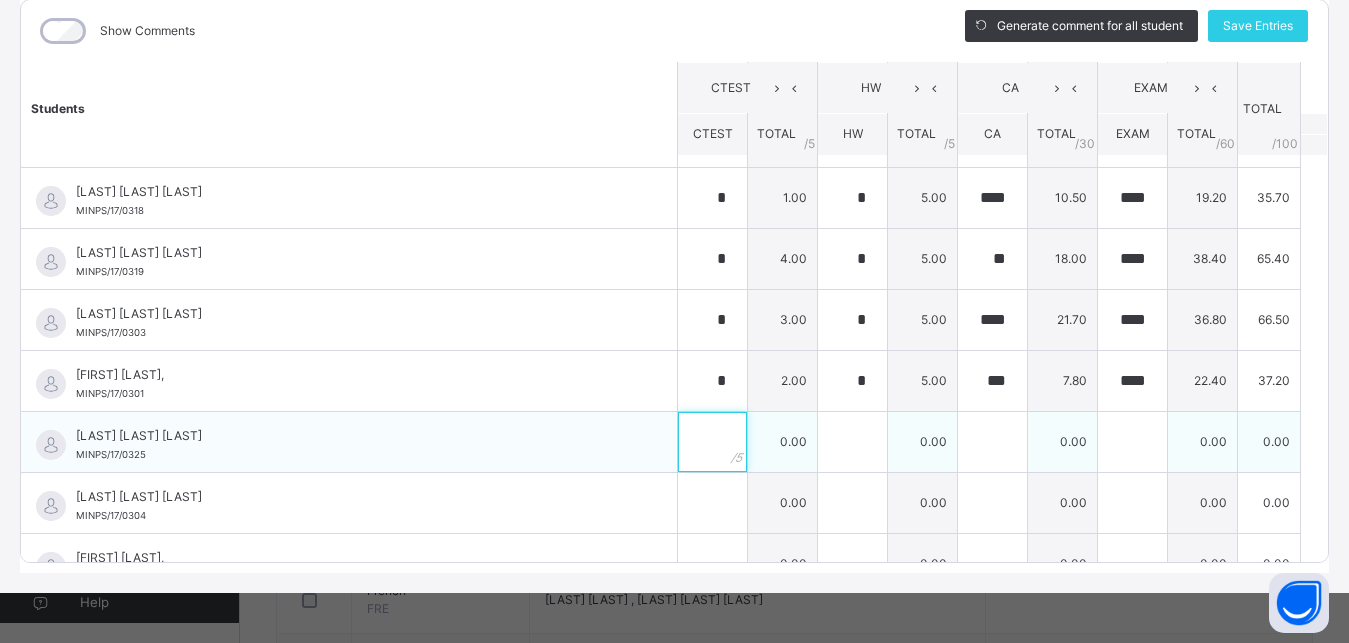 click at bounding box center [712, 442] 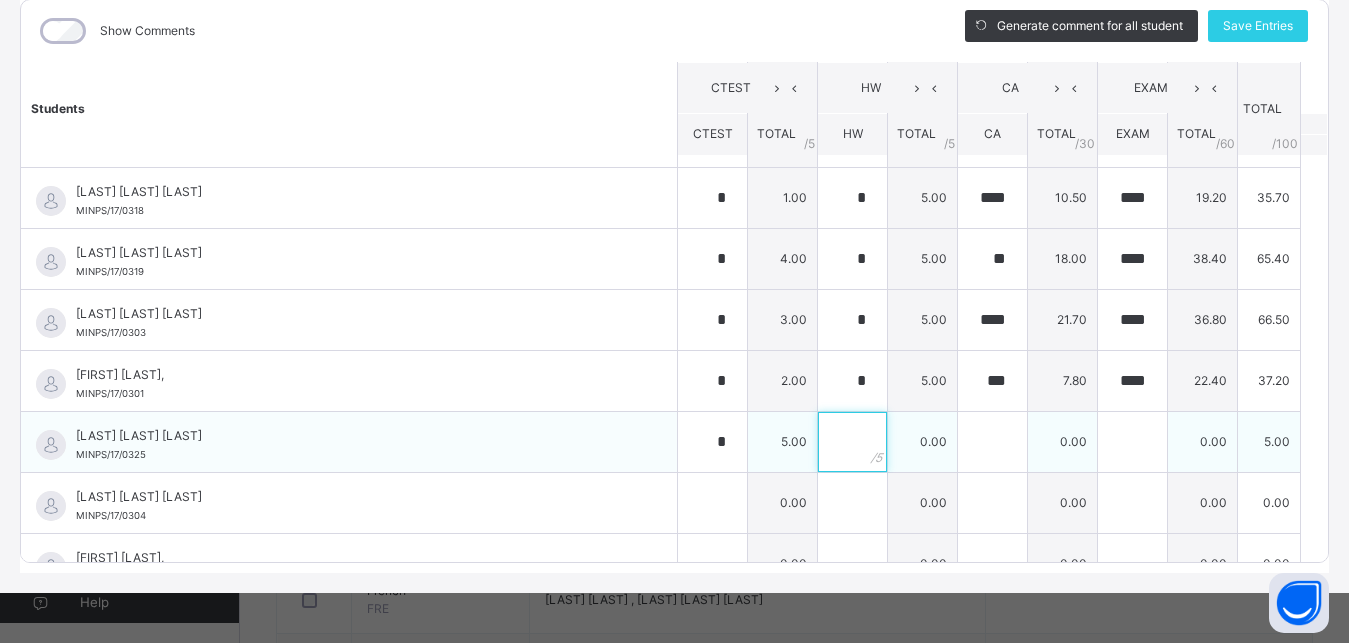 click at bounding box center [852, 442] 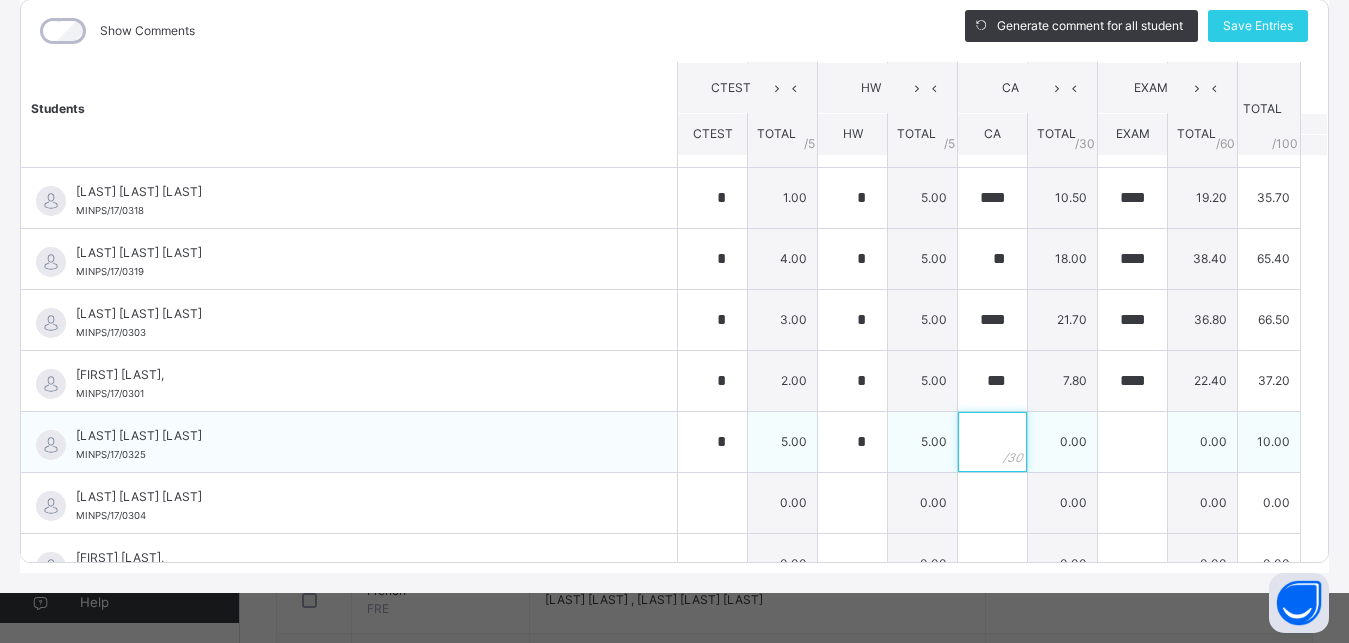 click at bounding box center (992, 442) 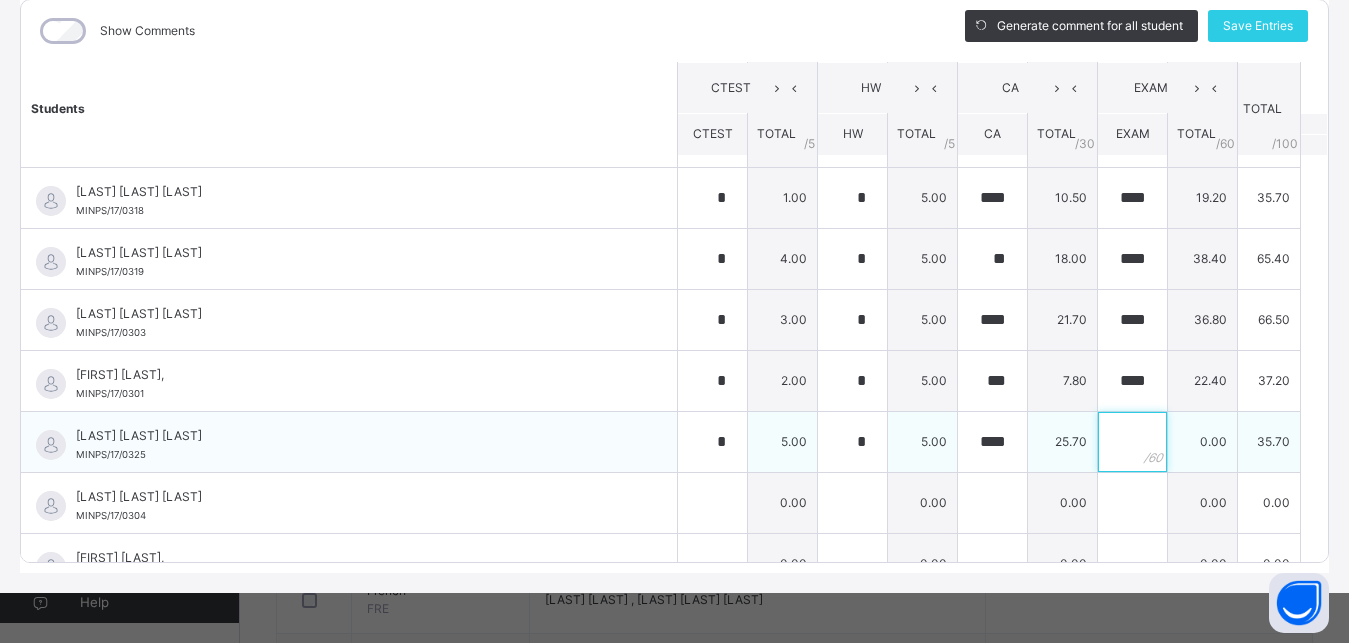 click at bounding box center [1132, 442] 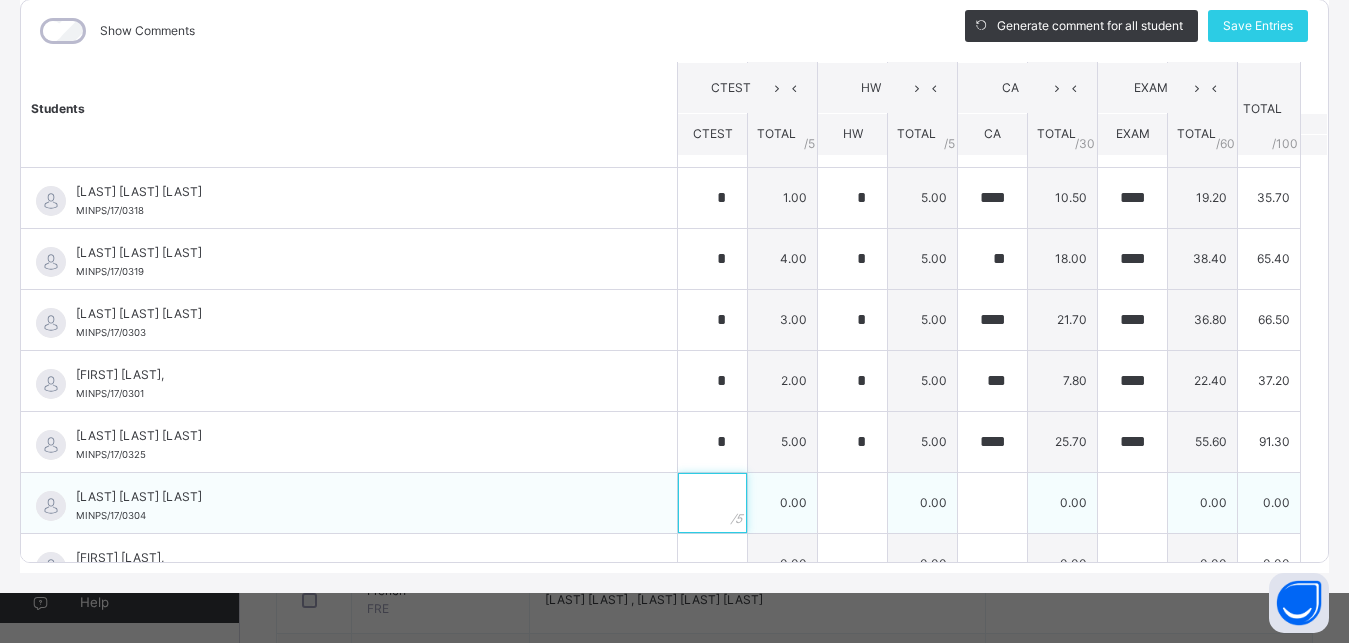 click at bounding box center (712, 503) 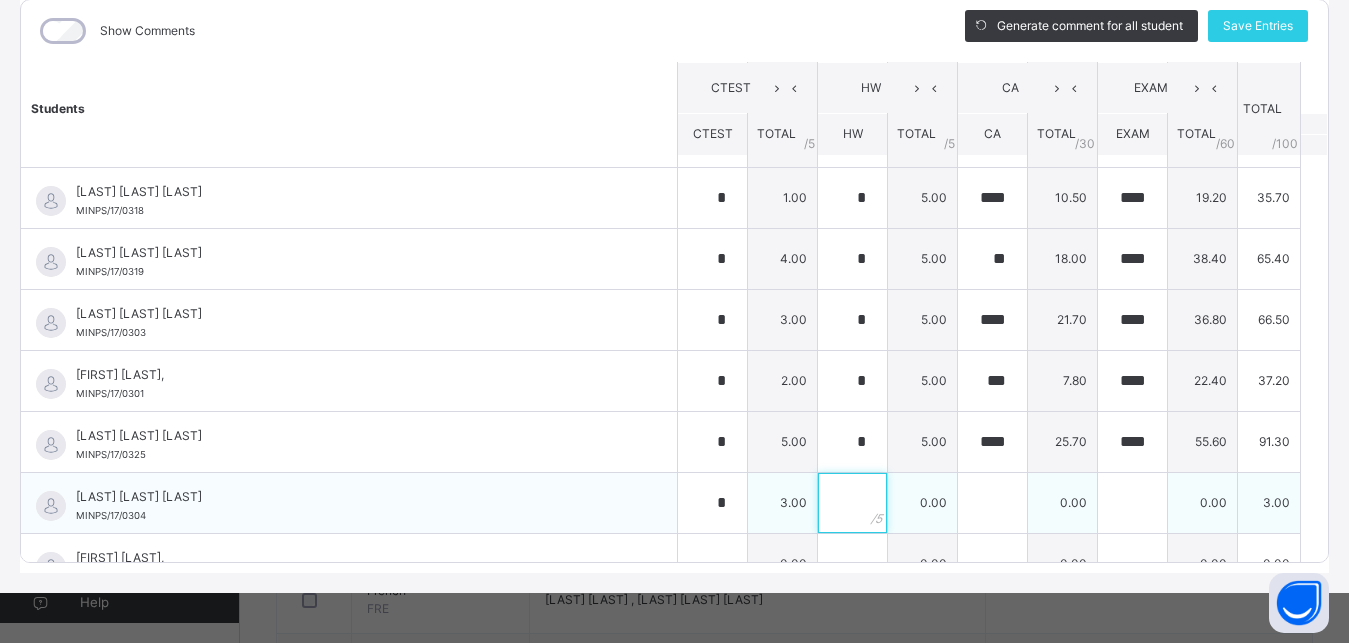 click at bounding box center [852, 503] 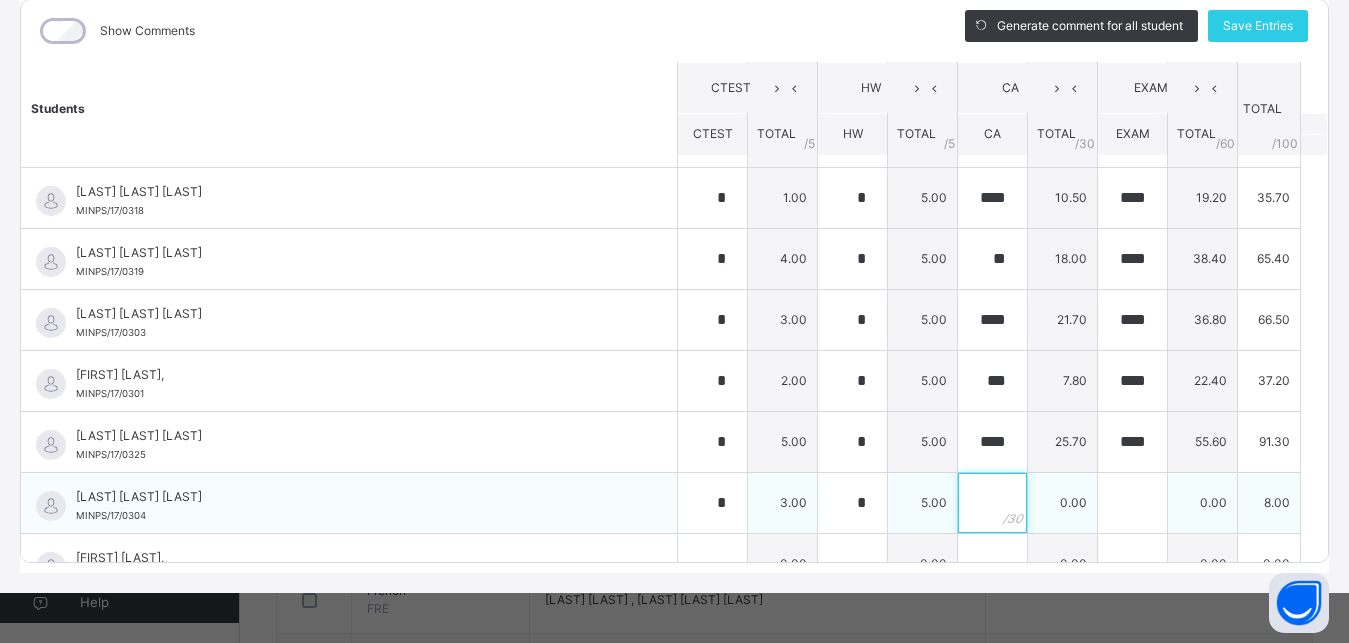 click at bounding box center [992, 503] 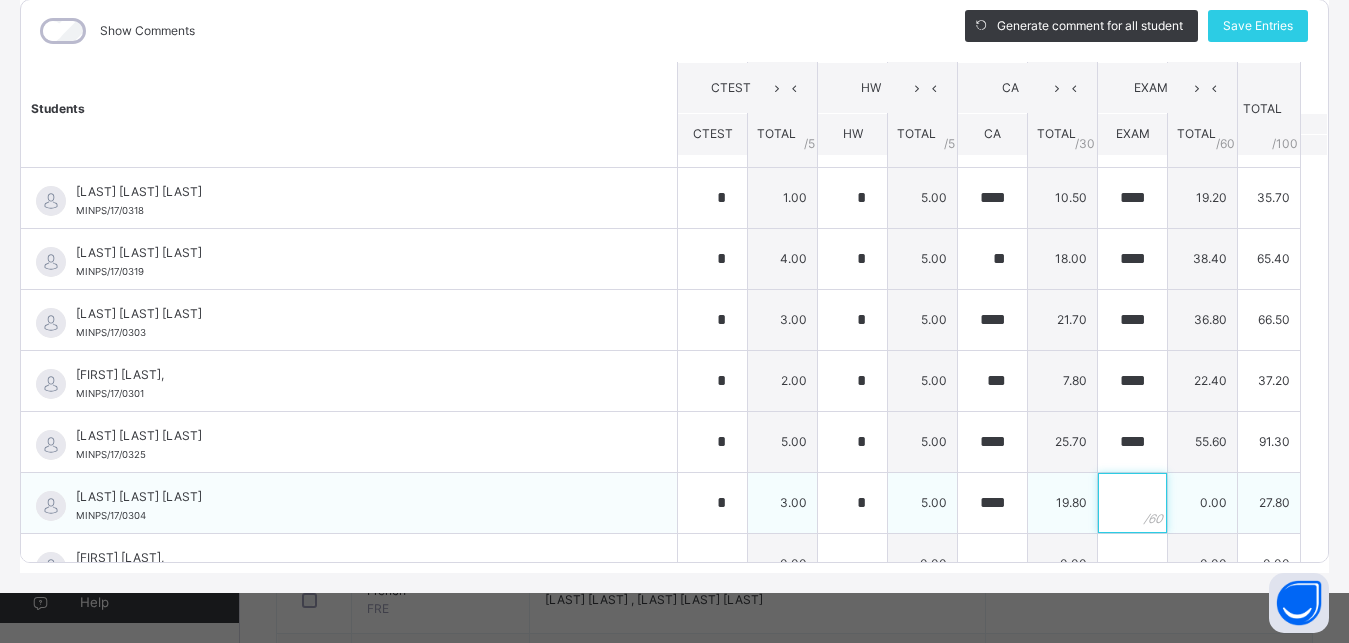 click at bounding box center (1132, 503) 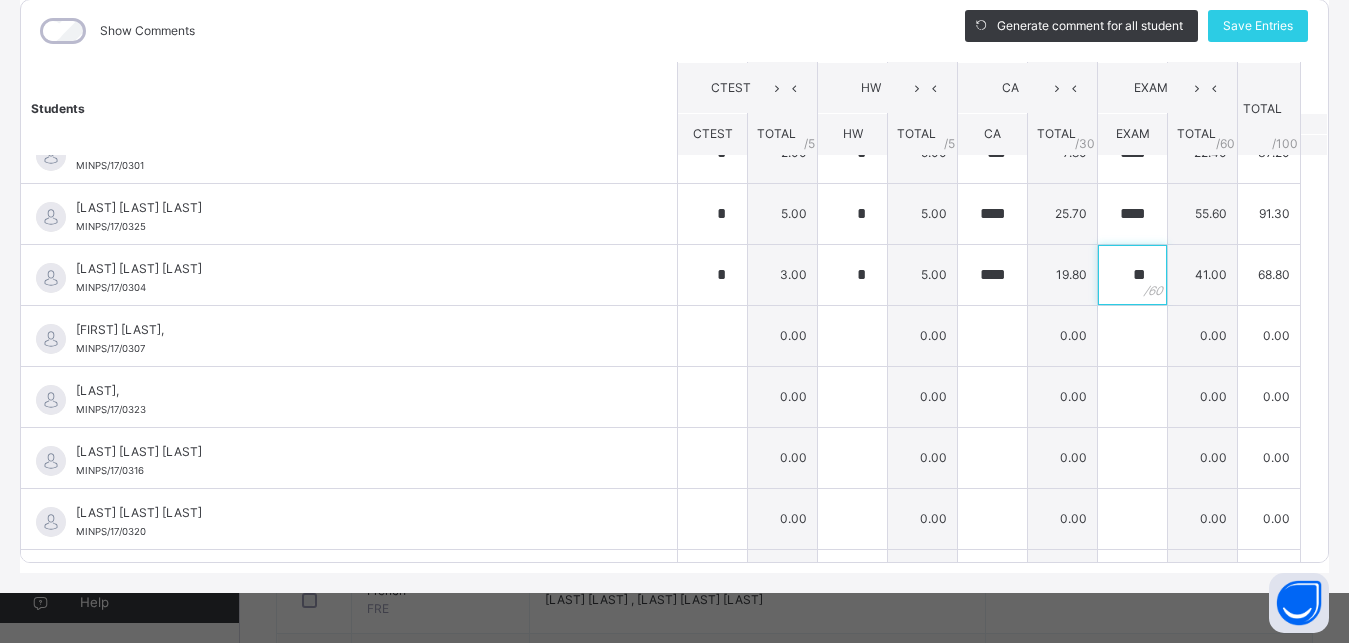 scroll, scrollTop: 945, scrollLeft: 0, axis: vertical 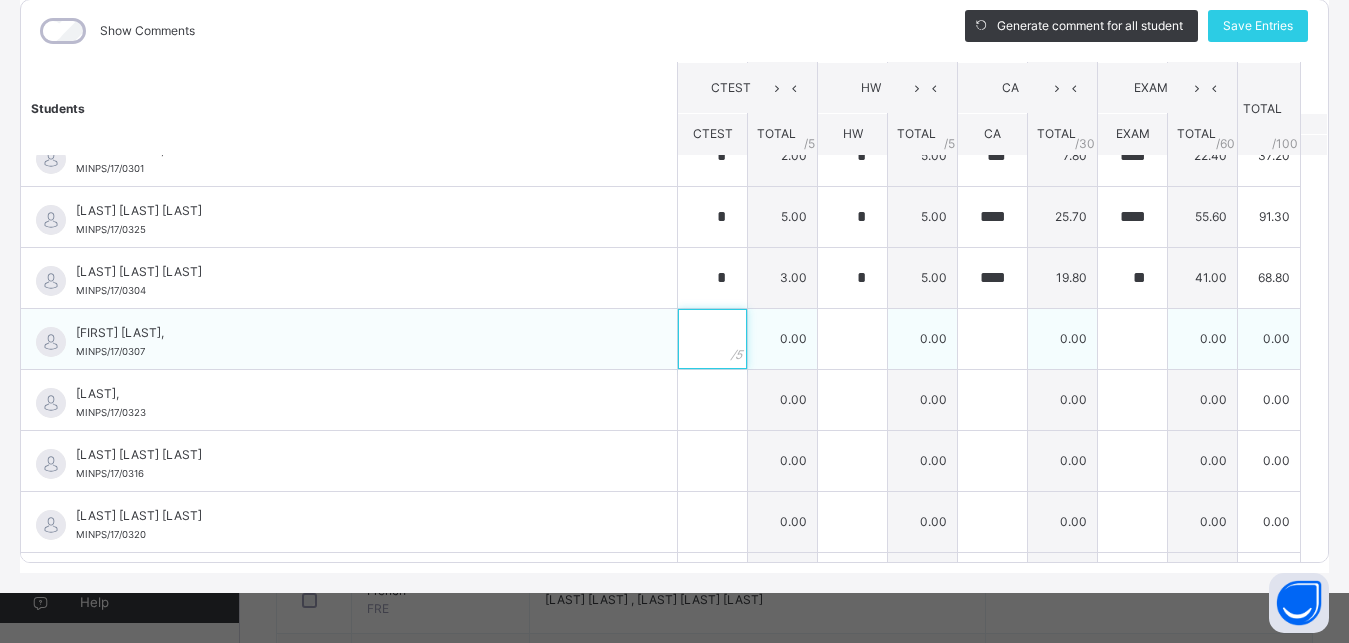 click at bounding box center [712, 339] 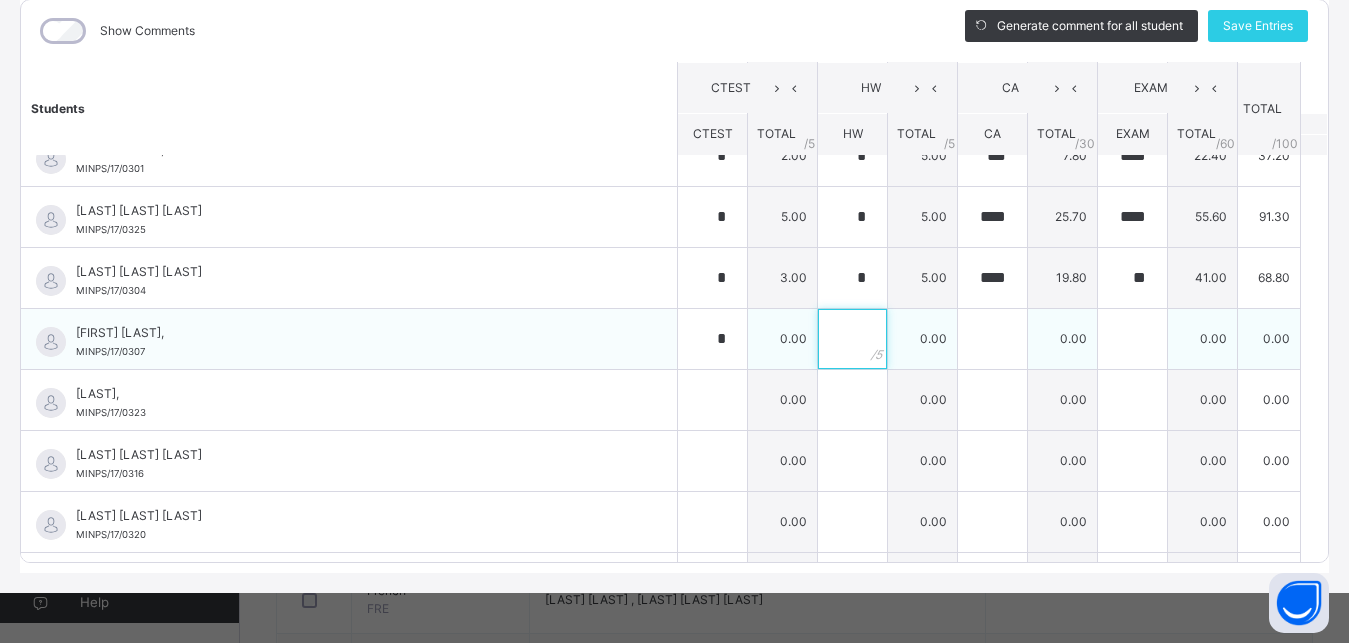 click at bounding box center (852, 339) 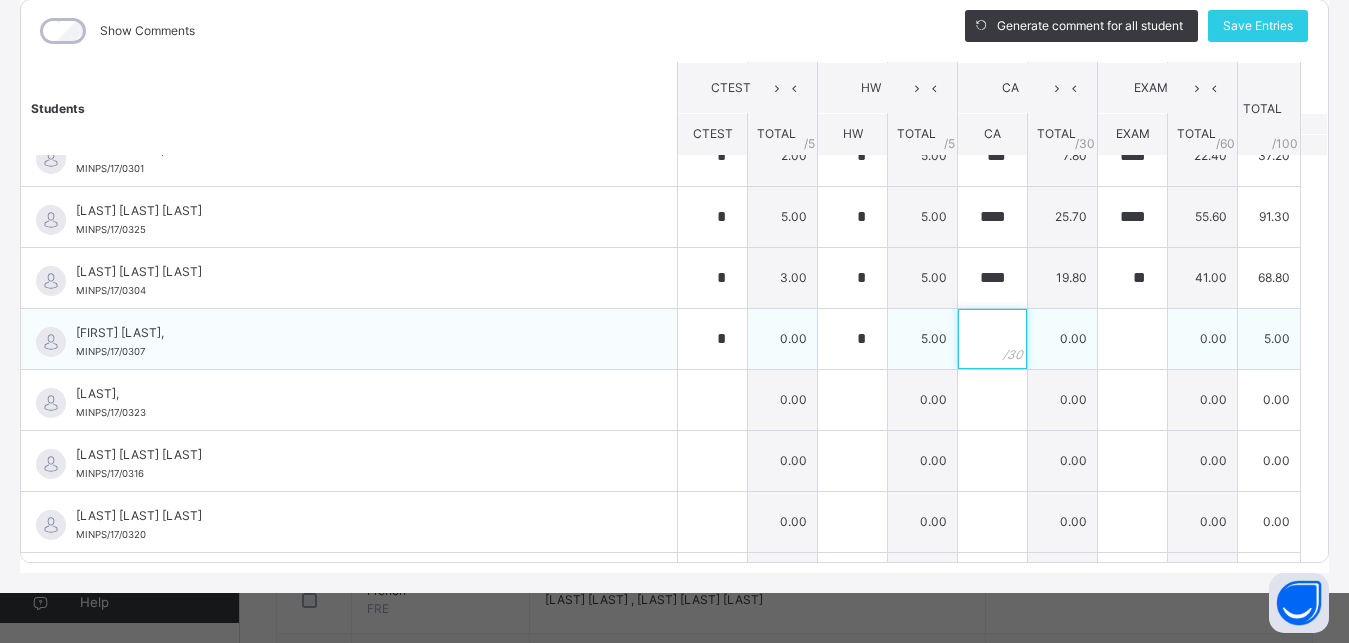 click at bounding box center (992, 339) 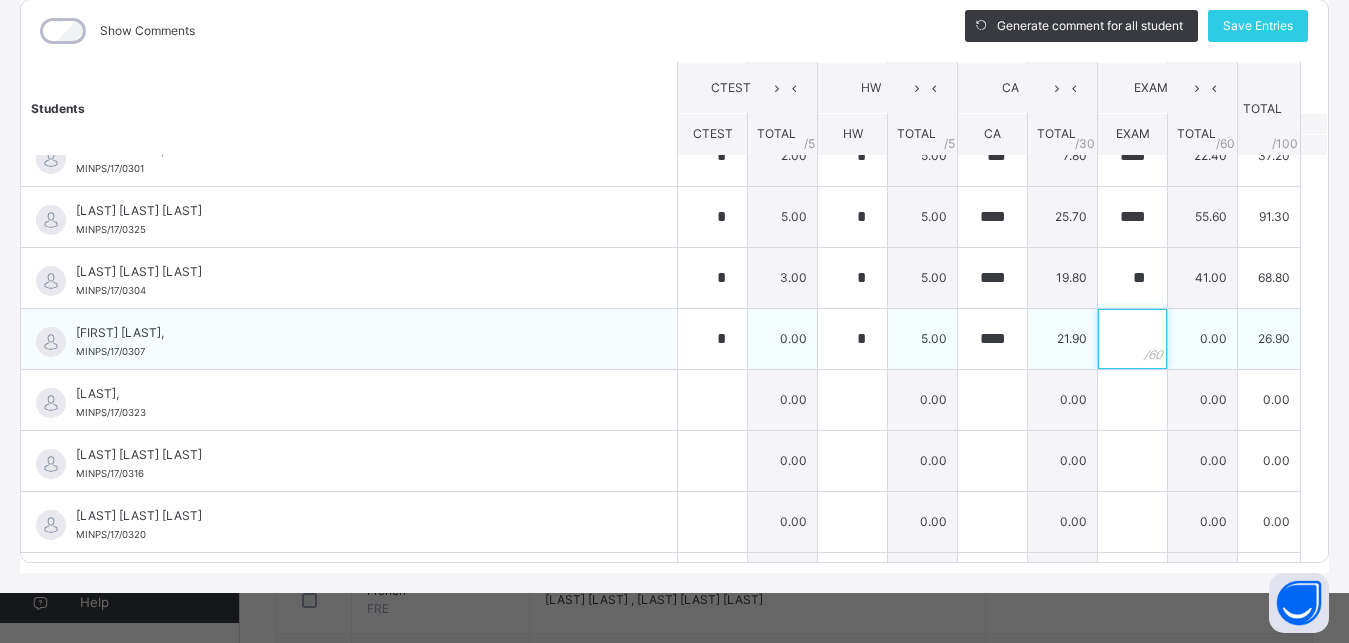 click at bounding box center [1132, 339] 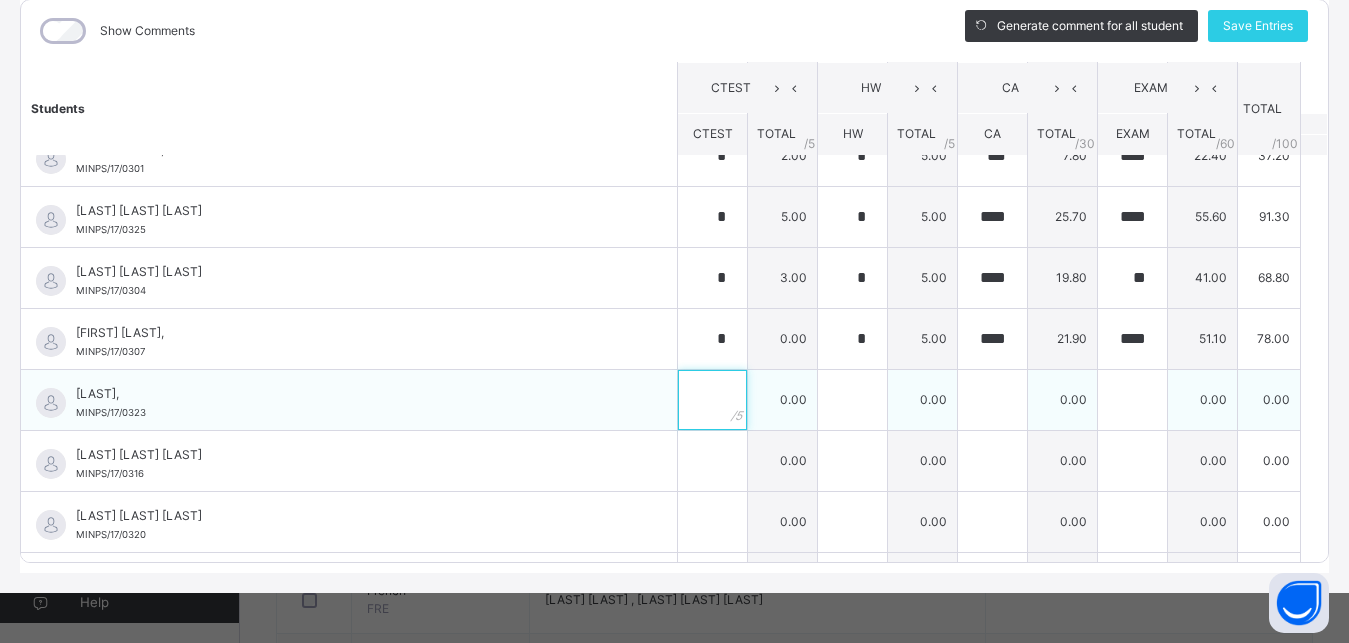 click at bounding box center [712, 400] 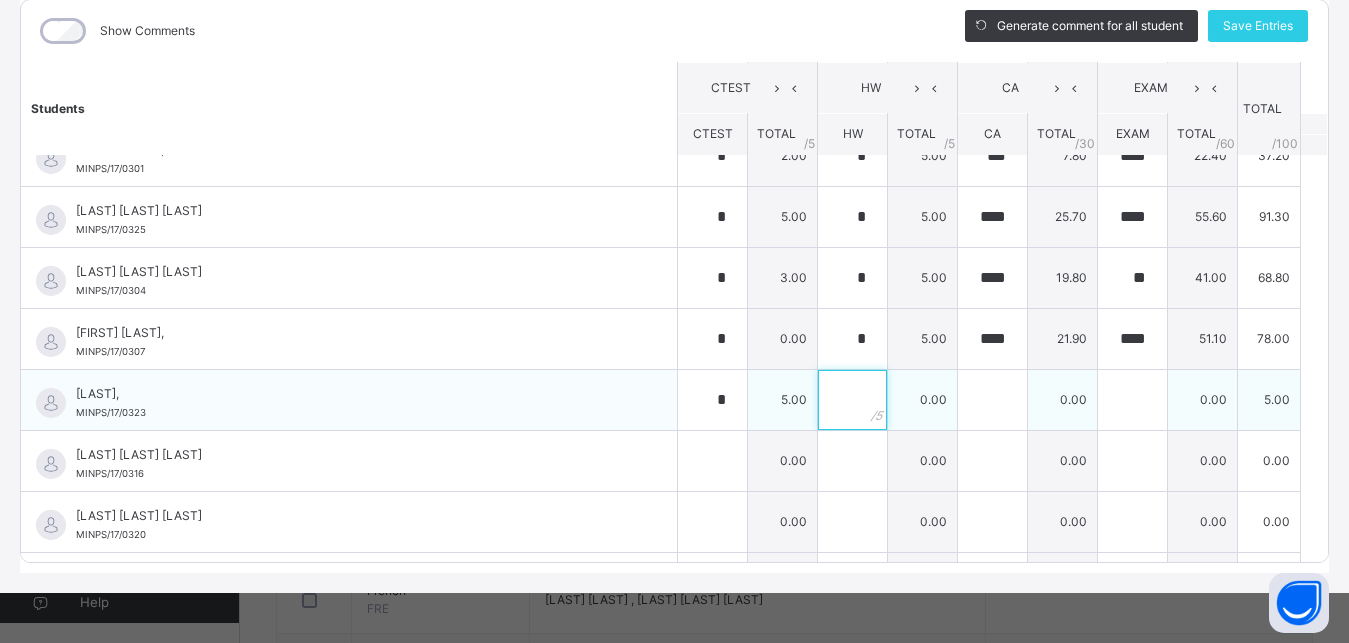 click at bounding box center [852, 400] 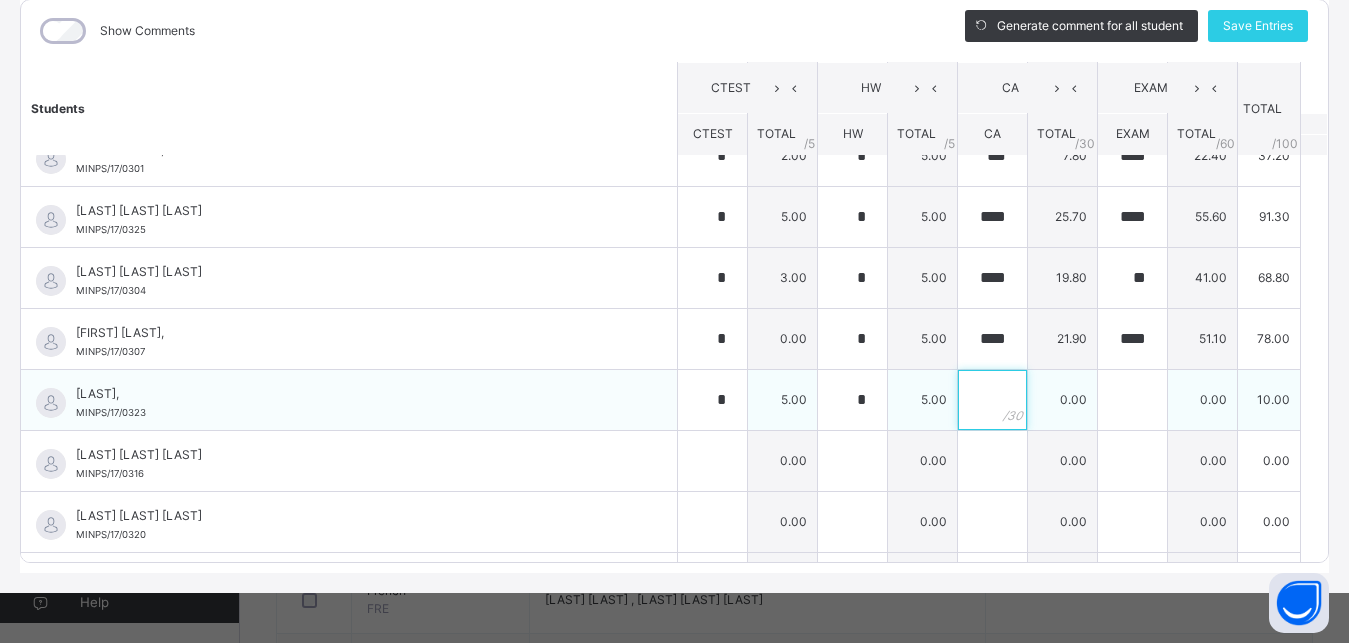 click at bounding box center (992, 400) 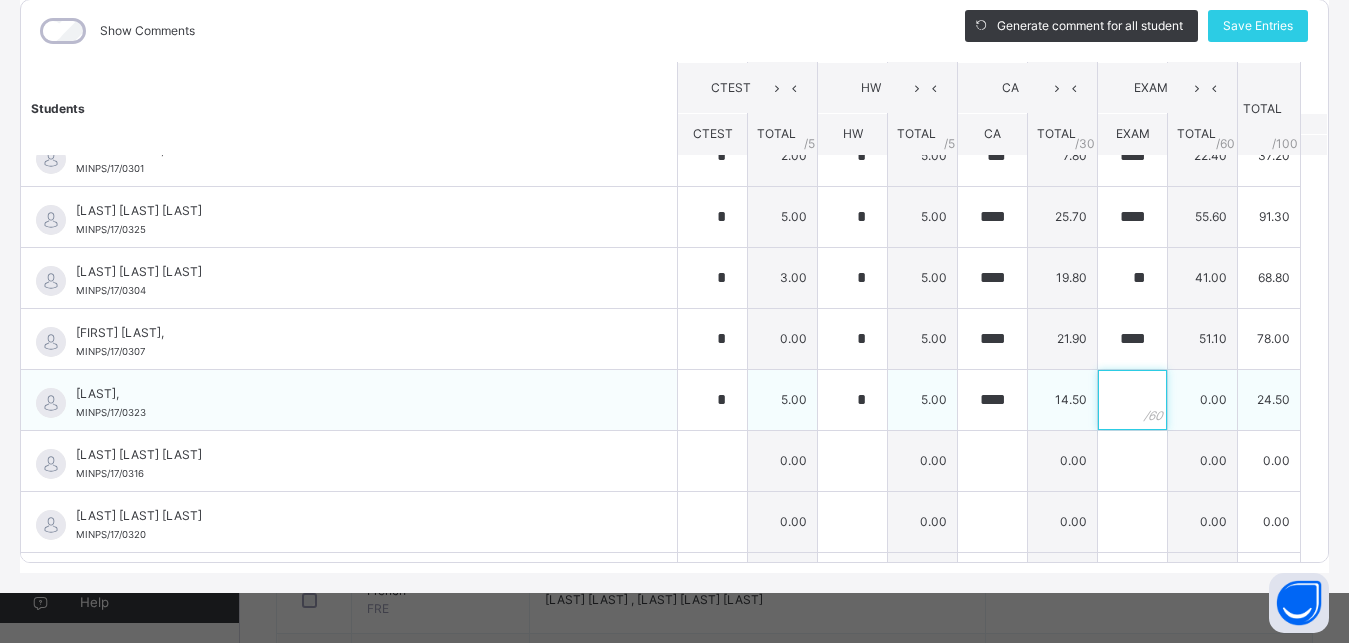 click at bounding box center (1132, 400) 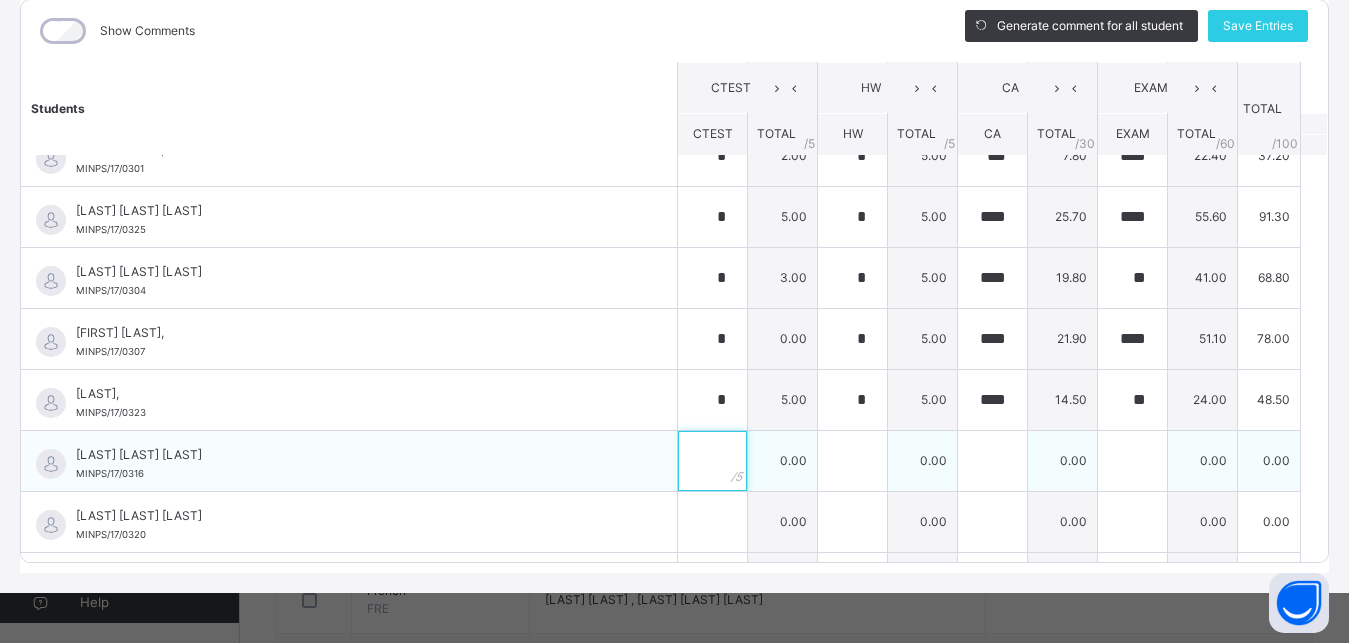 click at bounding box center [712, 461] 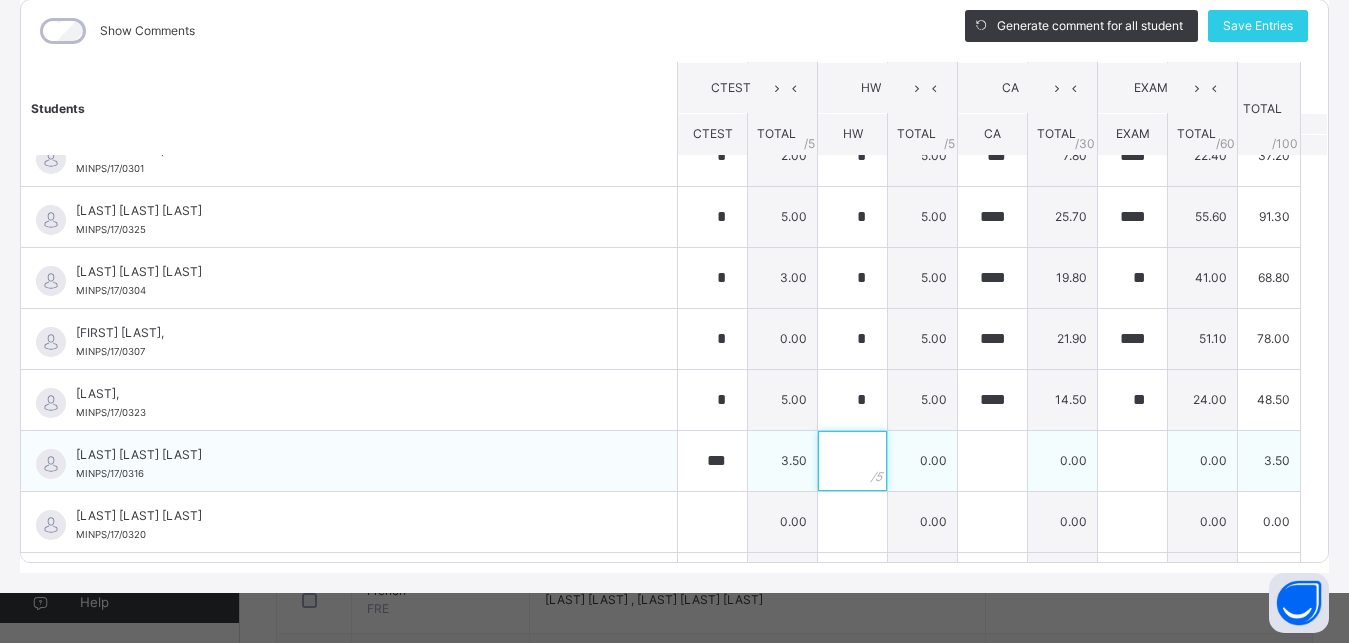 click at bounding box center (852, 461) 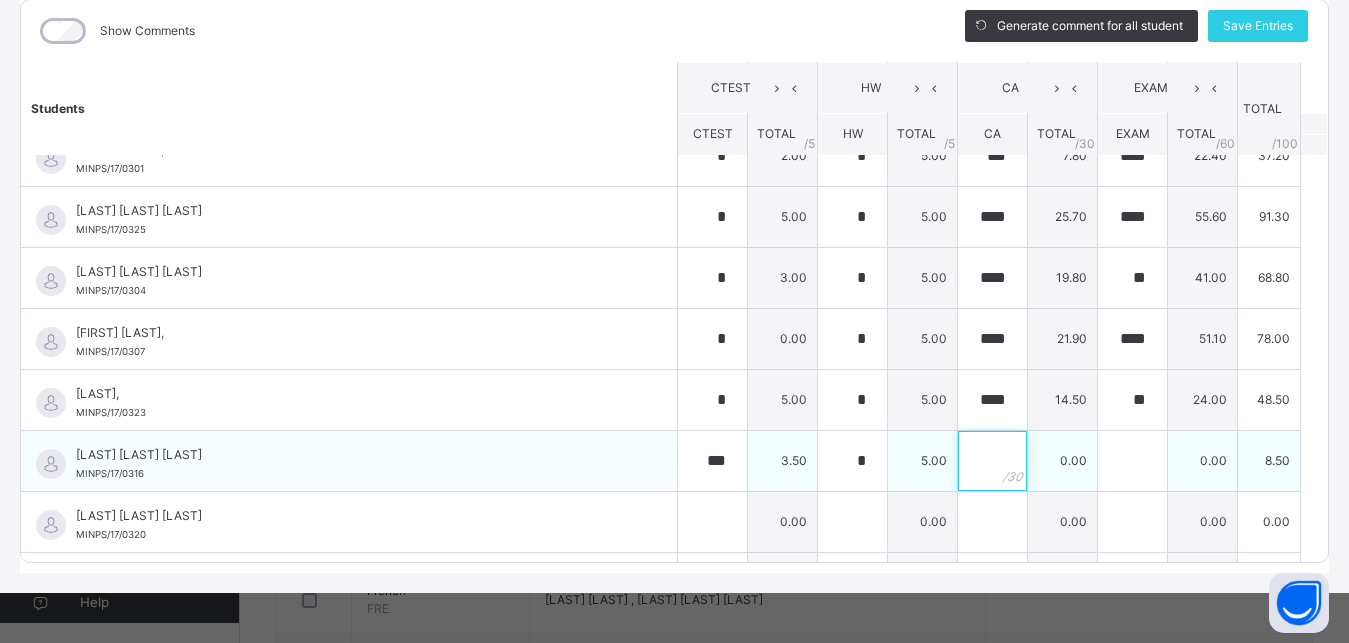 click at bounding box center [992, 461] 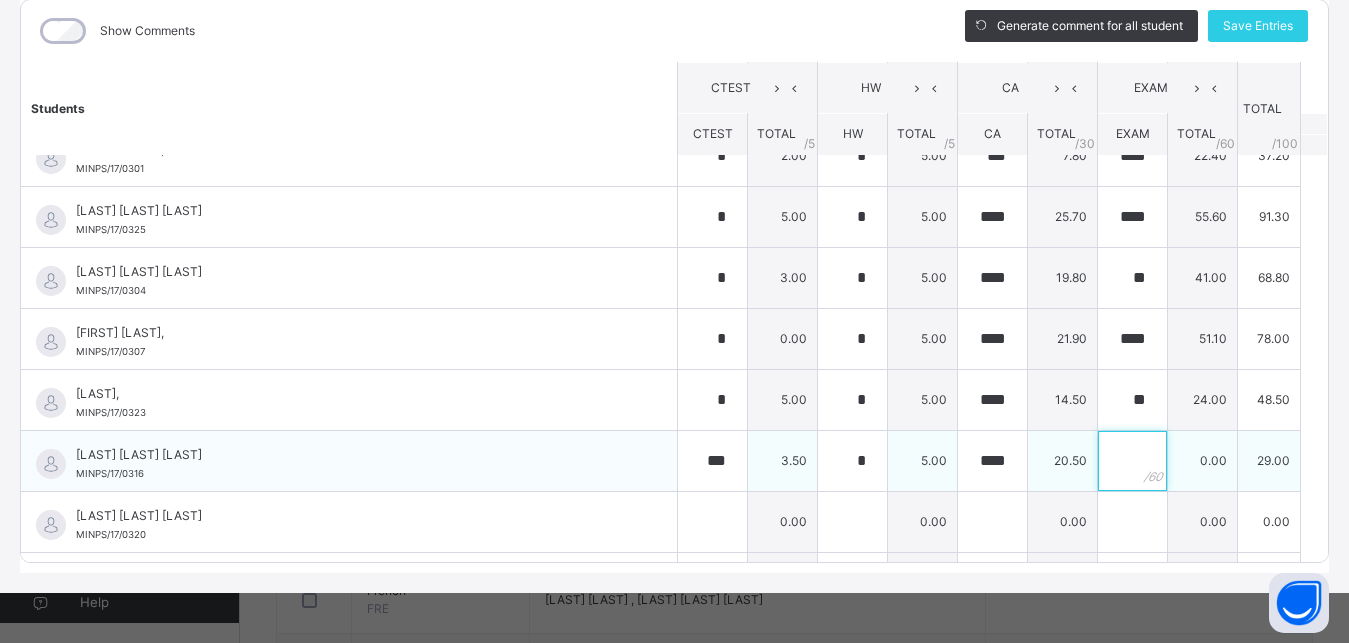 click at bounding box center [1132, 461] 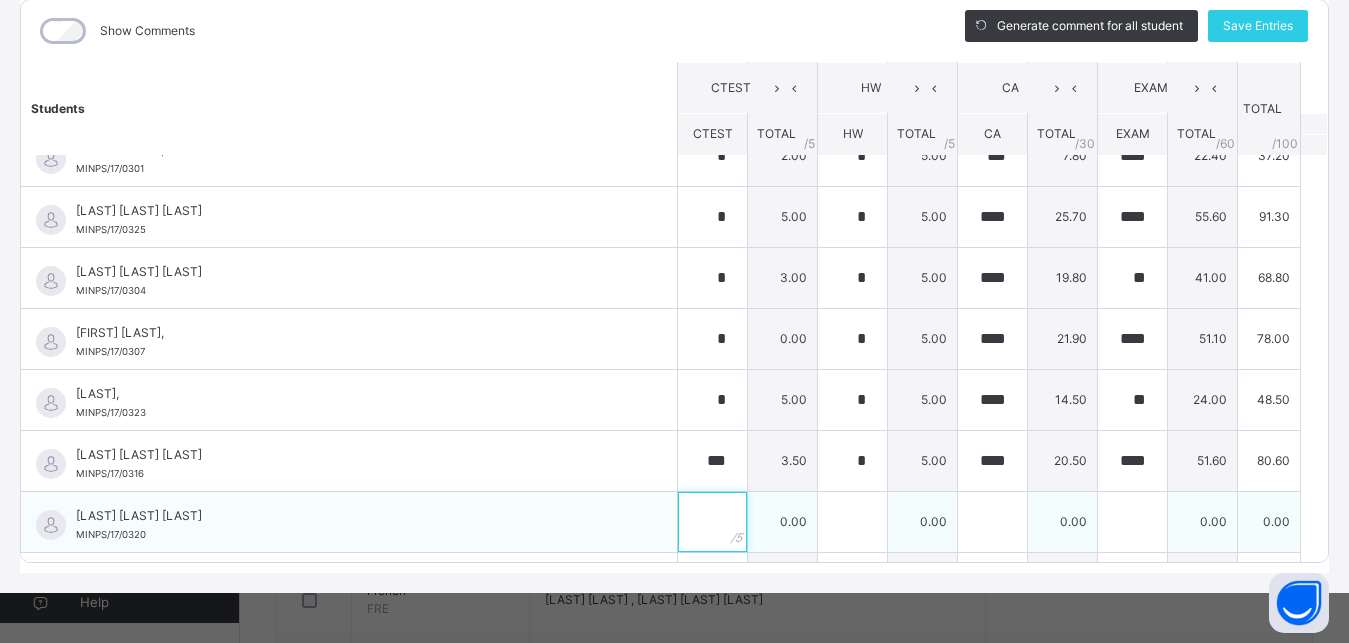 click at bounding box center [712, 522] 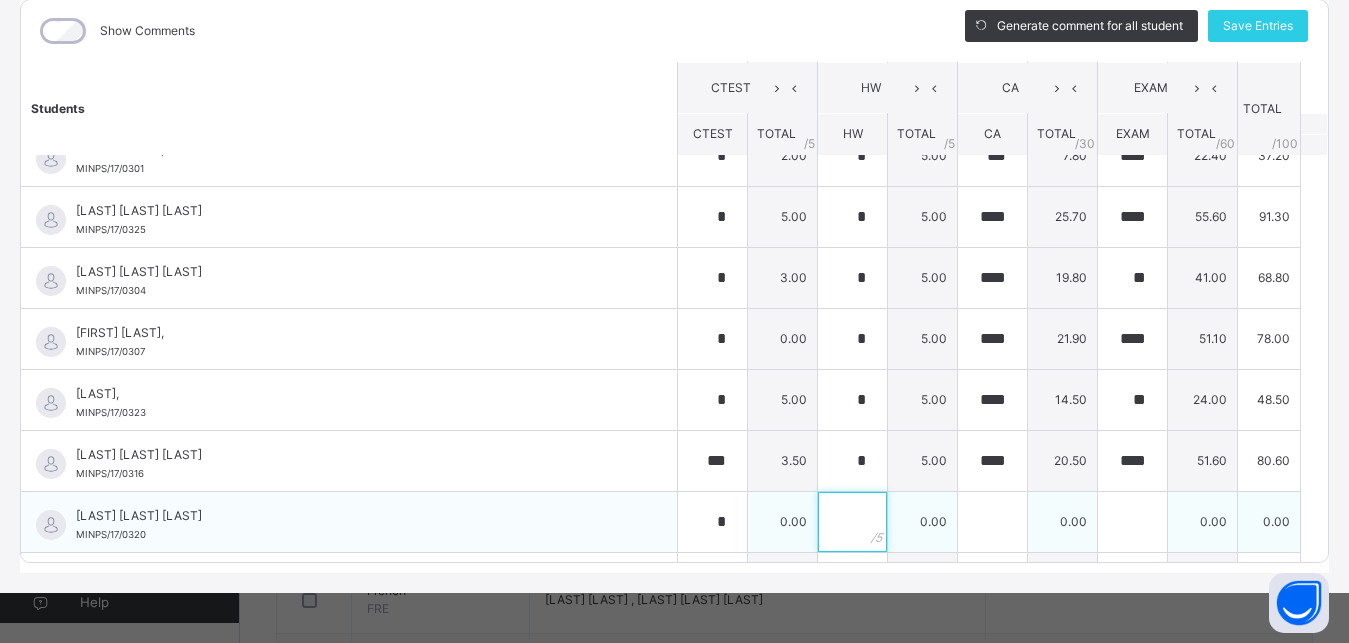 click at bounding box center [852, 522] 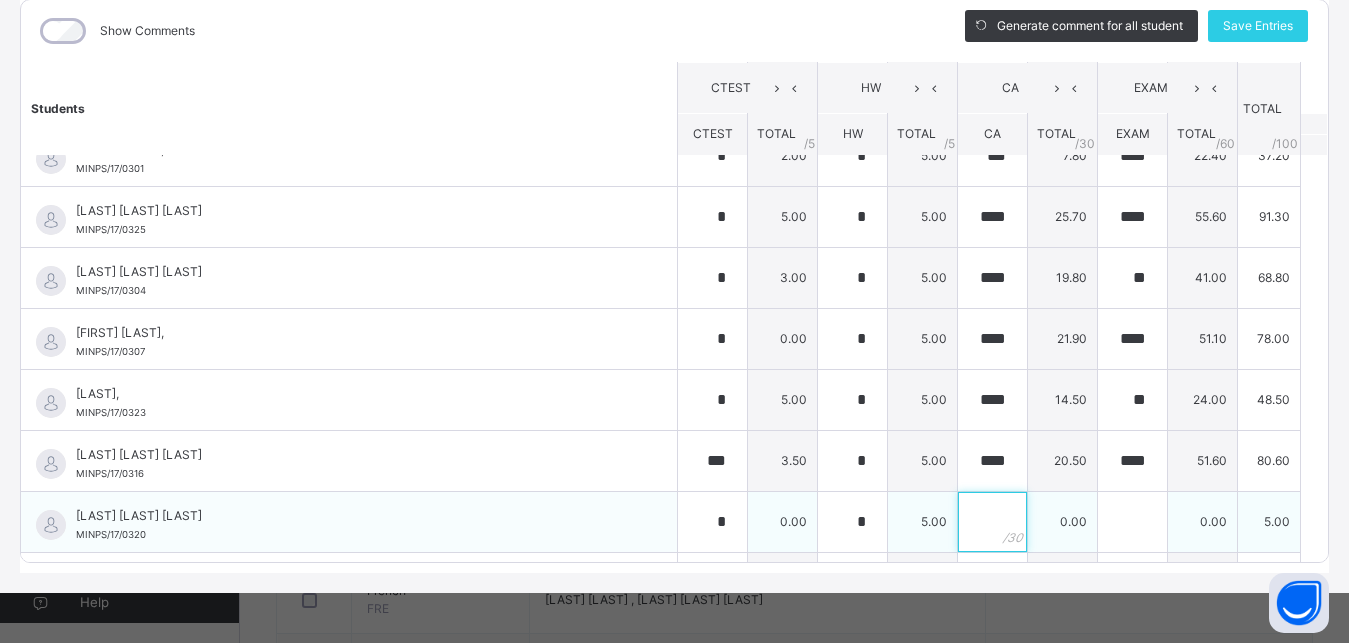 click at bounding box center [992, 522] 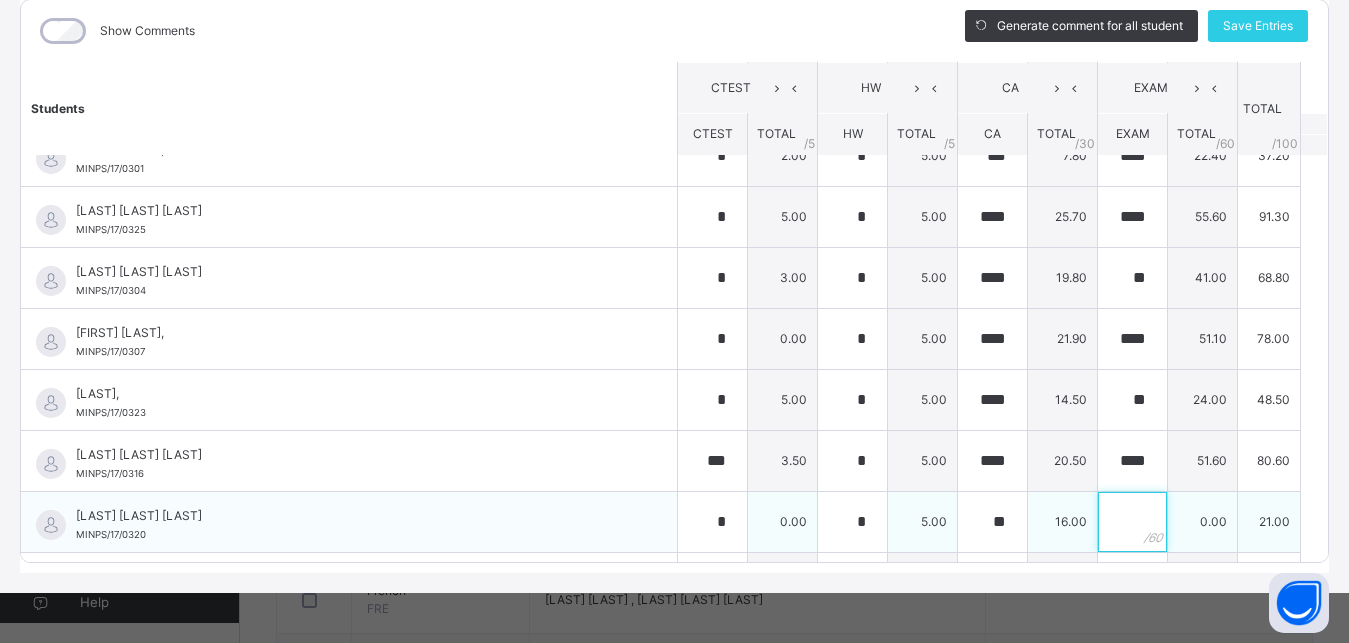 click at bounding box center (1132, 522) 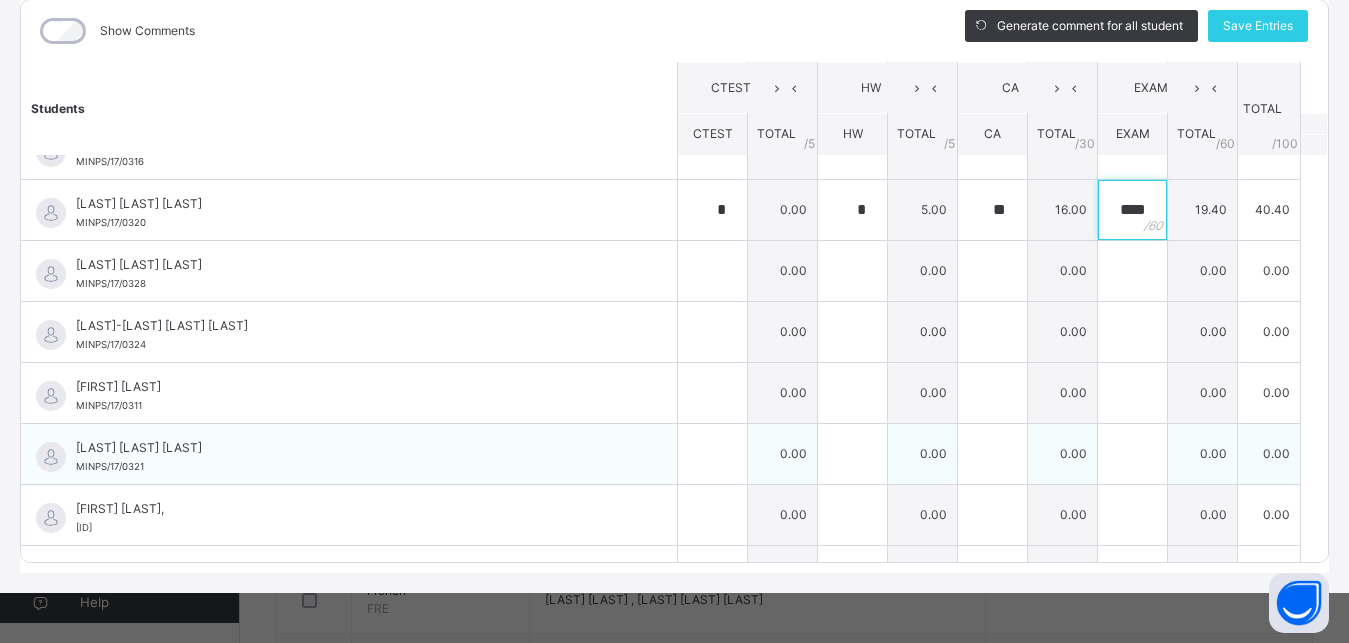 scroll, scrollTop: 1260, scrollLeft: 0, axis: vertical 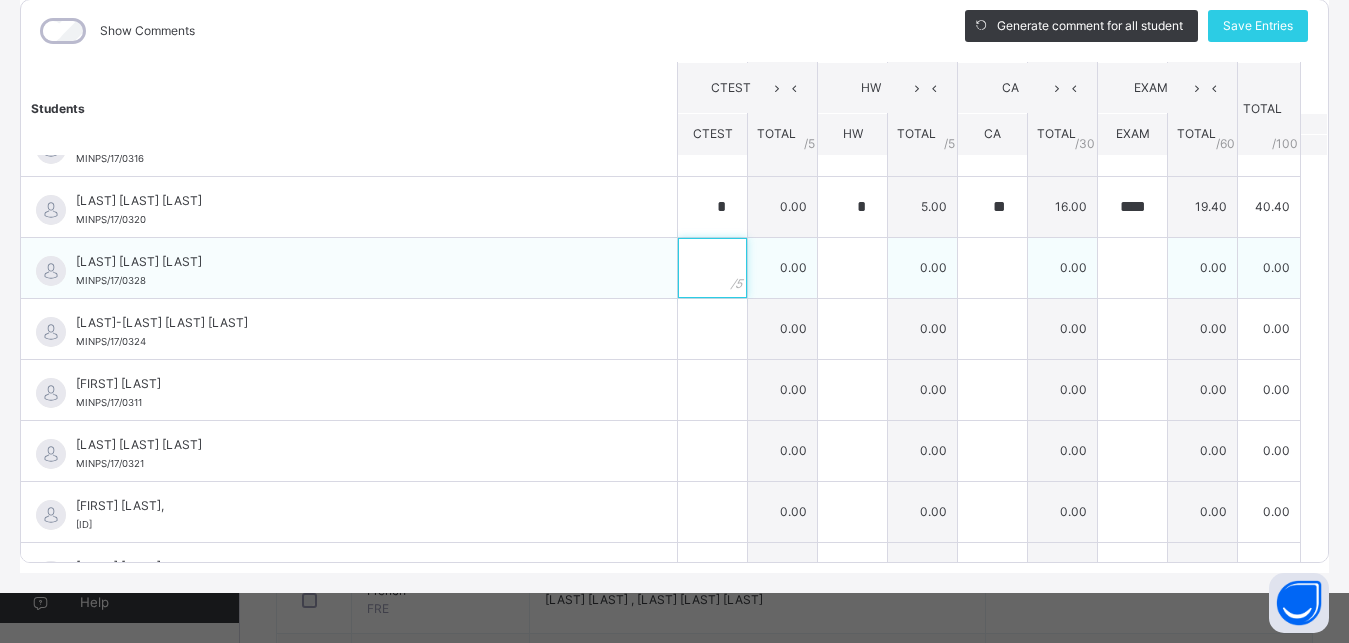 click at bounding box center [712, 268] 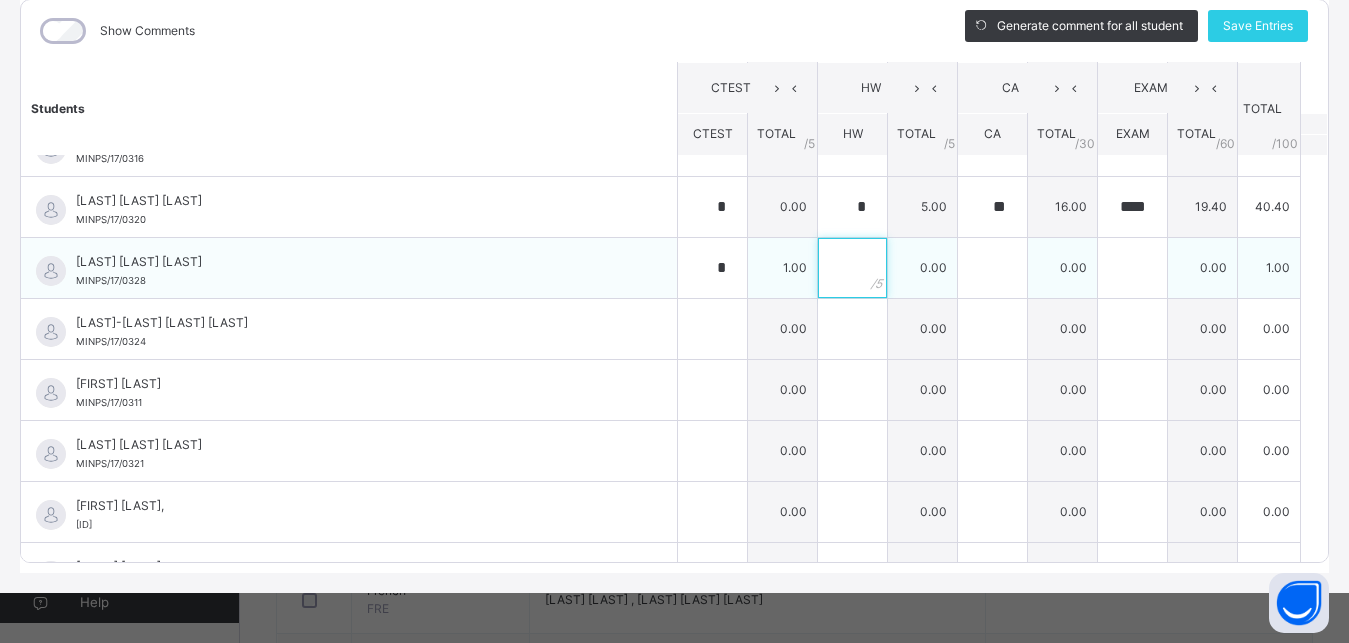 click at bounding box center (852, 268) 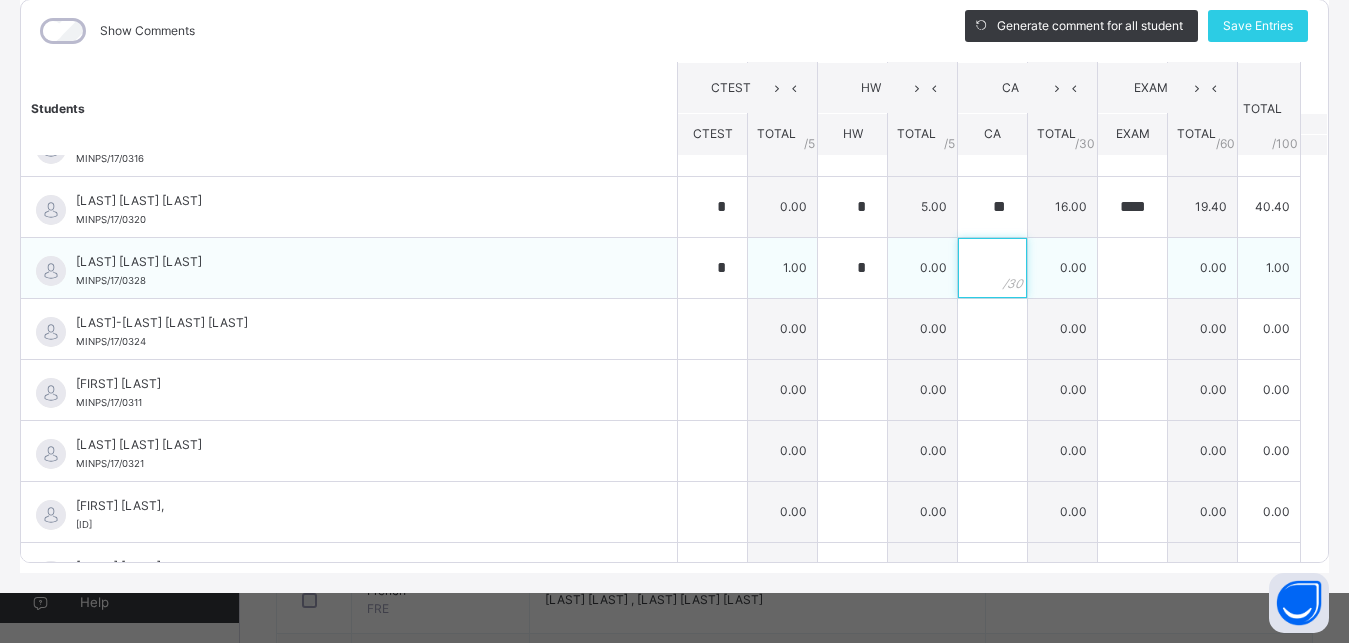 click at bounding box center (992, 268) 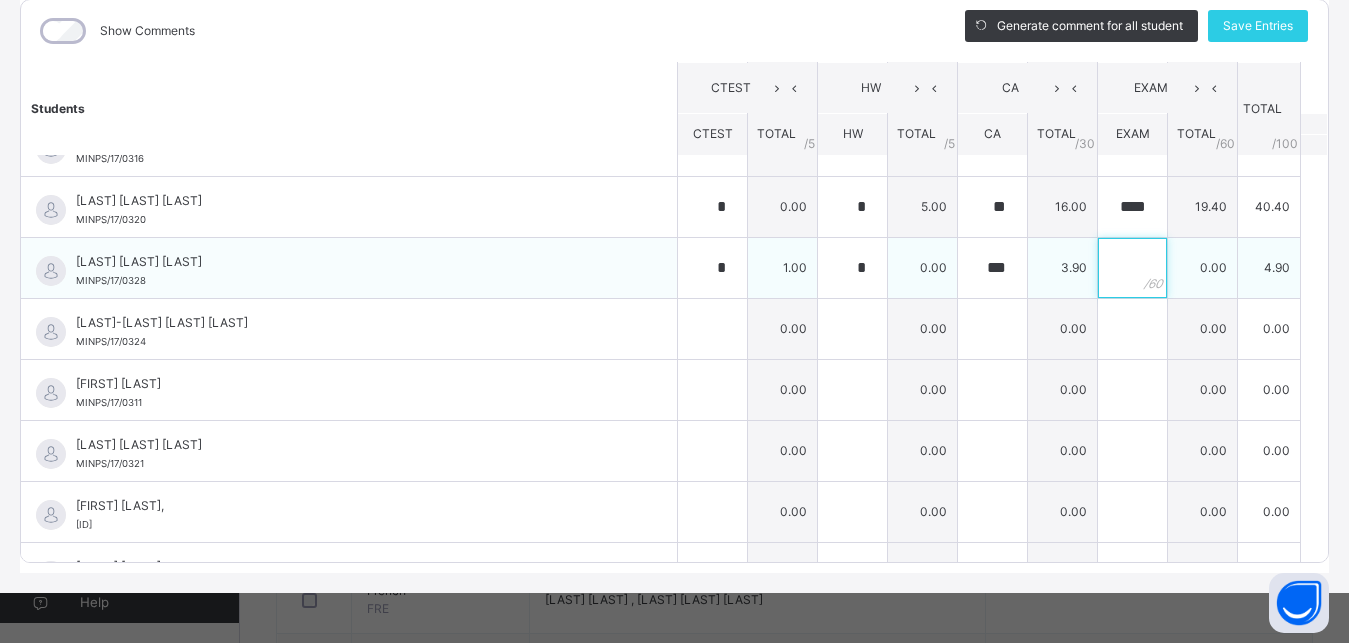 click at bounding box center [1132, 268] 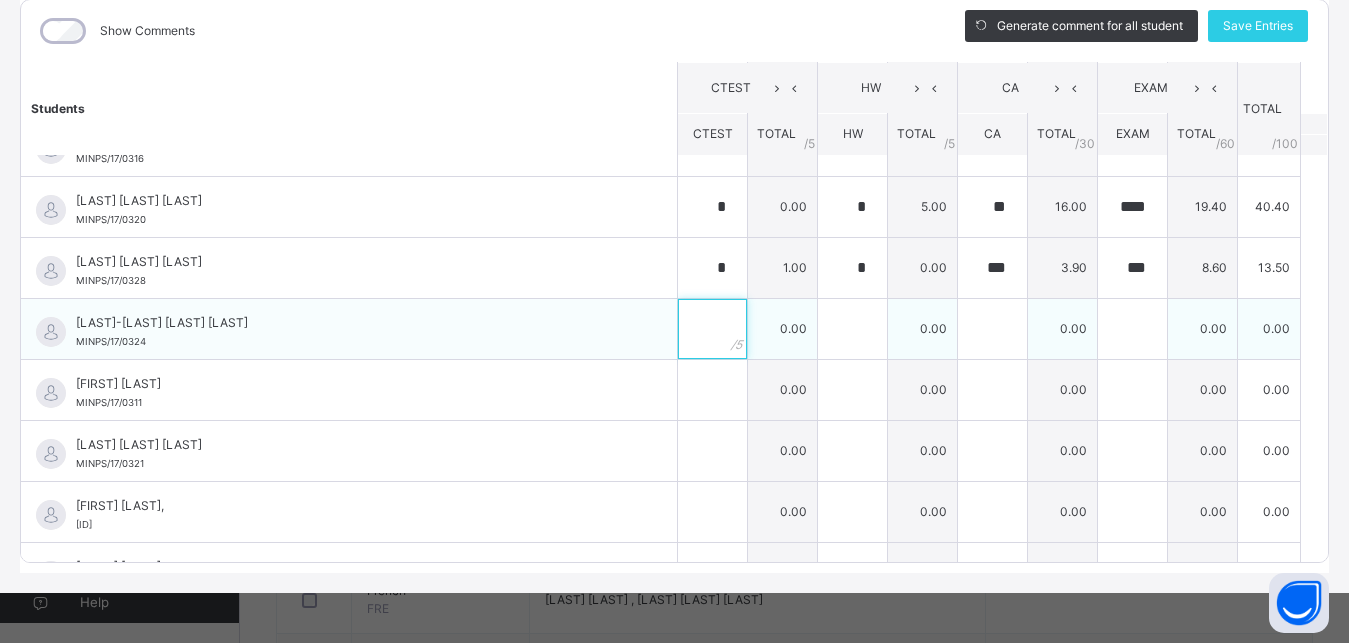 click at bounding box center (712, 329) 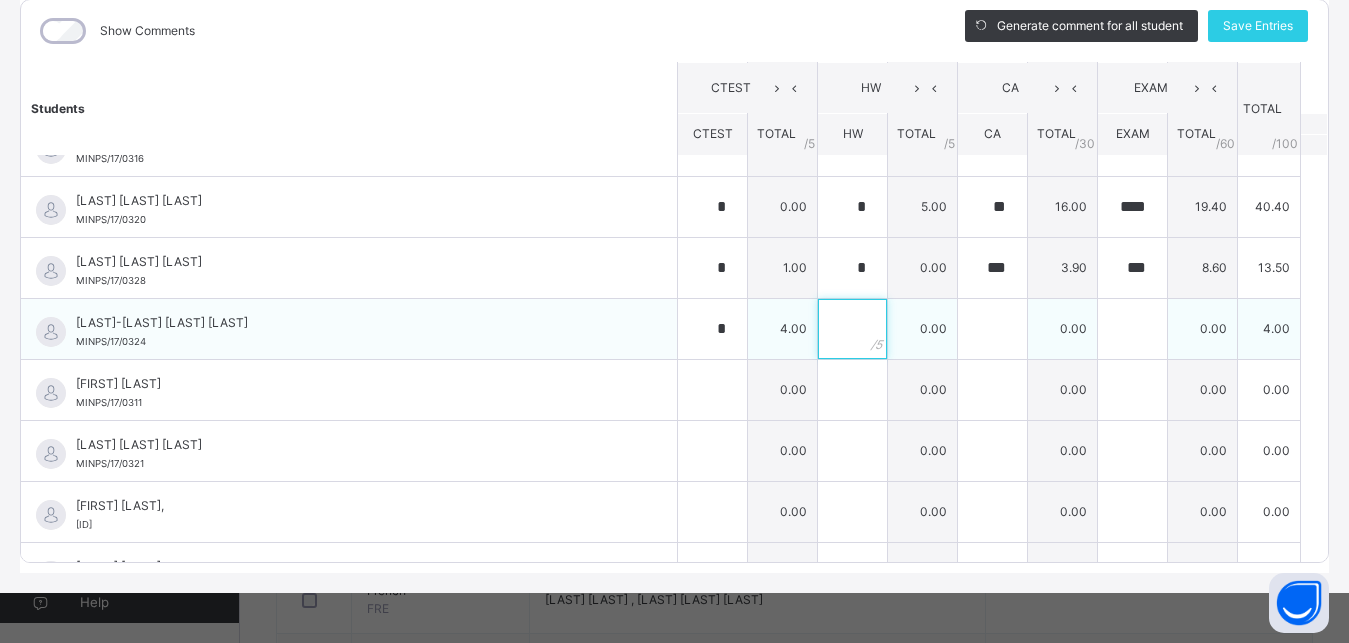 click at bounding box center (852, 329) 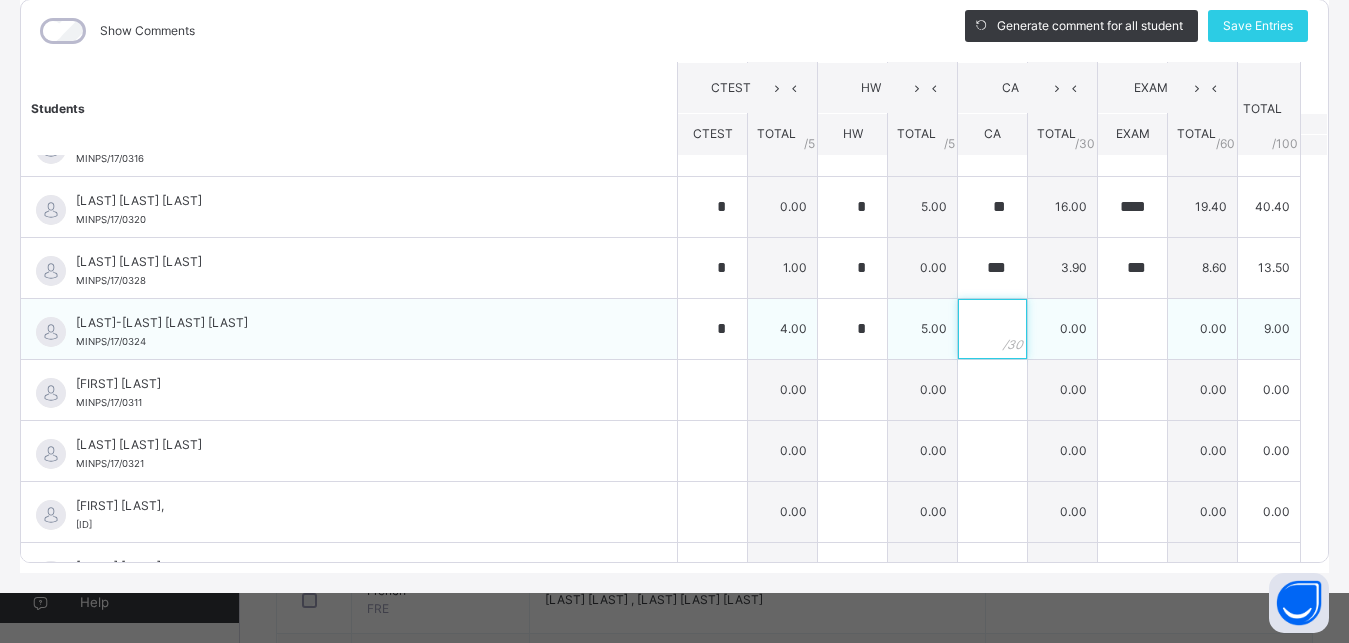 click at bounding box center (992, 329) 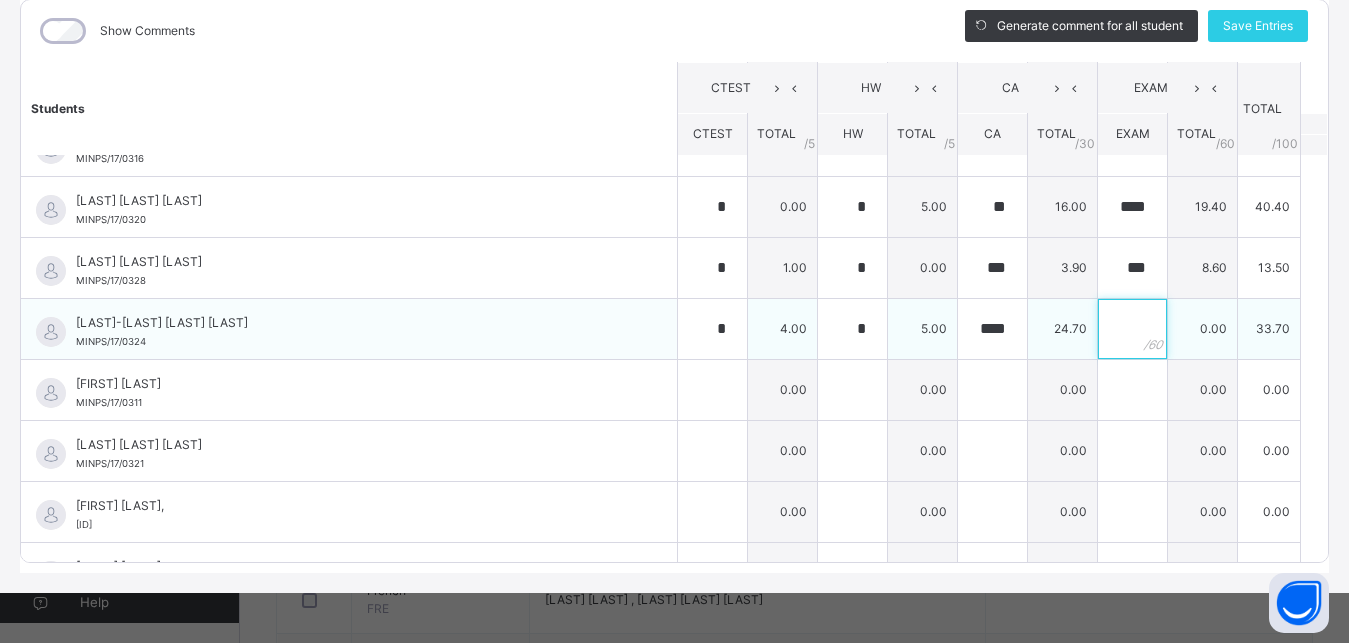 click at bounding box center (1132, 329) 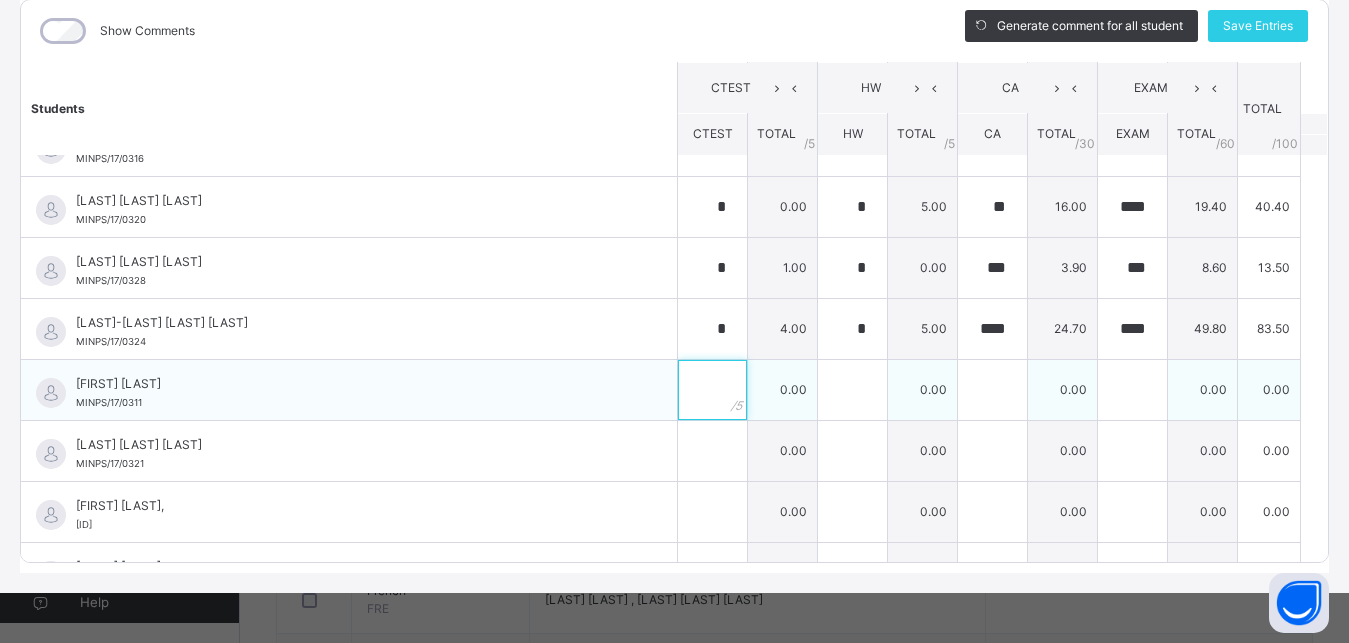 click at bounding box center [712, 390] 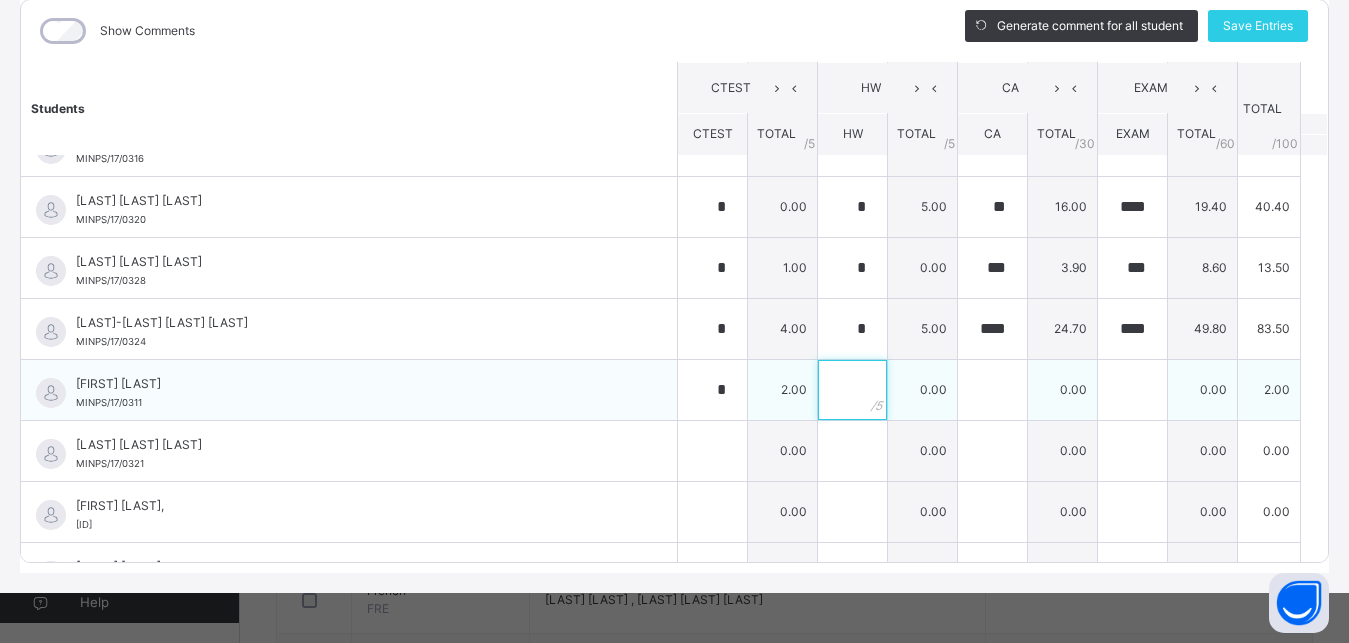 click at bounding box center [852, 390] 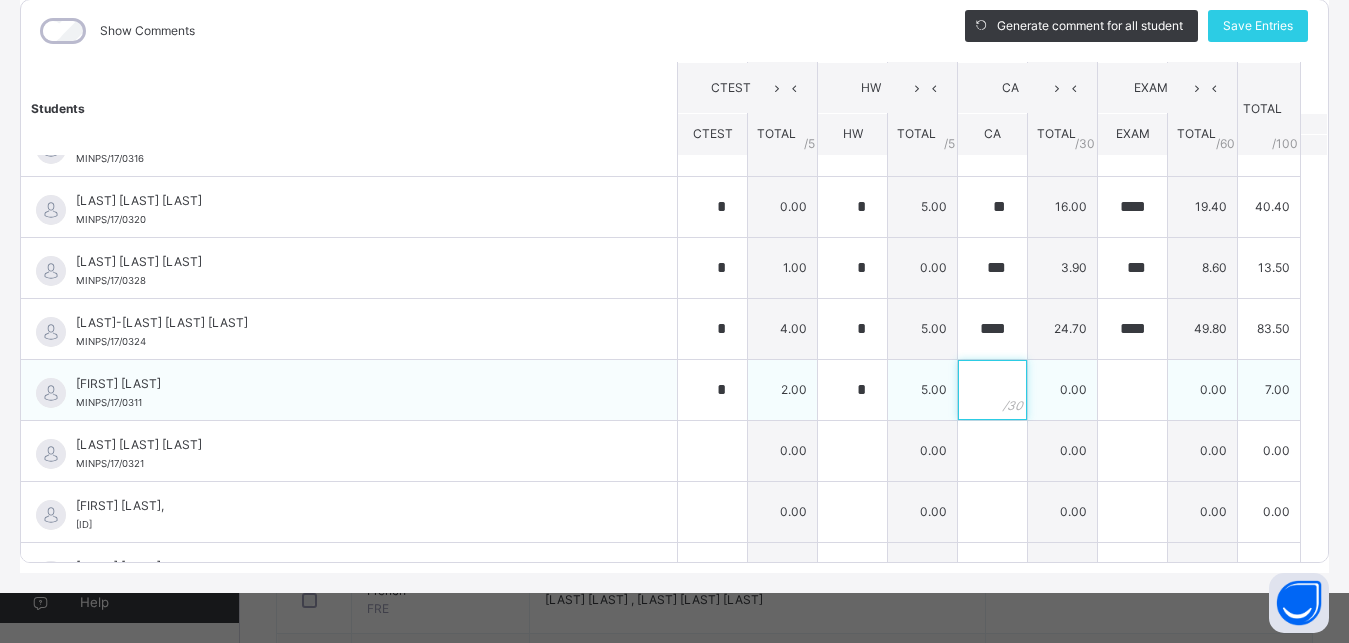 click at bounding box center (992, 390) 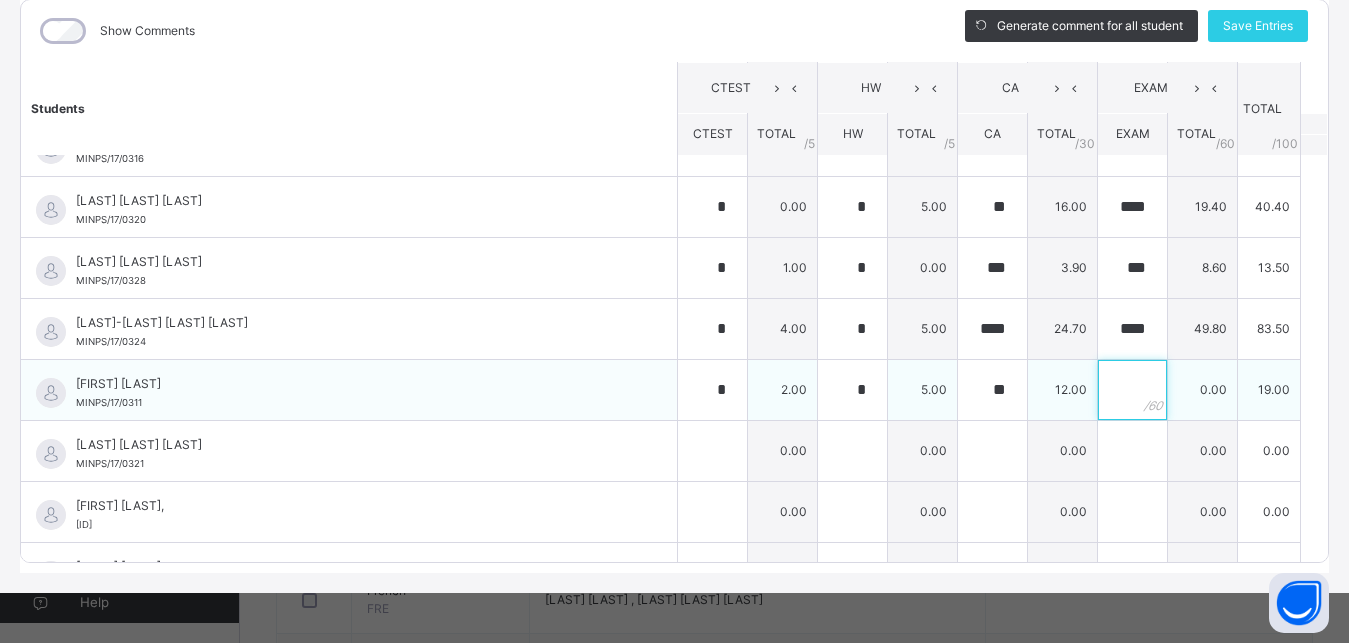 click at bounding box center (1132, 390) 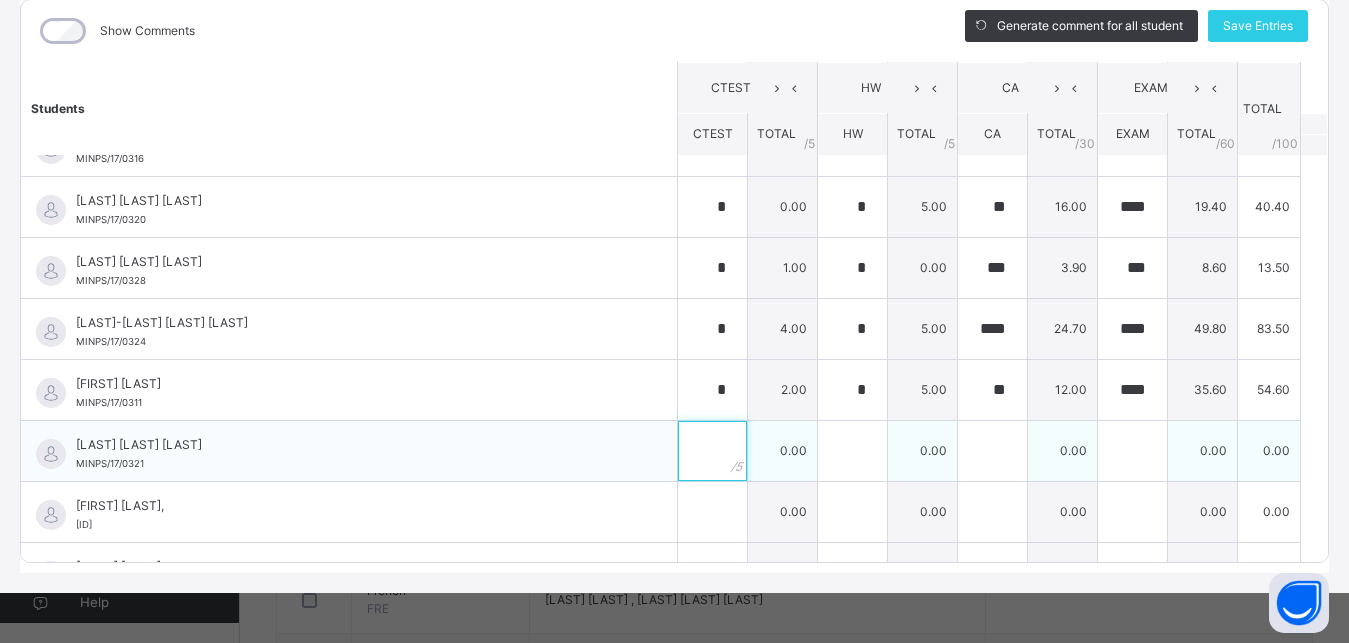 click at bounding box center [712, 451] 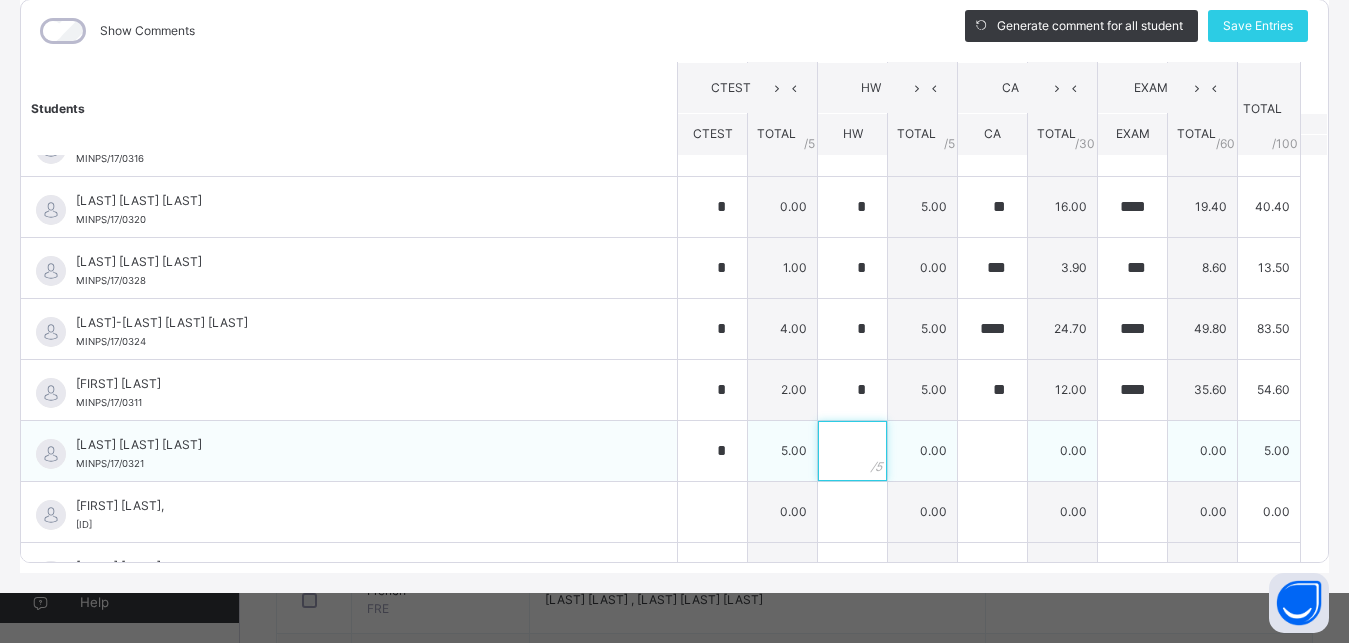 click at bounding box center [852, 451] 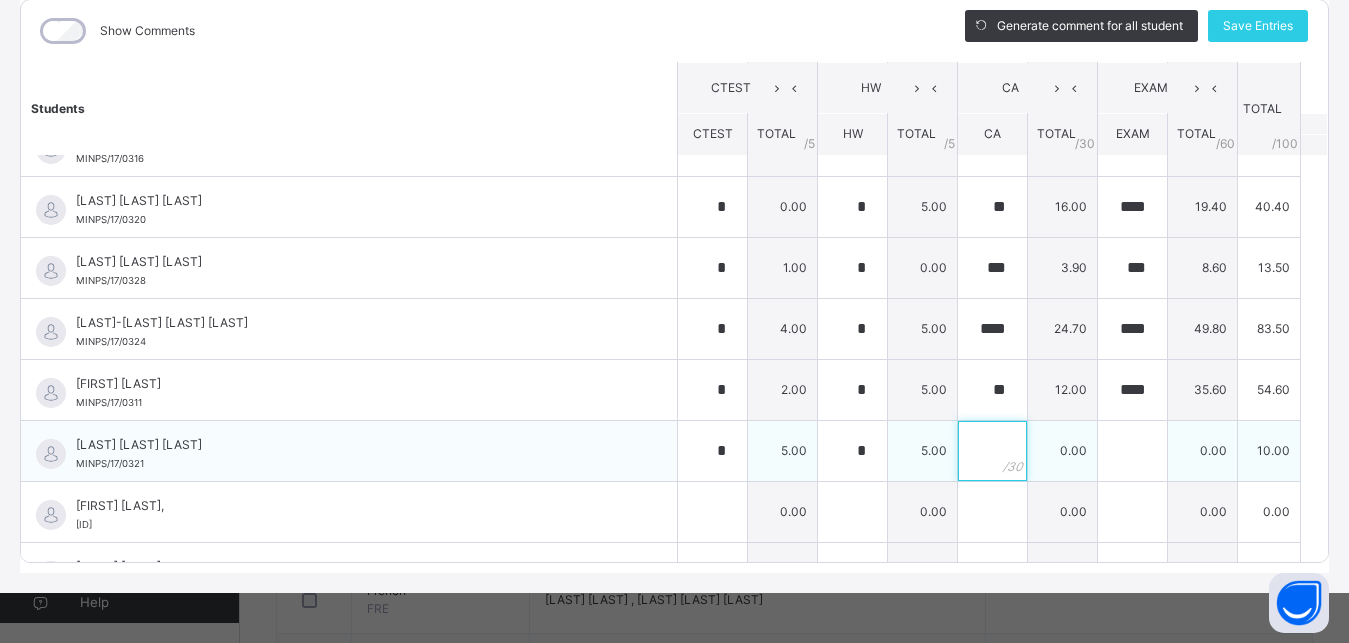 click at bounding box center (992, 451) 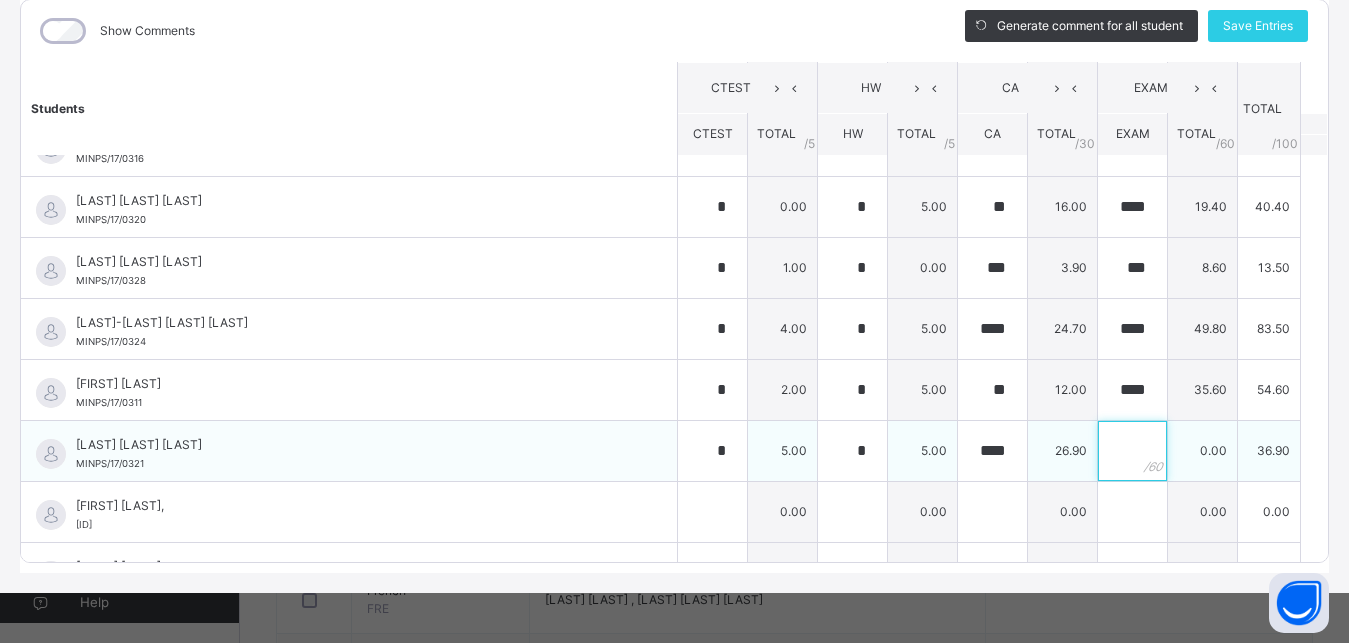 click at bounding box center (1132, 451) 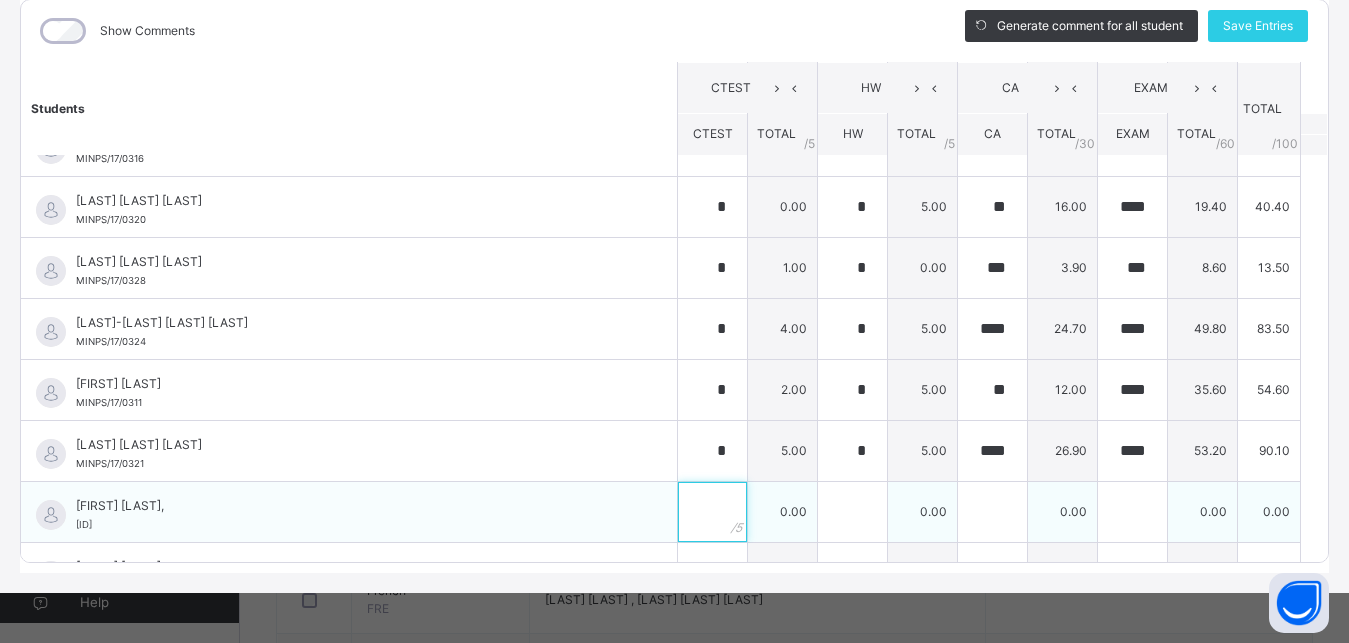 click at bounding box center (712, 512) 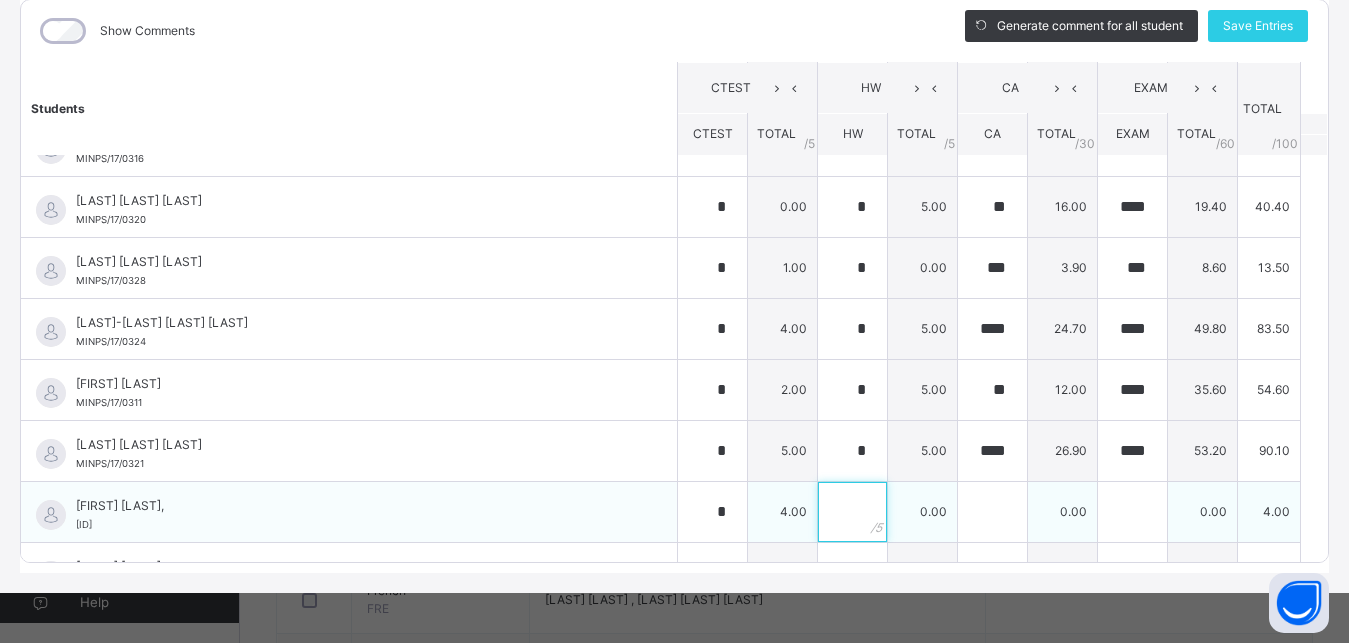 click at bounding box center [852, 512] 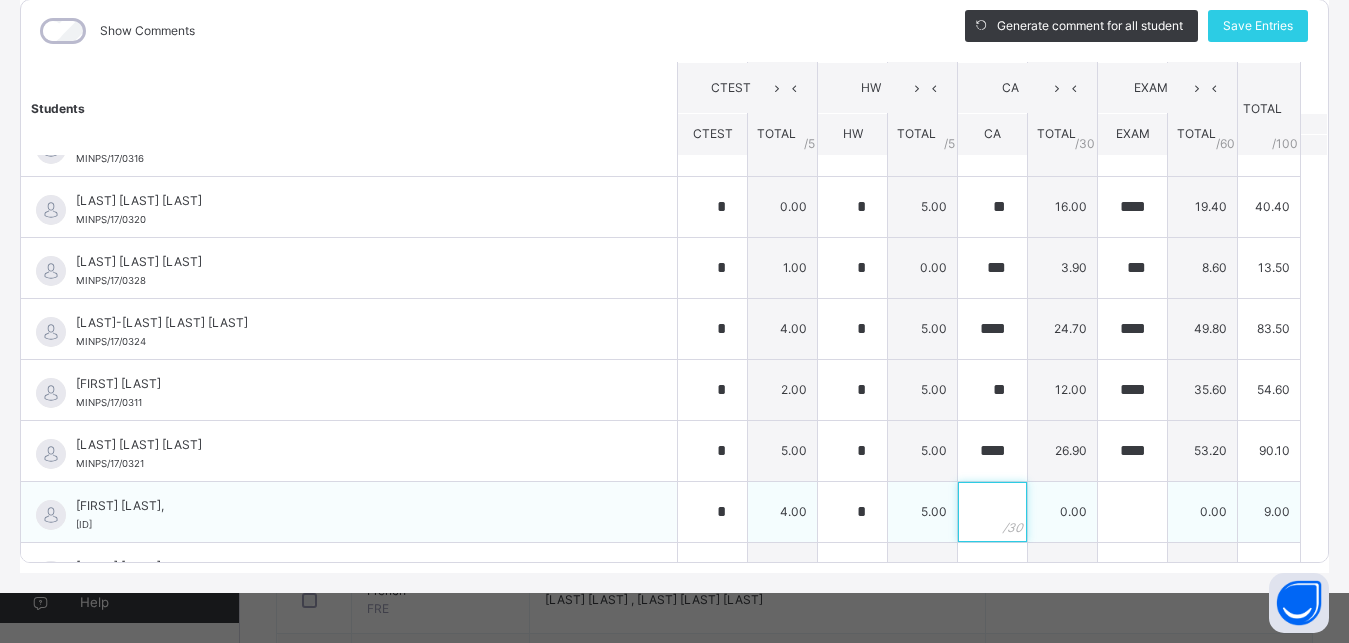 click at bounding box center [992, 512] 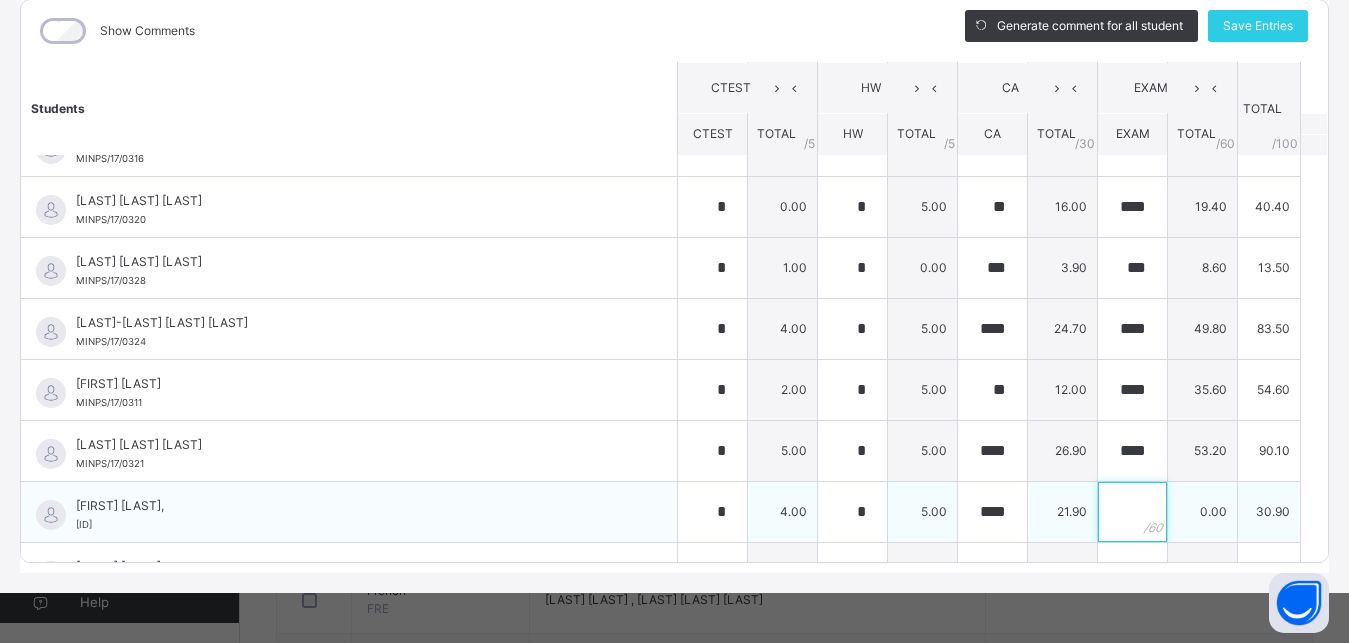 click at bounding box center (1132, 512) 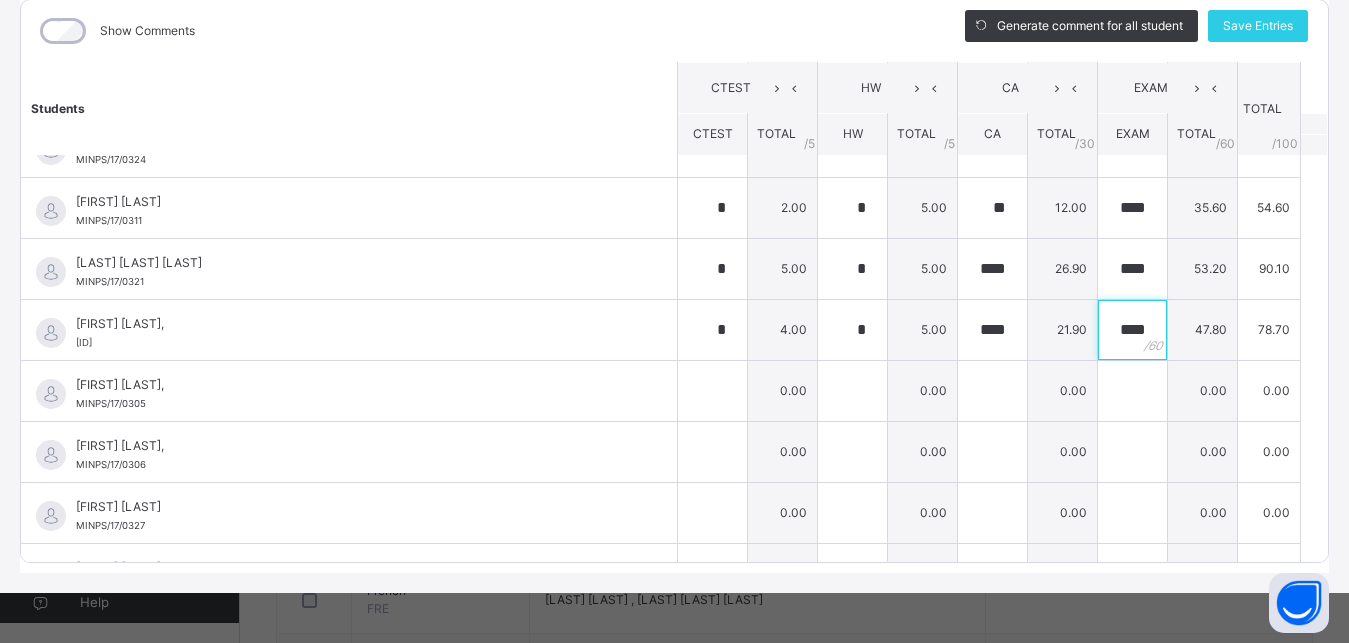 scroll, scrollTop: 1485, scrollLeft: 0, axis: vertical 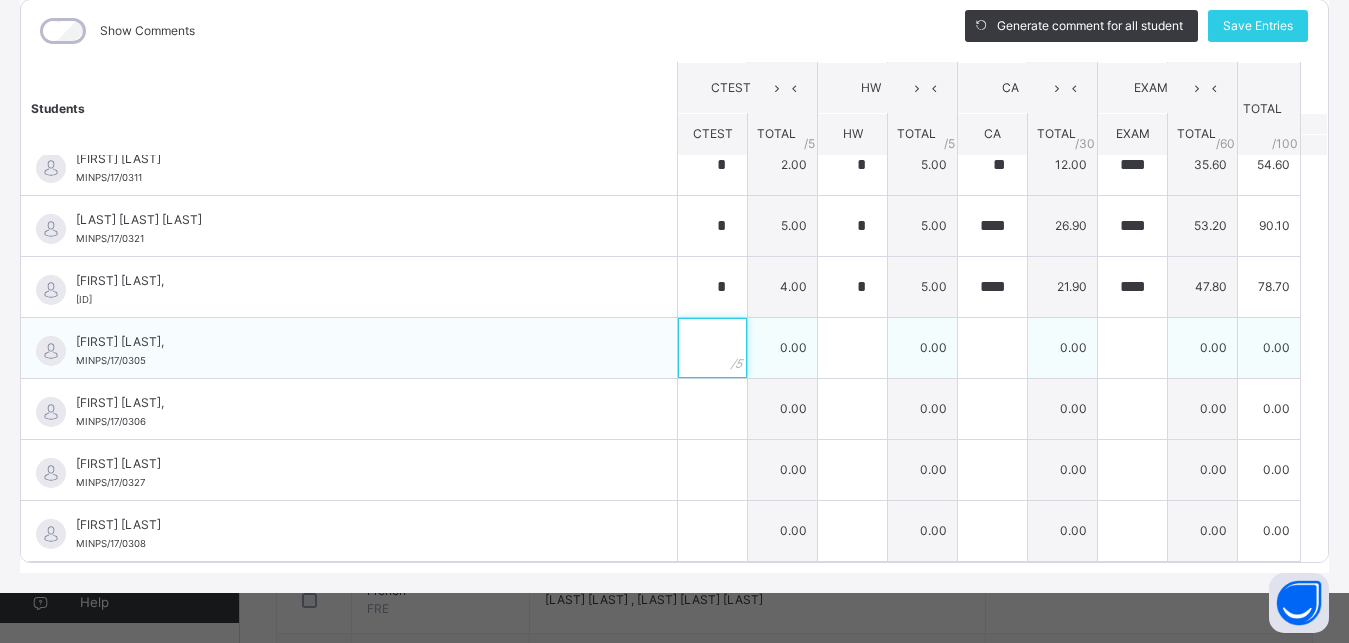 click at bounding box center (712, 348) 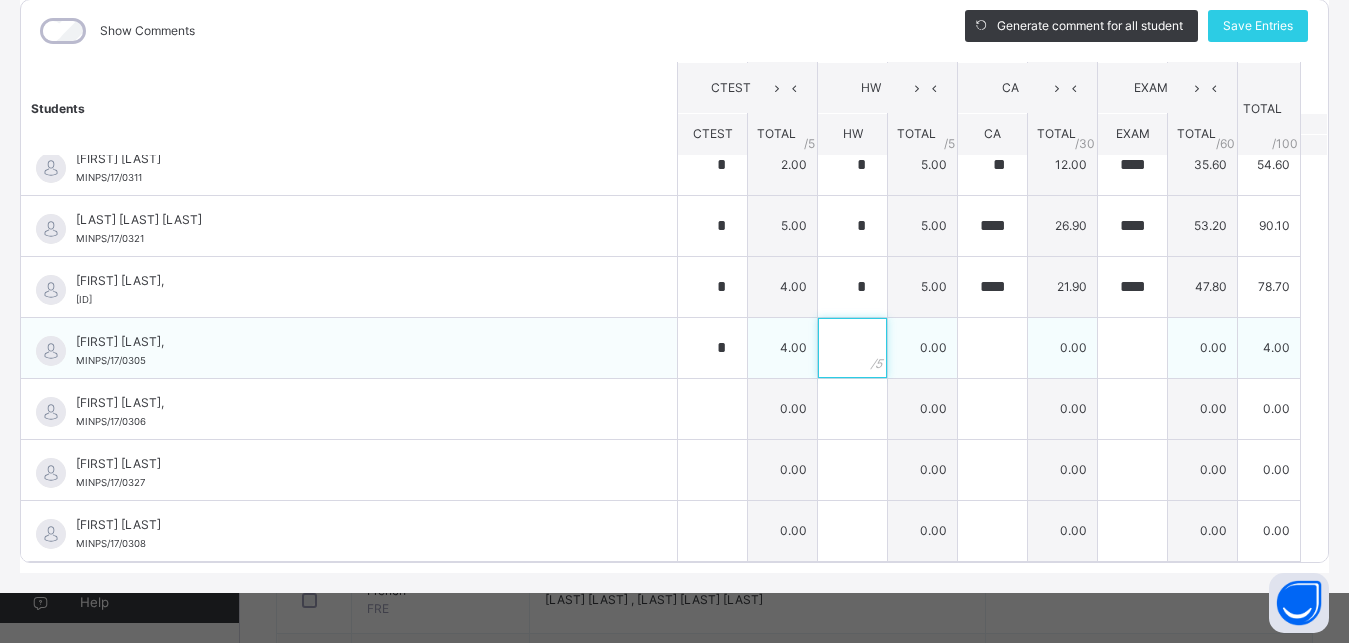 click at bounding box center [852, 348] 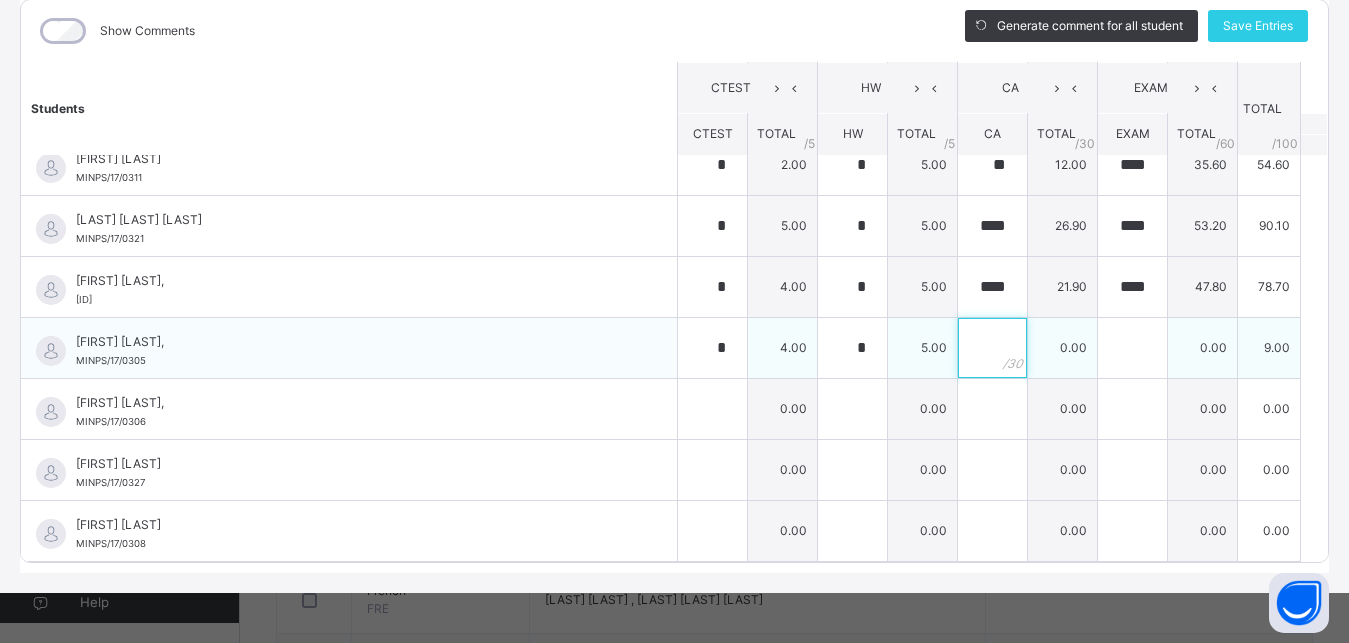 click at bounding box center [992, 348] 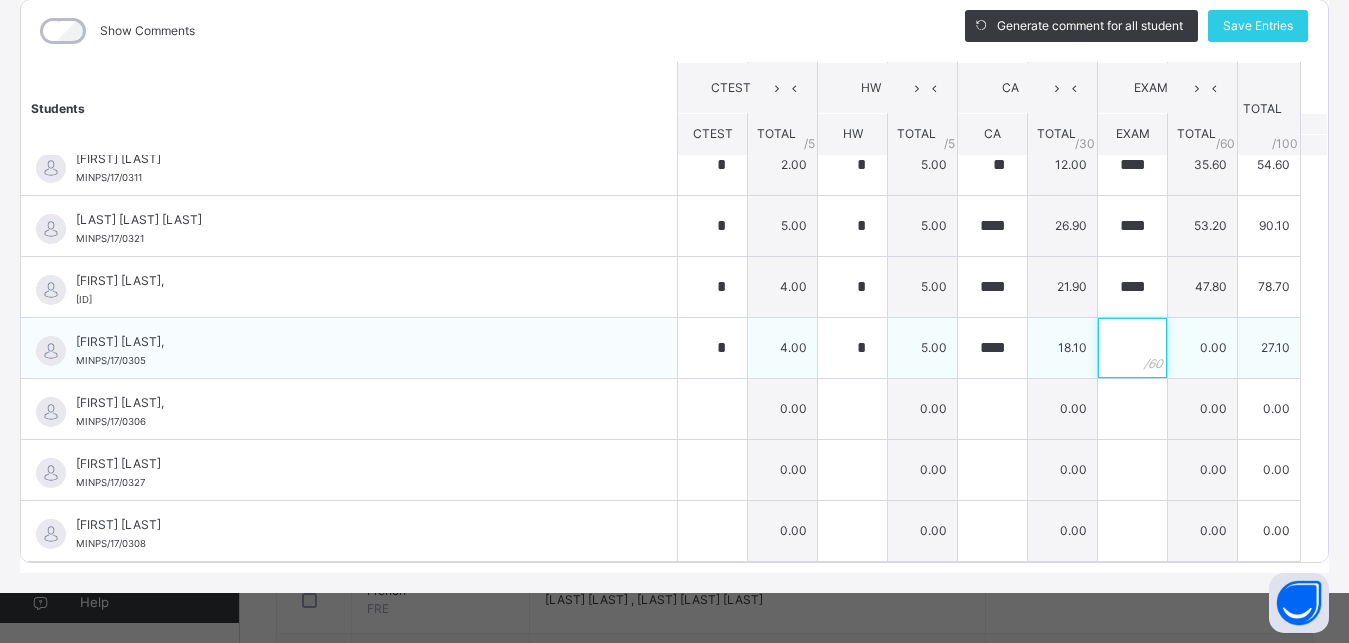 click at bounding box center [1132, 348] 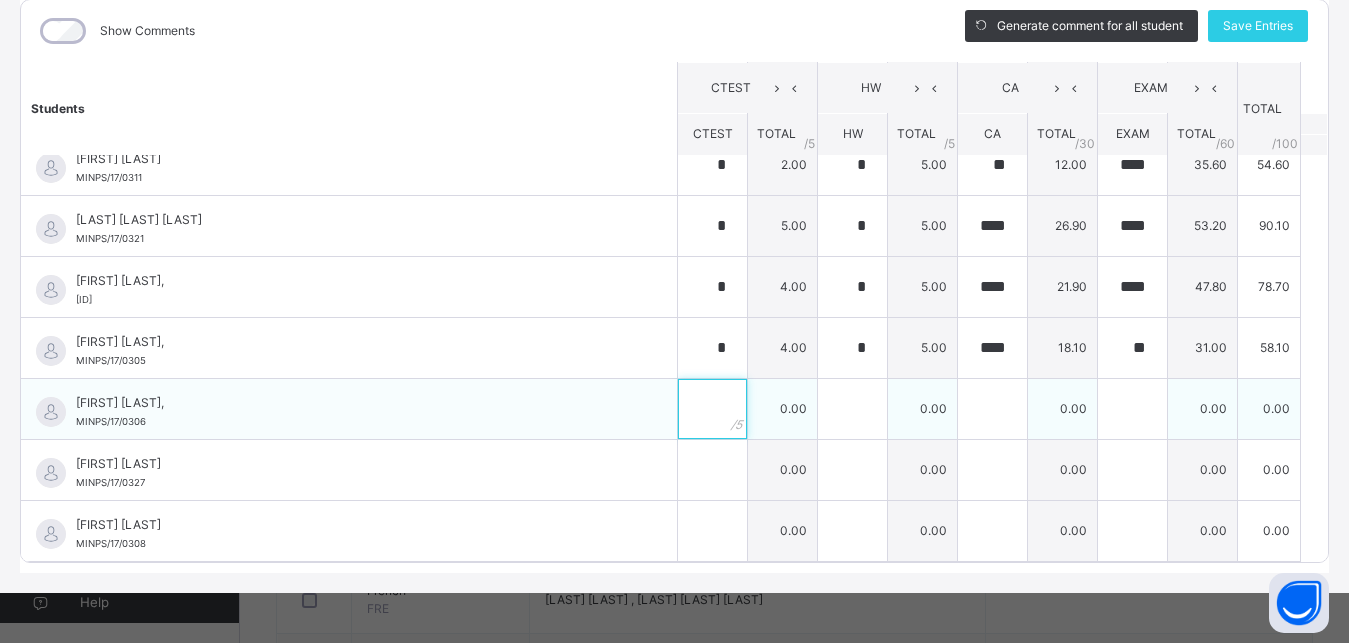 click at bounding box center (712, 409) 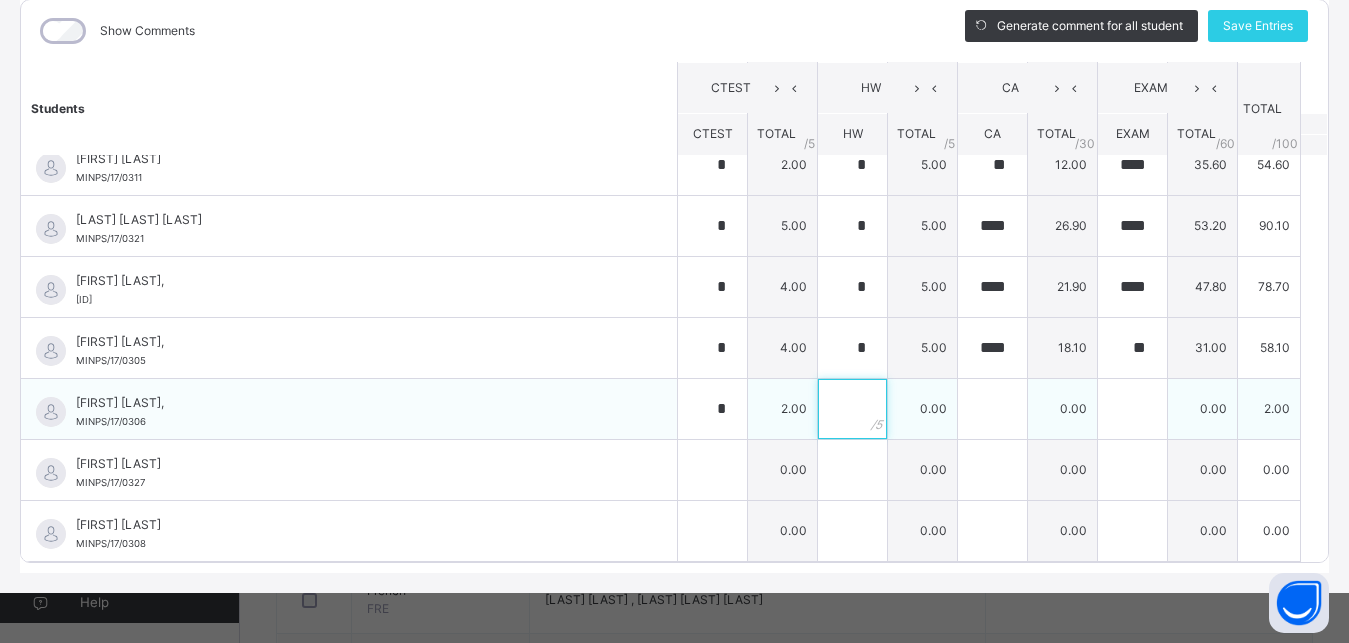 click at bounding box center (852, 409) 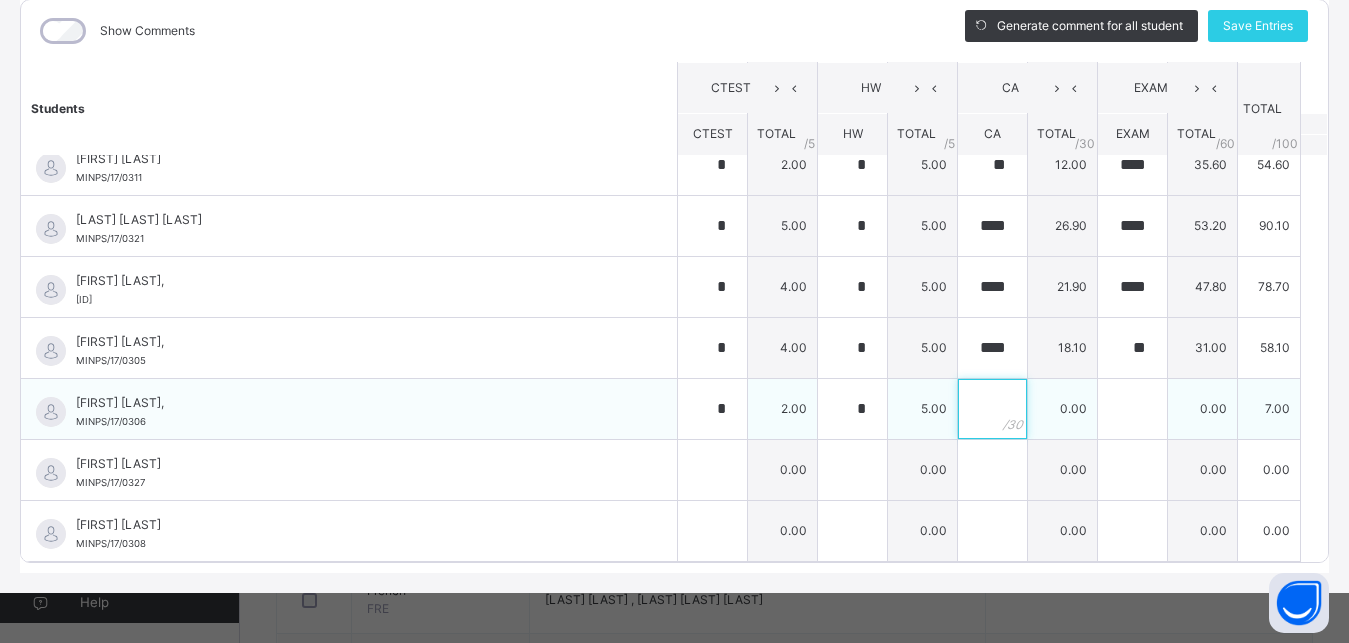 click at bounding box center (992, 409) 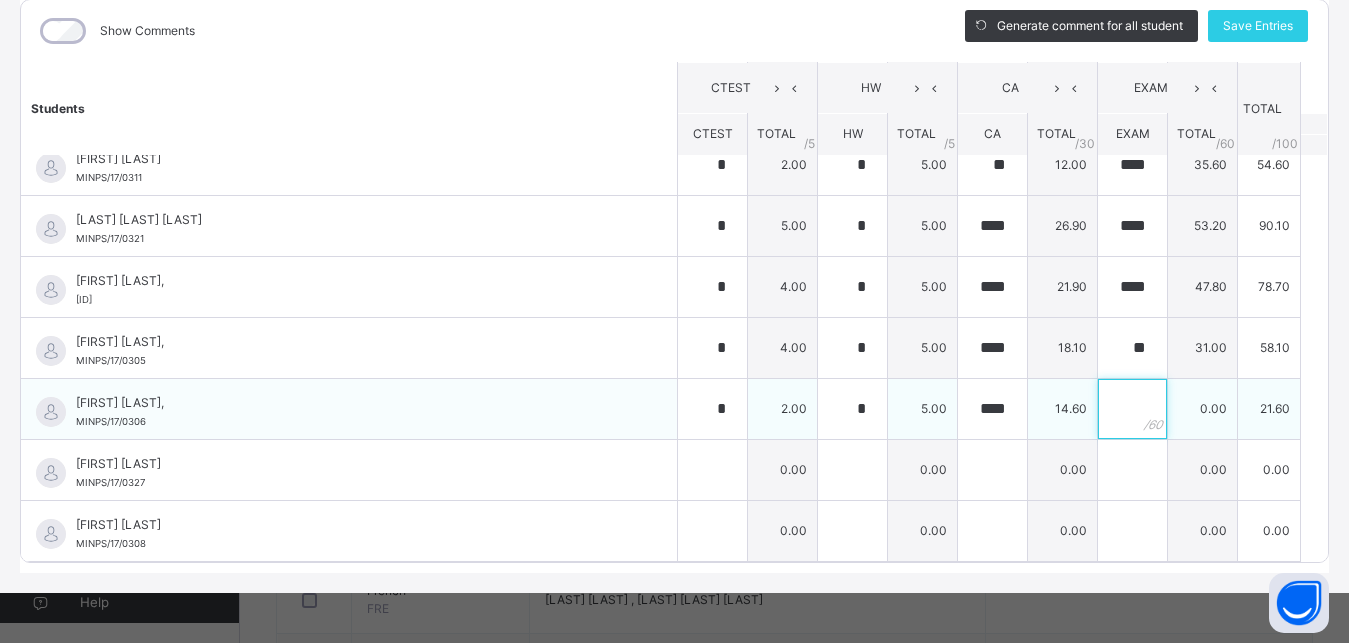 click at bounding box center [1132, 409] 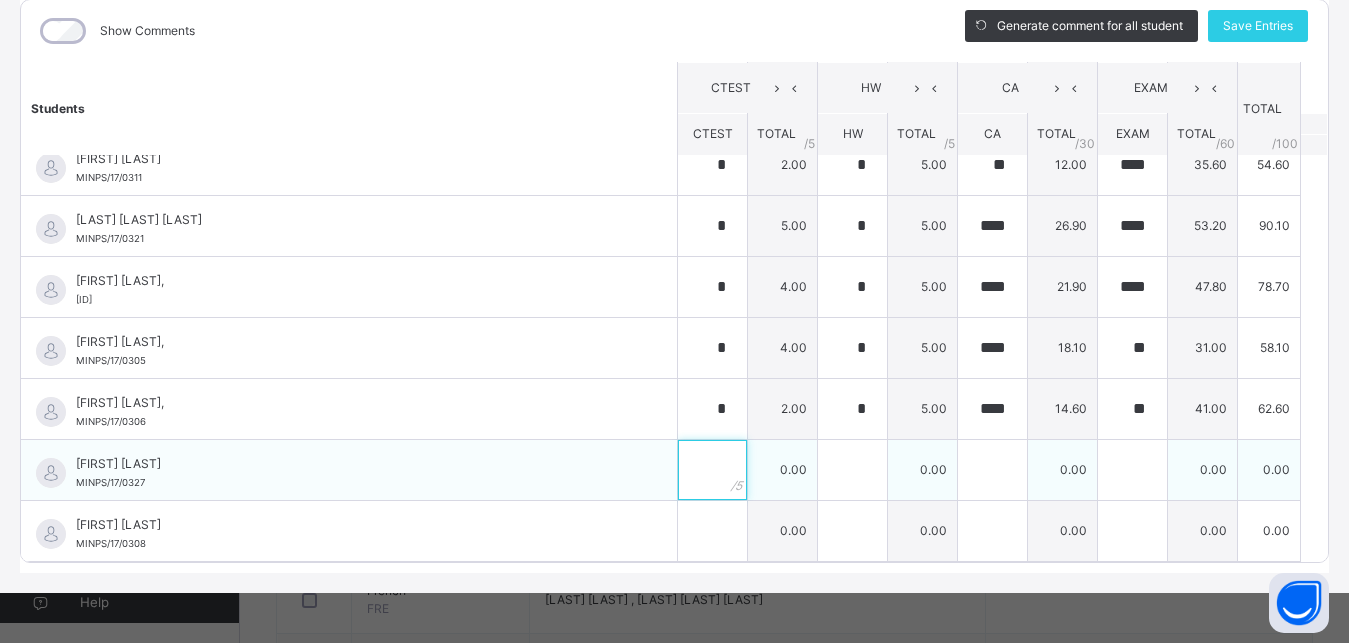 click at bounding box center (712, 470) 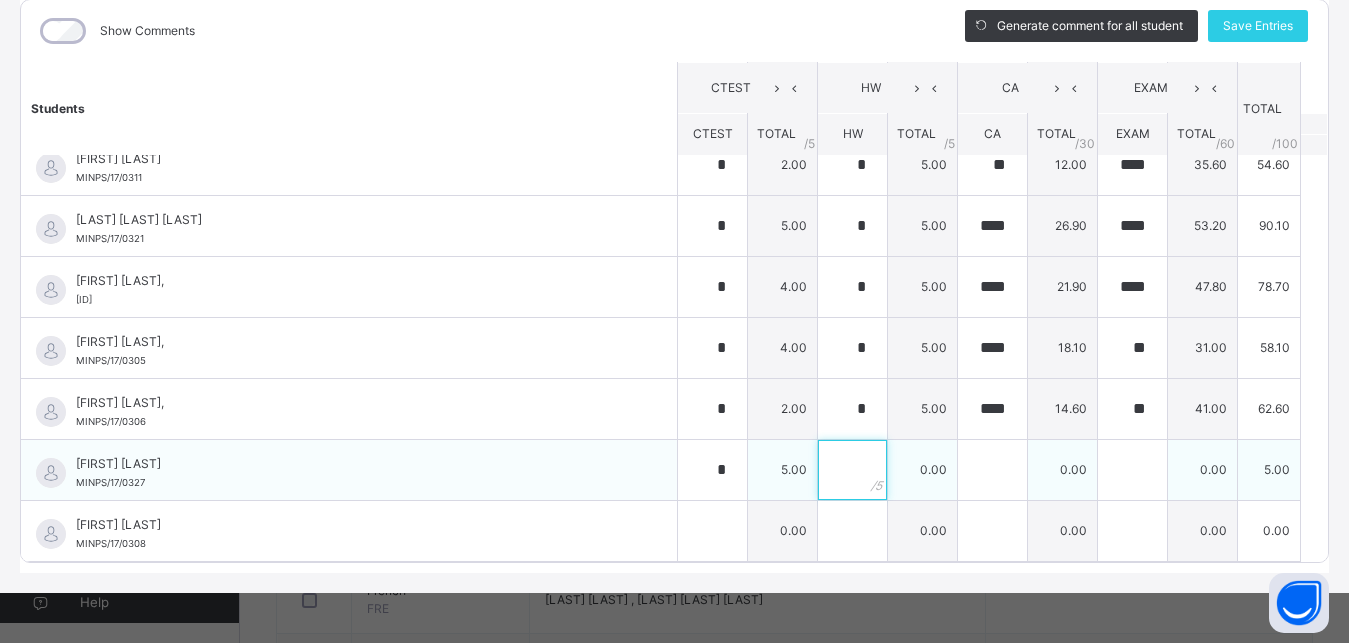 click at bounding box center [852, 470] 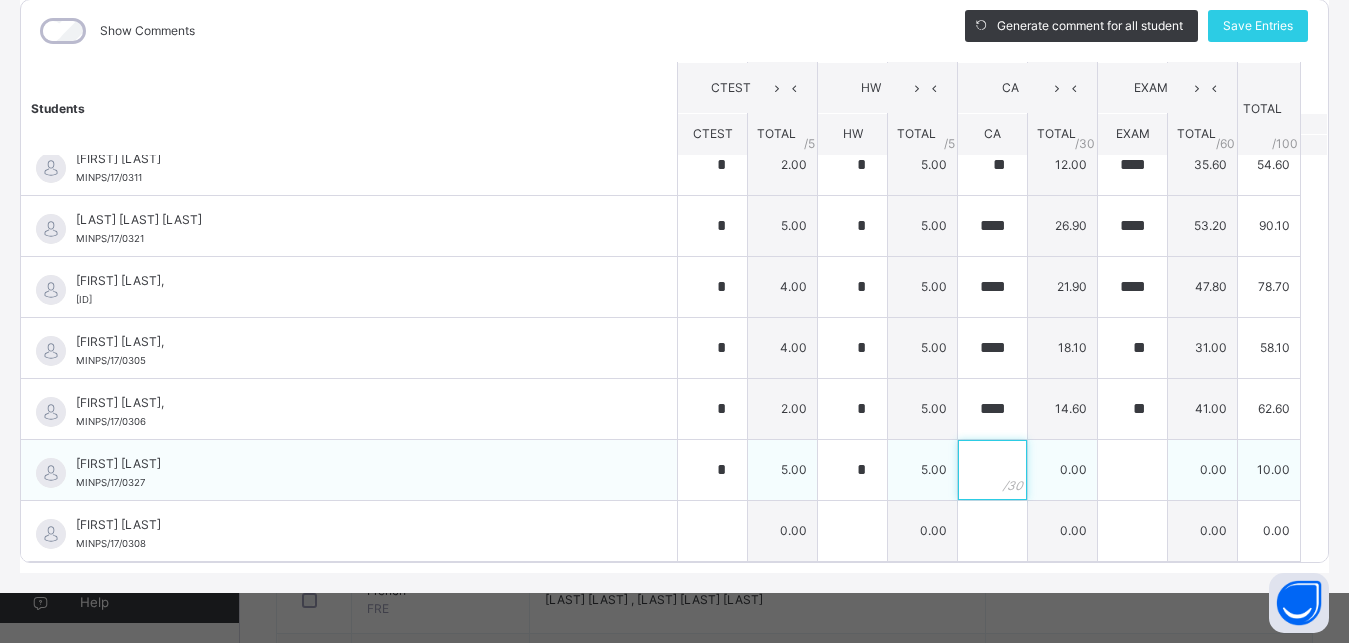 click at bounding box center (992, 470) 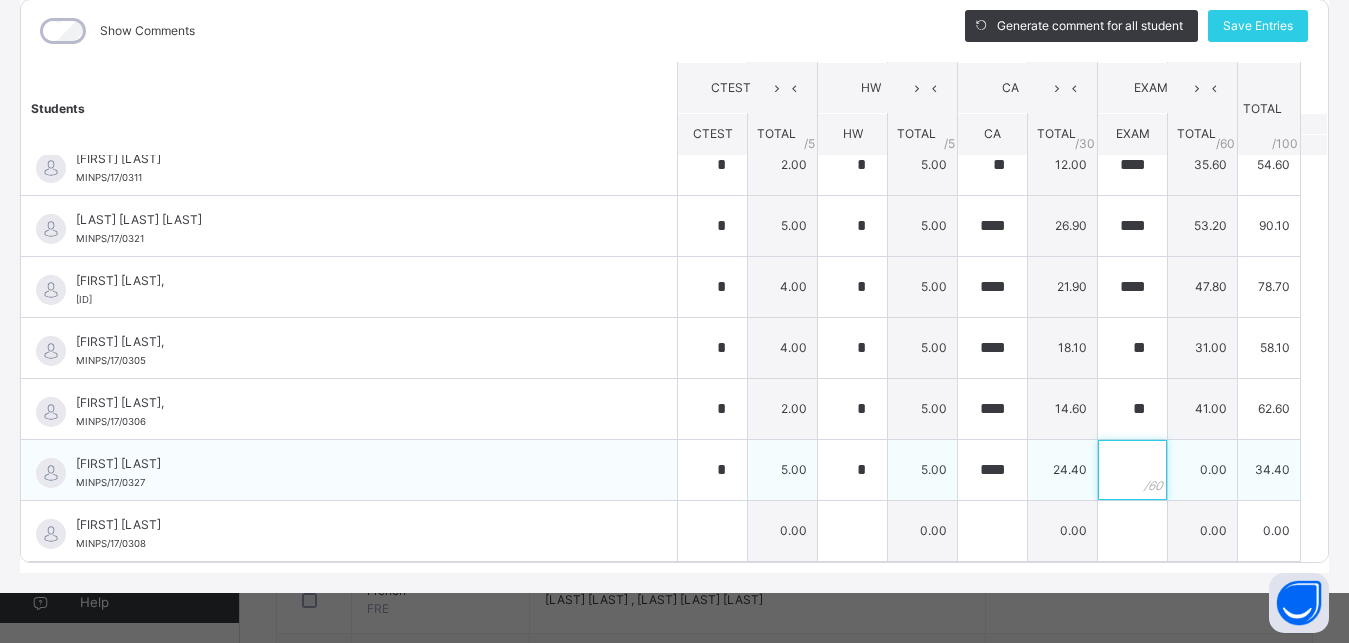 click at bounding box center [1132, 470] 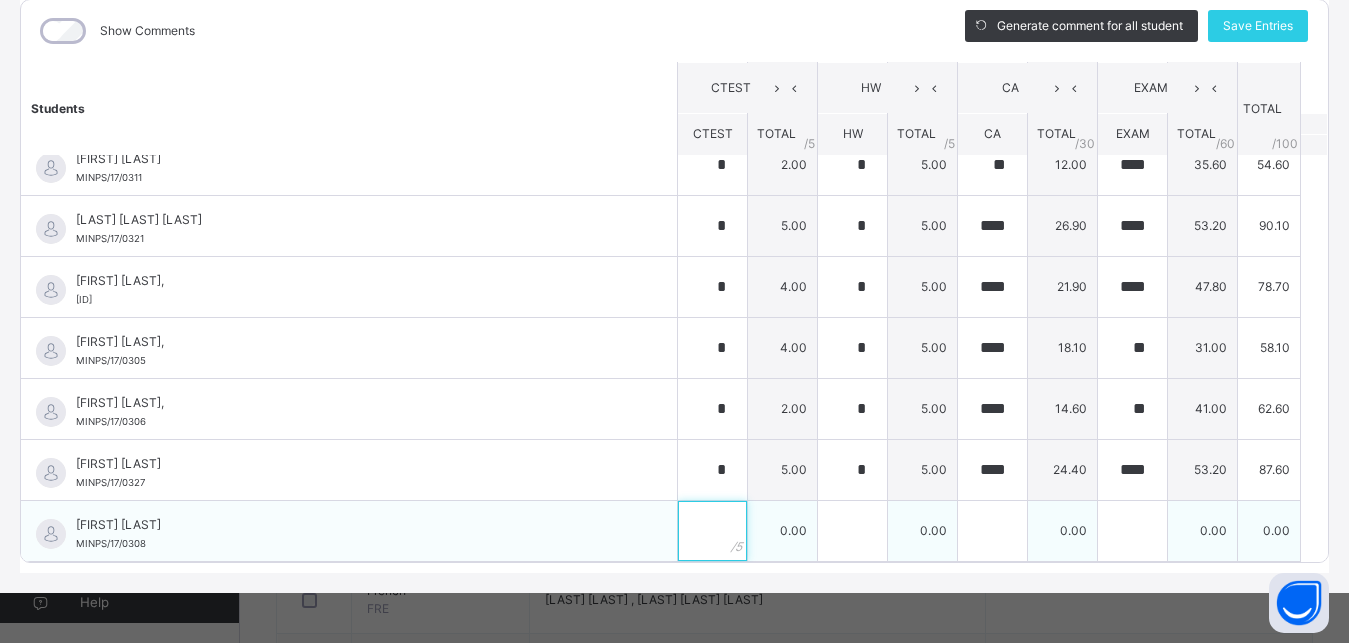 click at bounding box center [712, 531] 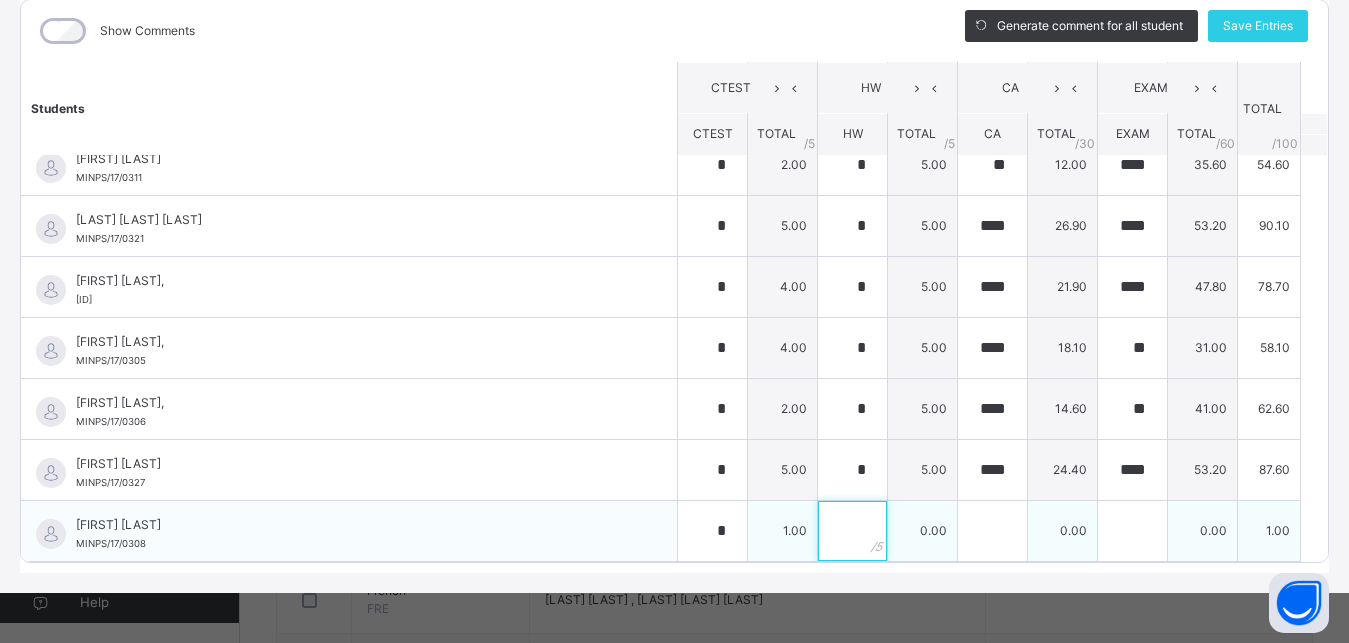 click at bounding box center (852, 531) 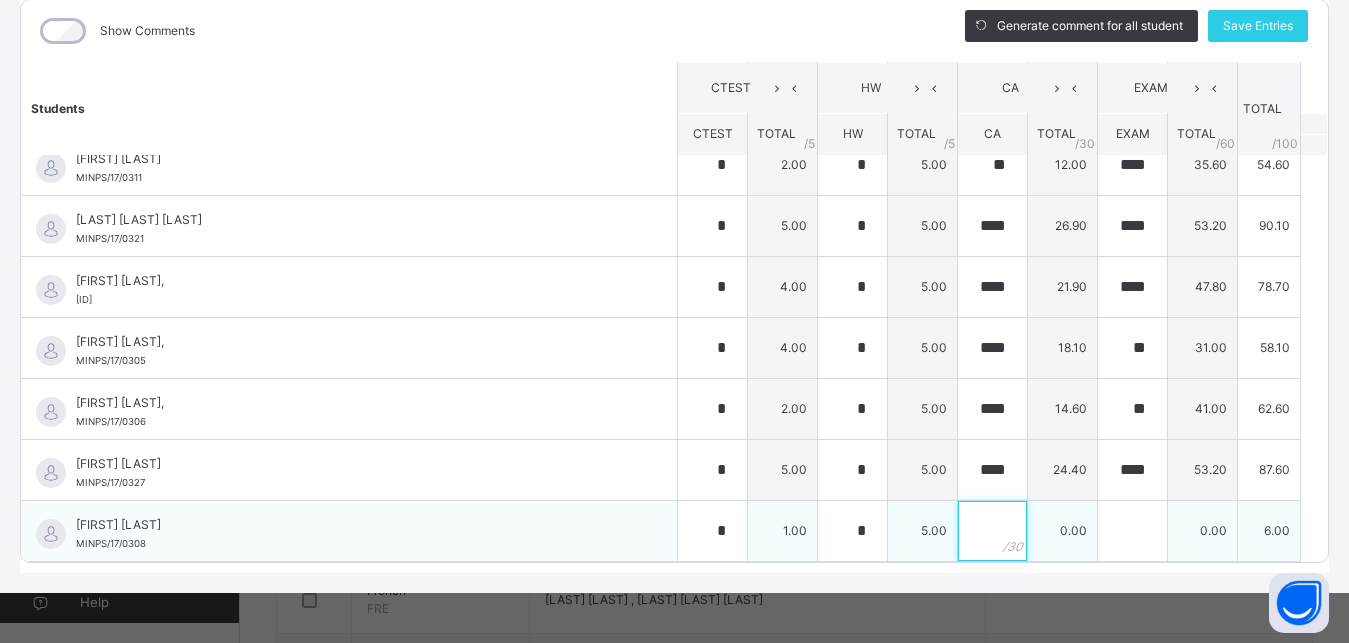 click at bounding box center [992, 531] 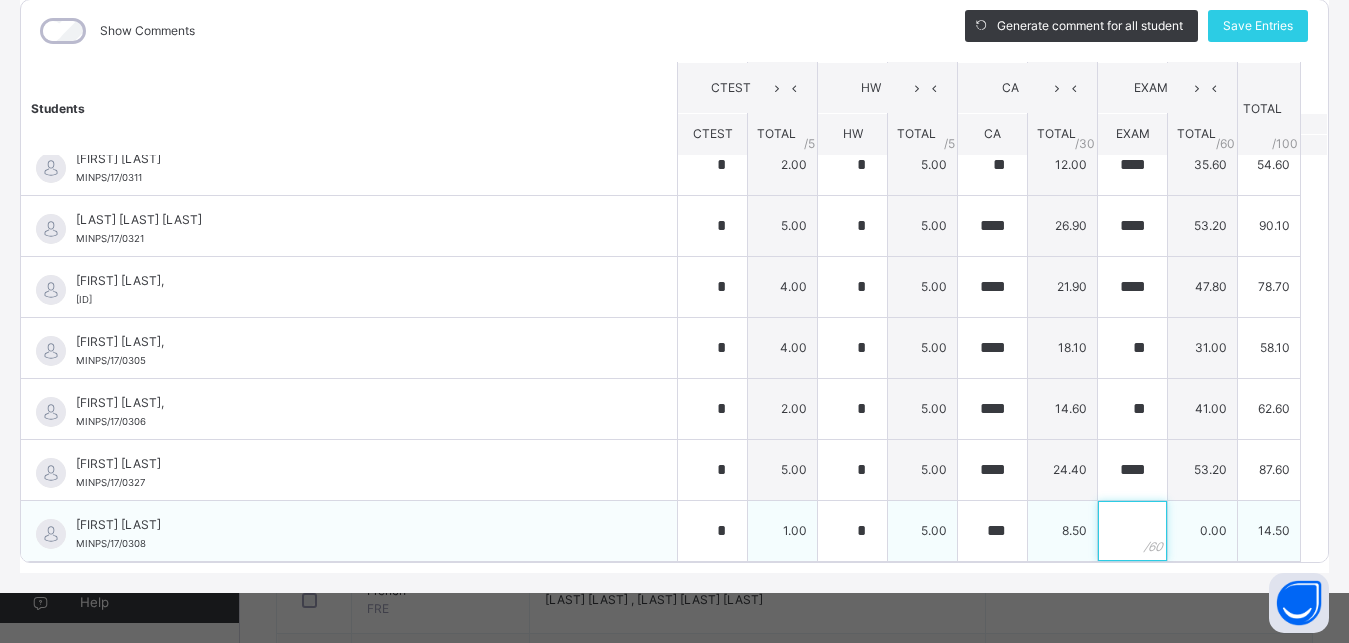 click at bounding box center [1132, 531] 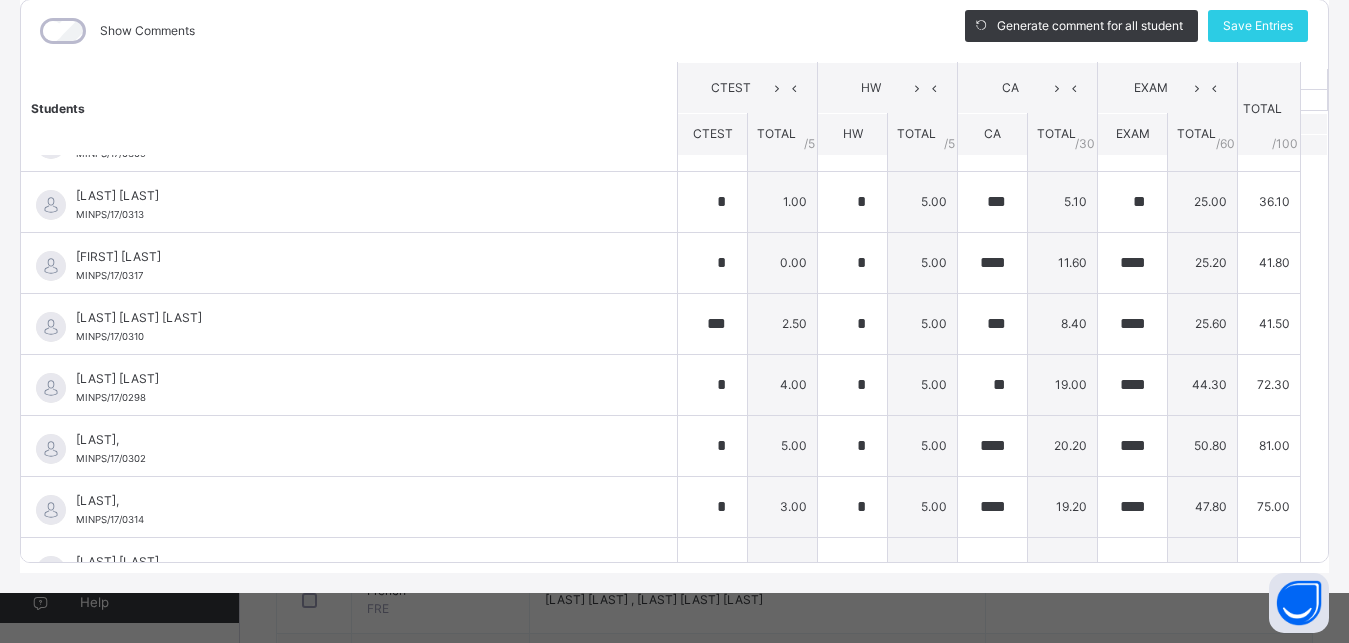 scroll, scrollTop: 0, scrollLeft: 0, axis: both 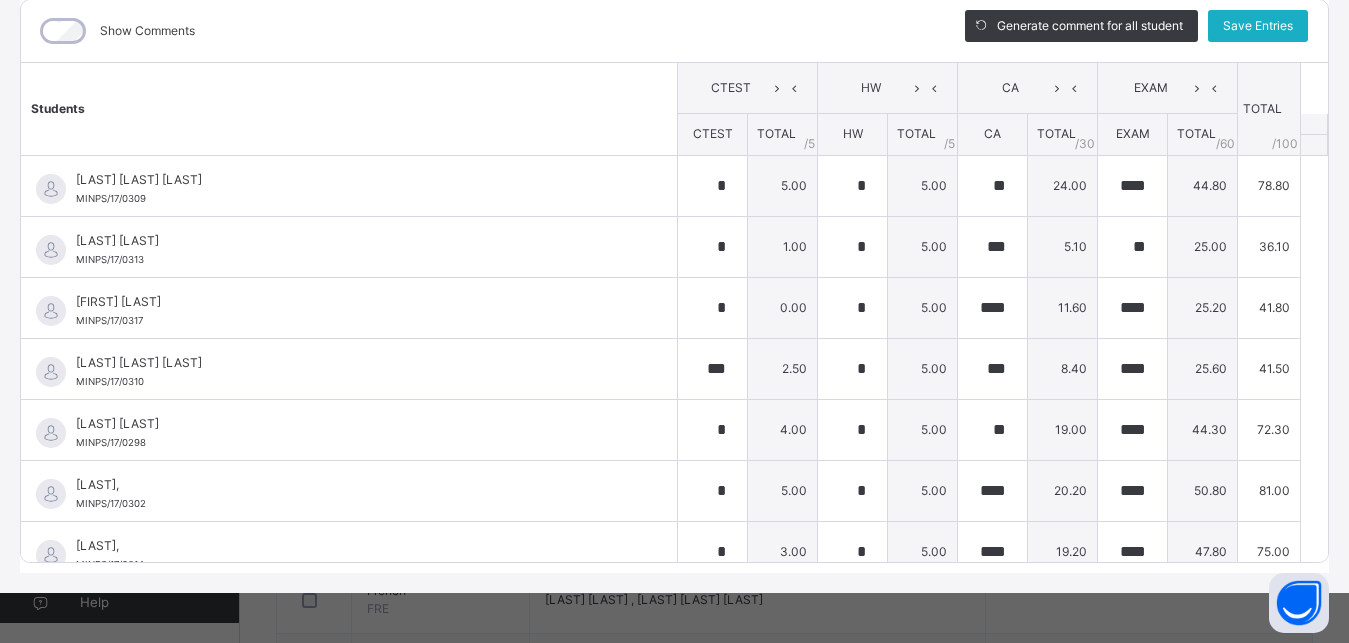 click on "Save Entries" at bounding box center (1258, 26) 